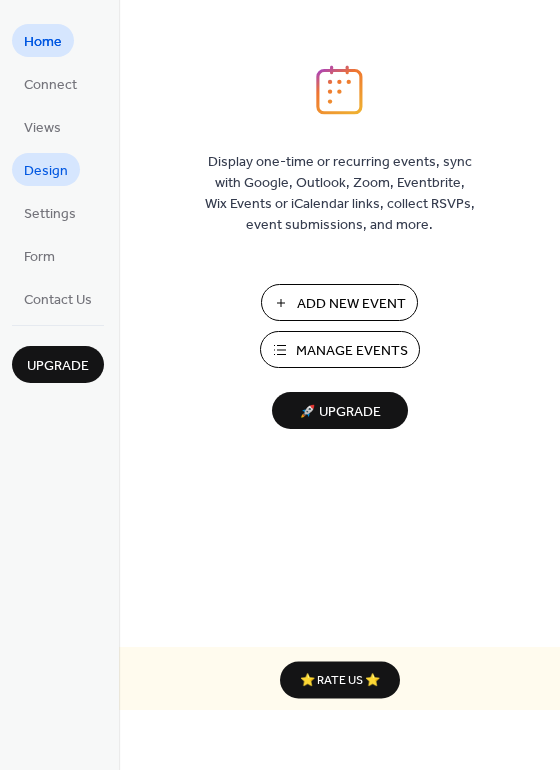 scroll, scrollTop: 0, scrollLeft: 0, axis: both 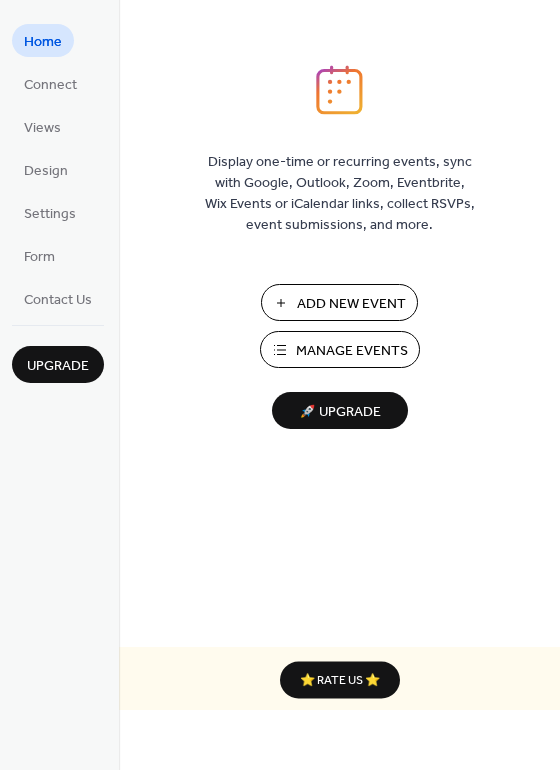 click on "Manage Events" at bounding box center [352, 351] 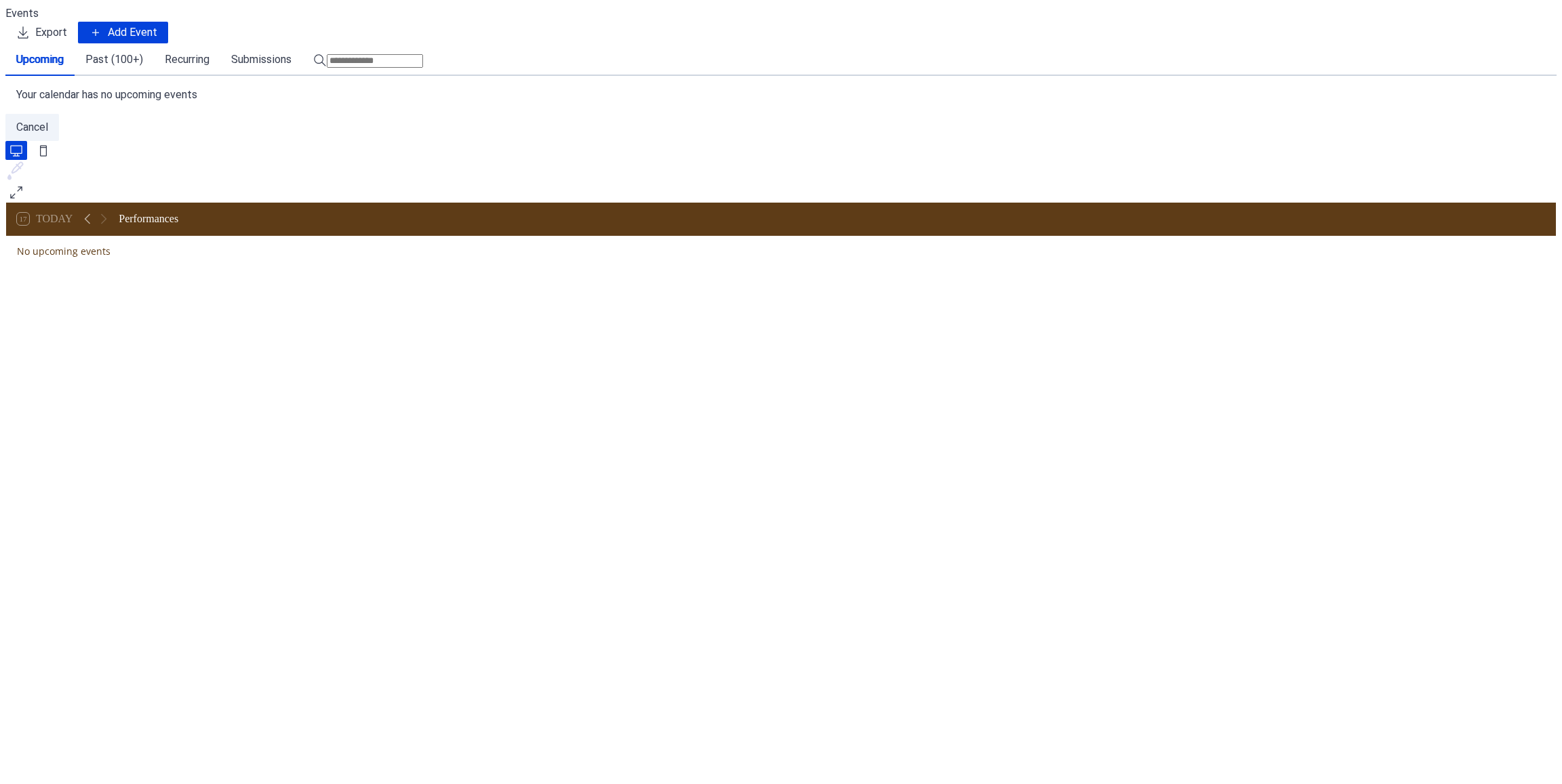 scroll, scrollTop: 0, scrollLeft: 0, axis: both 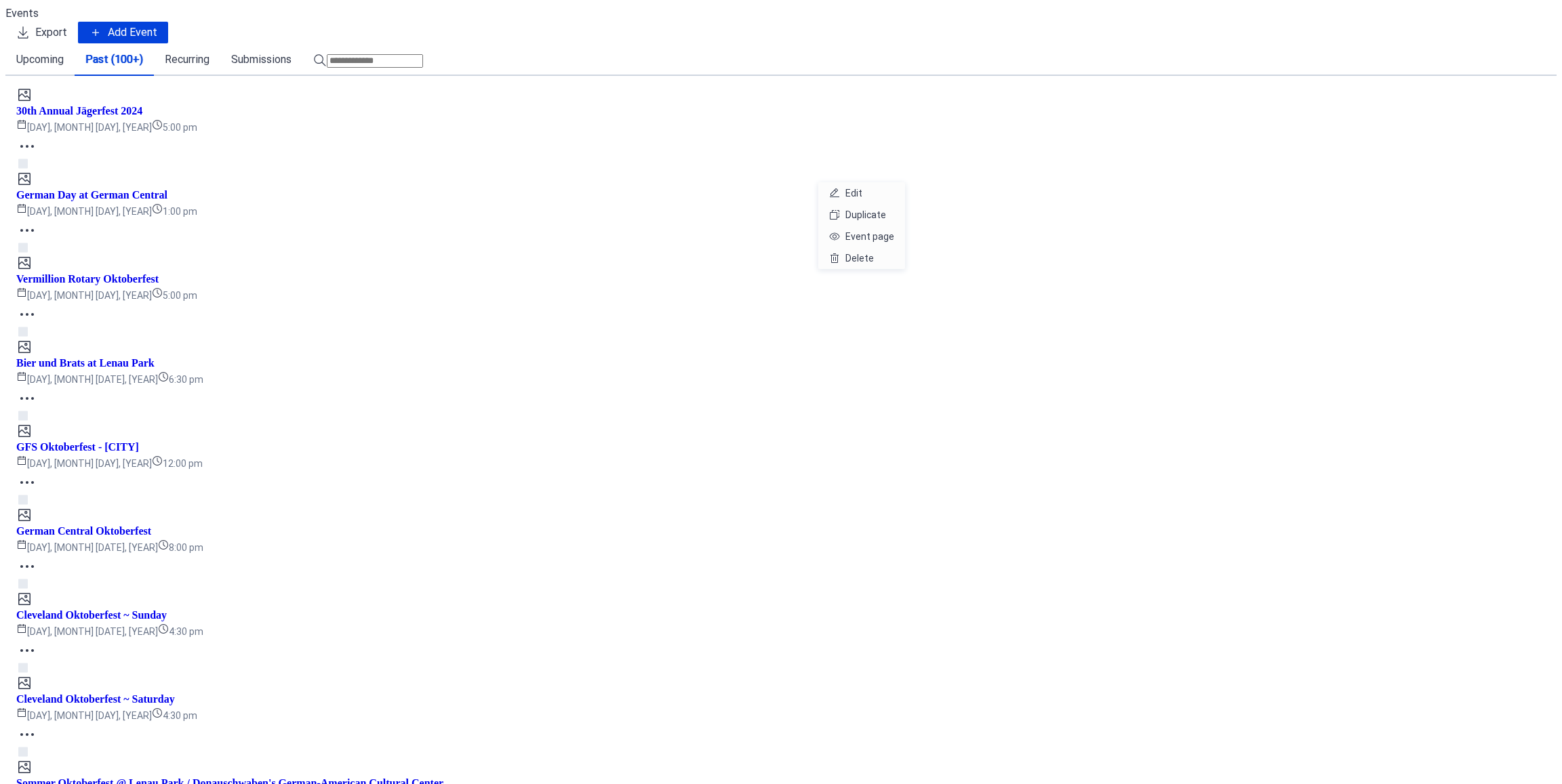 click 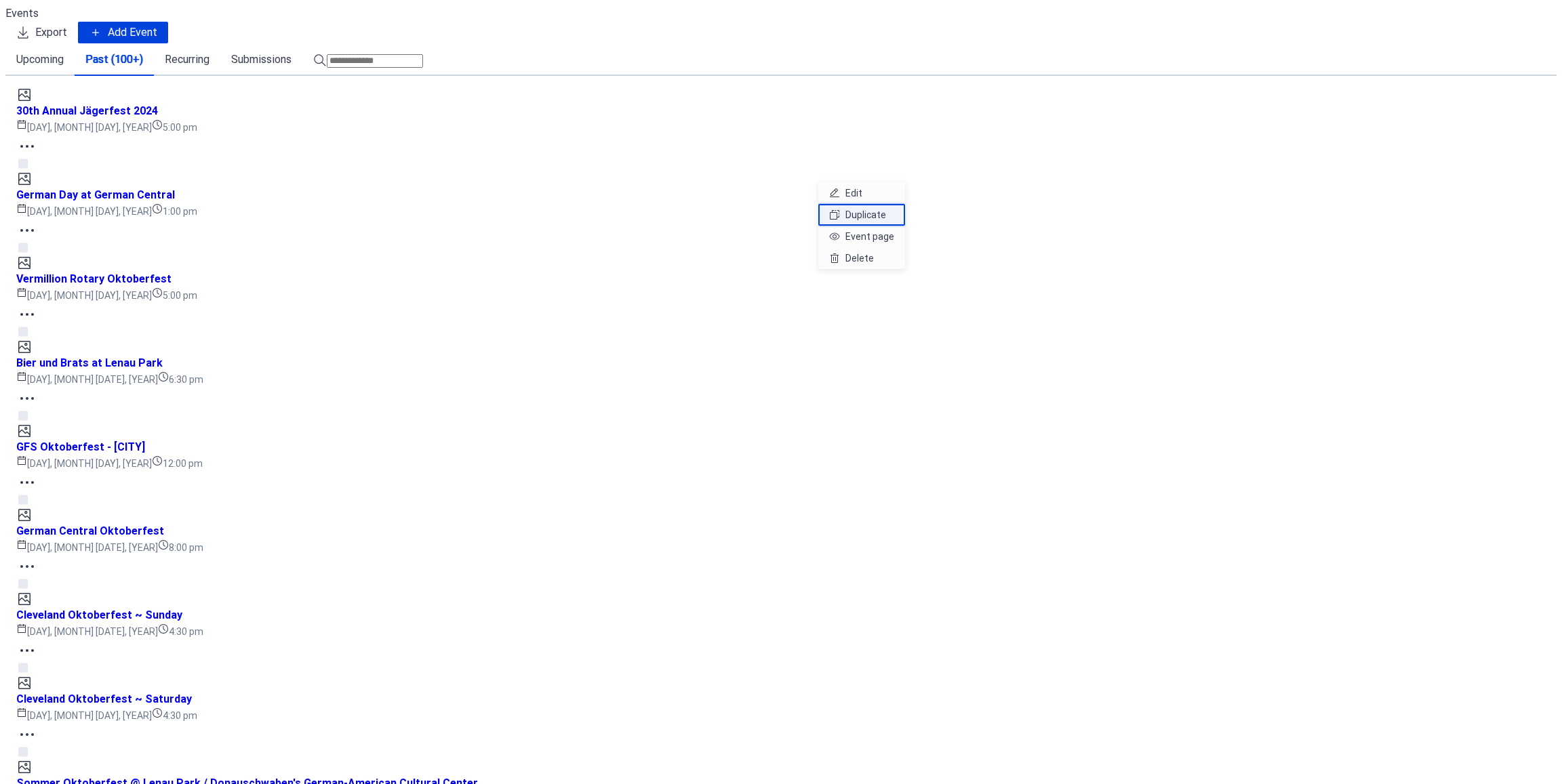 click on "Duplicate" at bounding box center (862, 213) 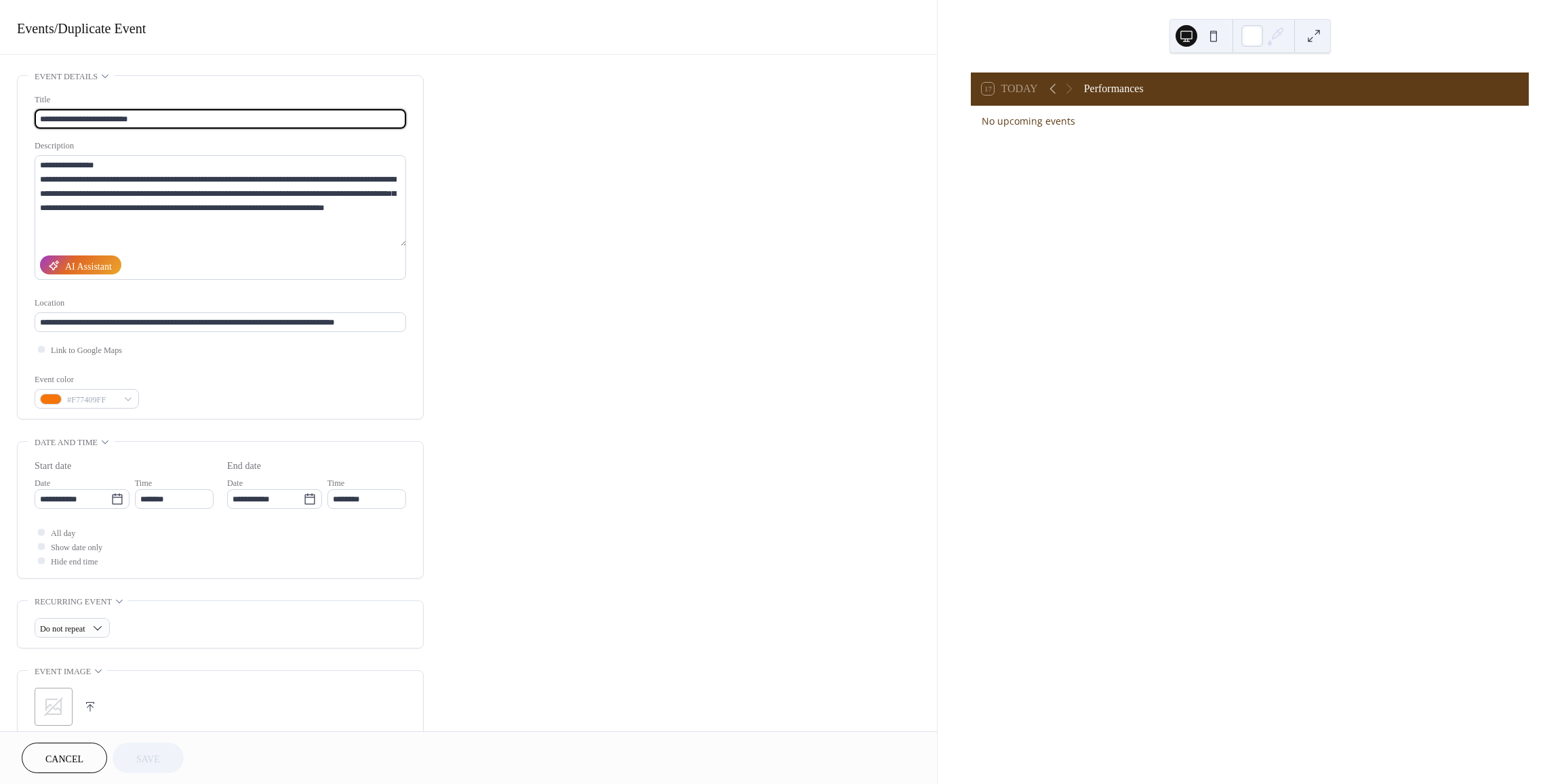 click on "**********" at bounding box center [220, 119] 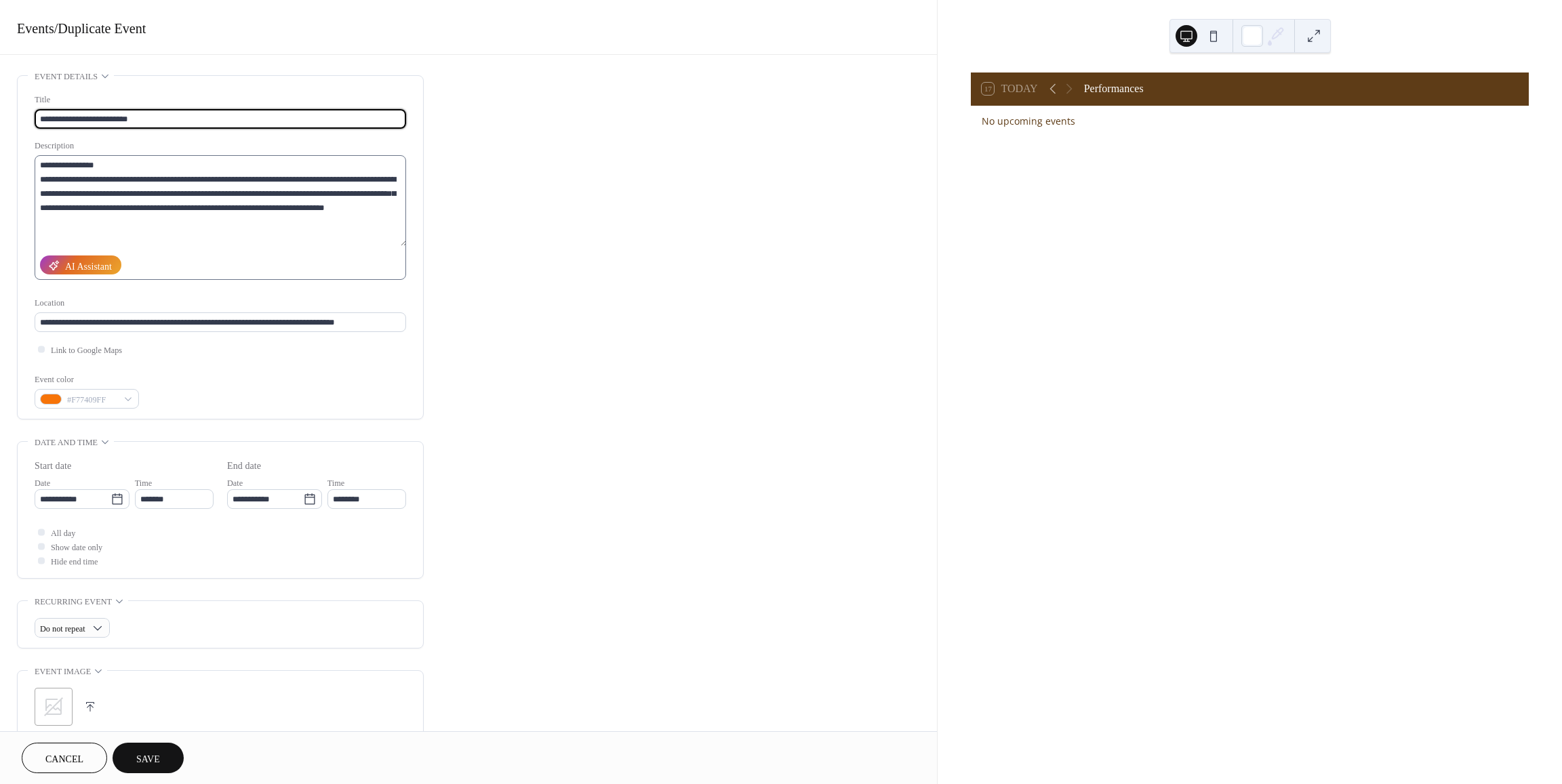 type on "**********" 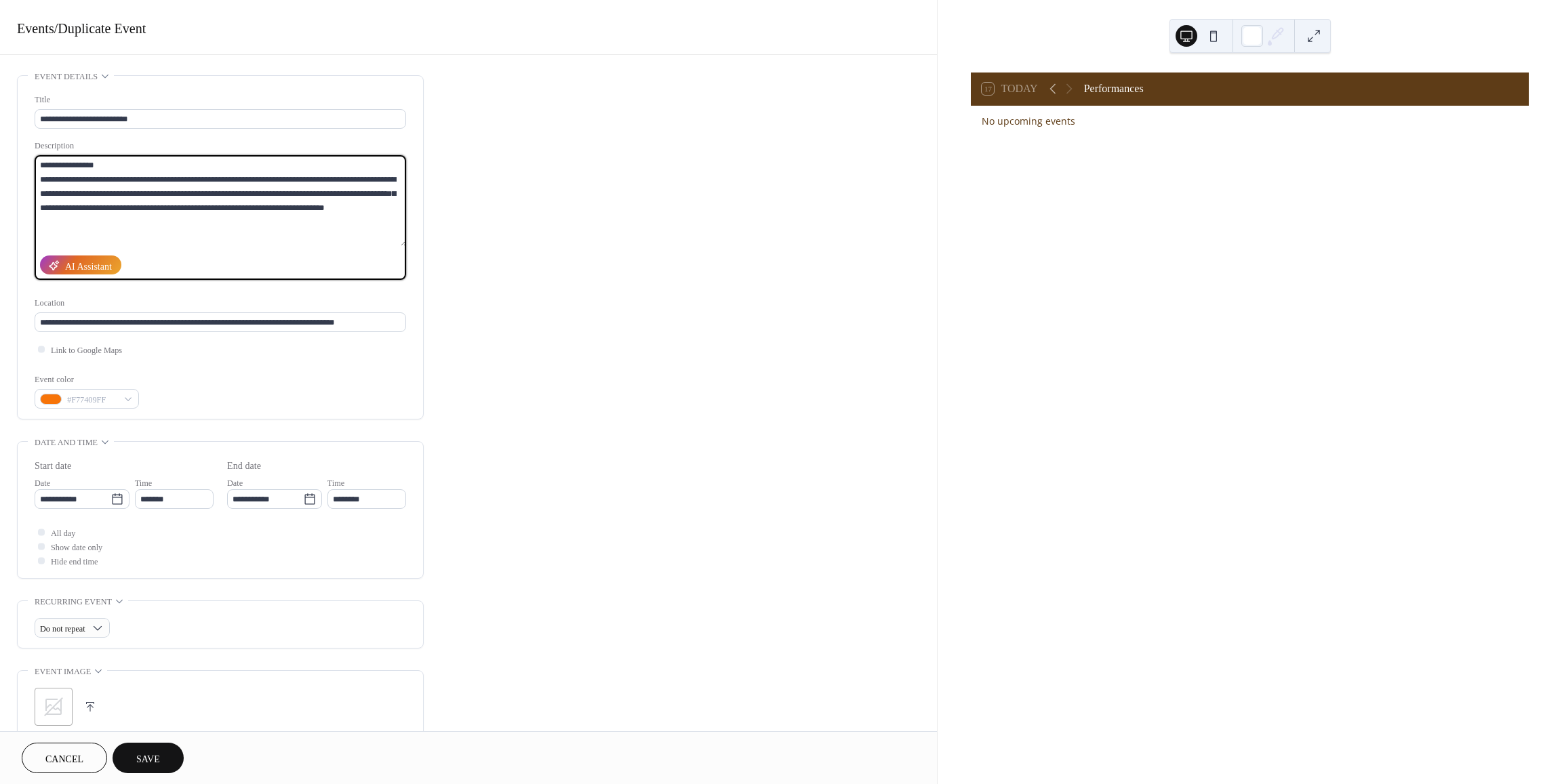 drag, startPoint x: 38, startPoint y: 163, endPoint x: 108, endPoint y: 163, distance: 70 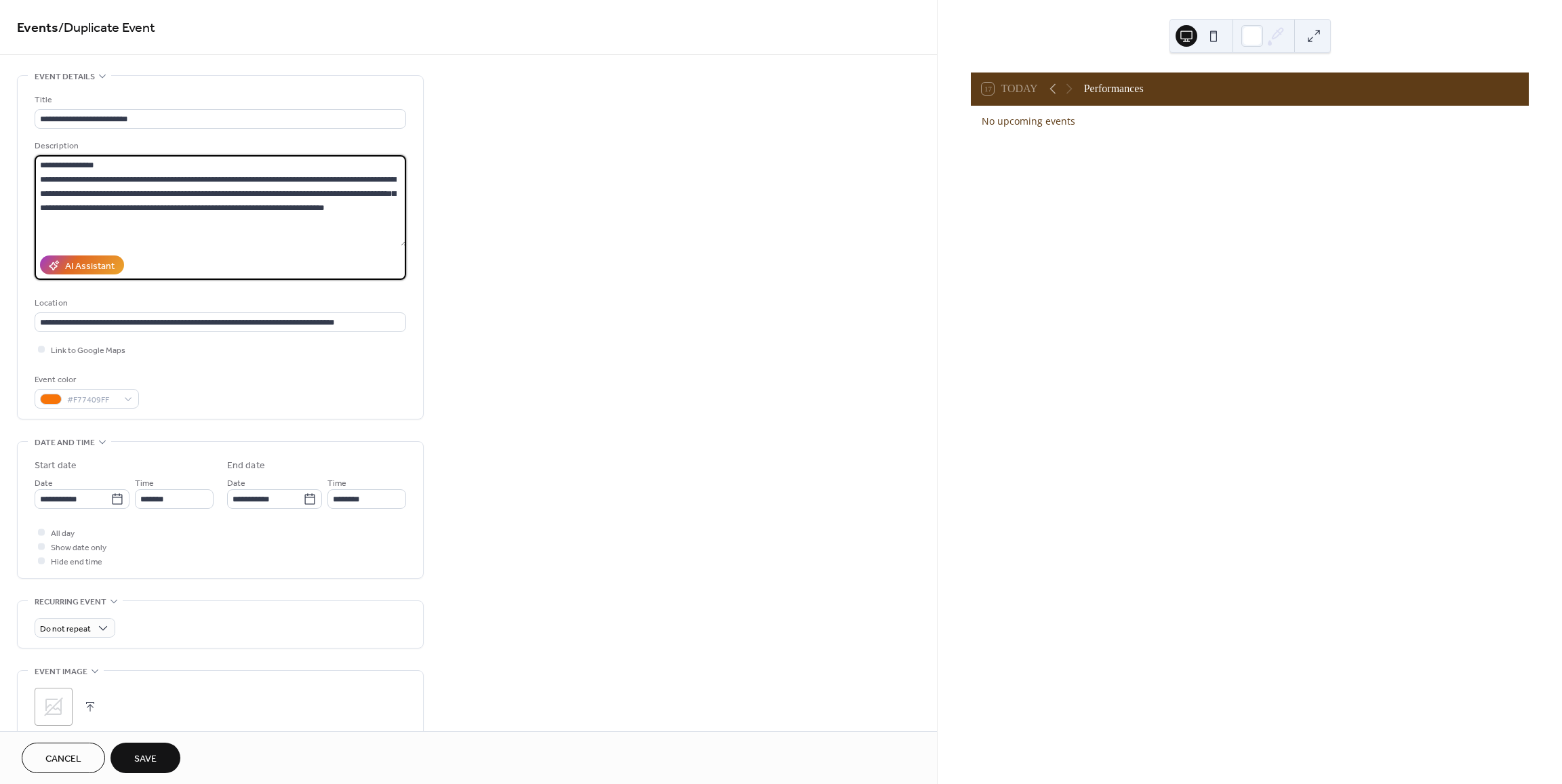 click on "**********" at bounding box center (220, 201) 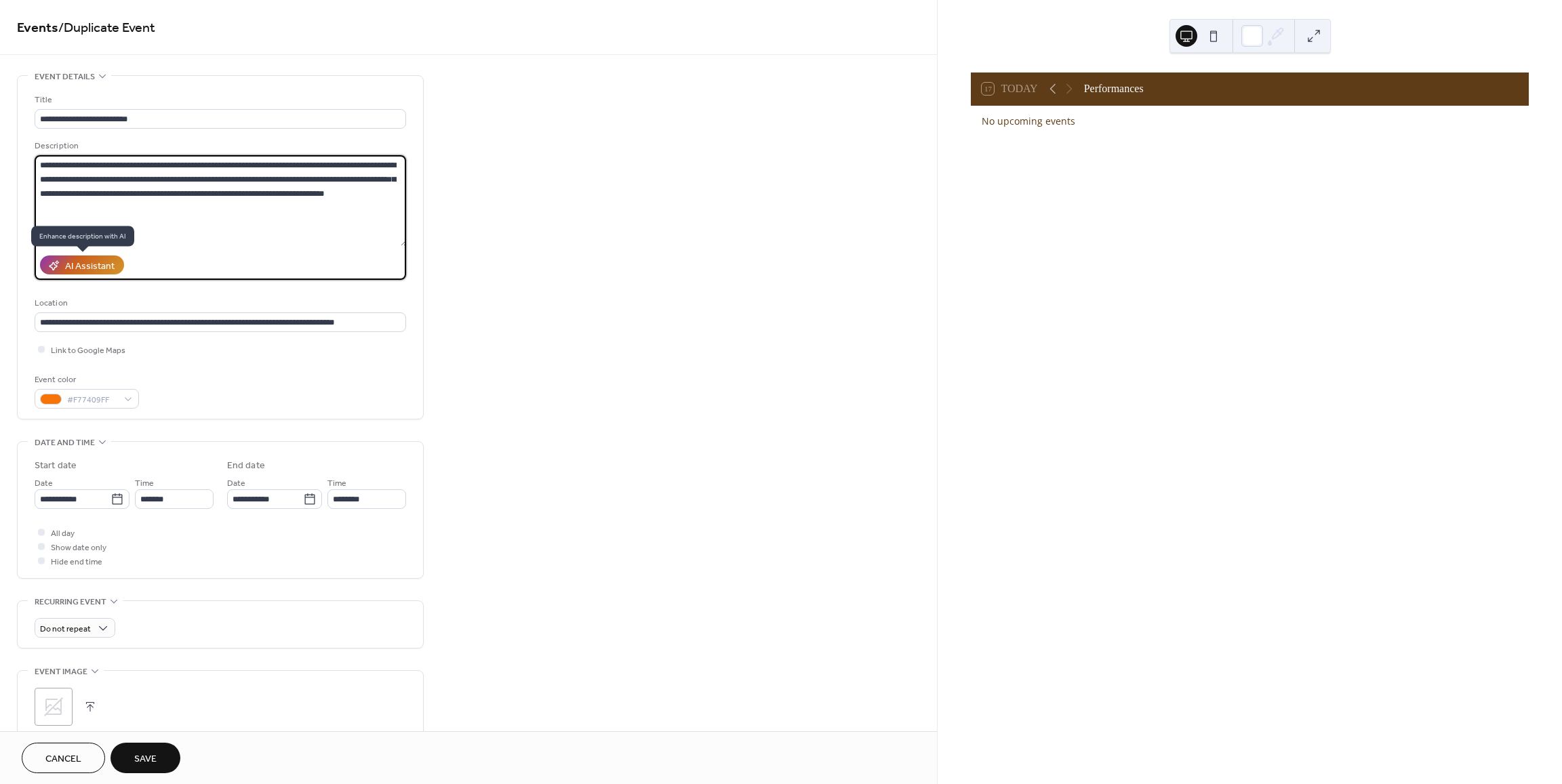 type on "**********" 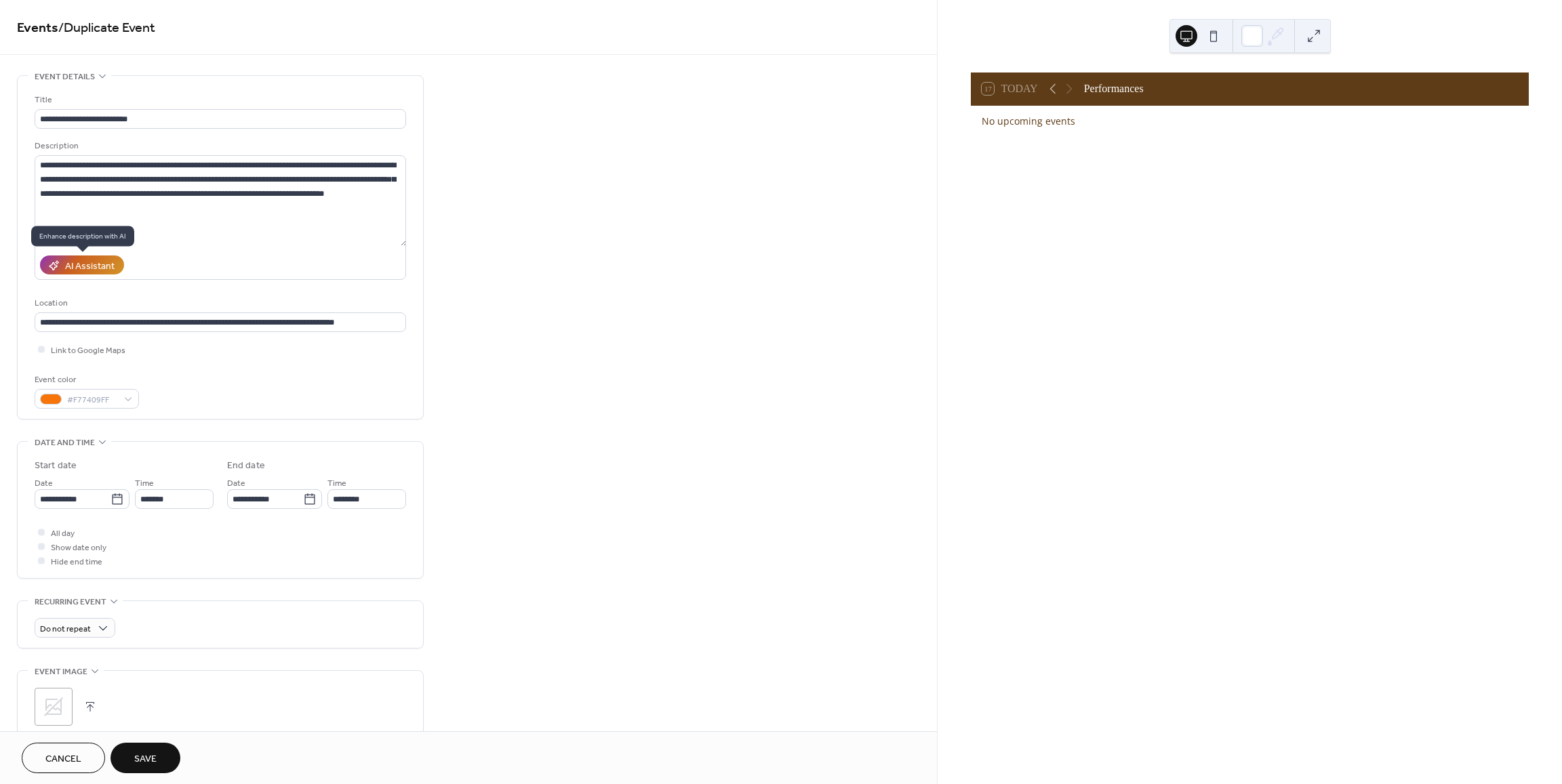 click on "AI Assistant" at bounding box center (89, 266) 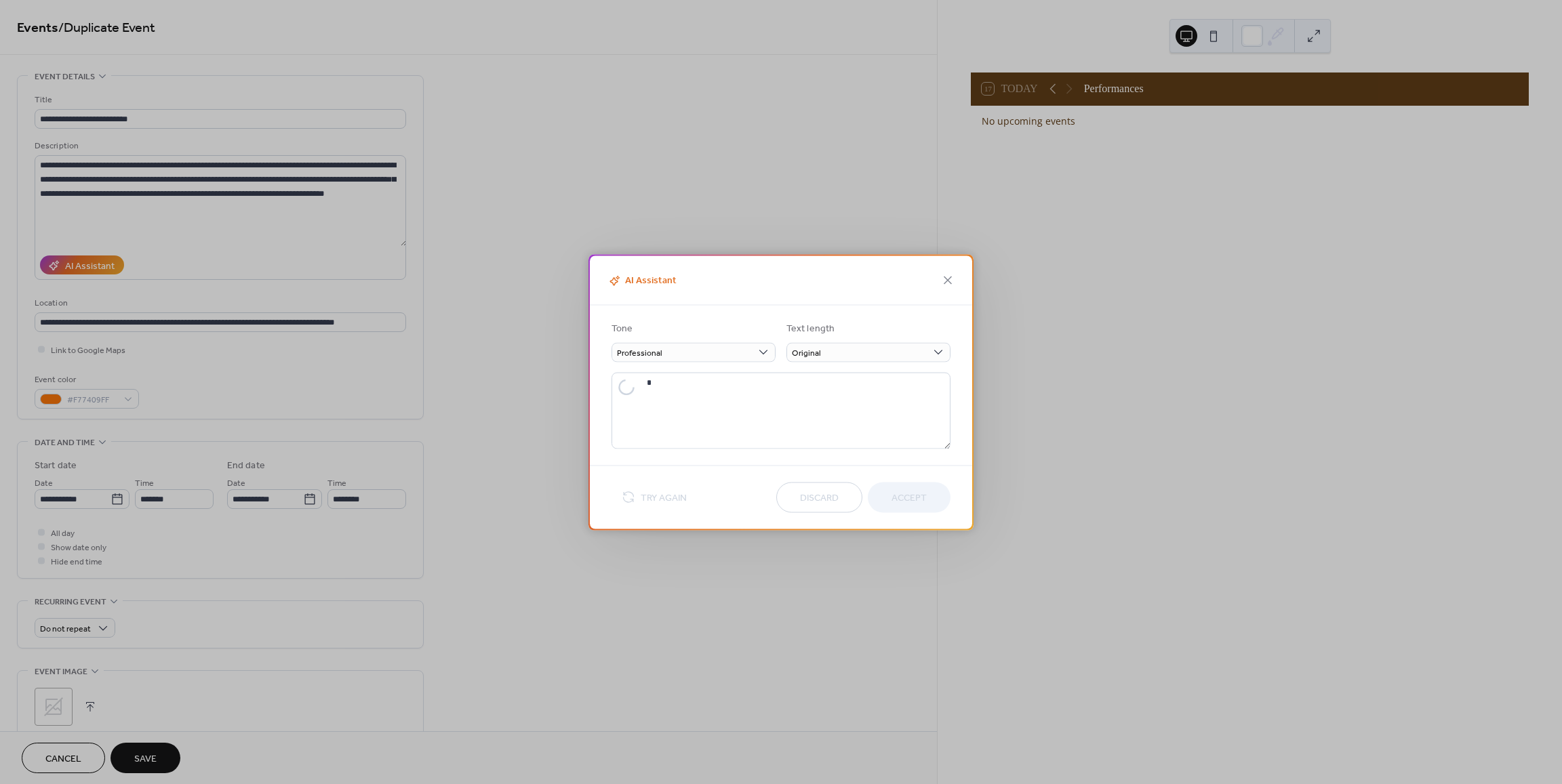 type on "**********" 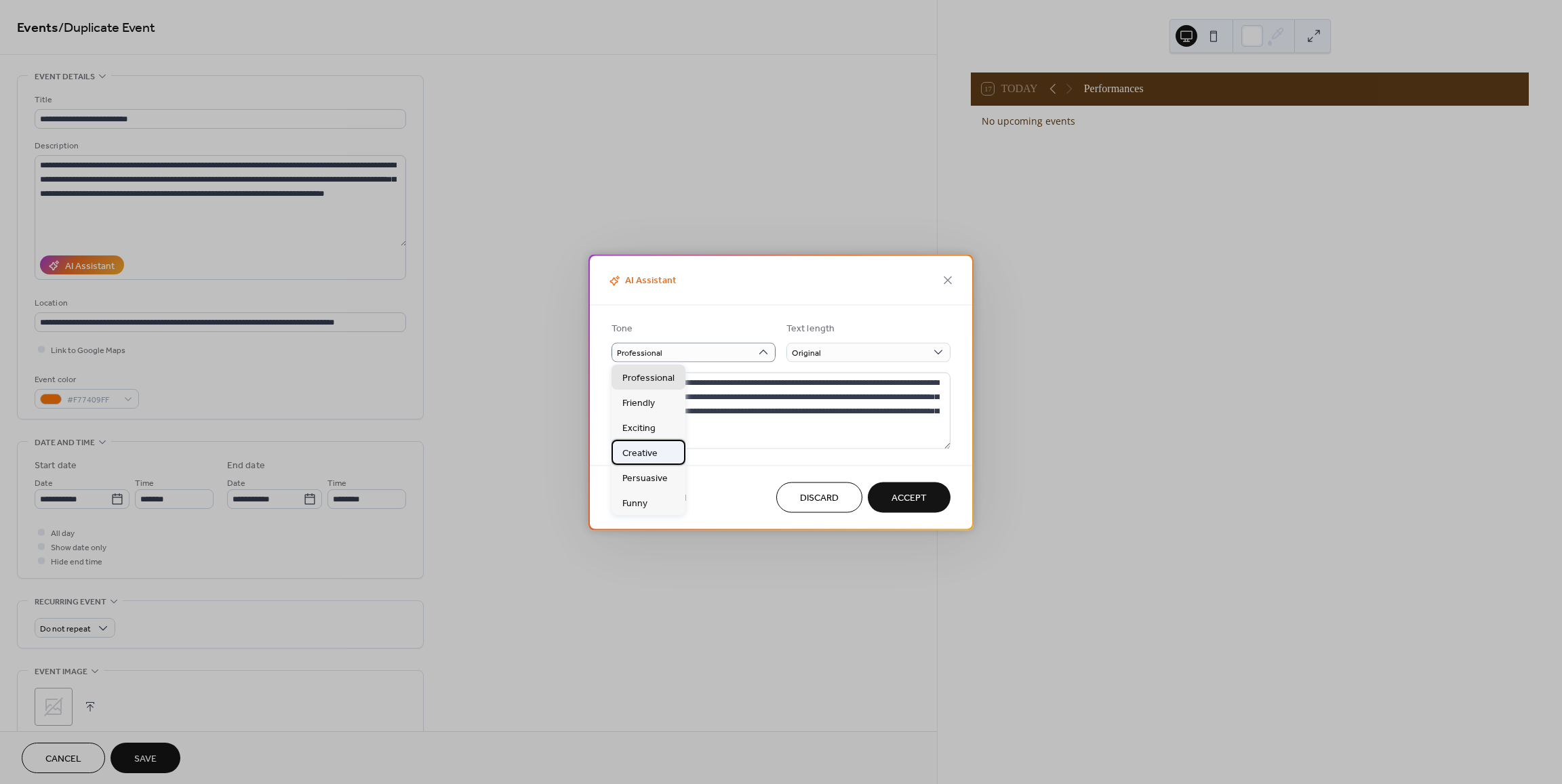 click on "Creative" at bounding box center (640, 453) 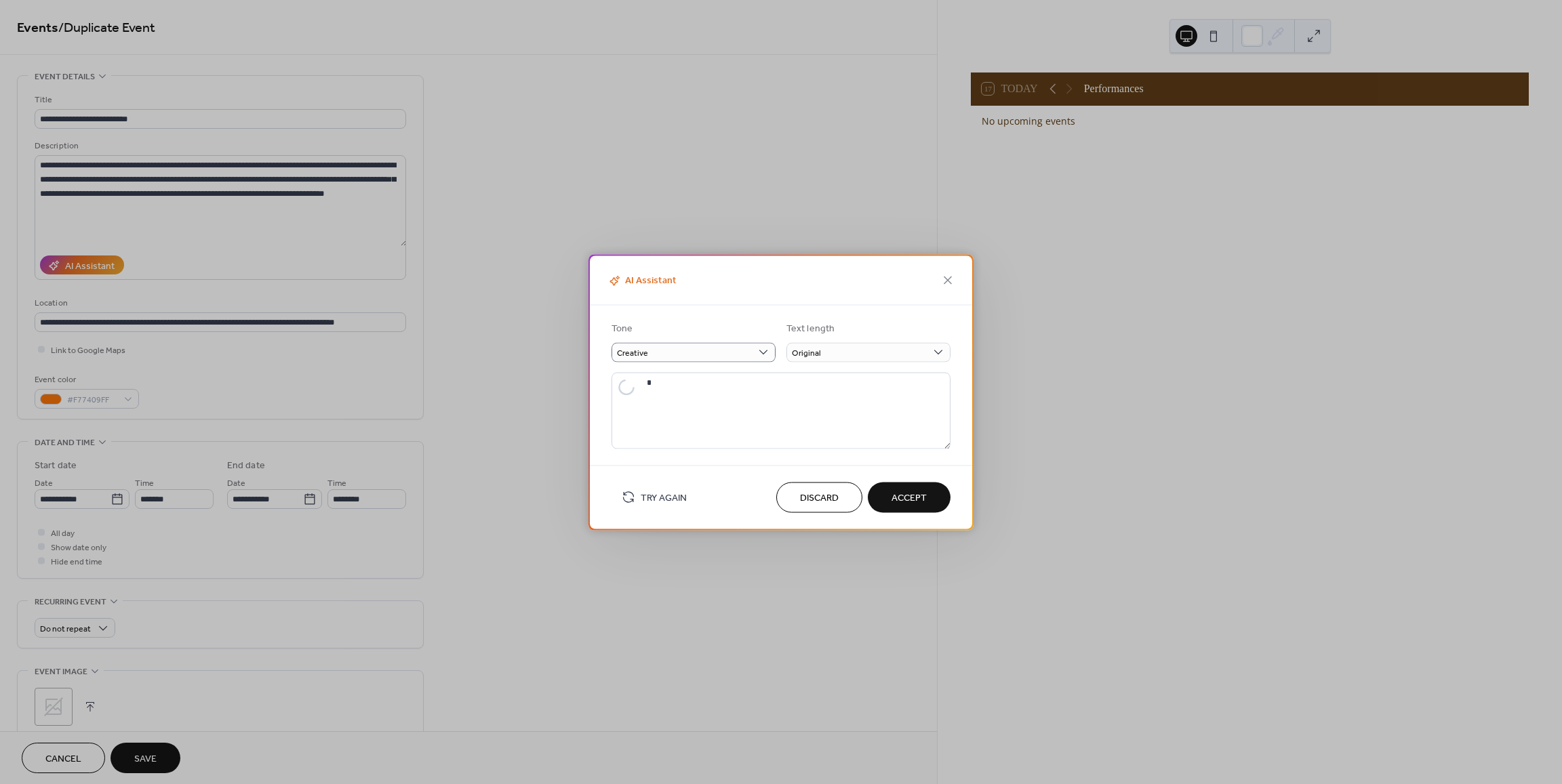 type on "**********" 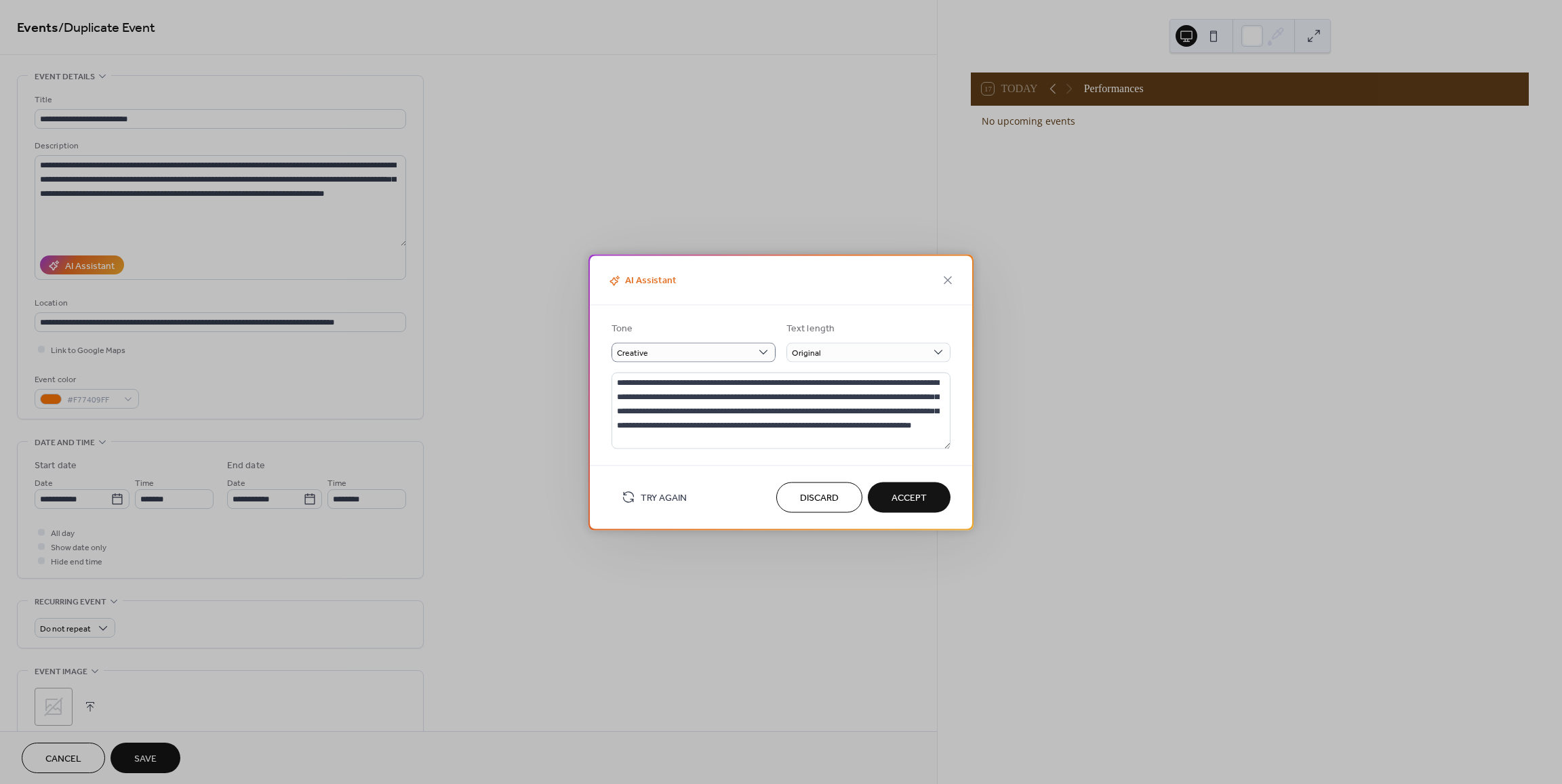 click on "Accept" at bounding box center (909, 498) 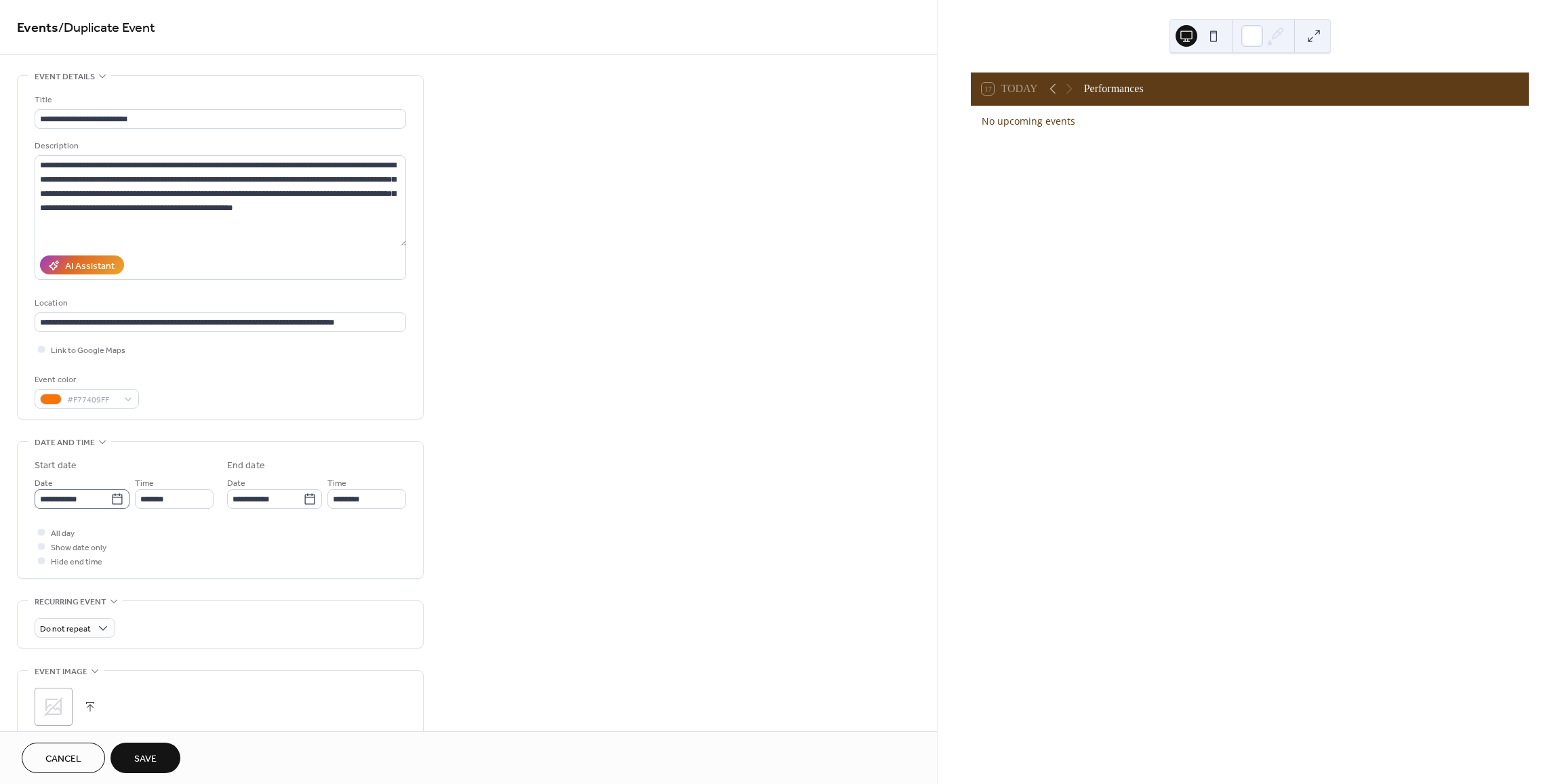 click 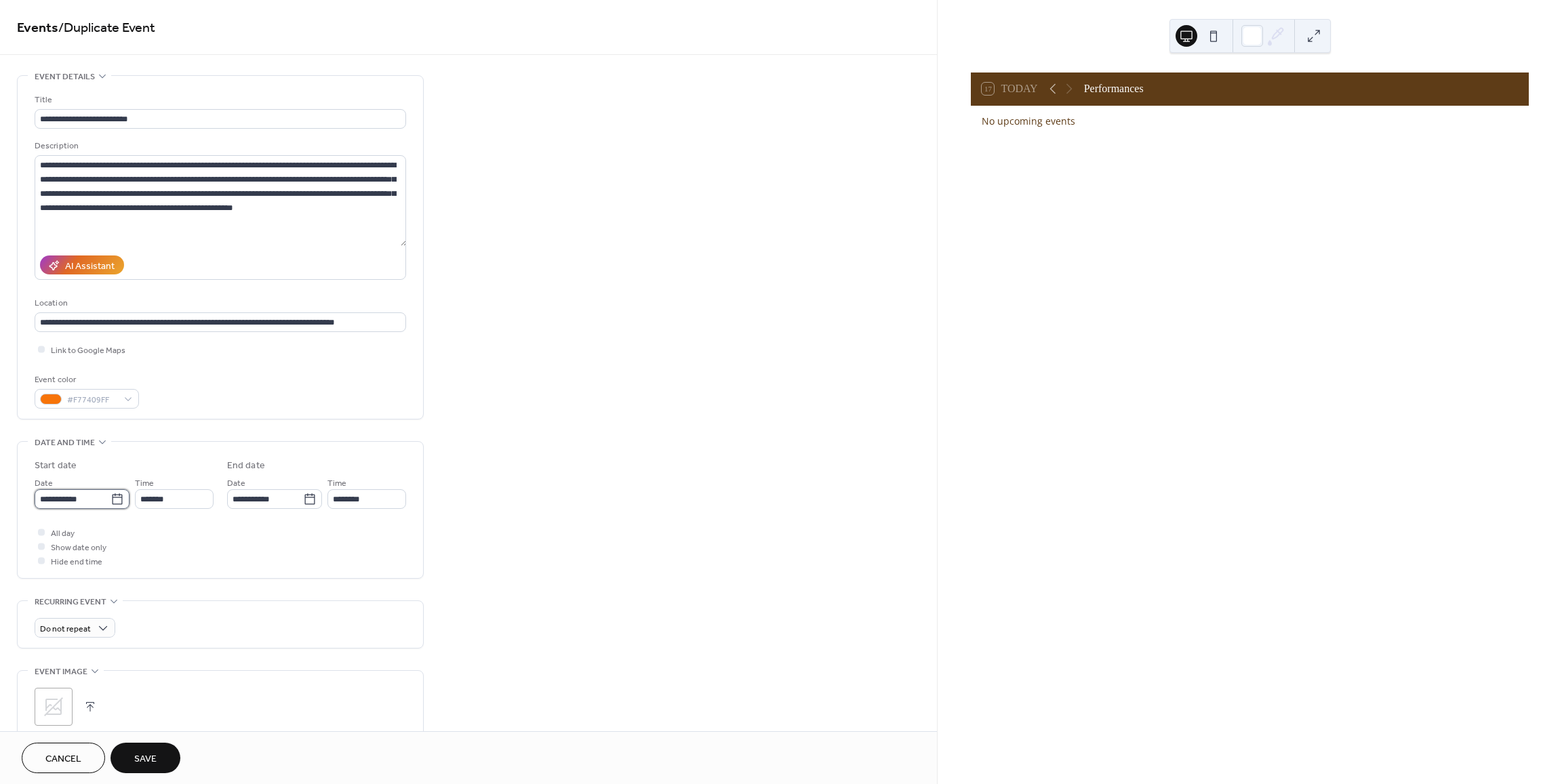 click on "**********" at bounding box center [73, 499] 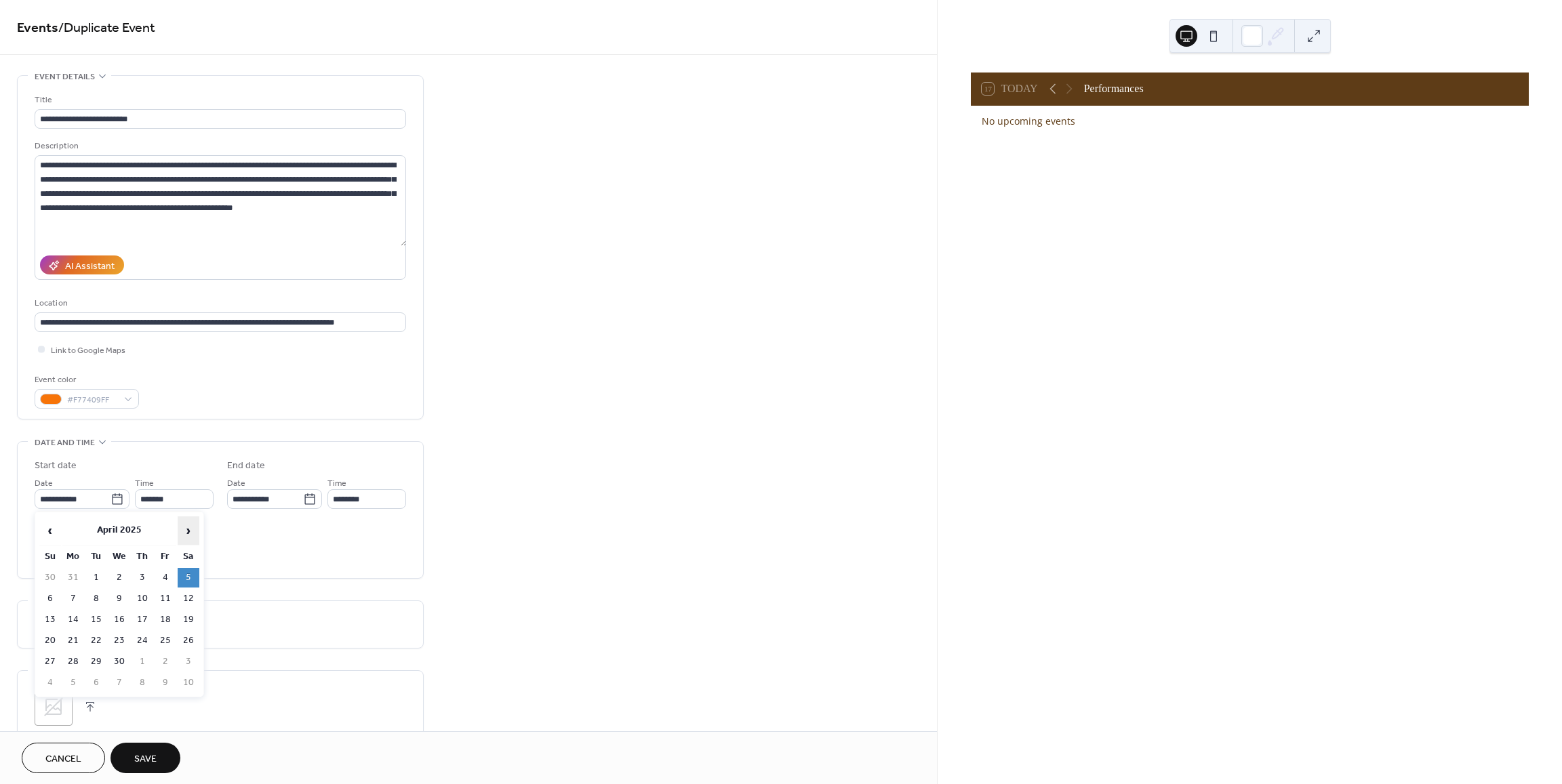 click on "›" at bounding box center (188, 531) 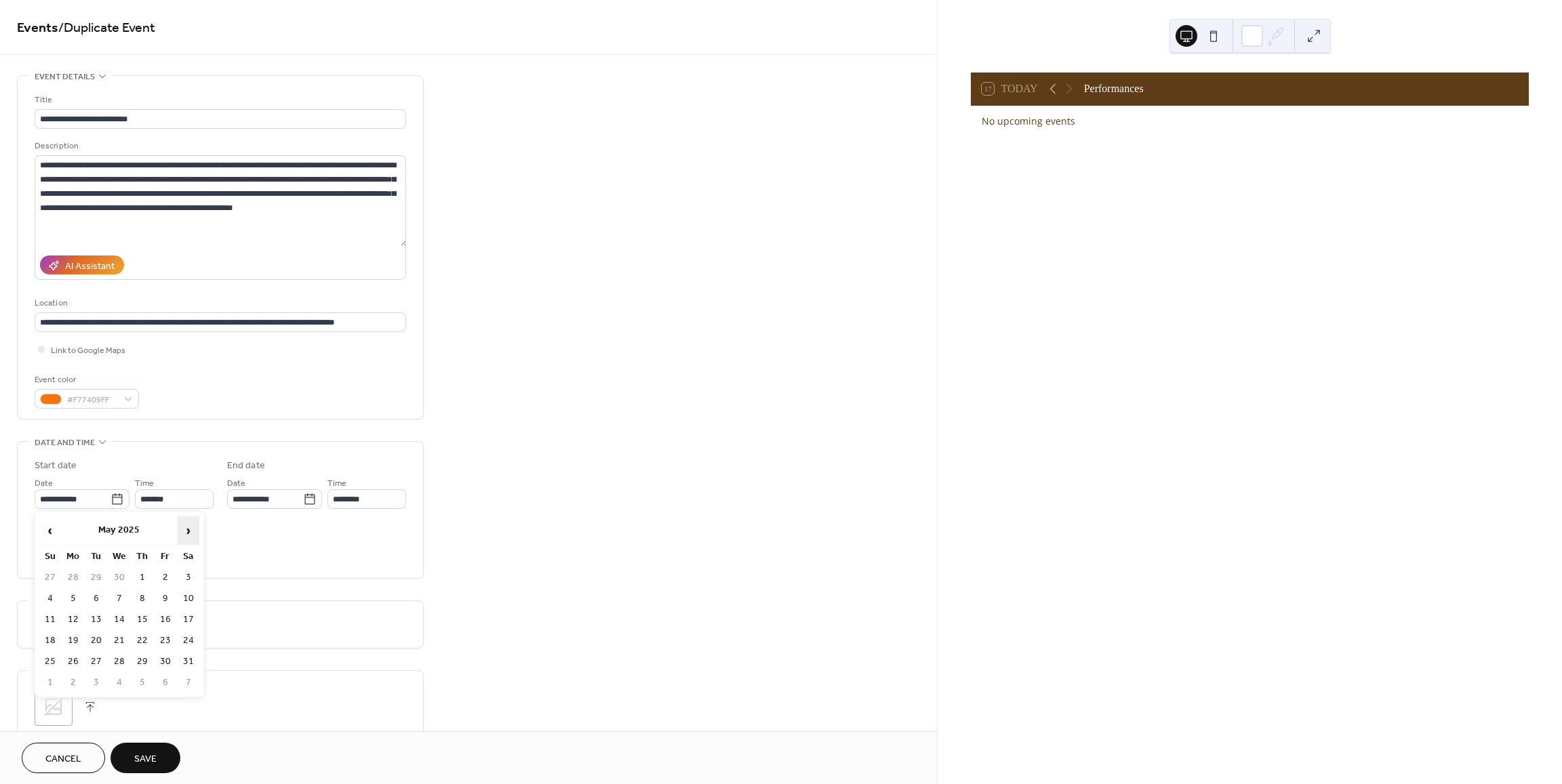 click on "›" at bounding box center [188, 531] 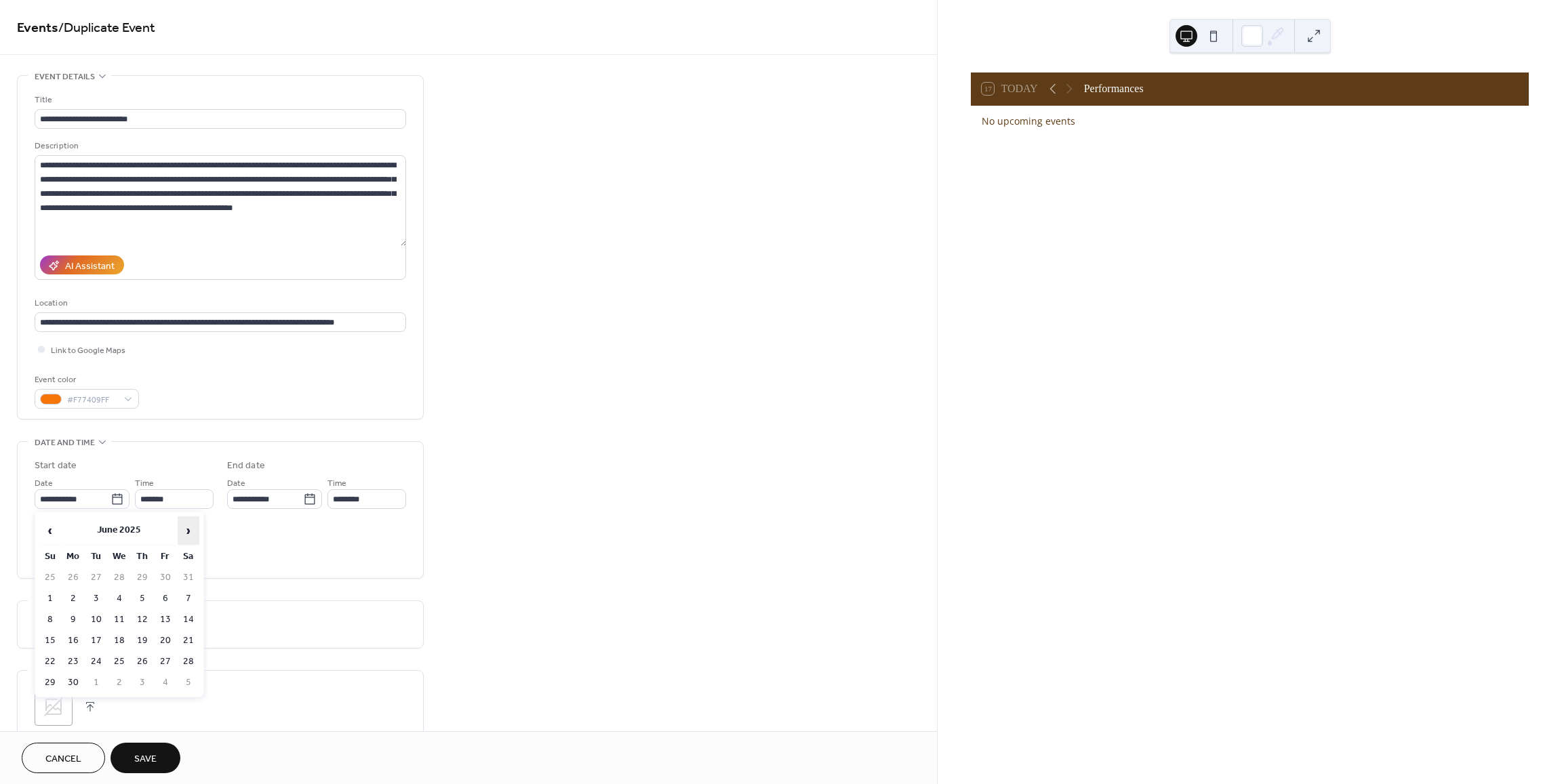 click on "›" at bounding box center (188, 531) 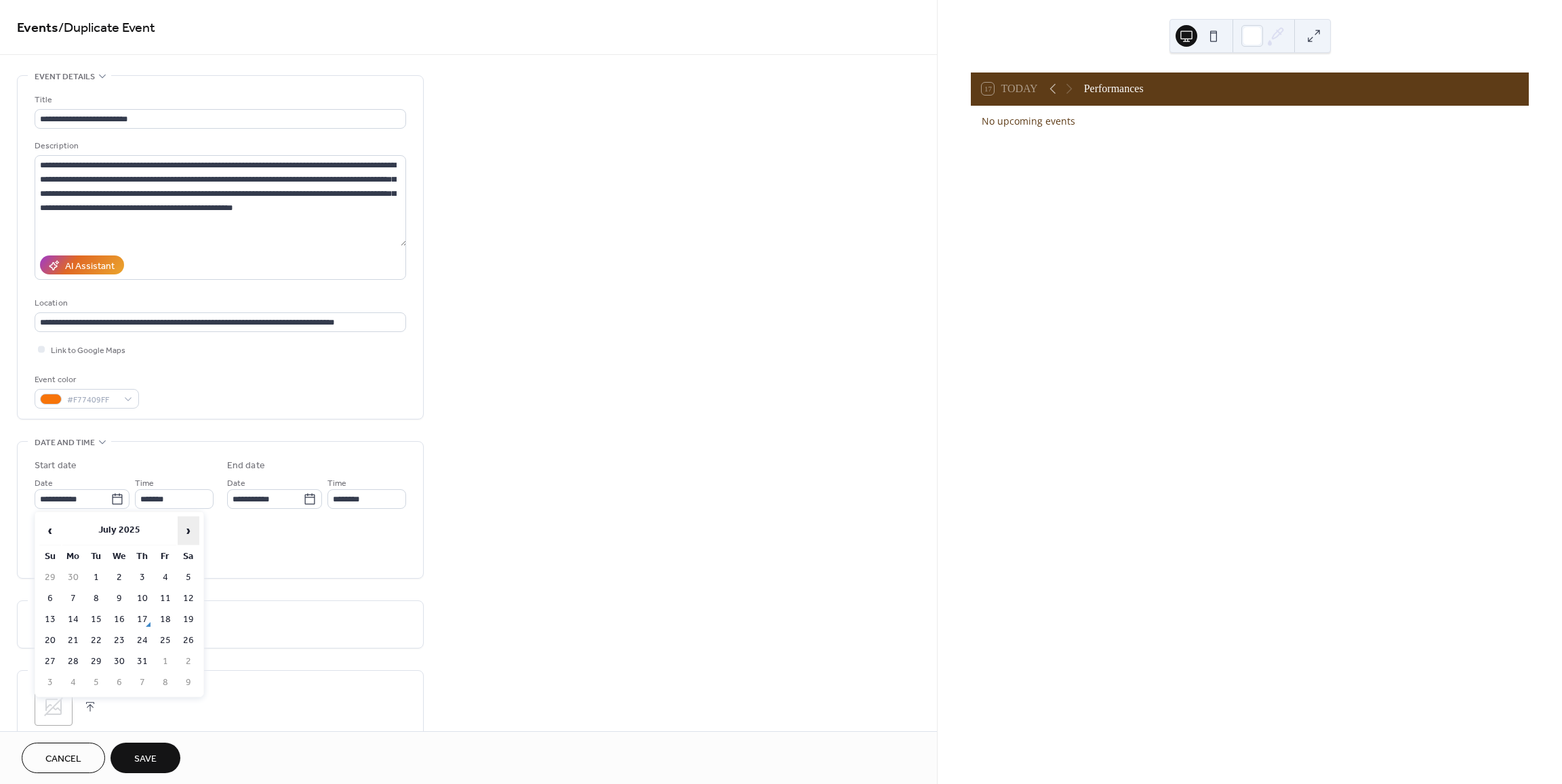 click on "›" at bounding box center [188, 531] 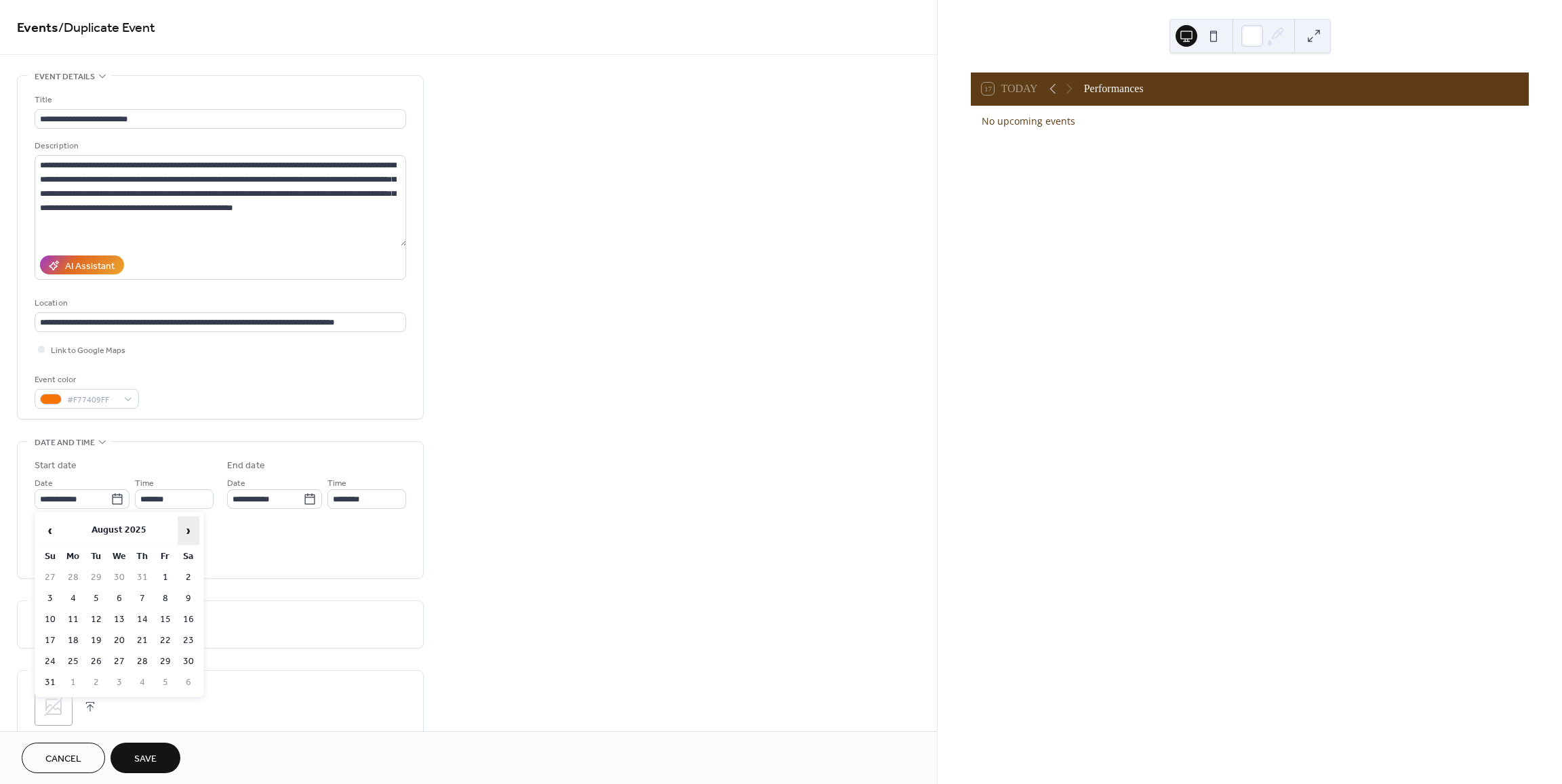 click on "›" at bounding box center (188, 531) 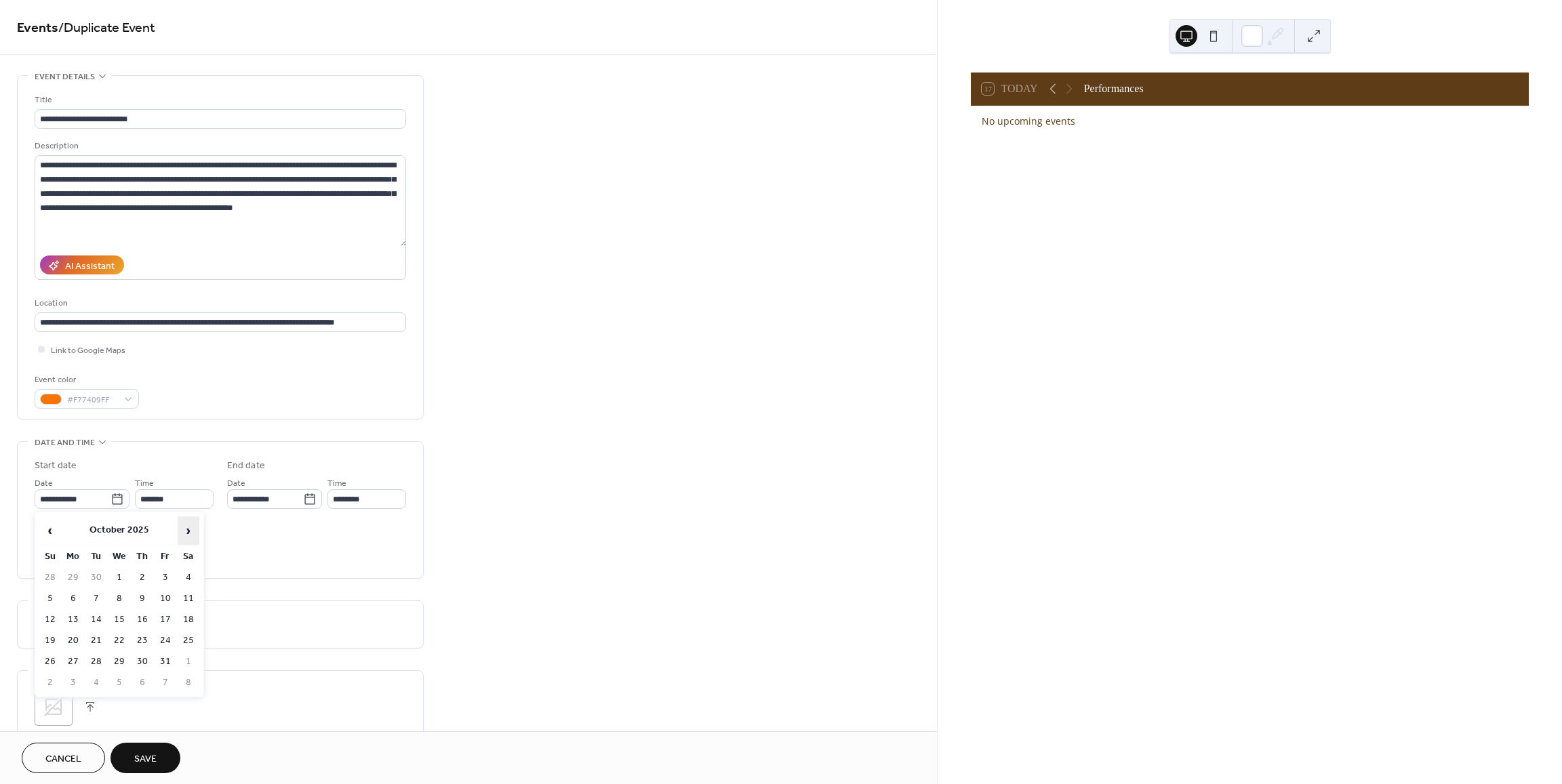 click on "›" at bounding box center (188, 531) 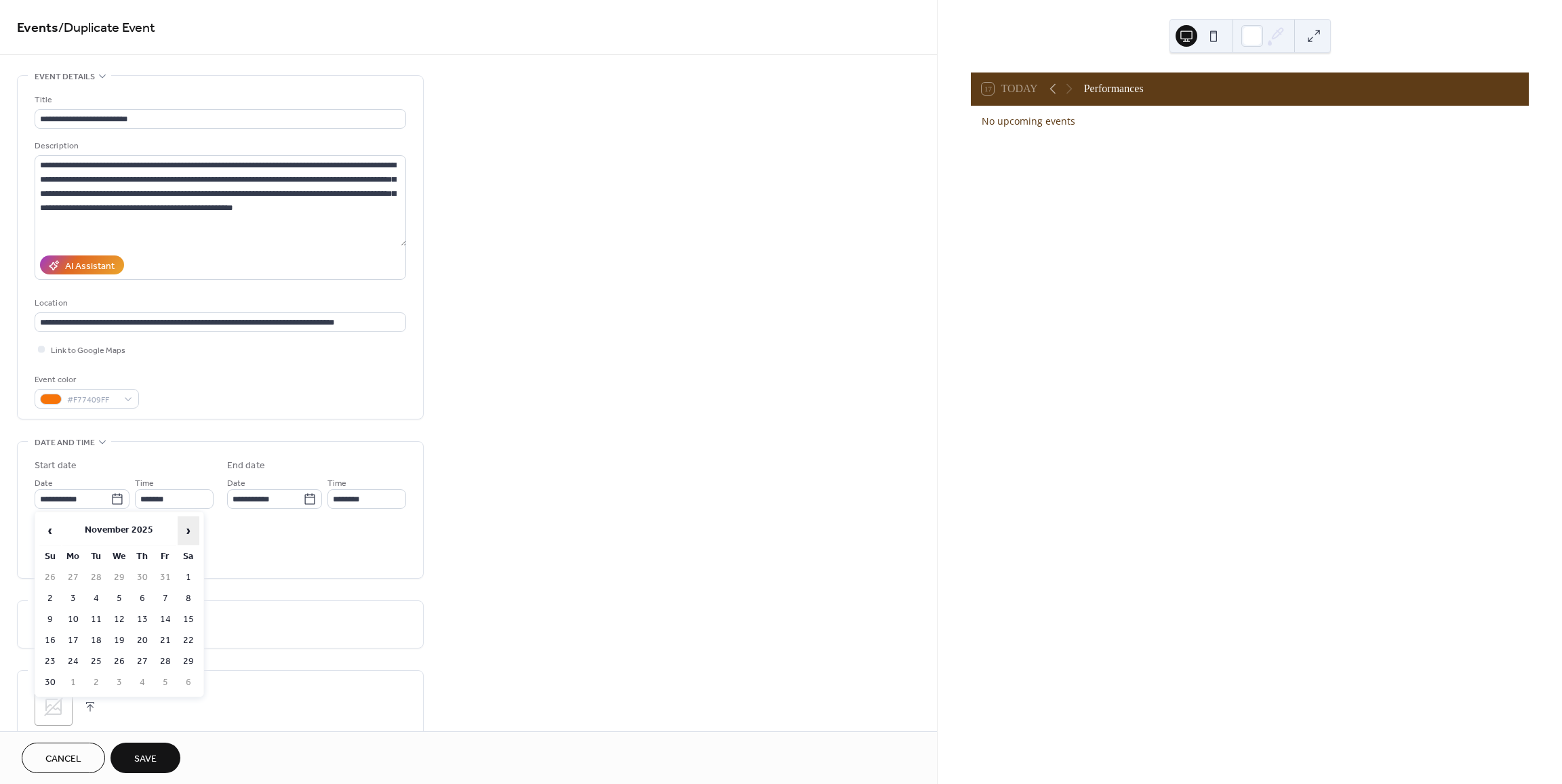 click on "›" at bounding box center (188, 531) 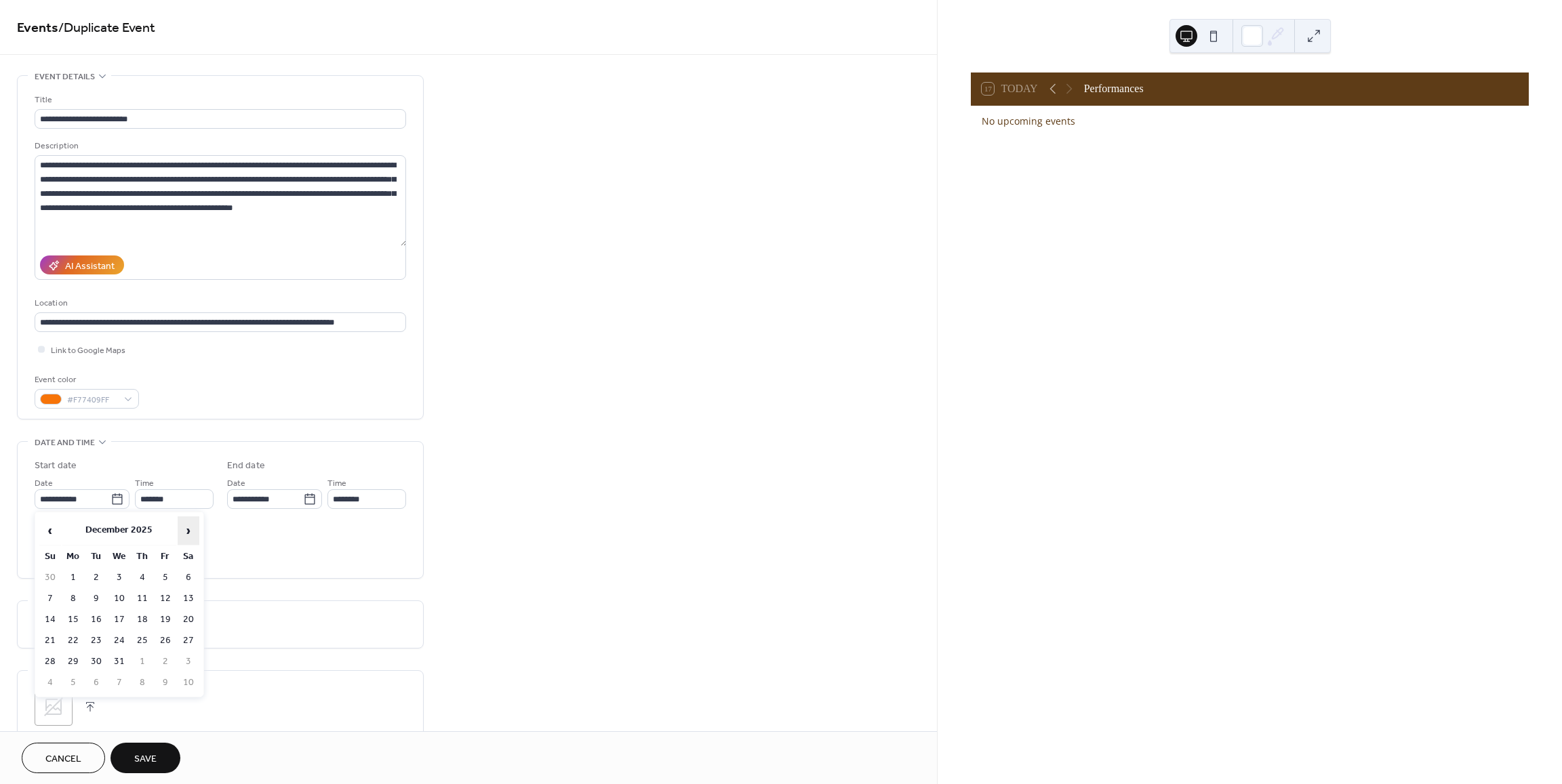 click on "›" at bounding box center (188, 531) 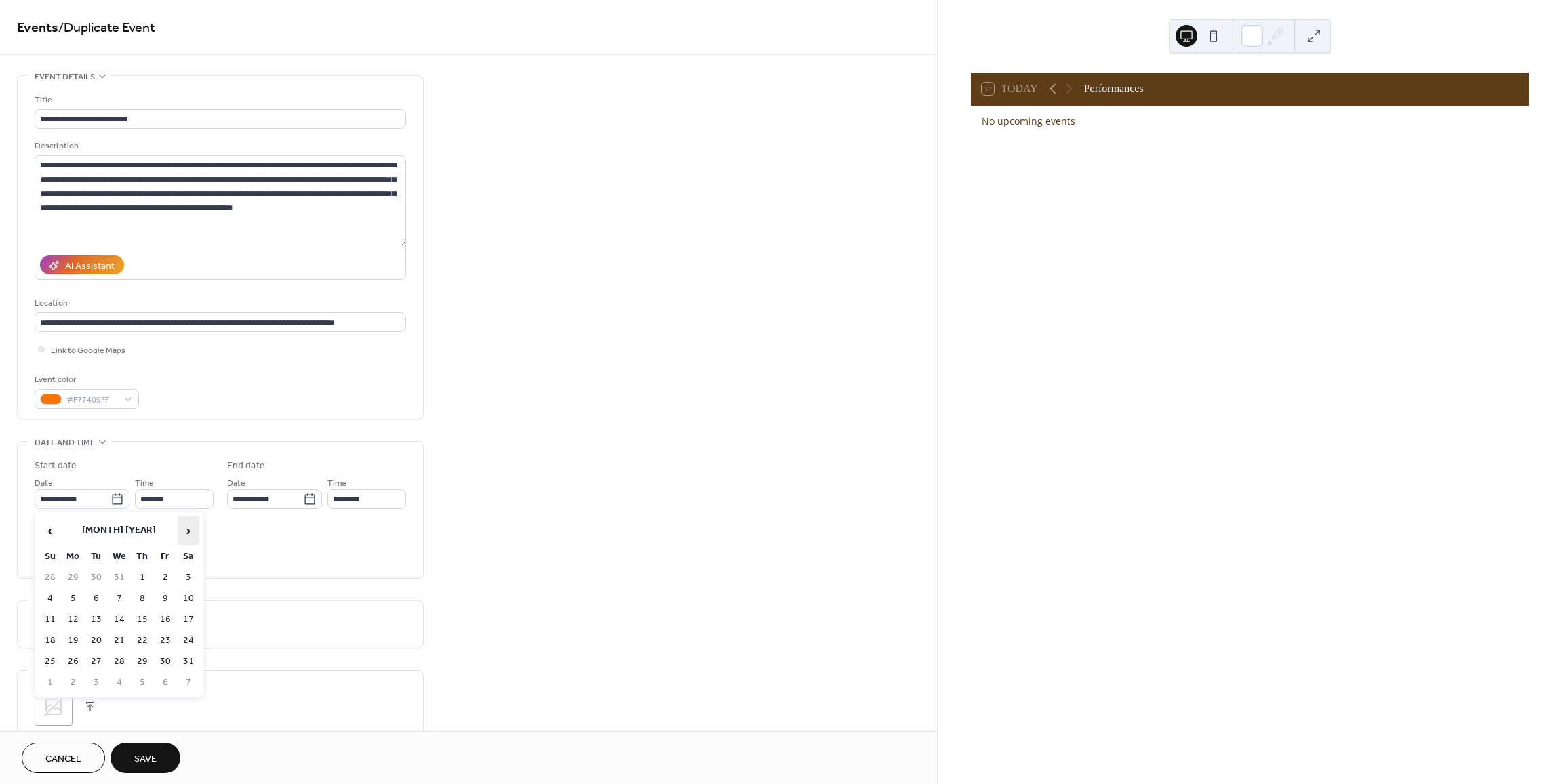 click on "›" at bounding box center [188, 531] 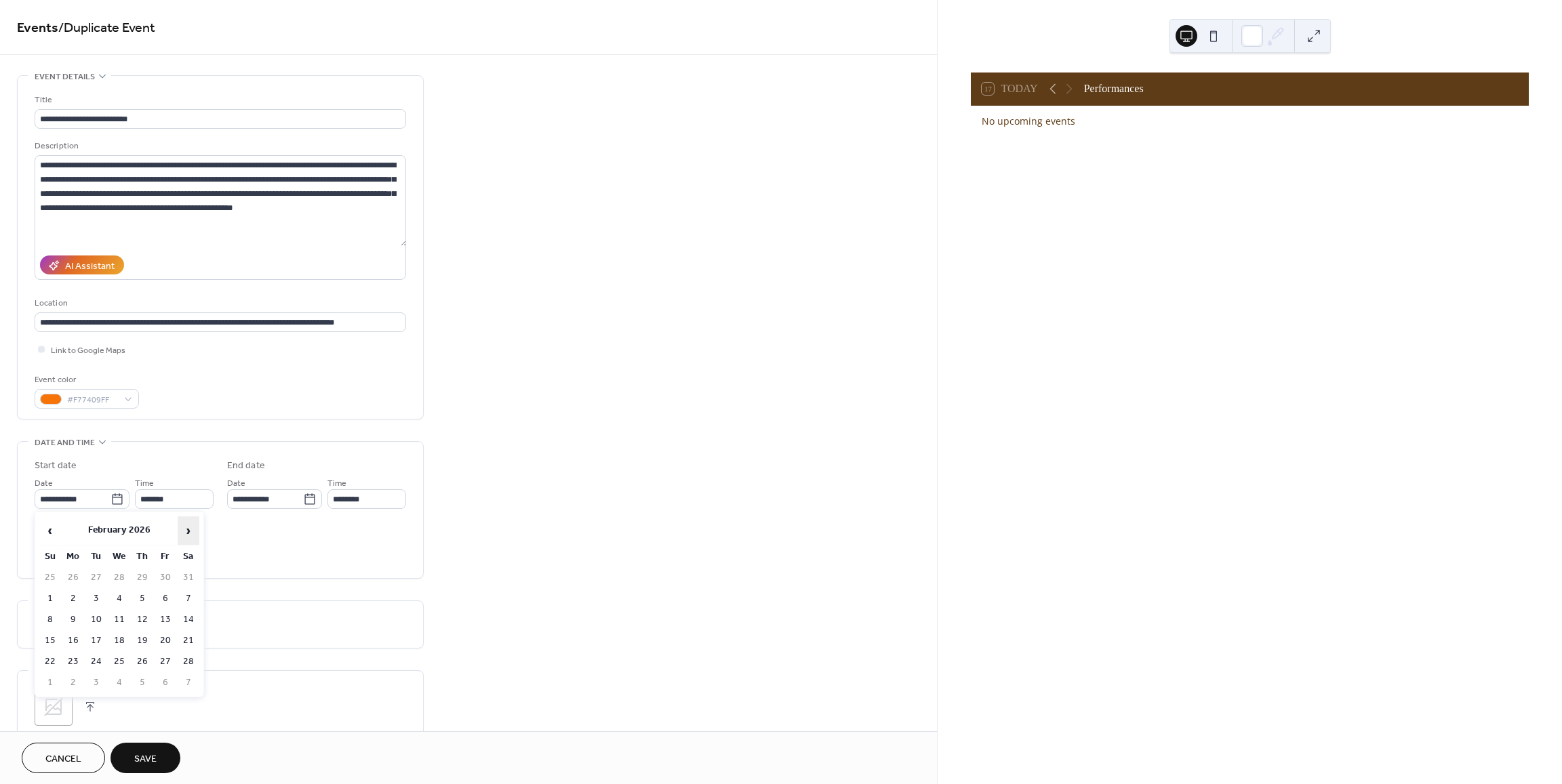 click on "›" at bounding box center [188, 531] 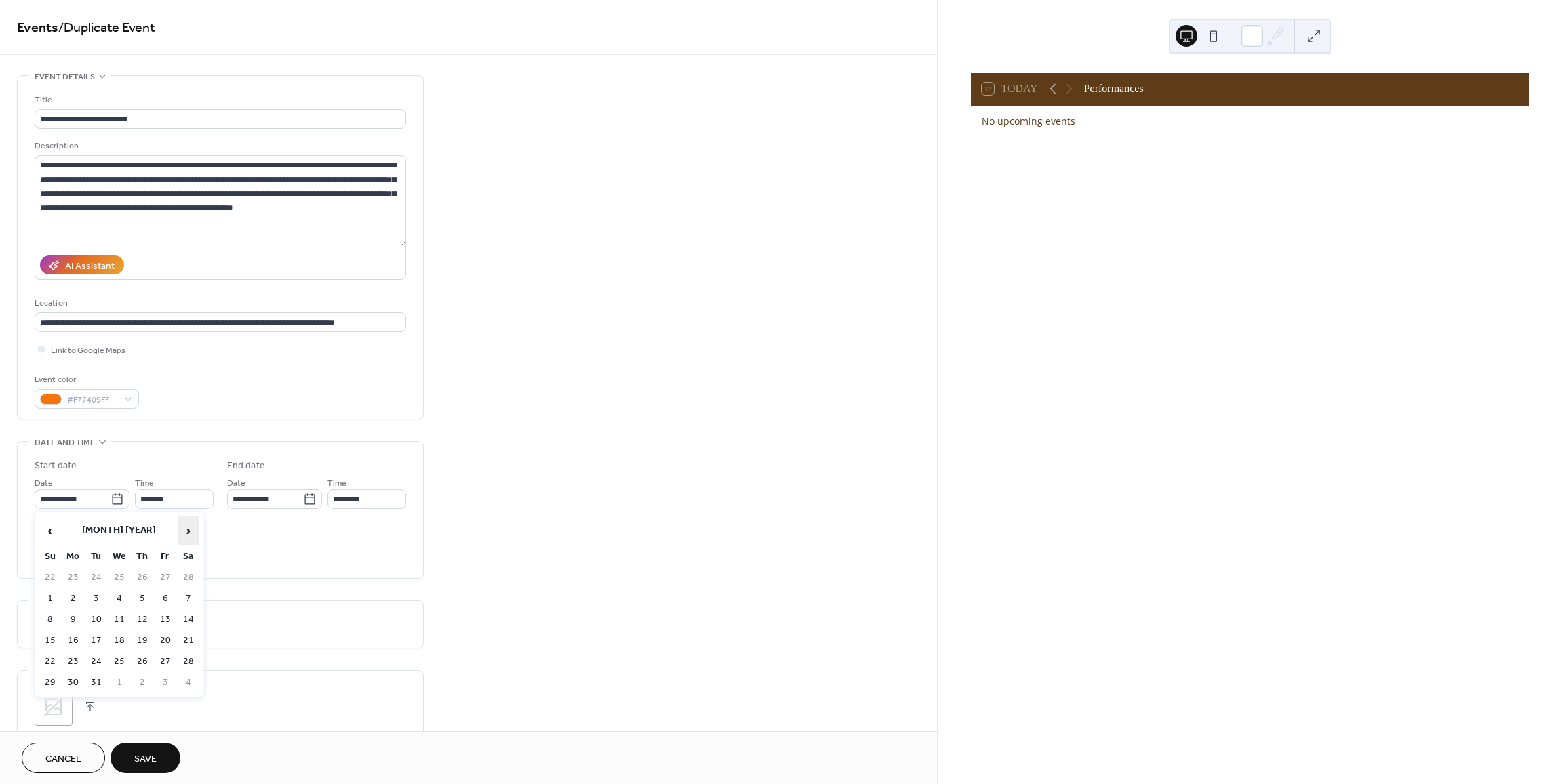 click on "›" at bounding box center [188, 531] 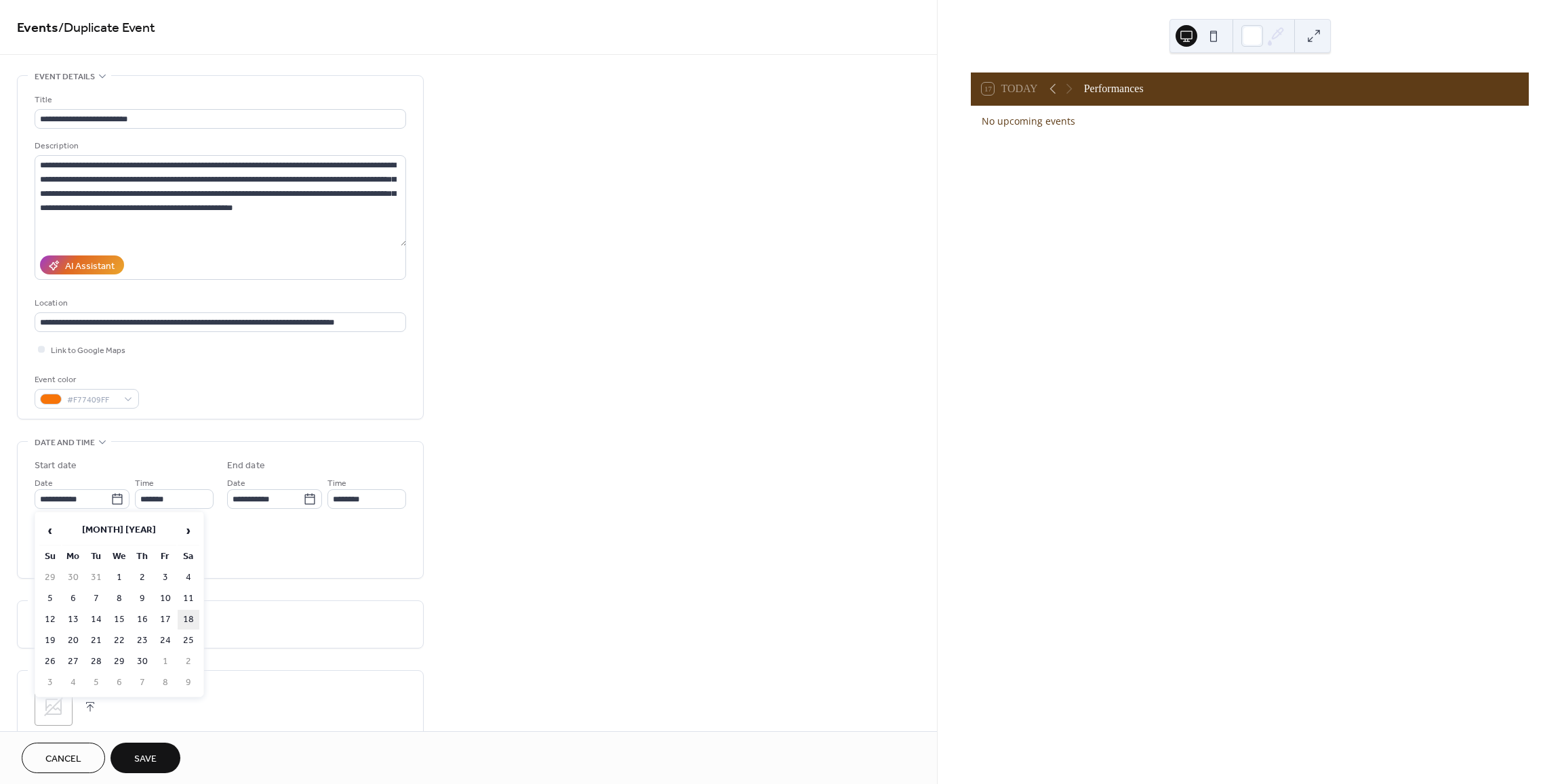 click on "18" at bounding box center (188, 619) 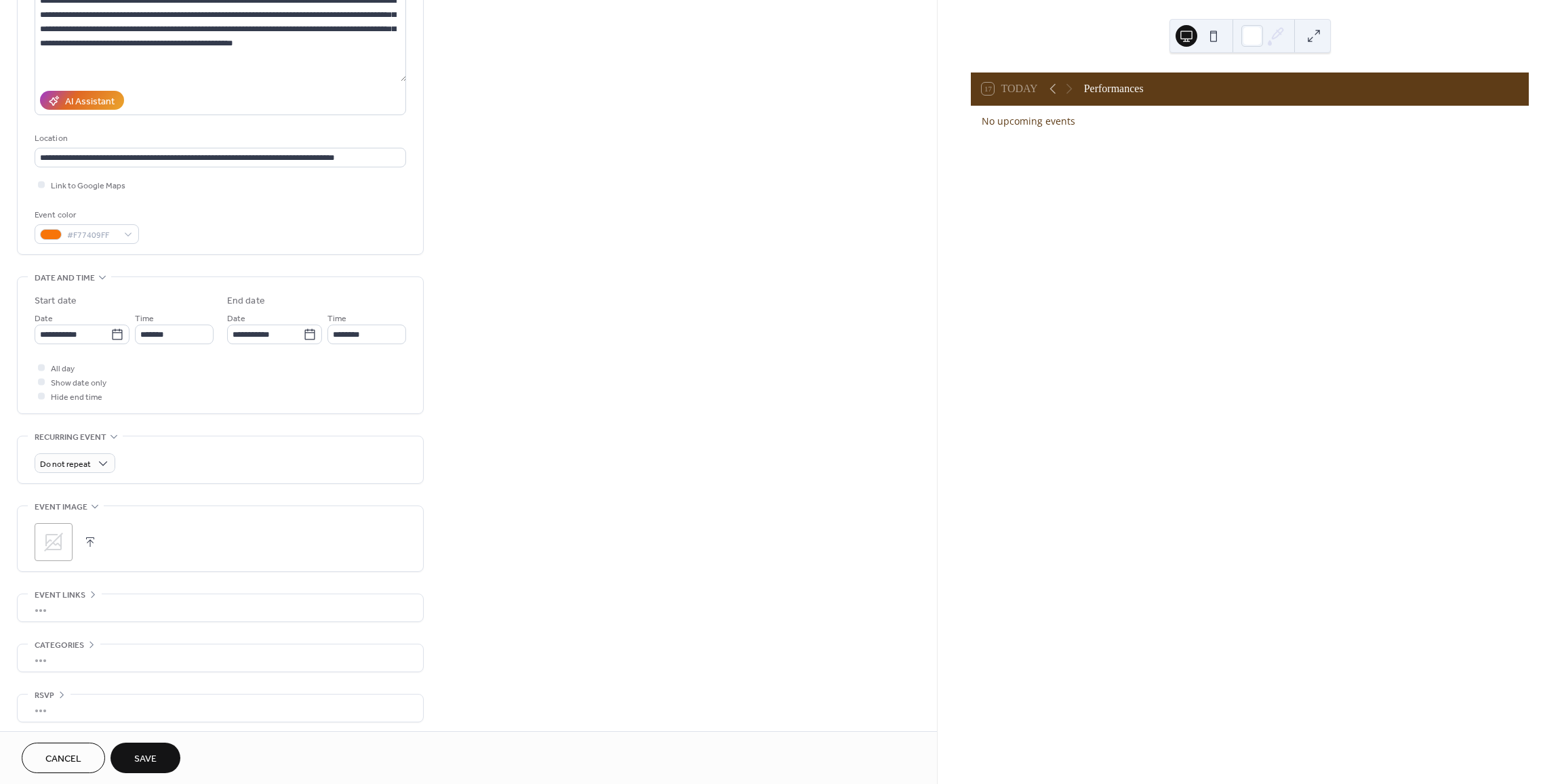 scroll, scrollTop: 165, scrollLeft: 0, axis: vertical 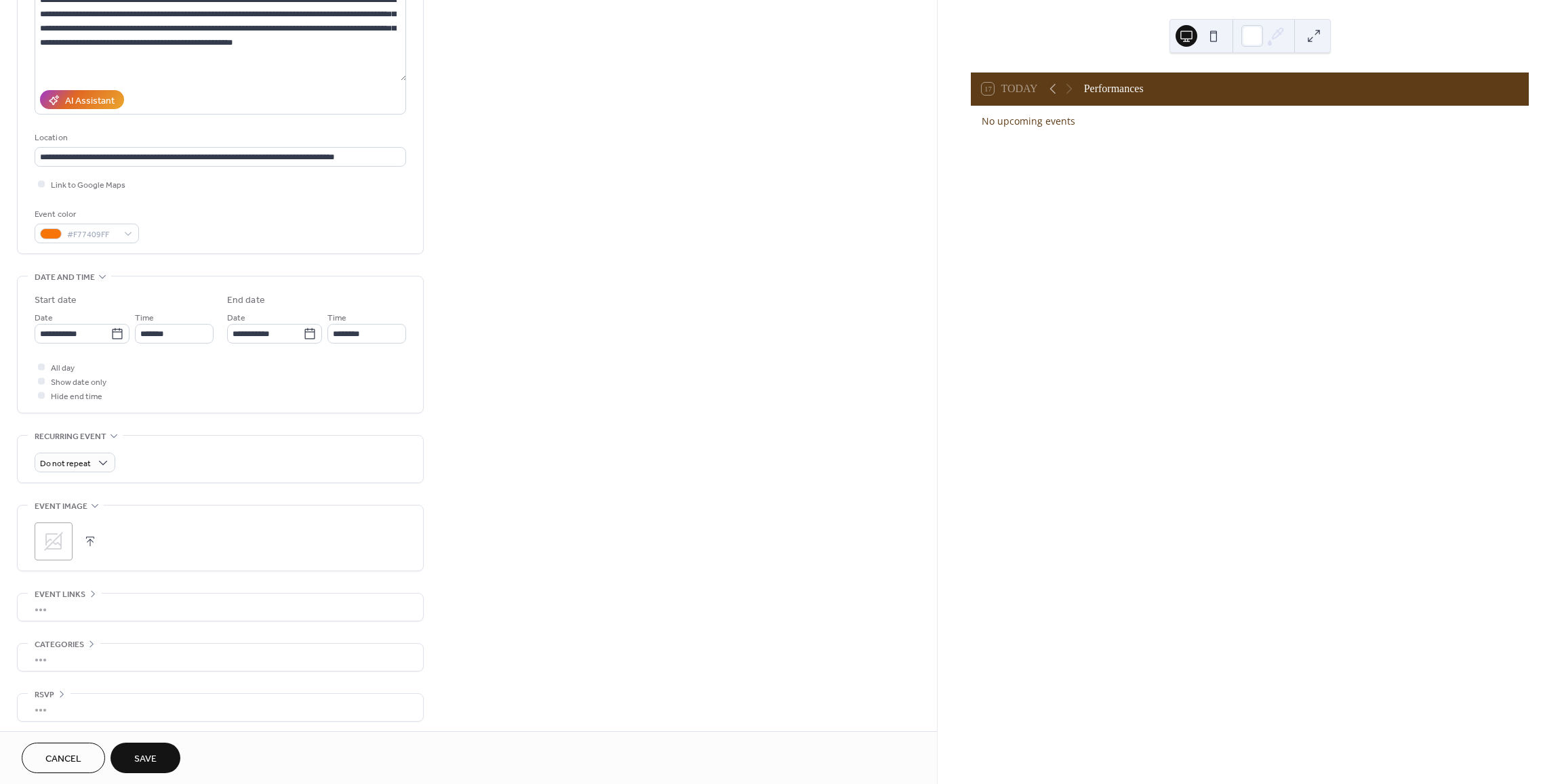 click on "Save" at bounding box center (145, 759) 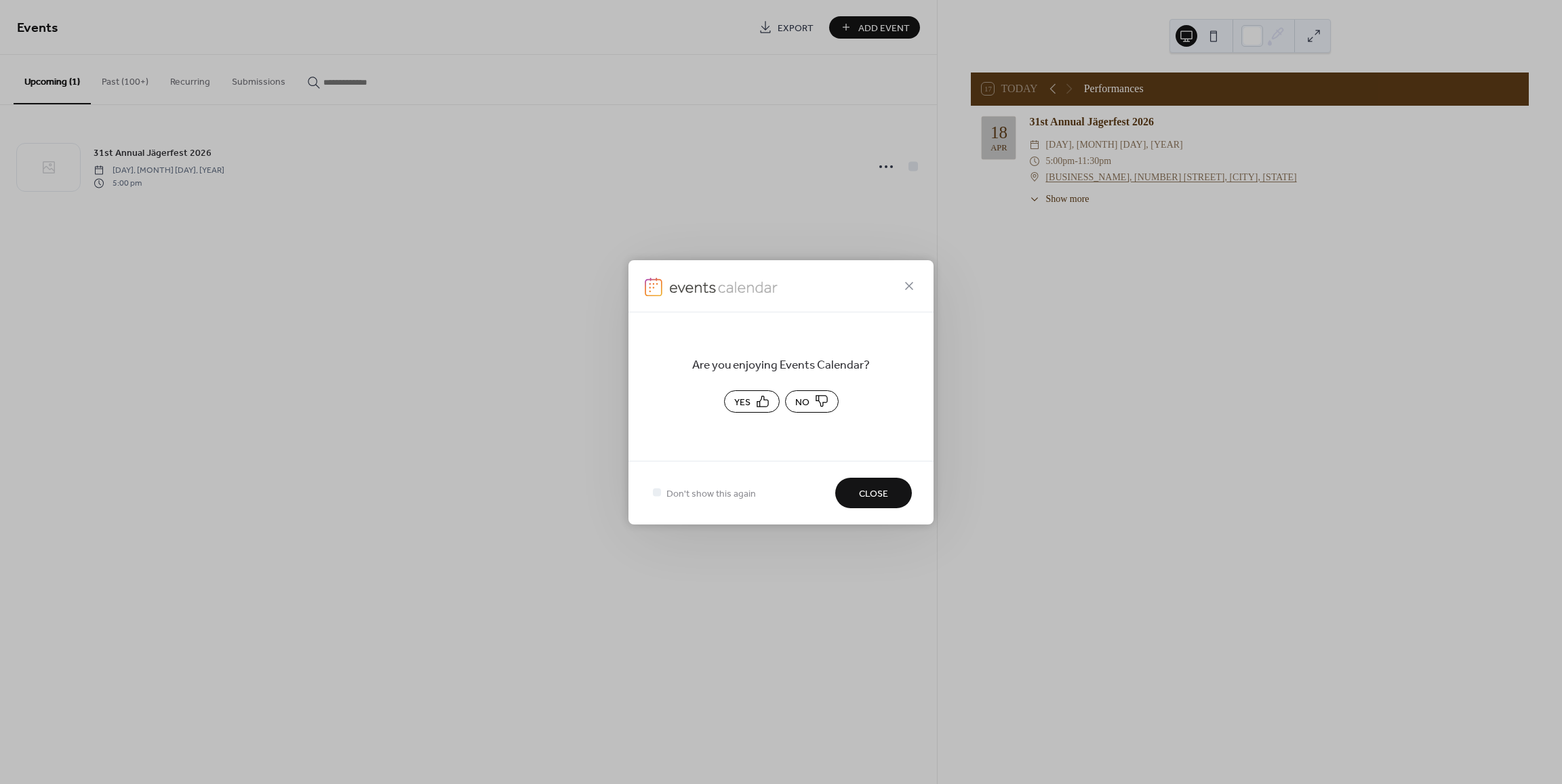 click on "Yes" at bounding box center (752, 401) 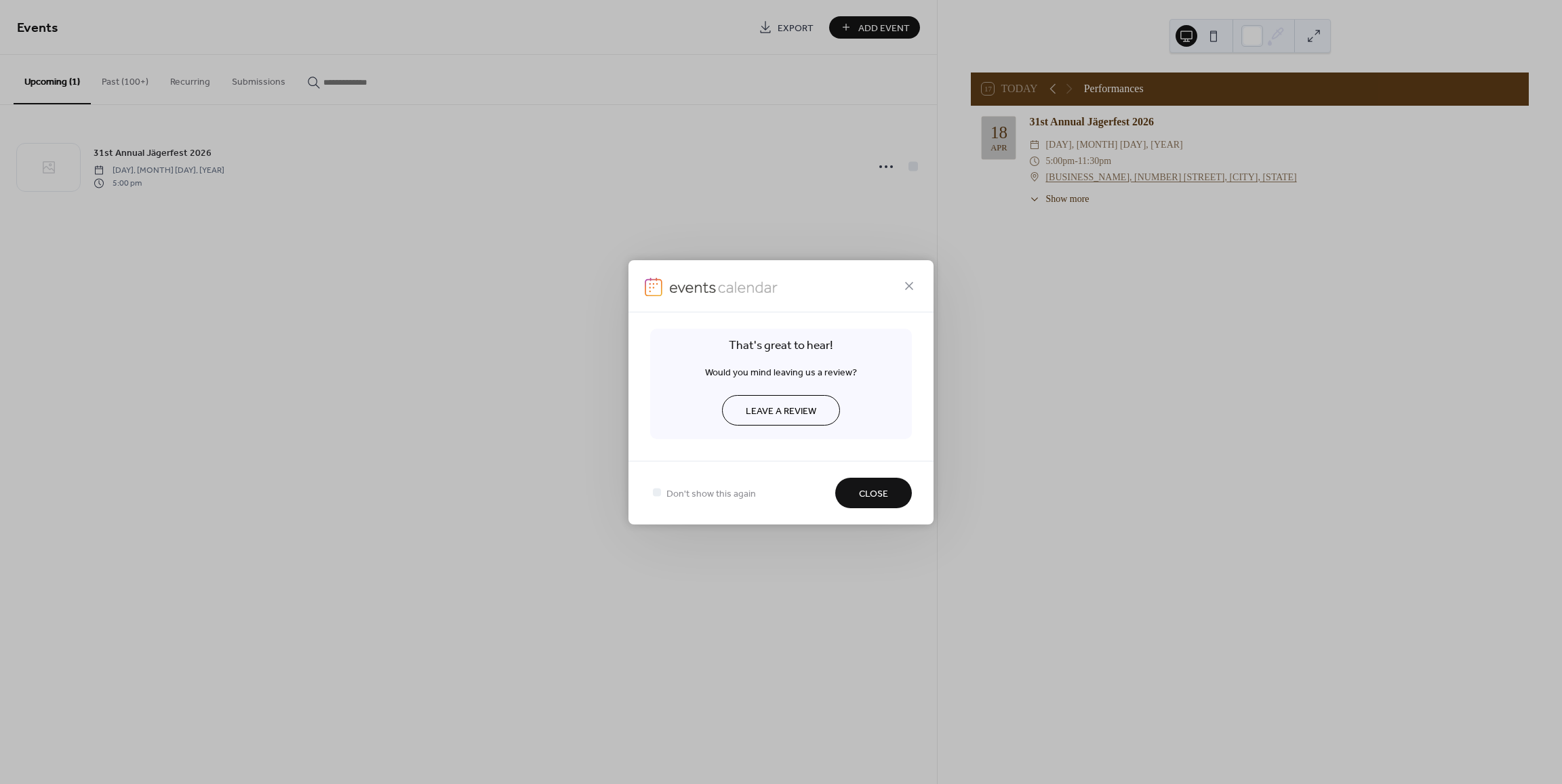 click on "Close" at bounding box center (873, 493) 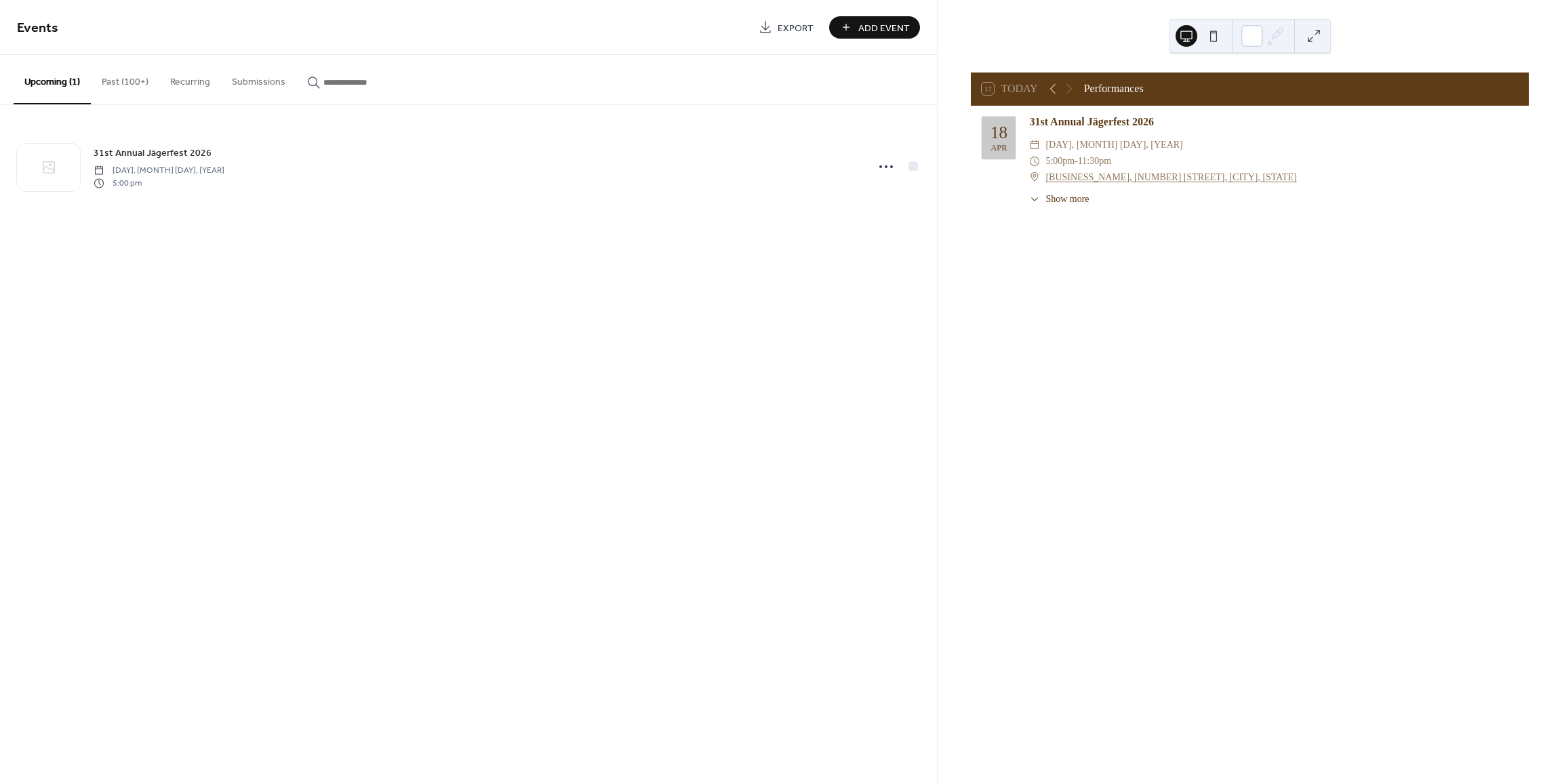click on "Past (100+)" at bounding box center (125, 79) 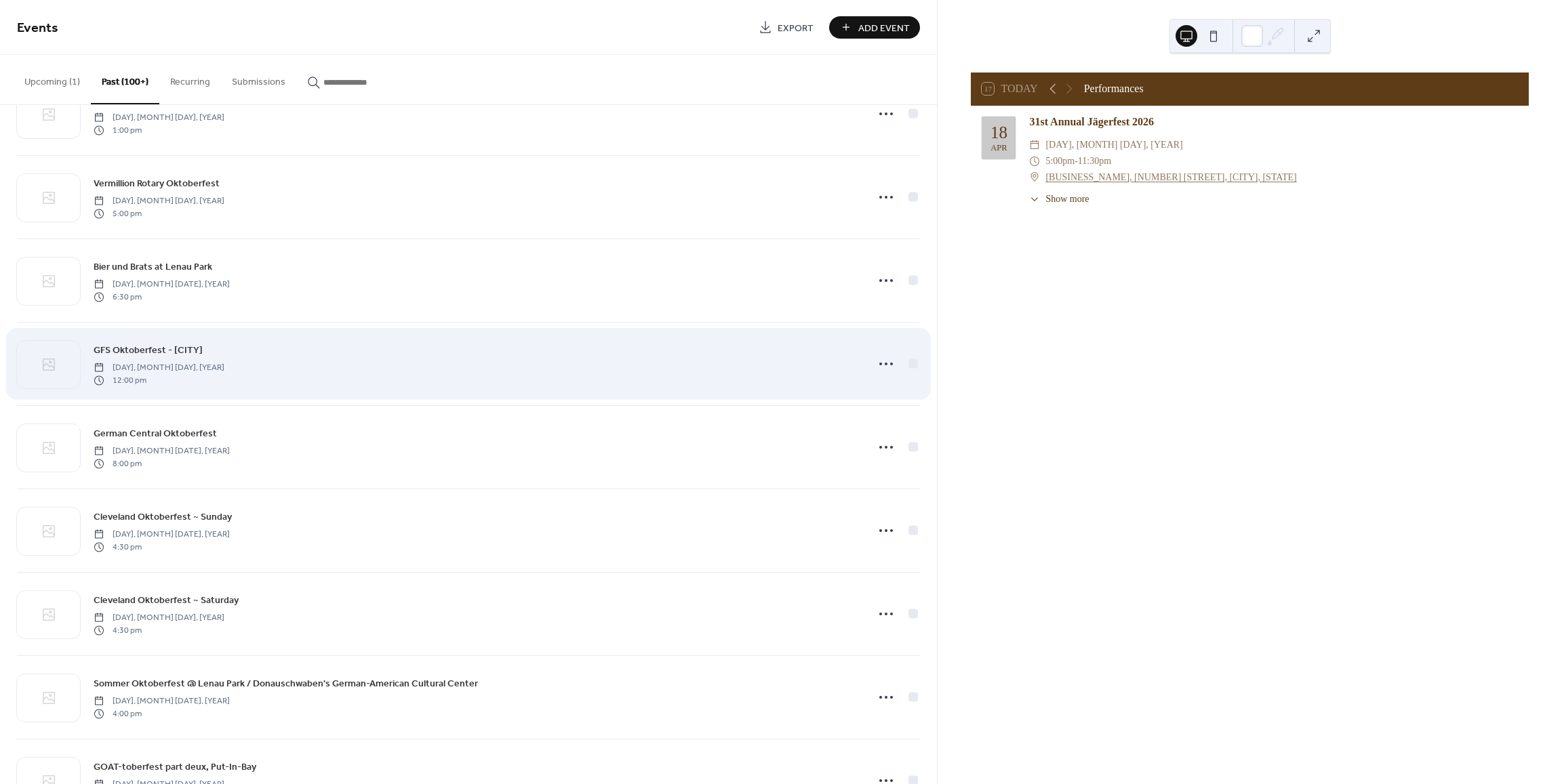 scroll, scrollTop: 271, scrollLeft: 0, axis: vertical 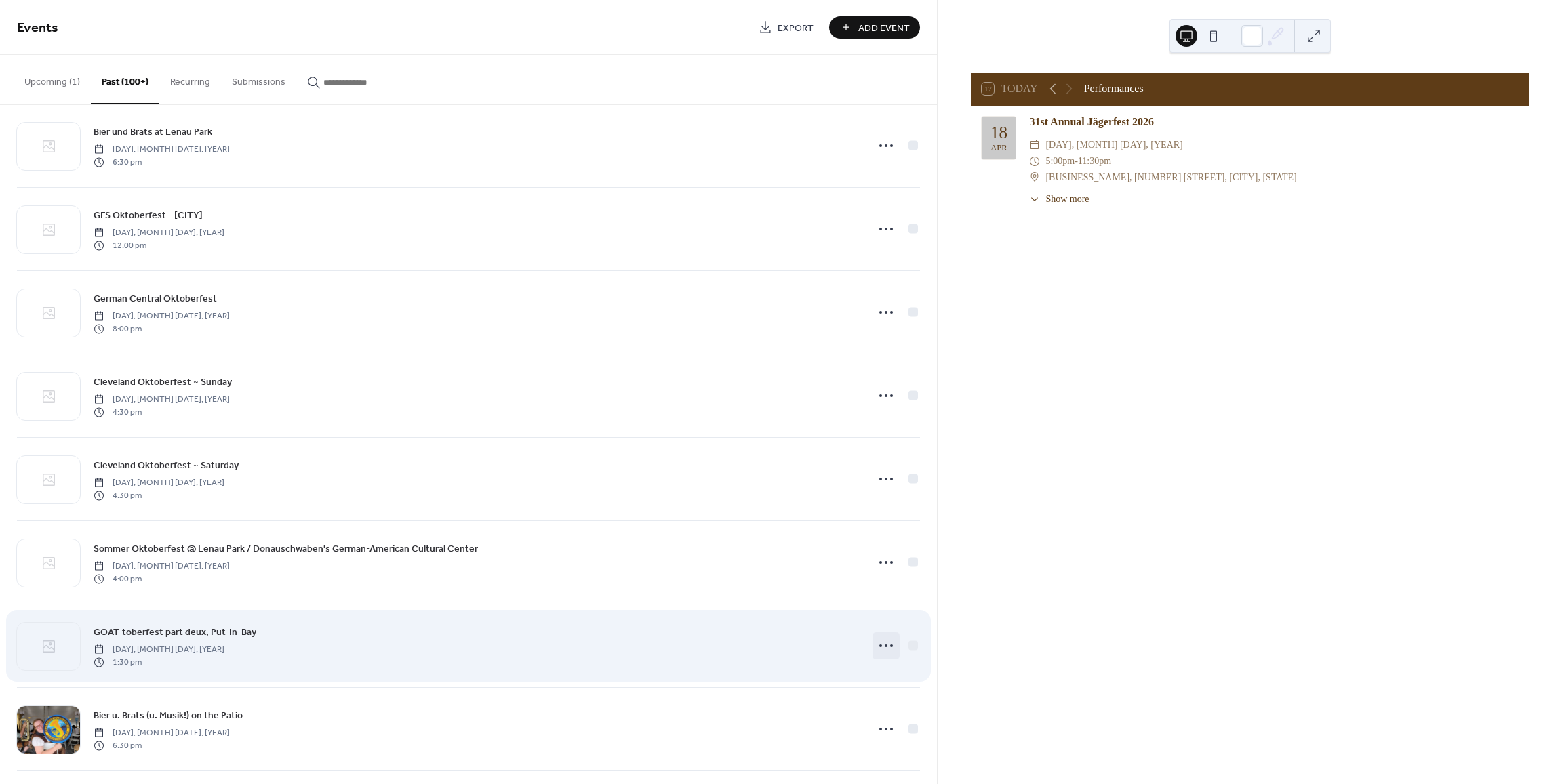 click 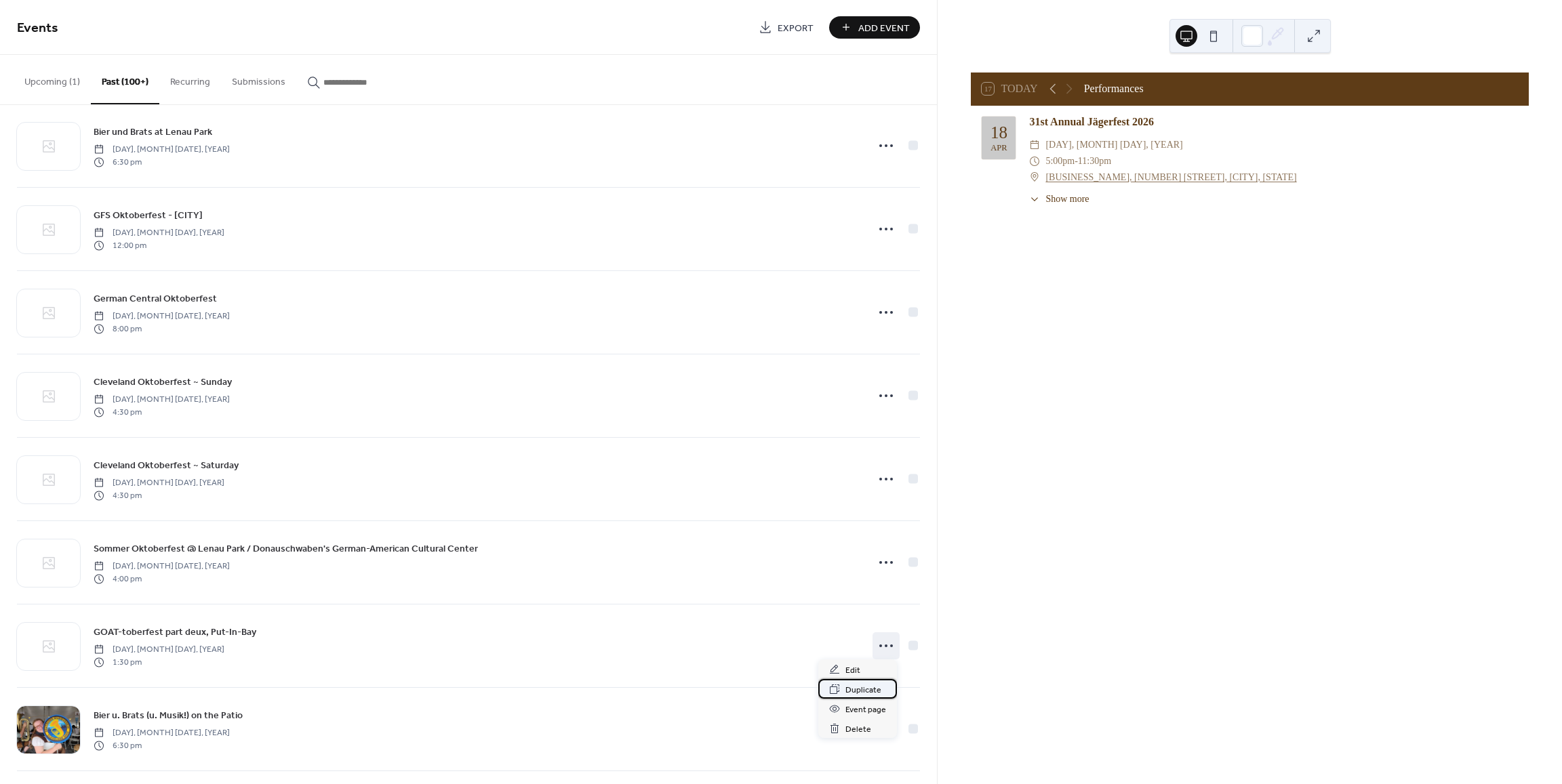 click on "Duplicate" at bounding box center [863, 690] 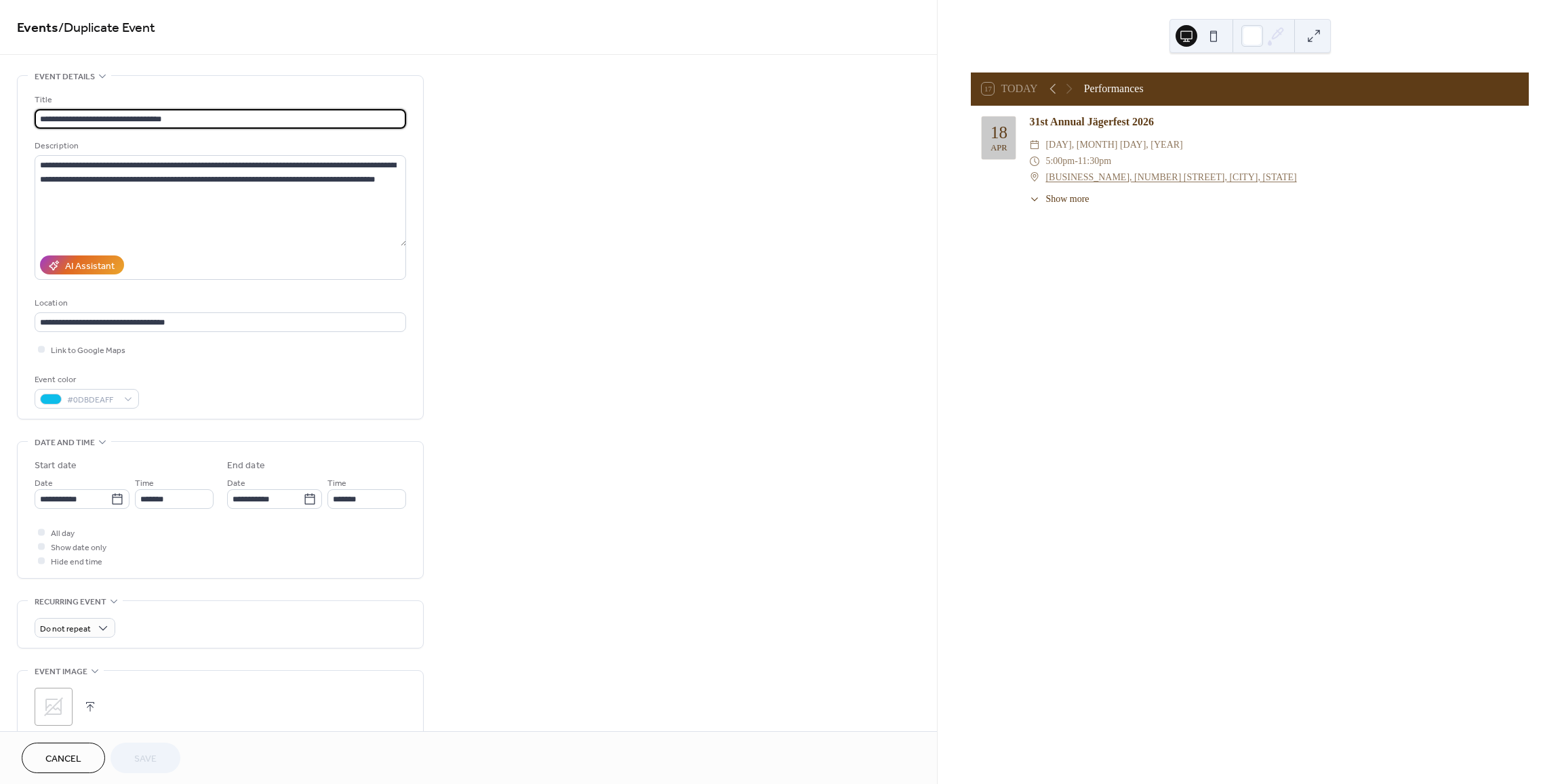 scroll, scrollTop: 0, scrollLeft: 0, axis: both 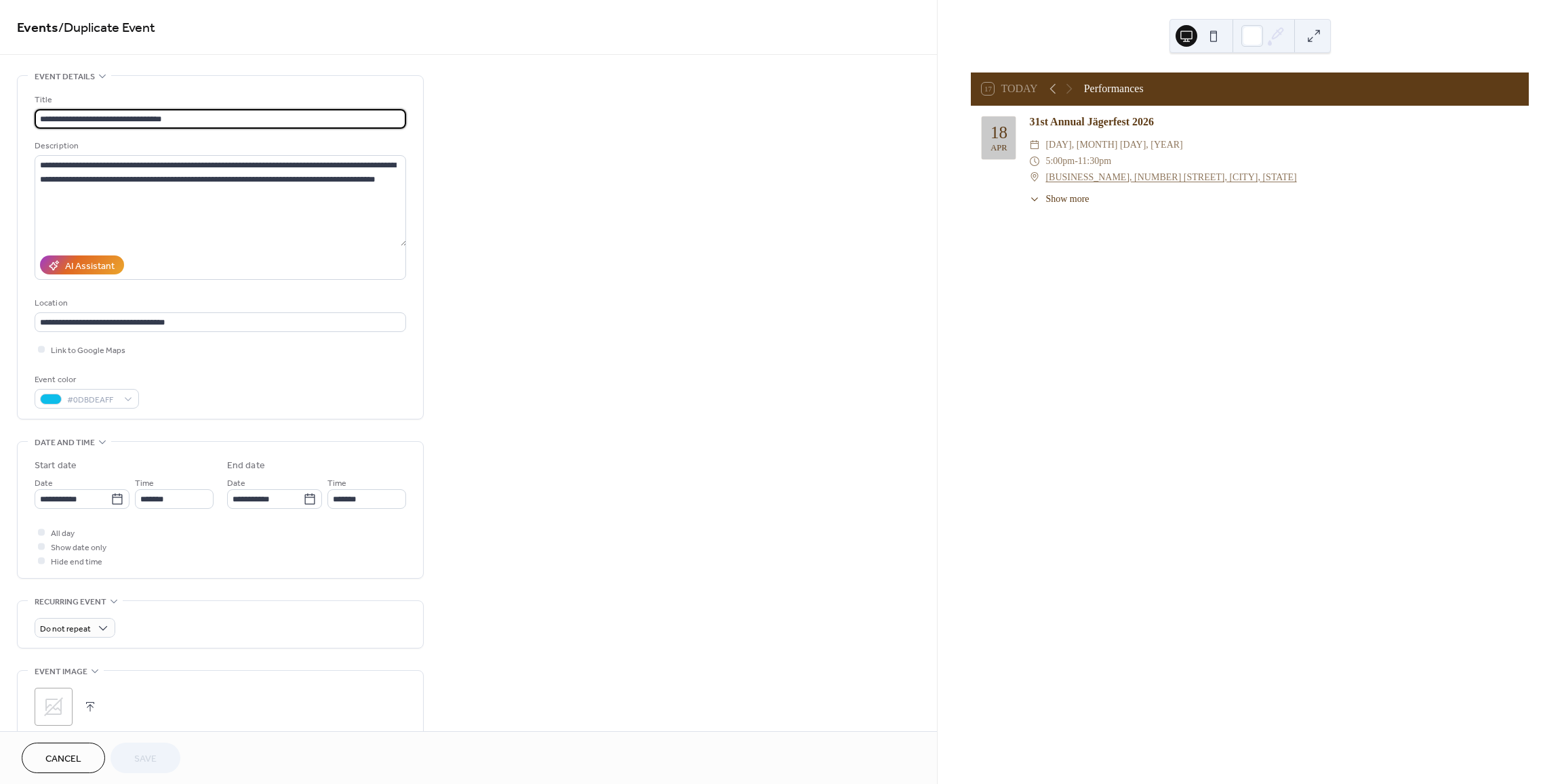 drag, startPoint x: 99, startPoint y: 118, endPoint x: 136, endPoint y: 121, distance: 37.121422 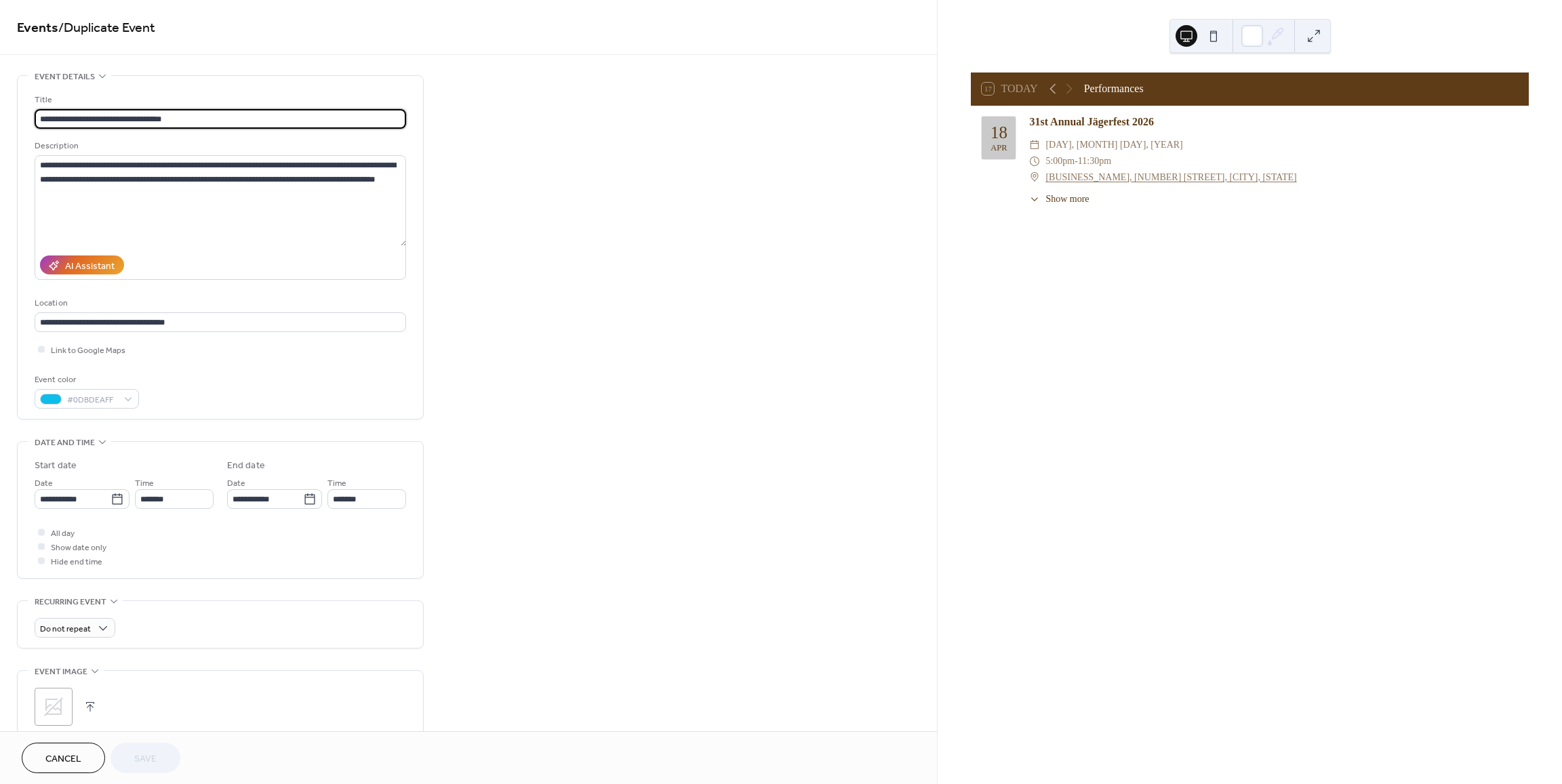 click on "**********" at bounding box center [220, 119] 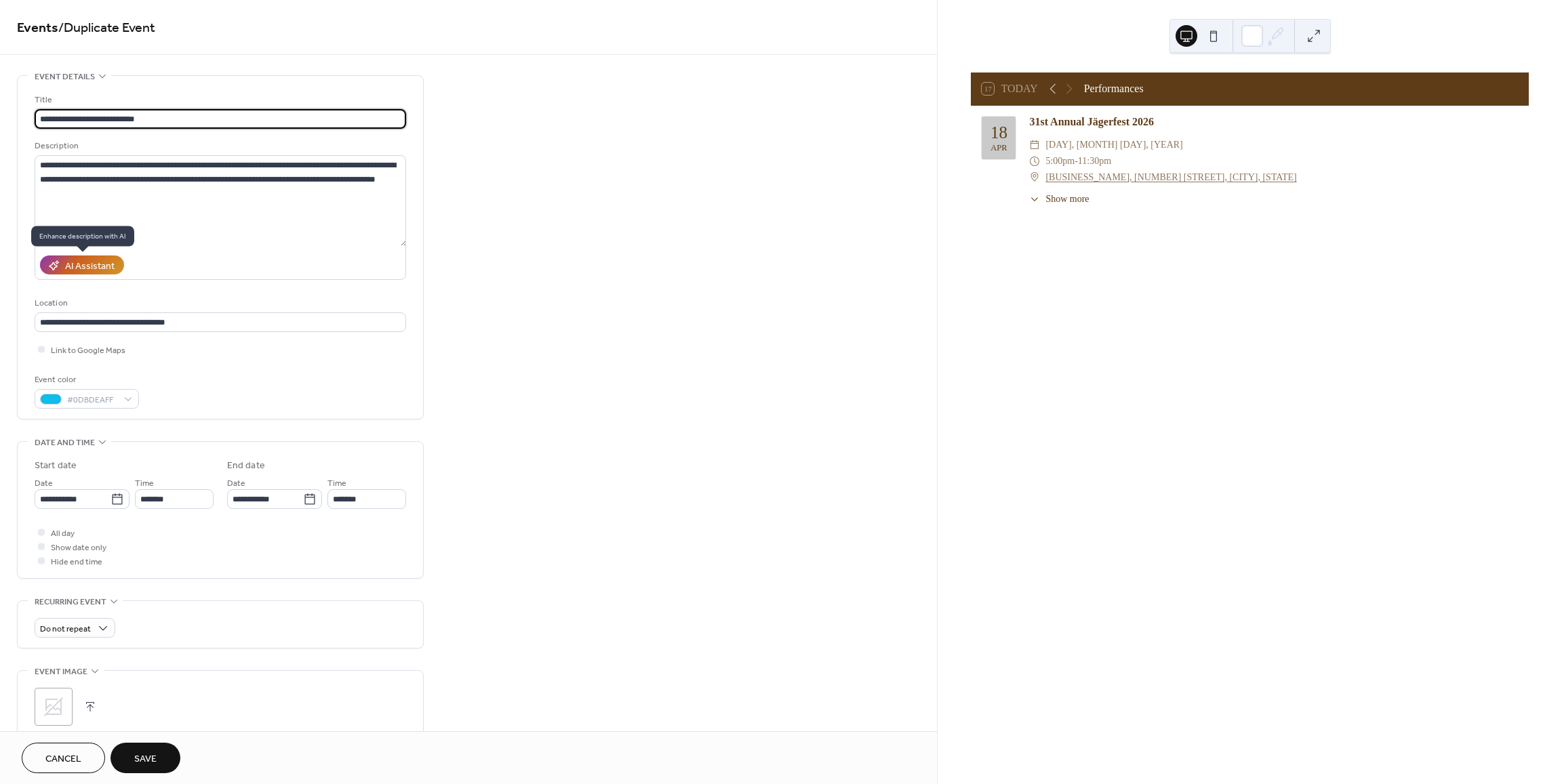 type on "**********" 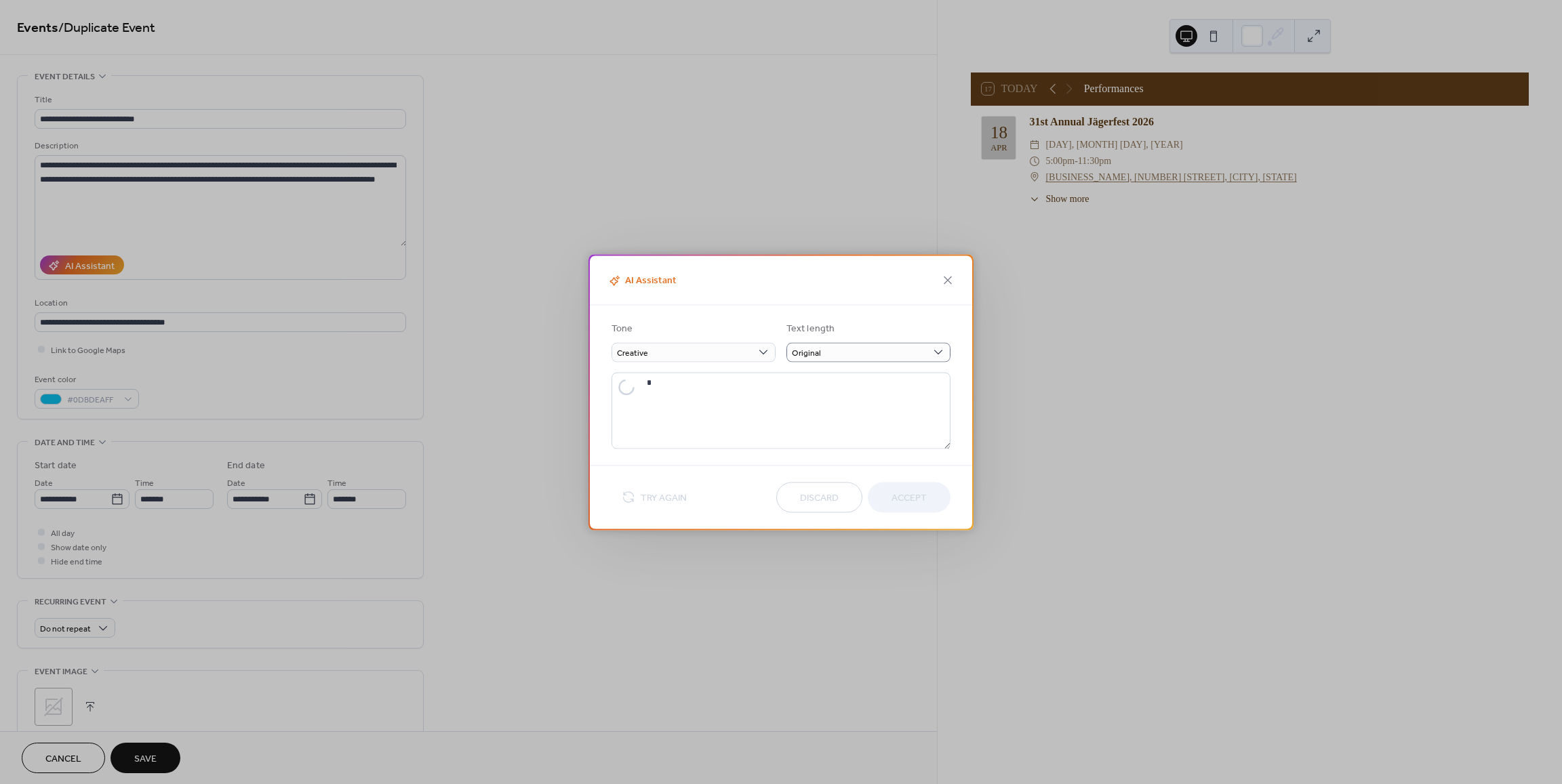 type on "**********" 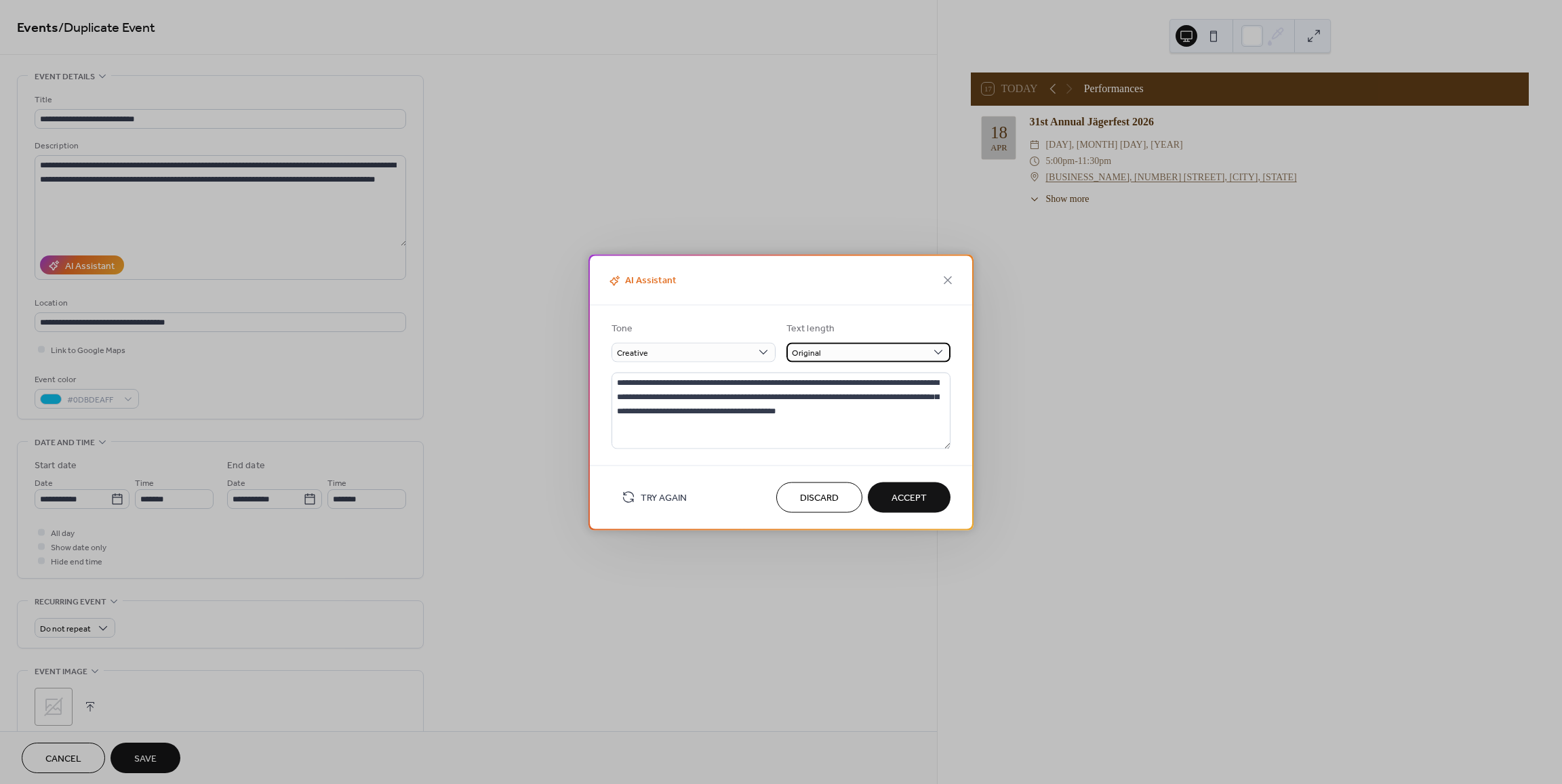 click on "Original" at bounding box center [868, 352] 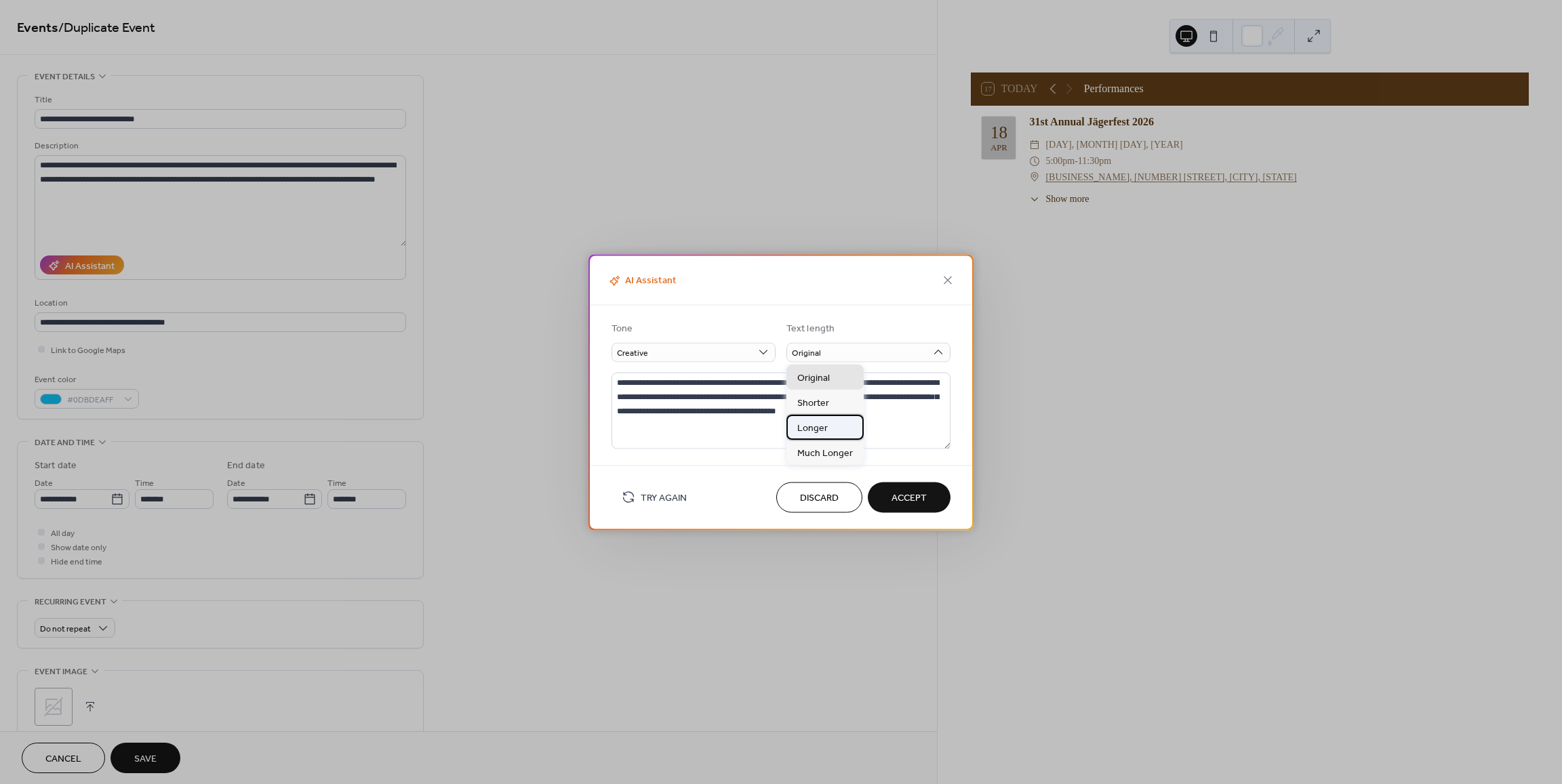 click on "Longer" at bounding box center (812, 428) 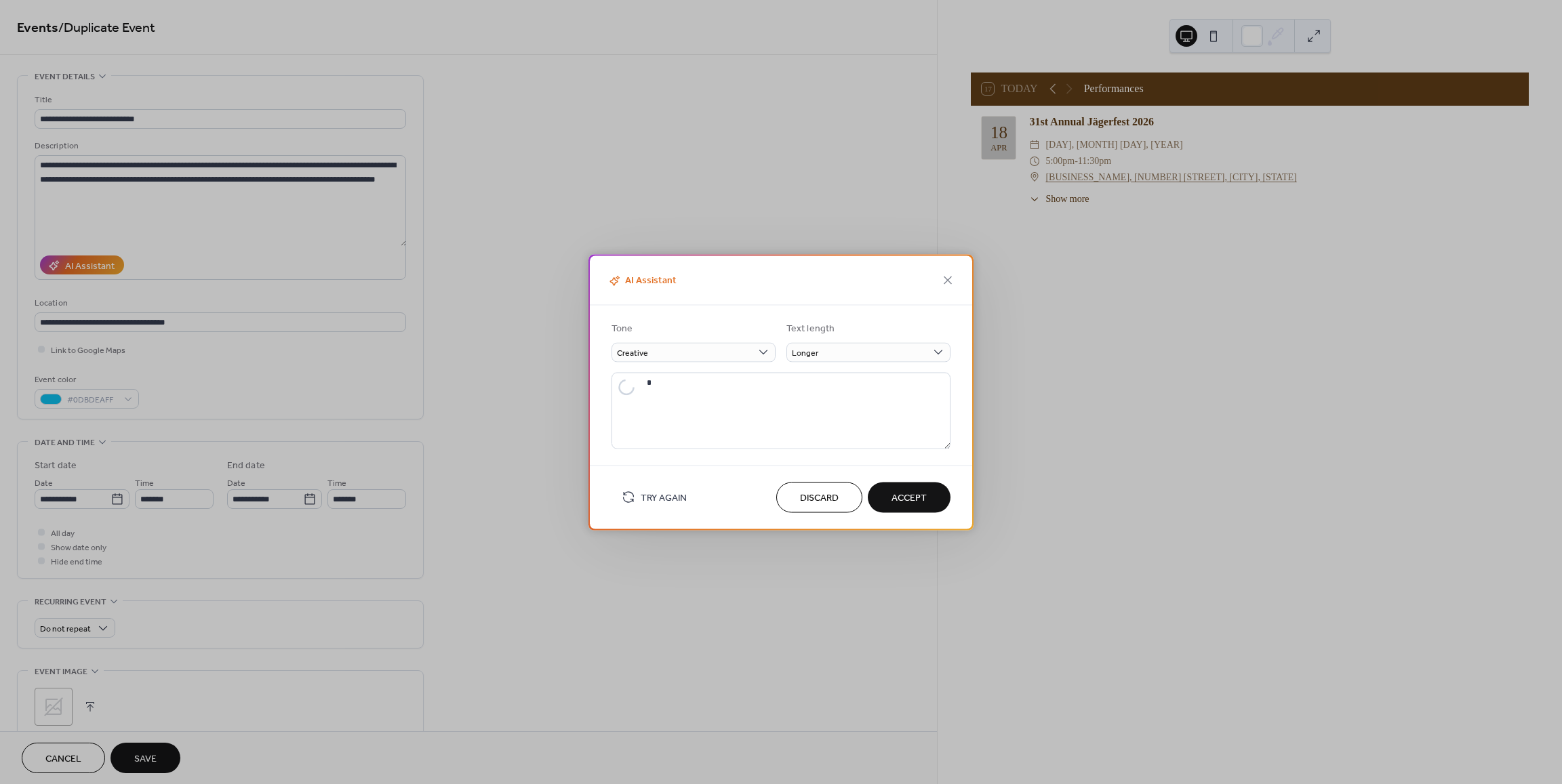 type on "**********" 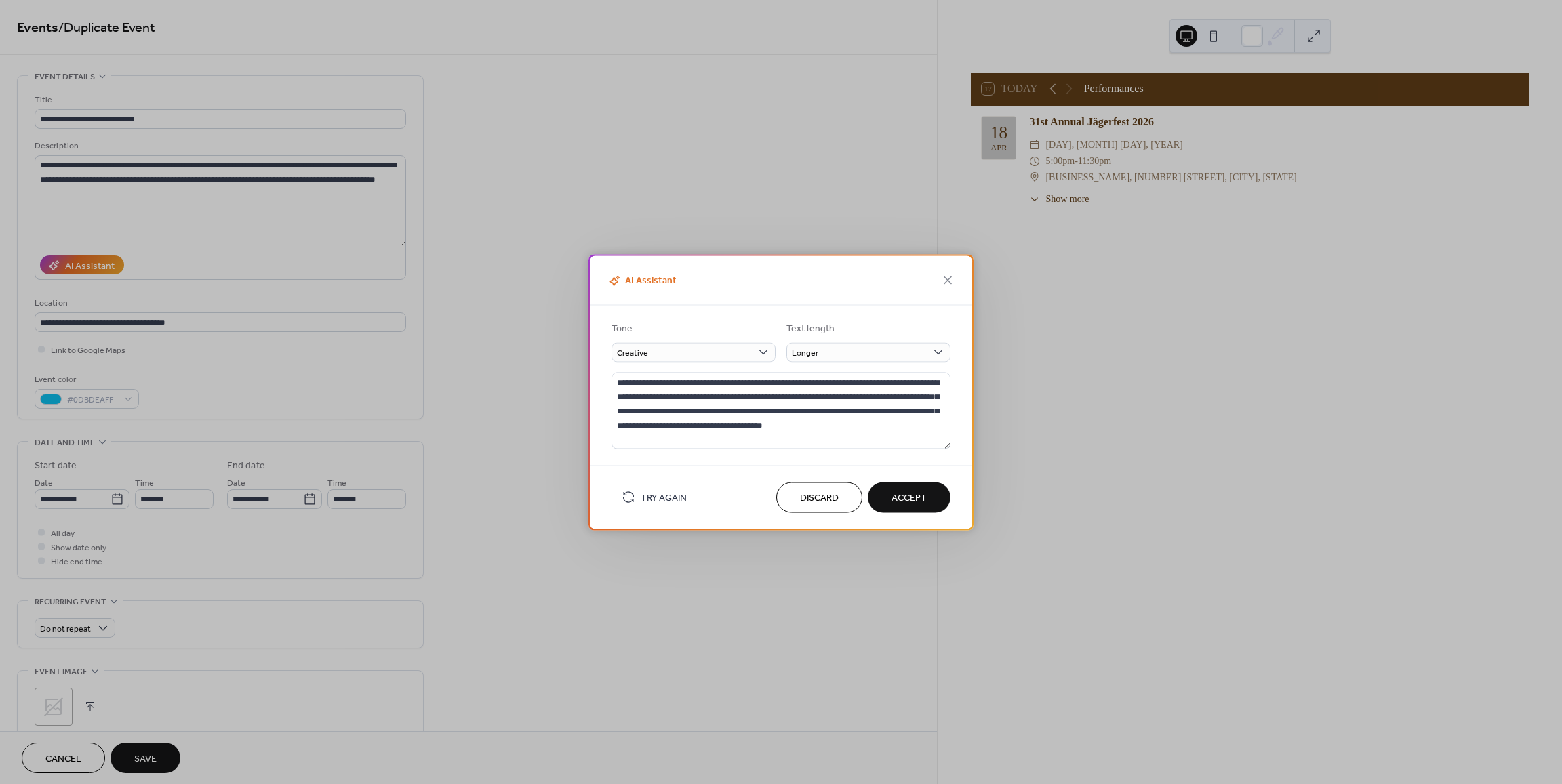 click on "Accept" at bounding box center [909, 498] 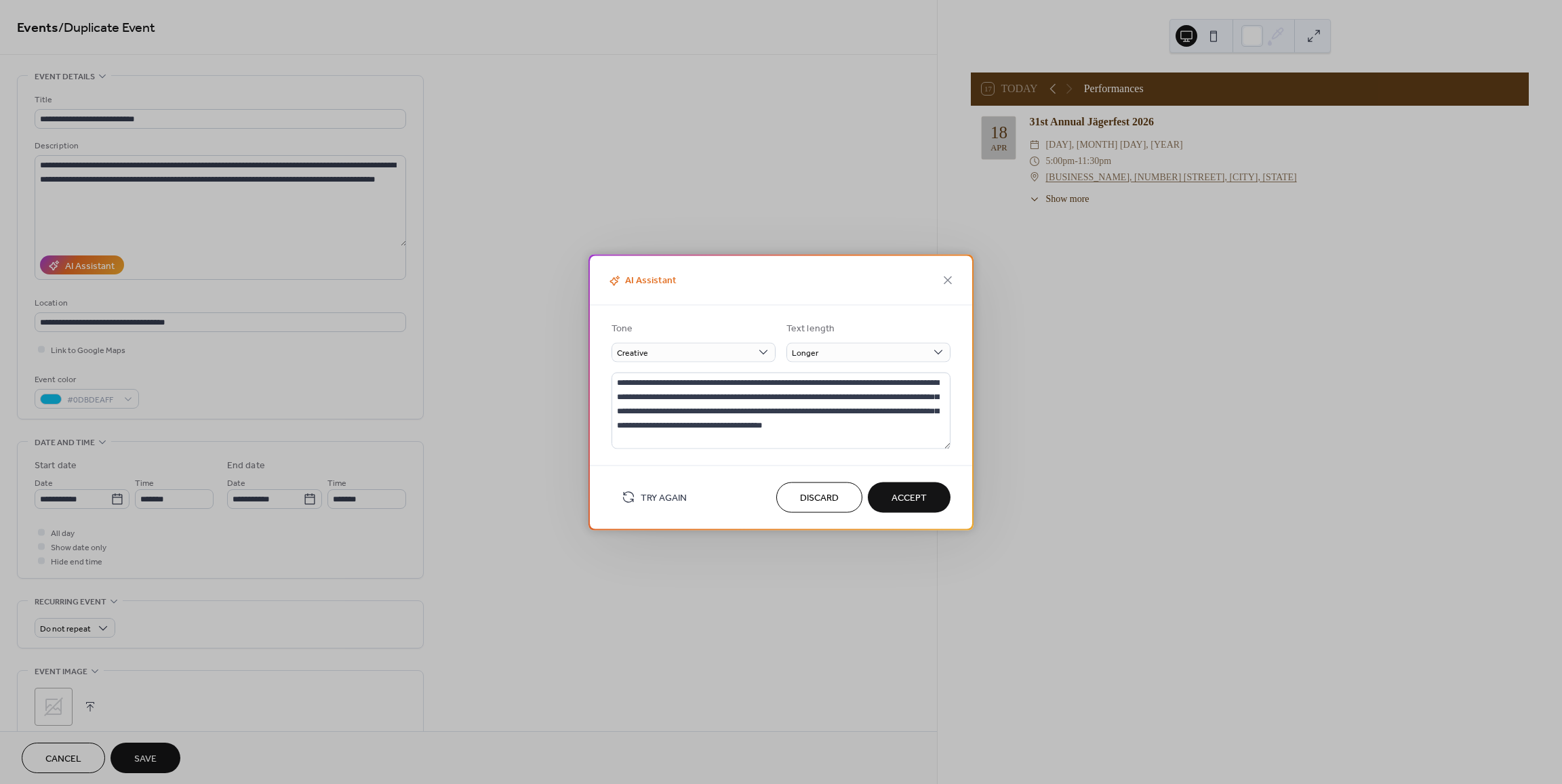 type on "**********" 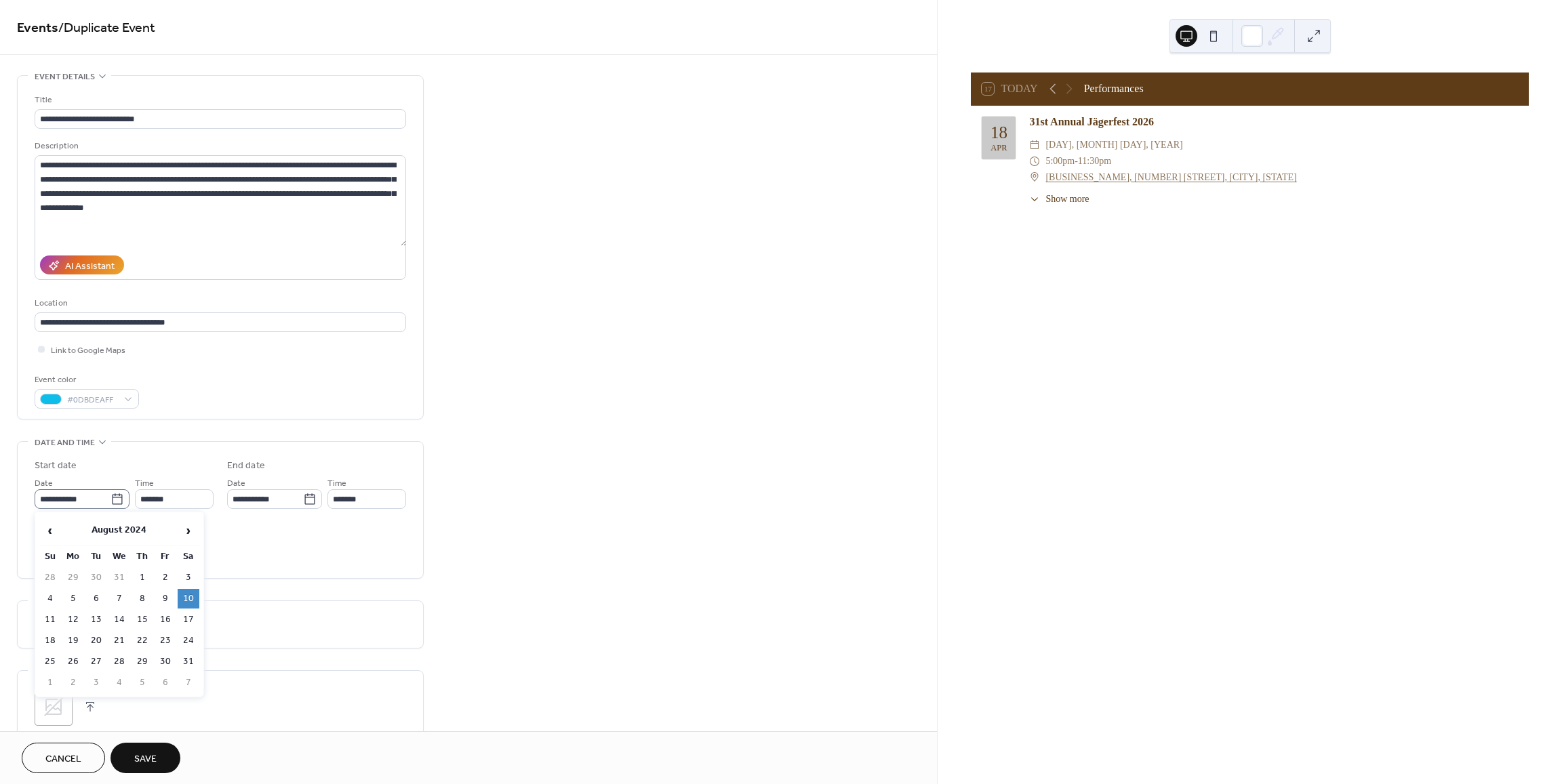 click 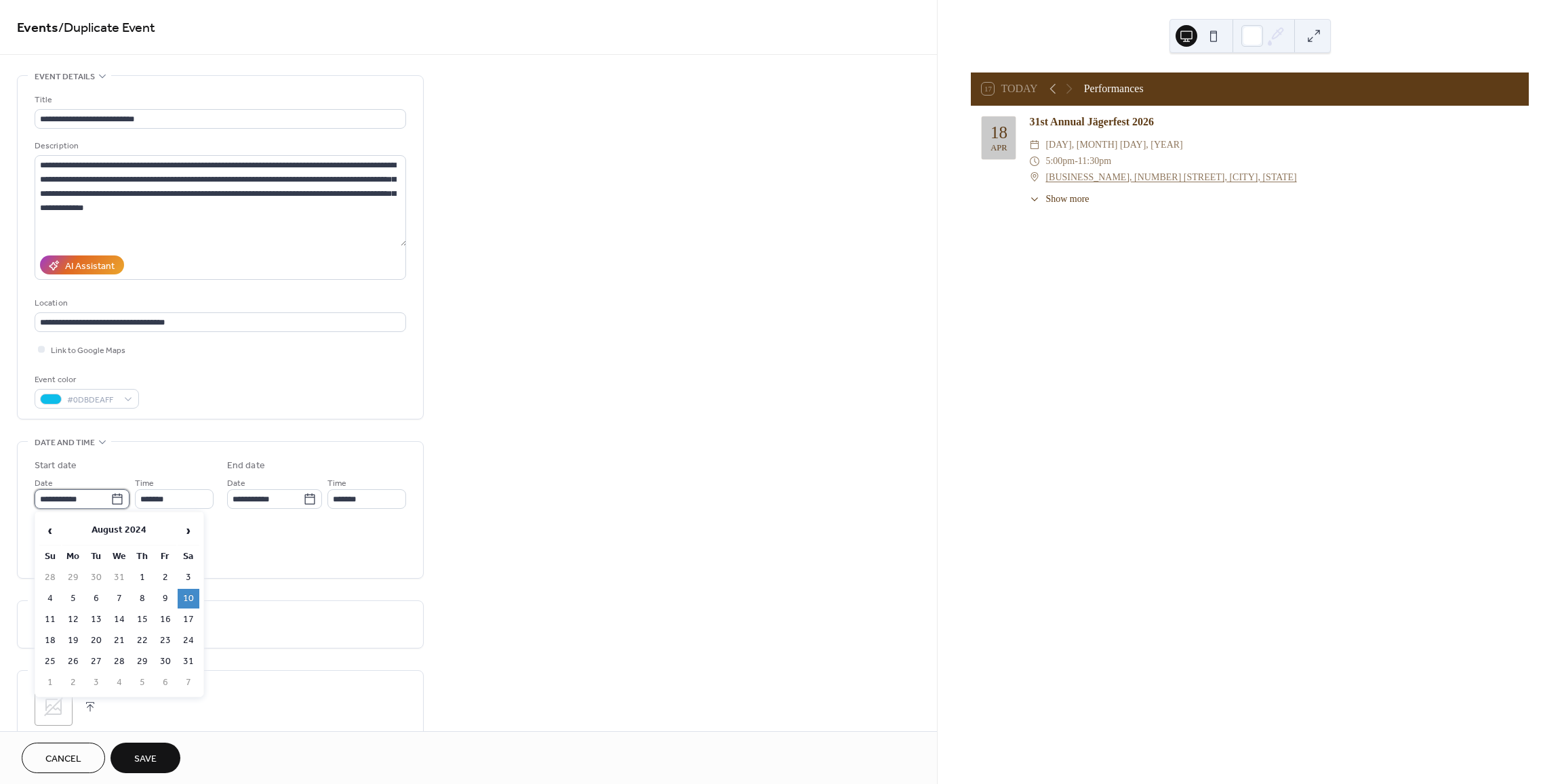 click on "**********" at bounding box center (73, 499) 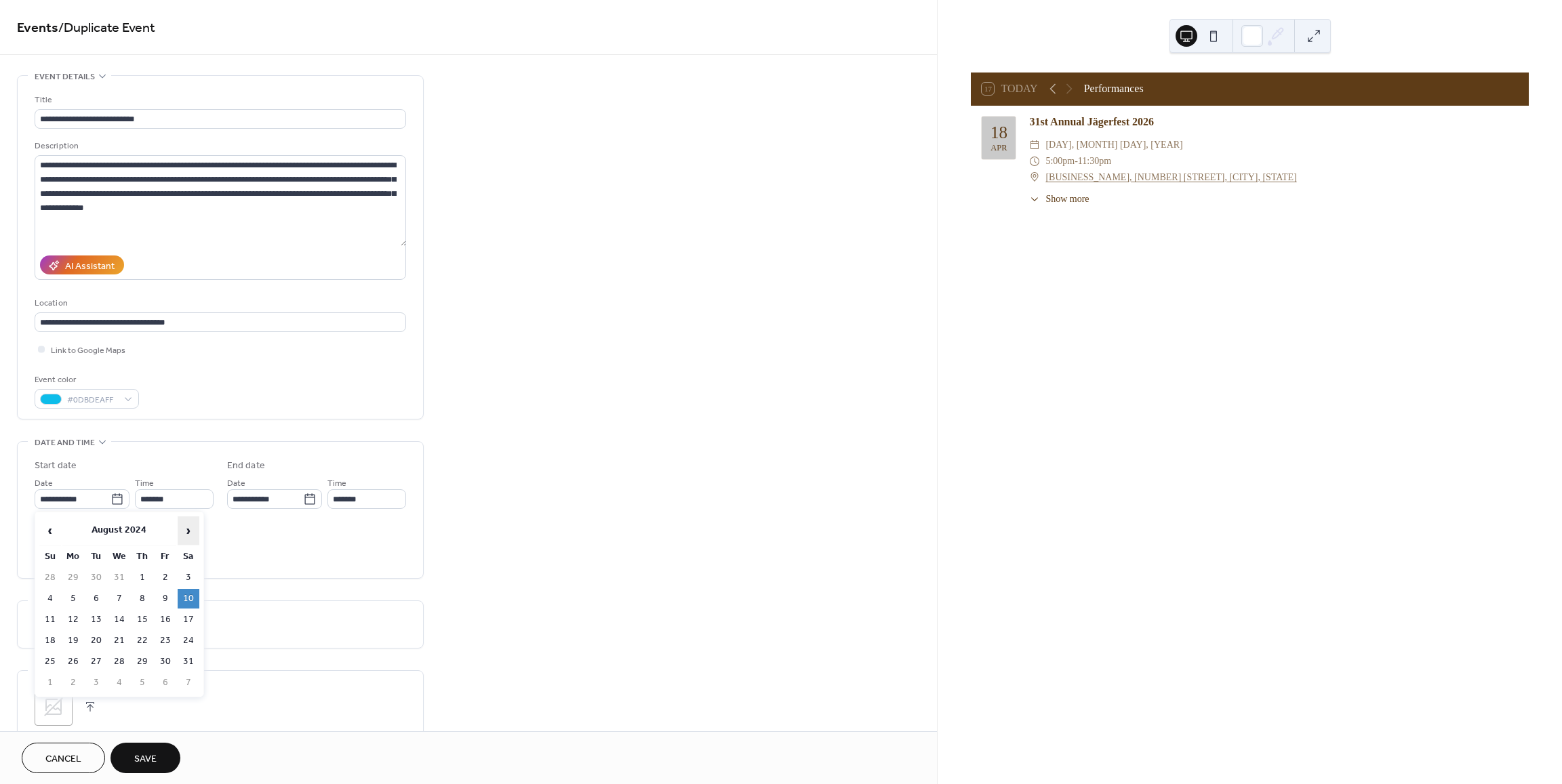 click on "›" at bounding box center (188, 531) 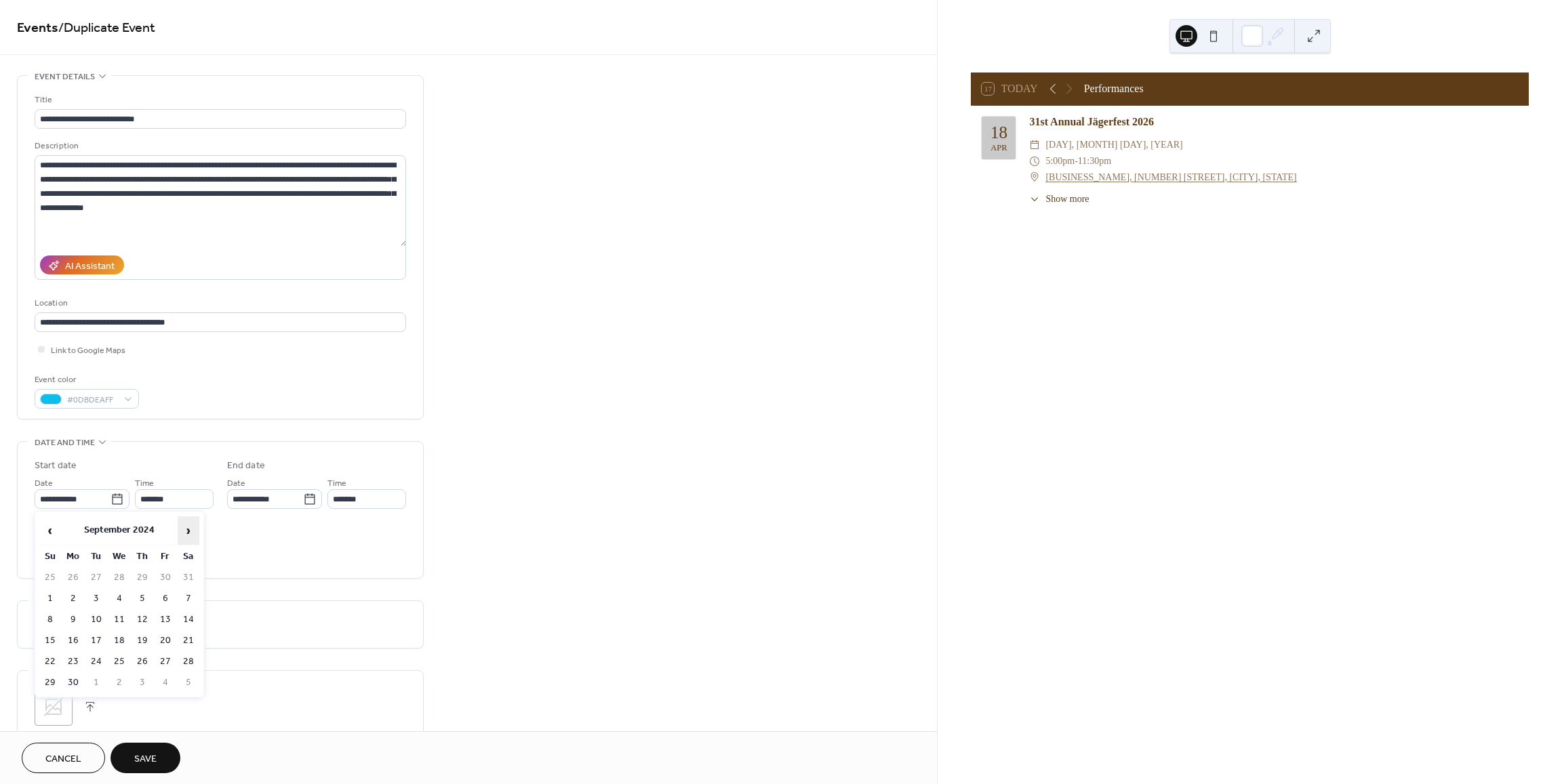 click on "›" at bounding box center (188, 531) 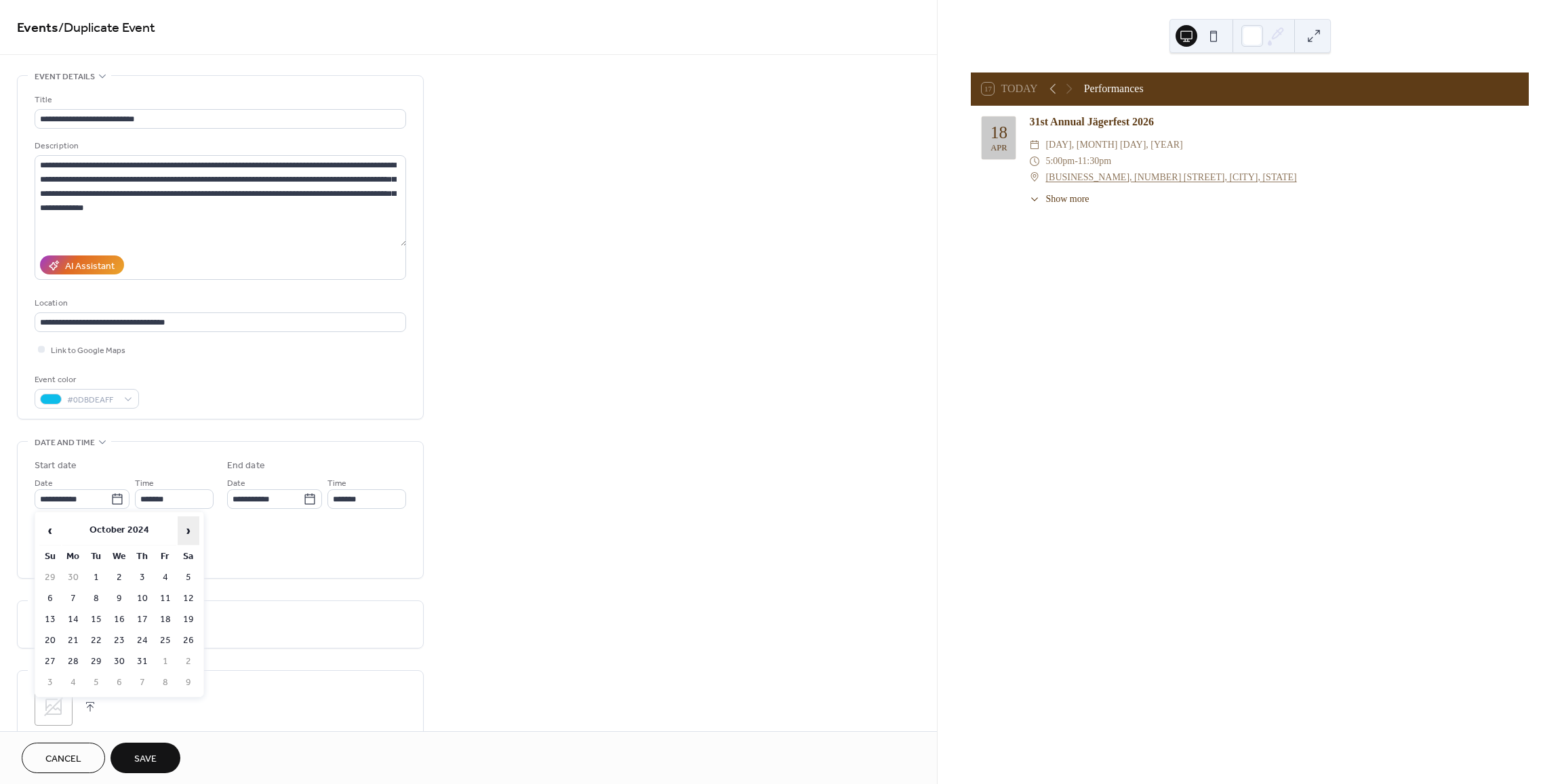 click on "›" at bounding box center [188, 531] 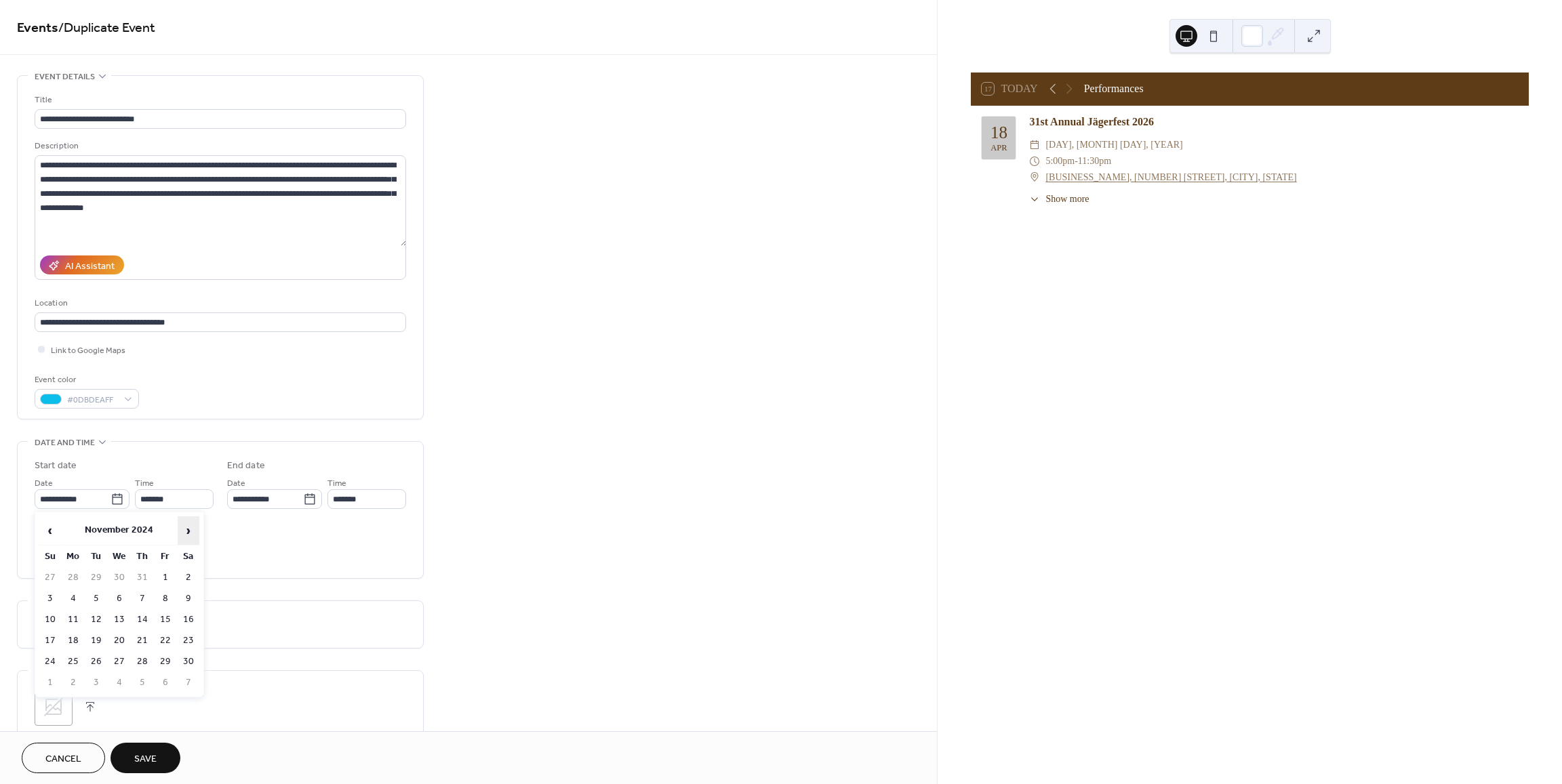 click on "›" at bounding box center (188, 531) 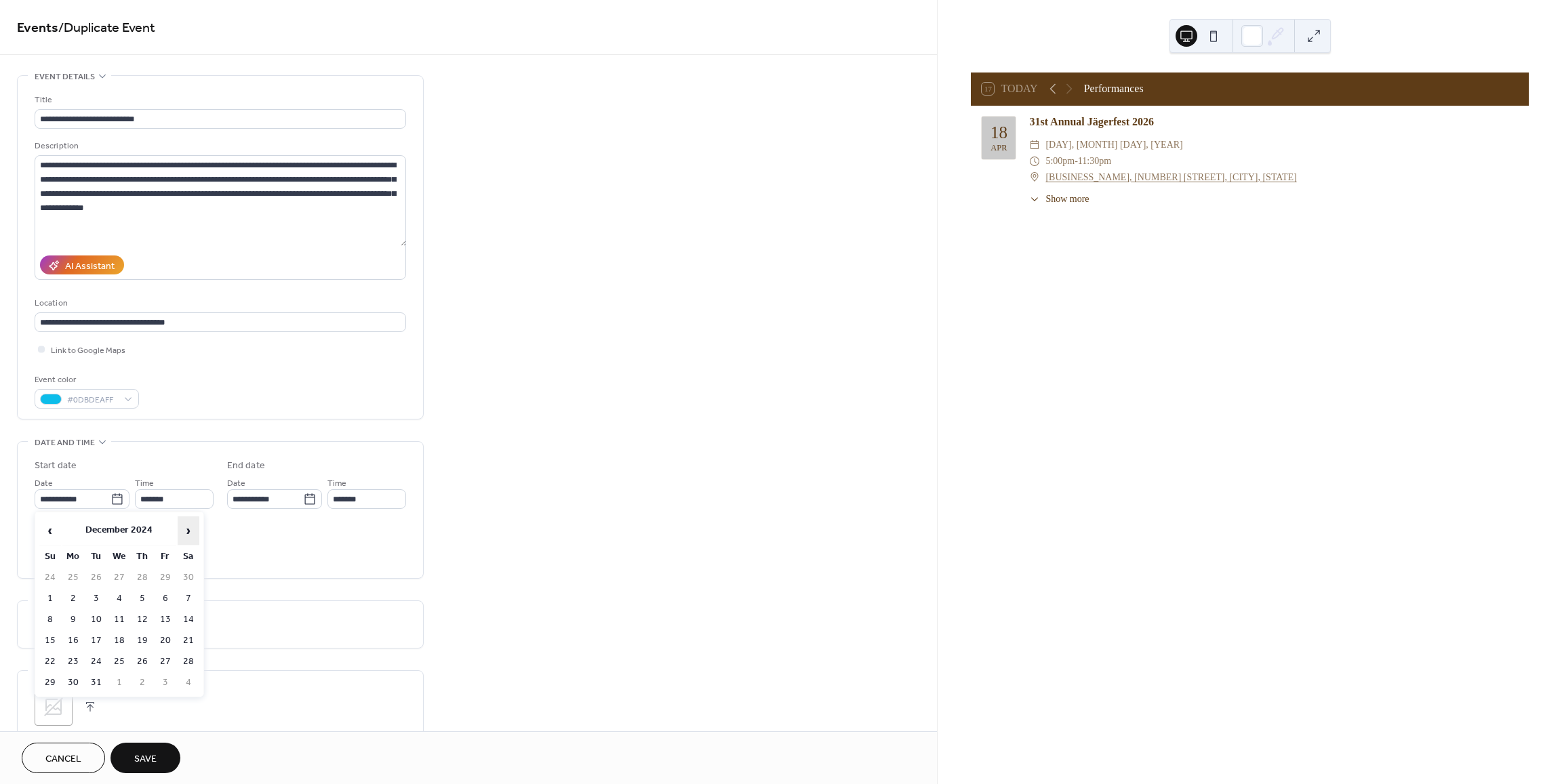 click on "›" at bounding box center (188, 531) 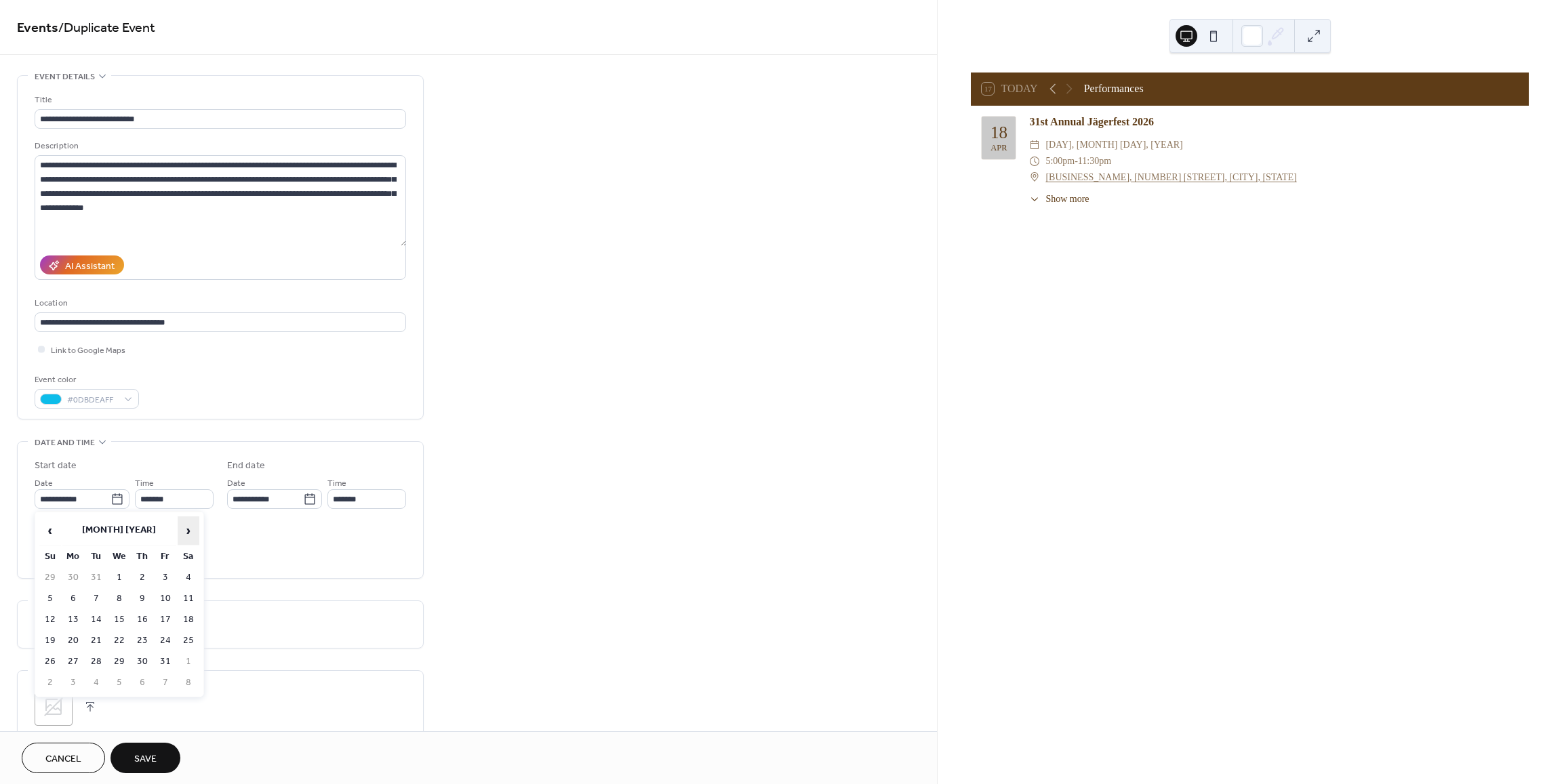 click on "›" at bounding box center (188, 531) 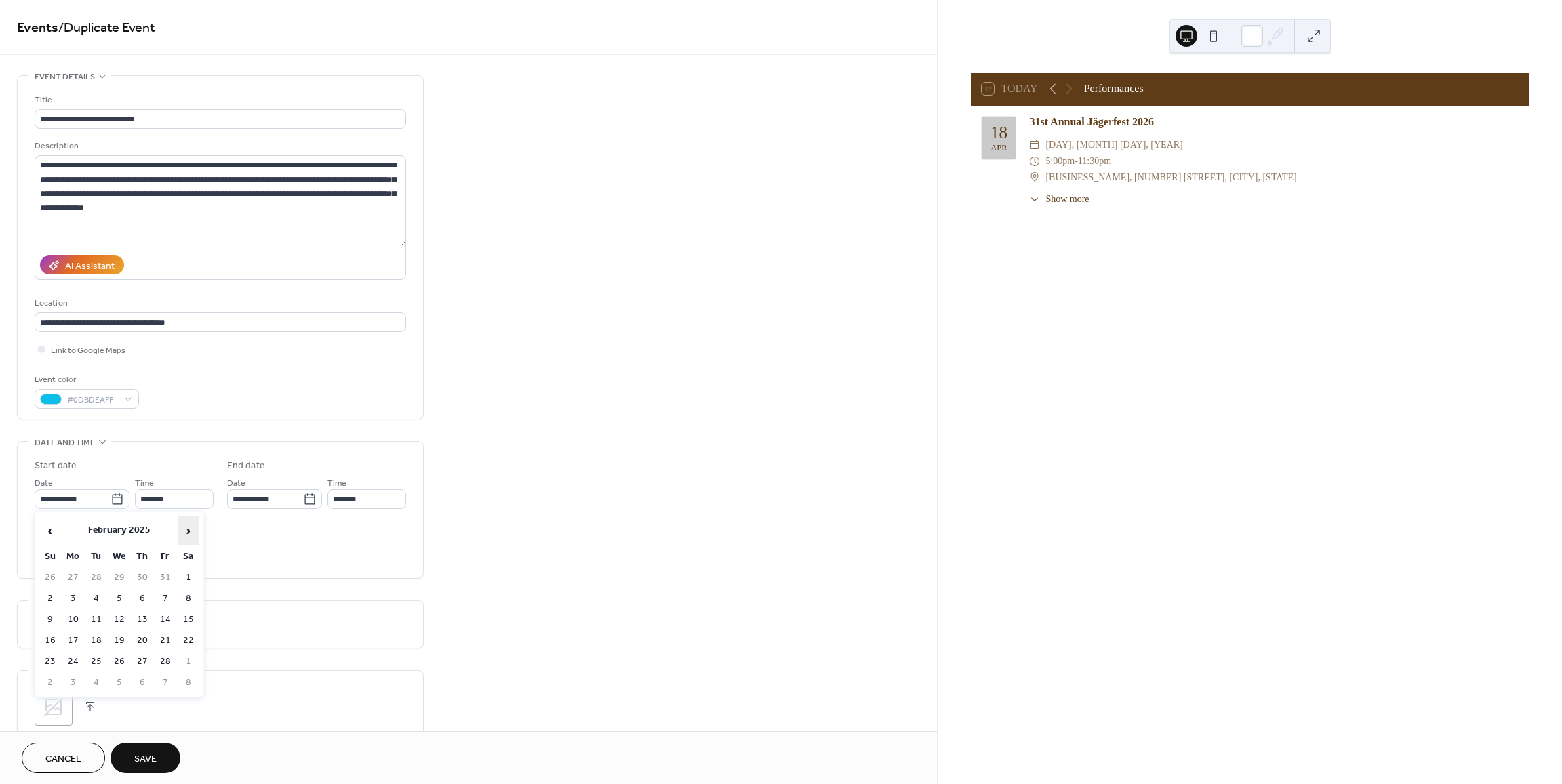 click on "›" at bounding box center [188, 531] 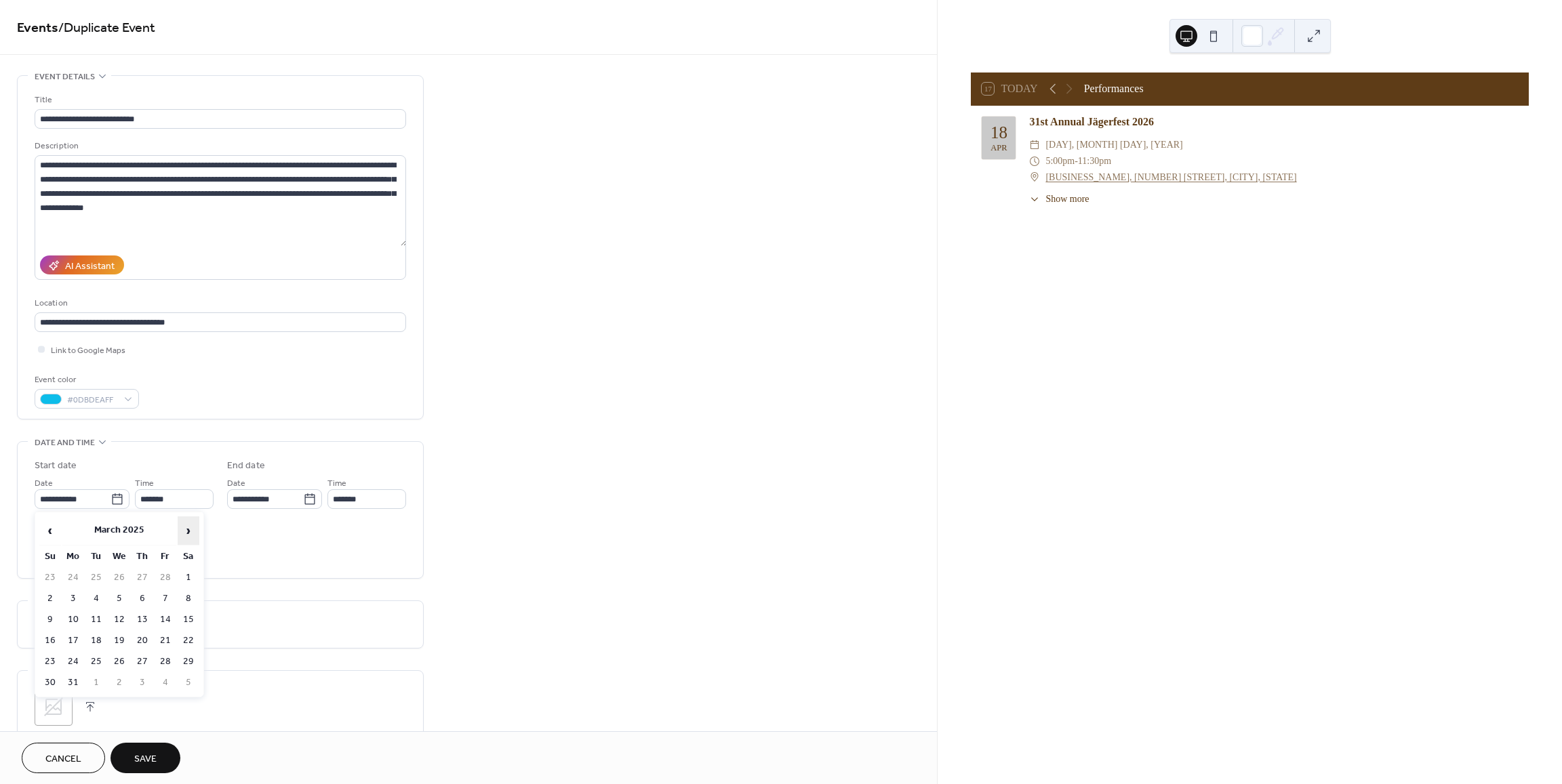 click on "›" at bounding box center [188, 531] 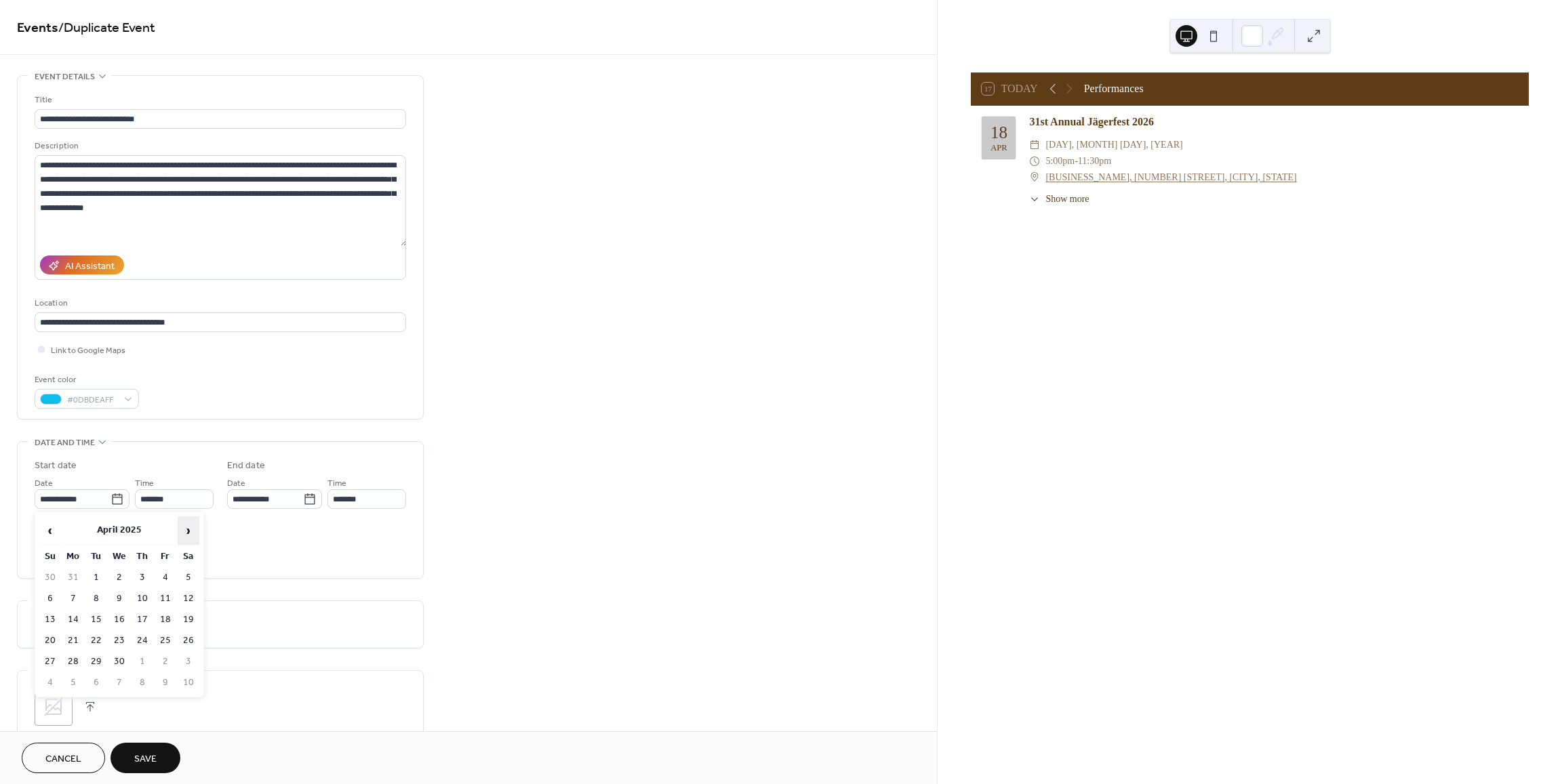 click on "›" at bounding box center [188, 531] 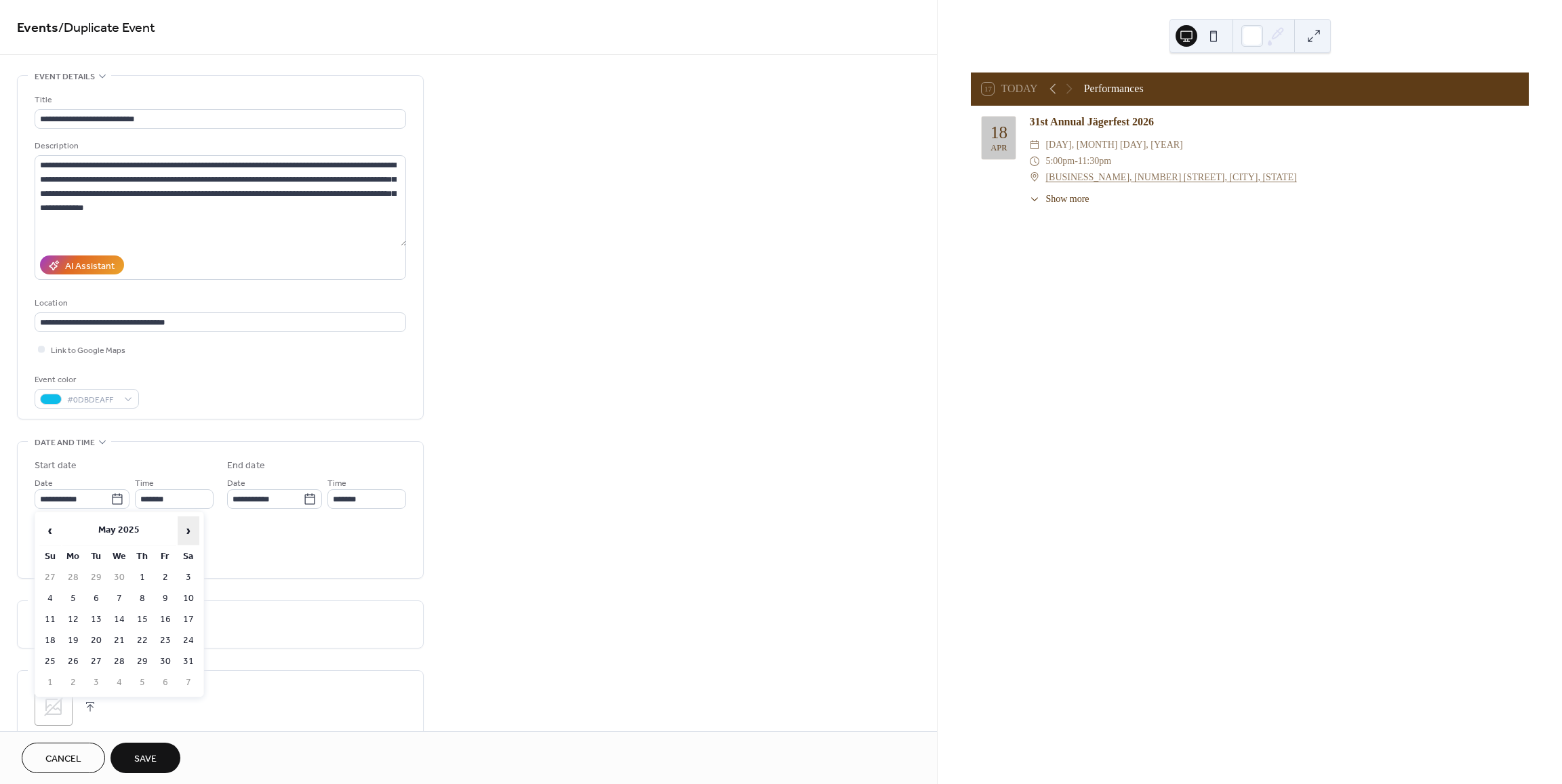 click on "›" at bounding box center [188, 531] 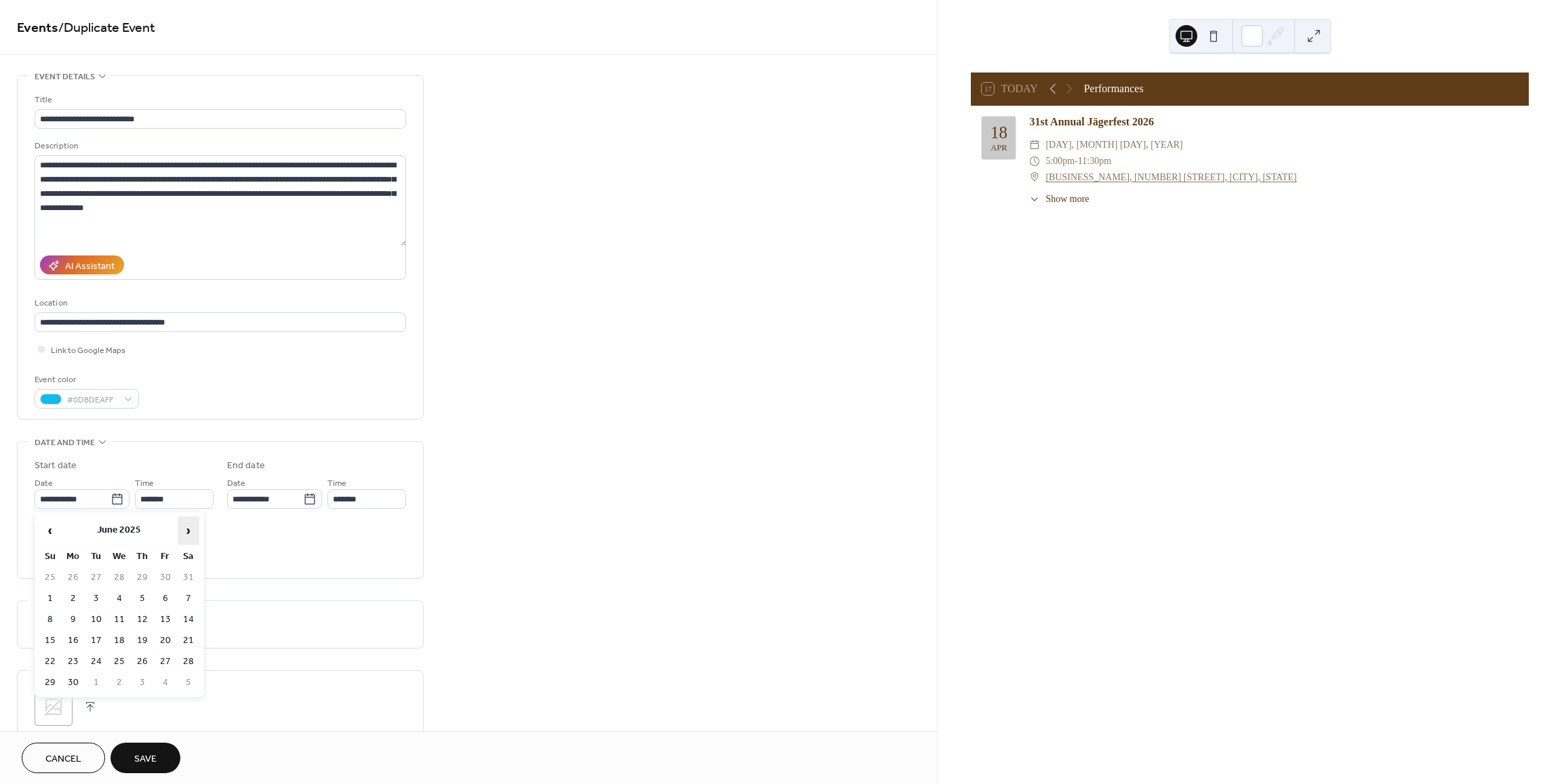 click on "›" at bounding box center (188, 531) 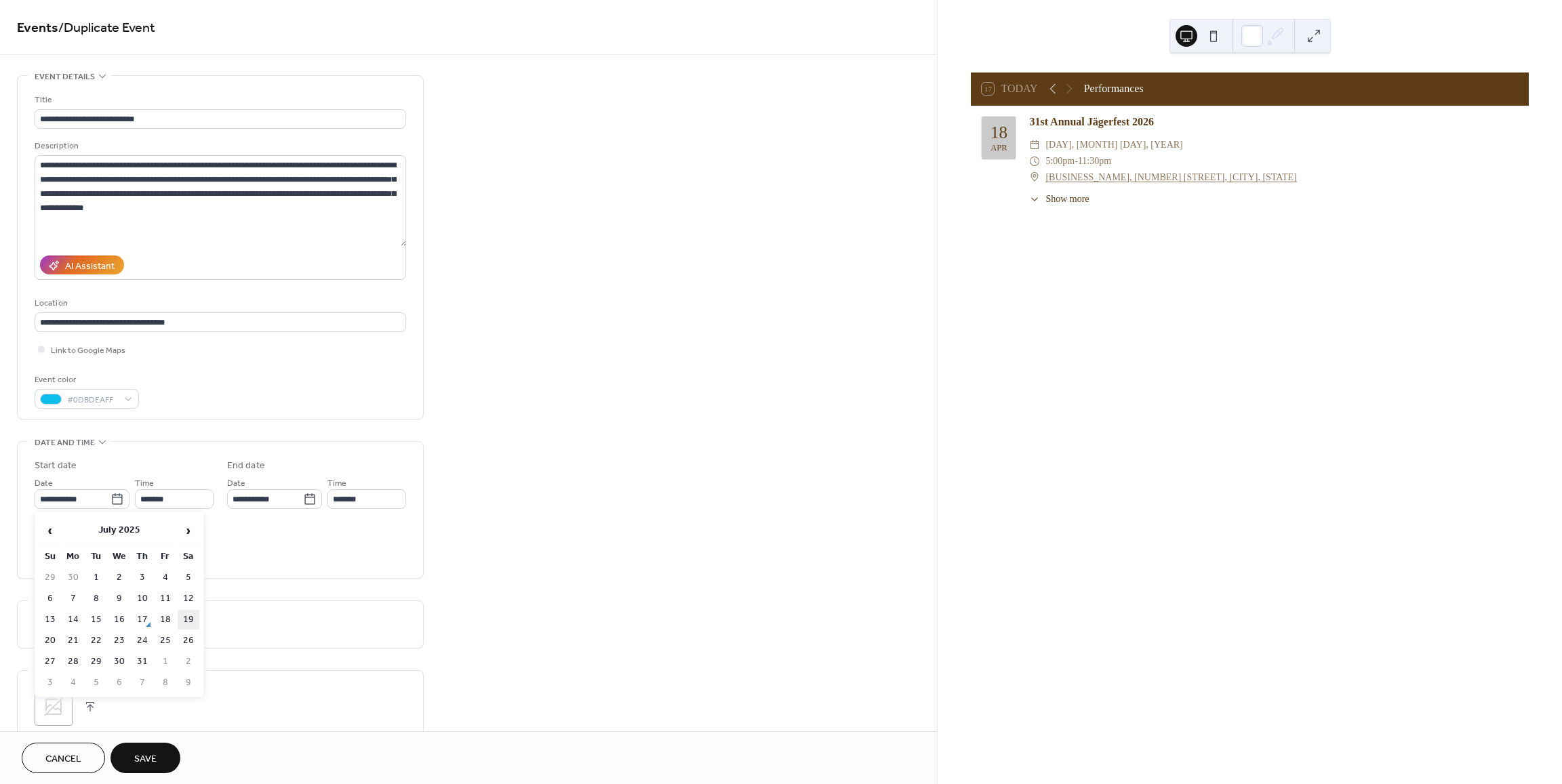 click on "19" at bounding box center [188, 619] 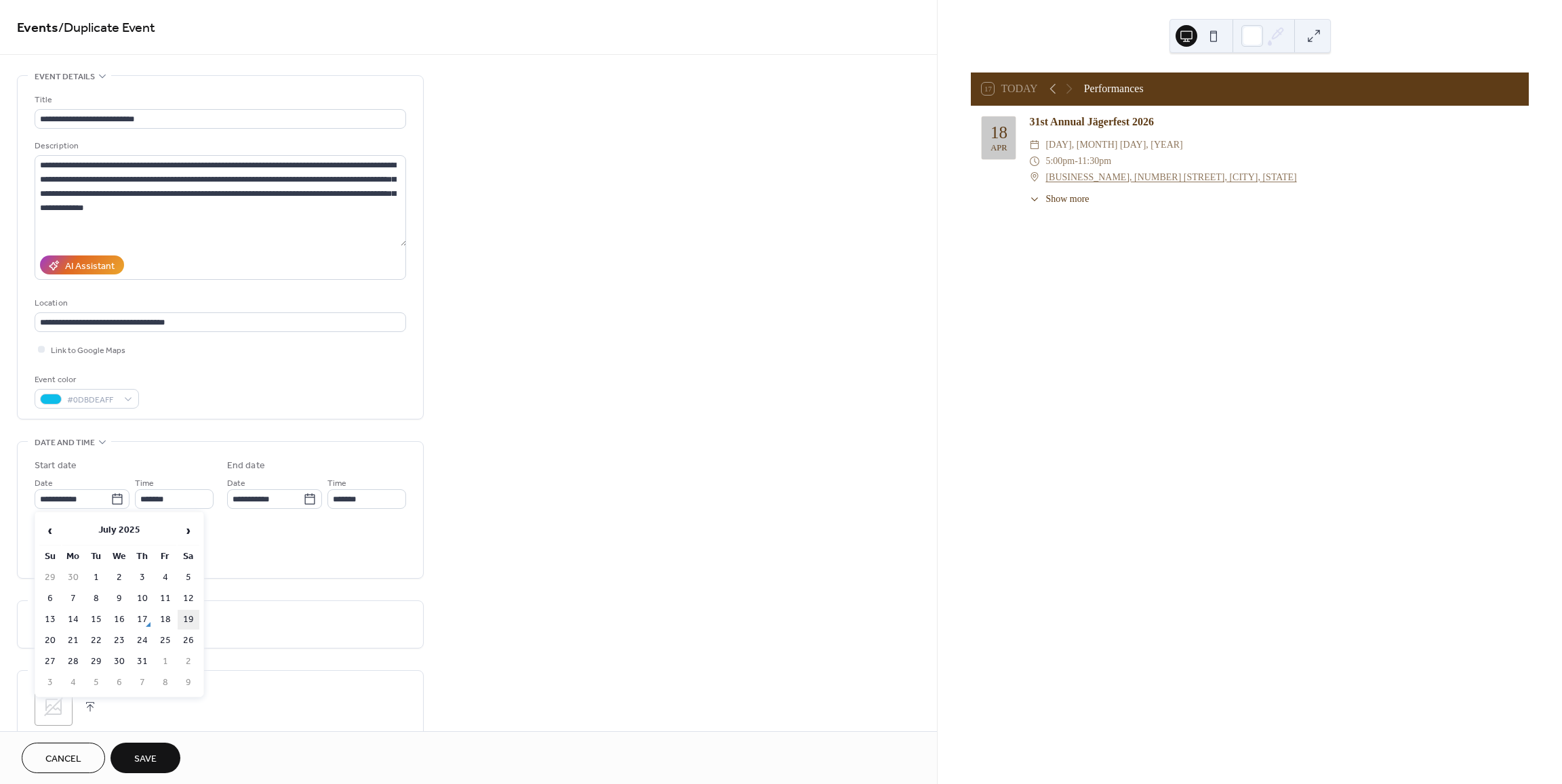 type on "**********" 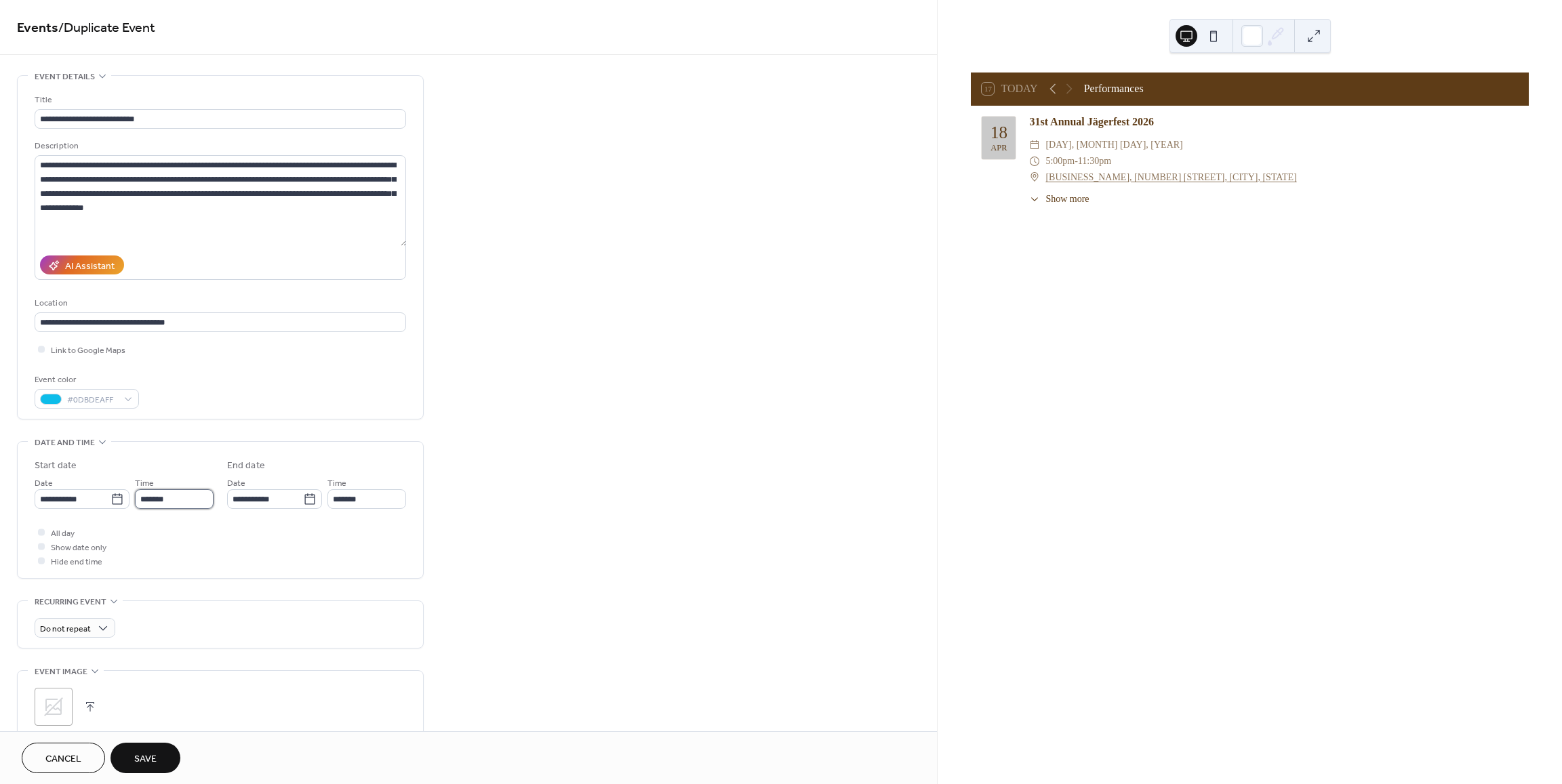 click on "*******" at bounding box center (174, 499) 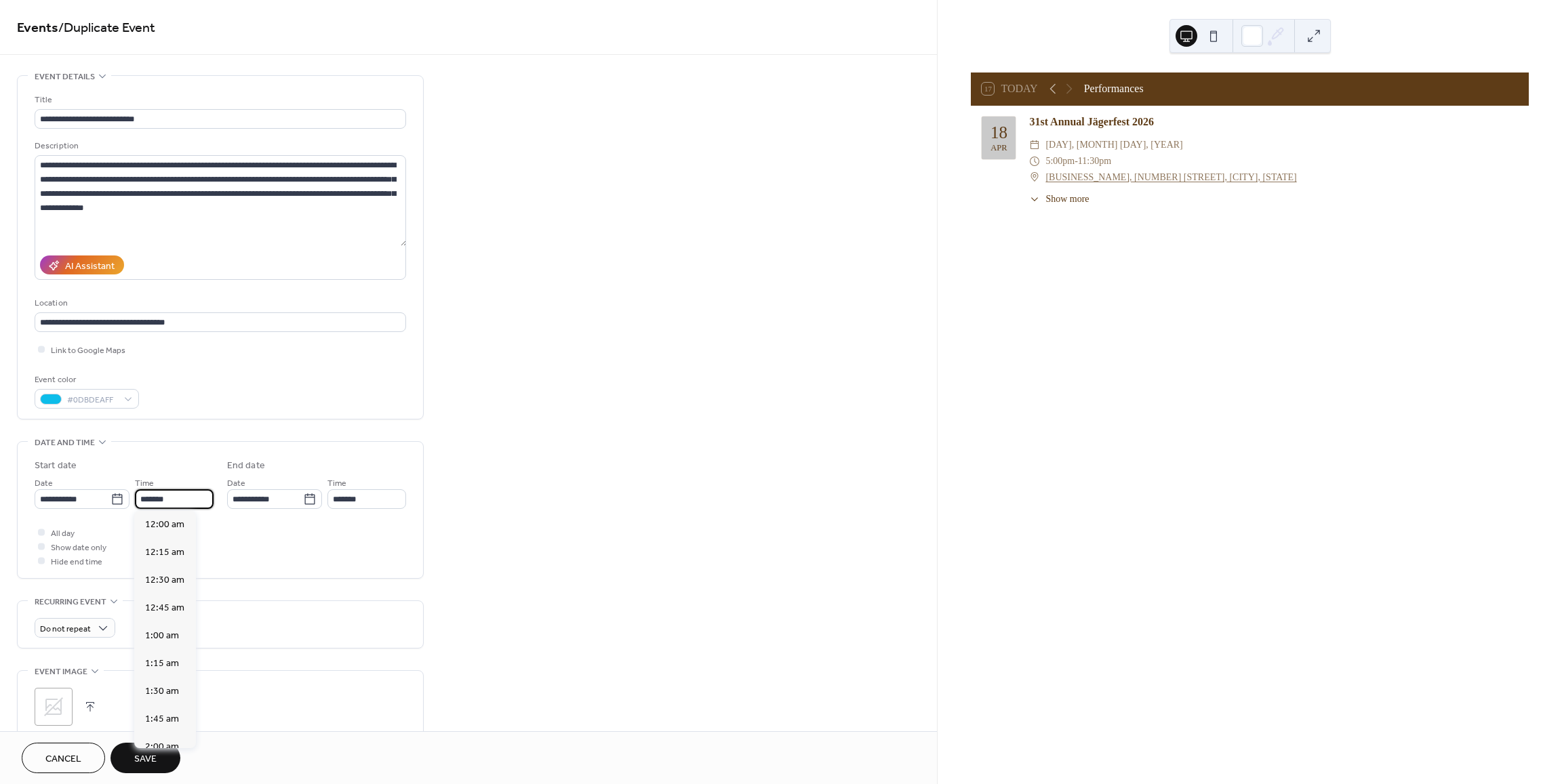 scroll, scrollTop: 1500, scrollLeft: 0, axis: vertical 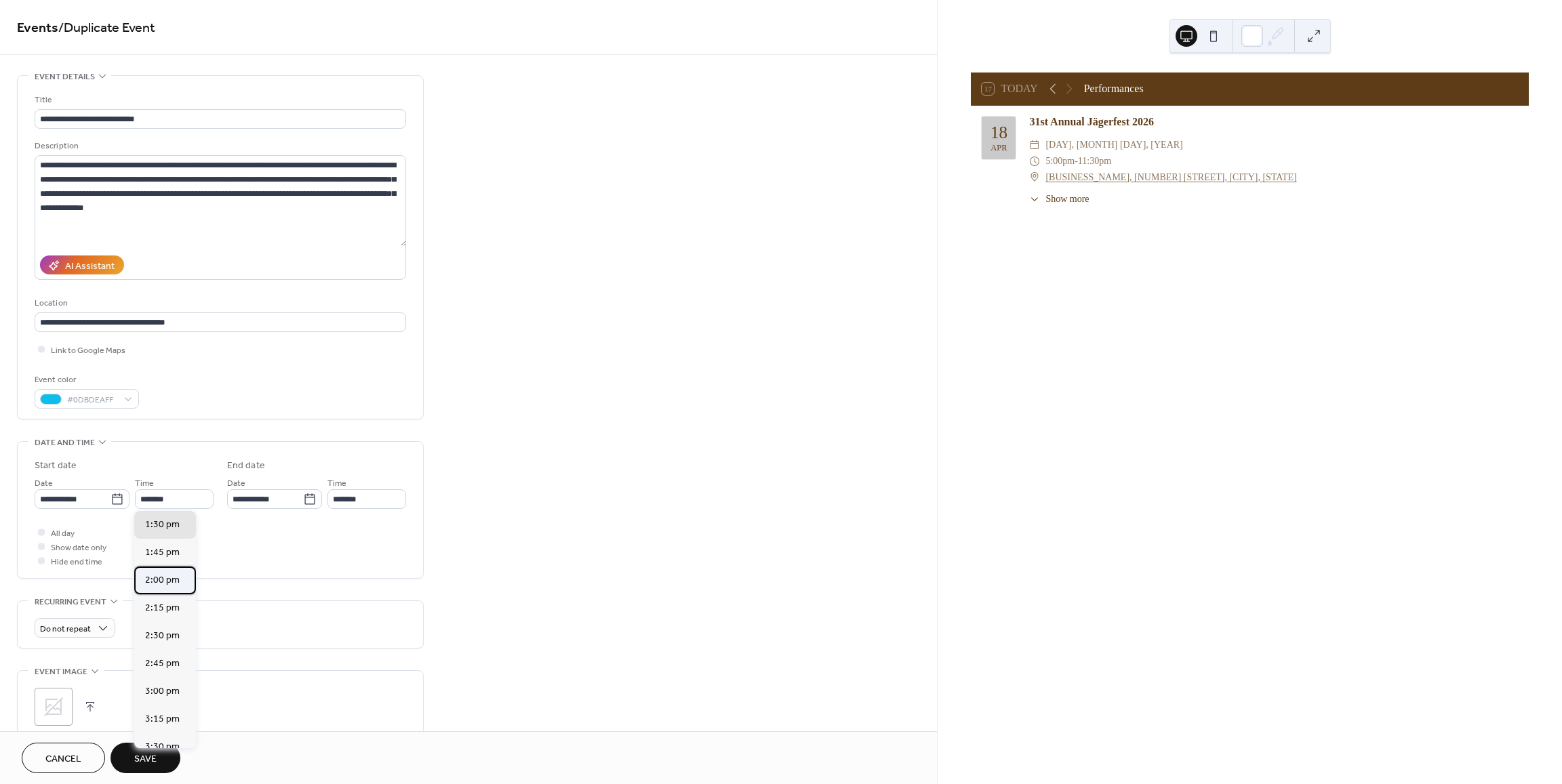 click on "2:00 pm" at bounding box center [162, 579] 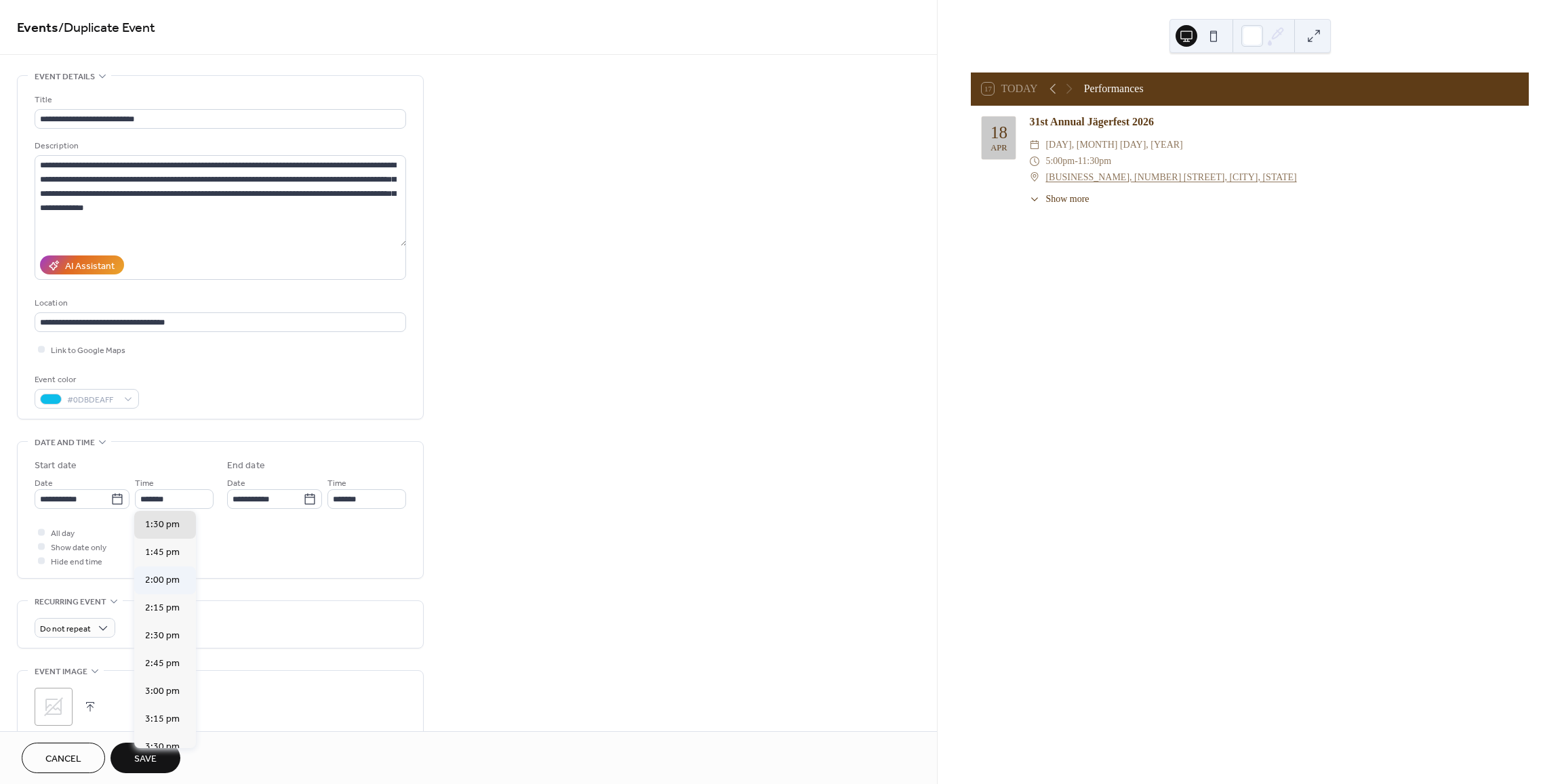 type on "*******" 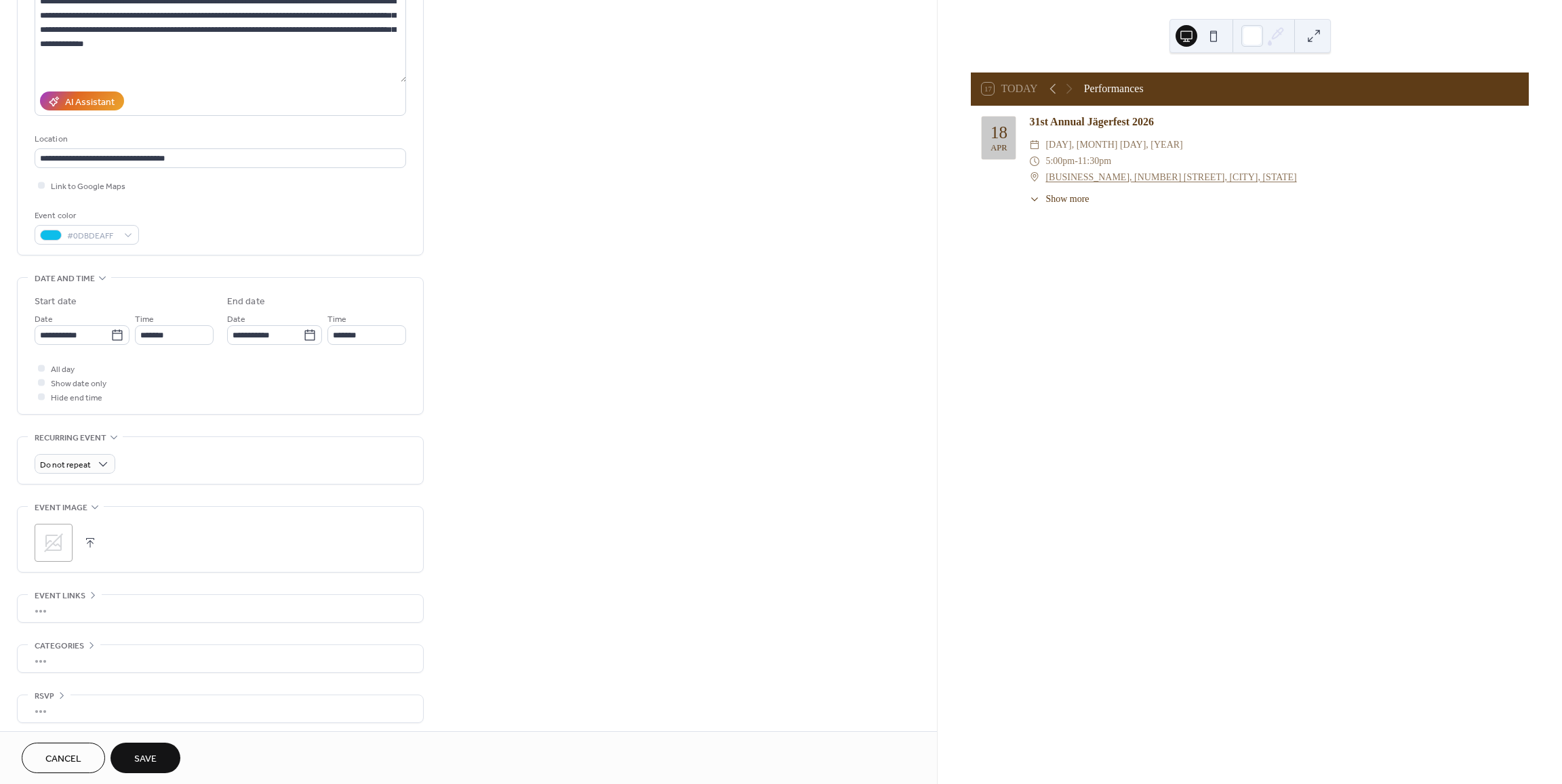 scroll, scrollTop: 165, scrollLeft: 0, axis: vertical 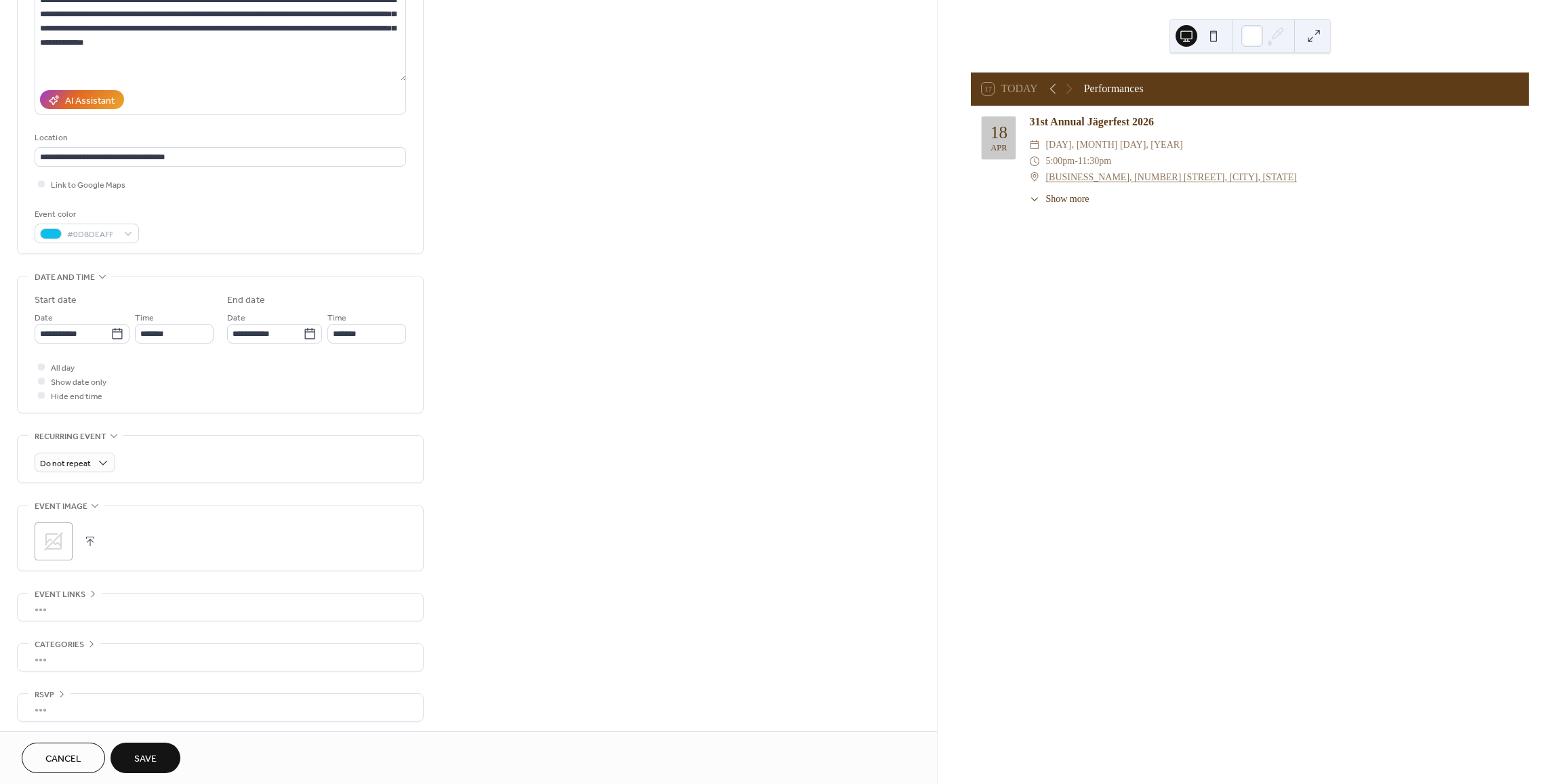 click on "Save" at bounding box center (145, 759) 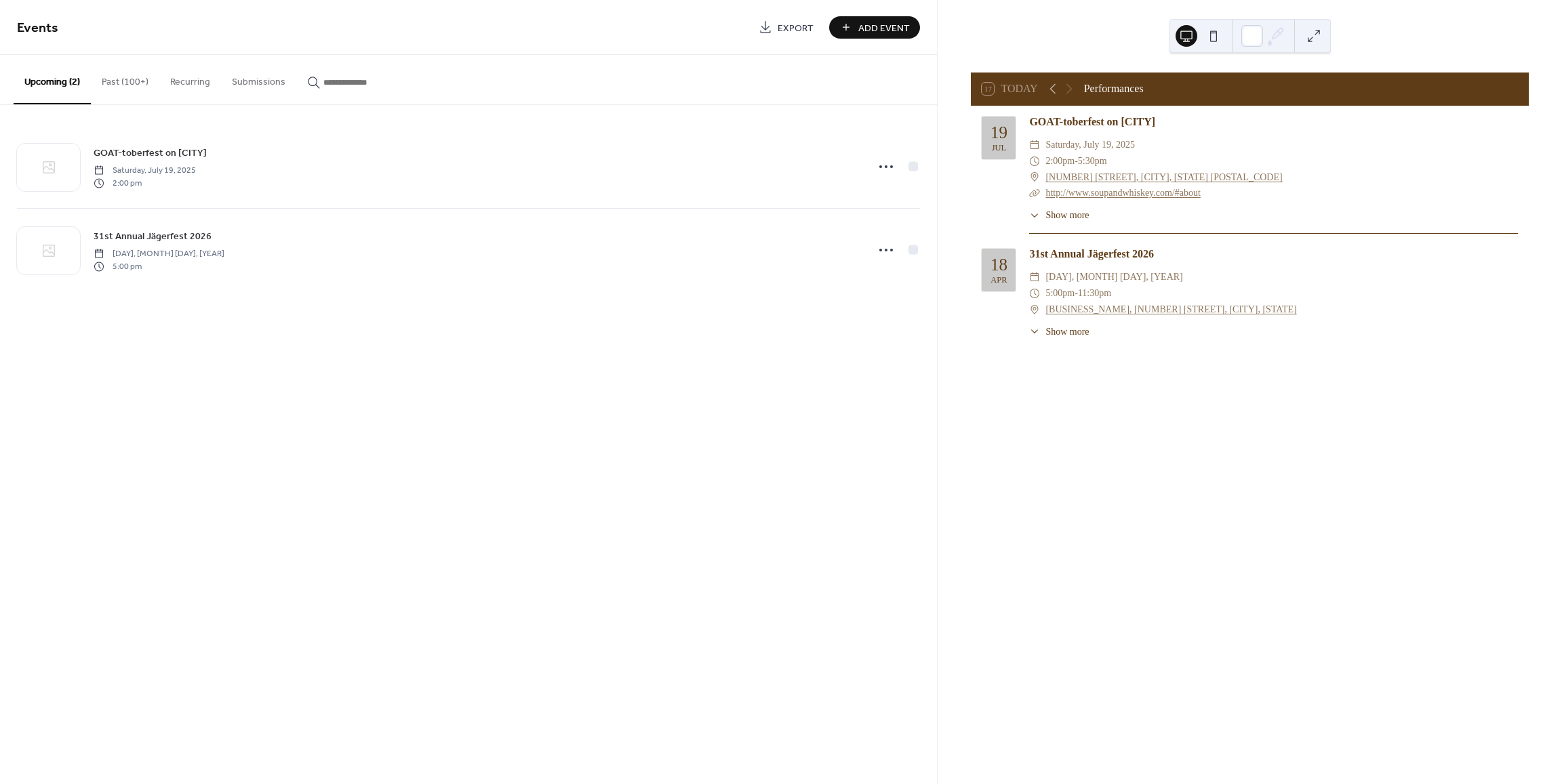 click on "Past (100+)" at bounding box center (125, 79) 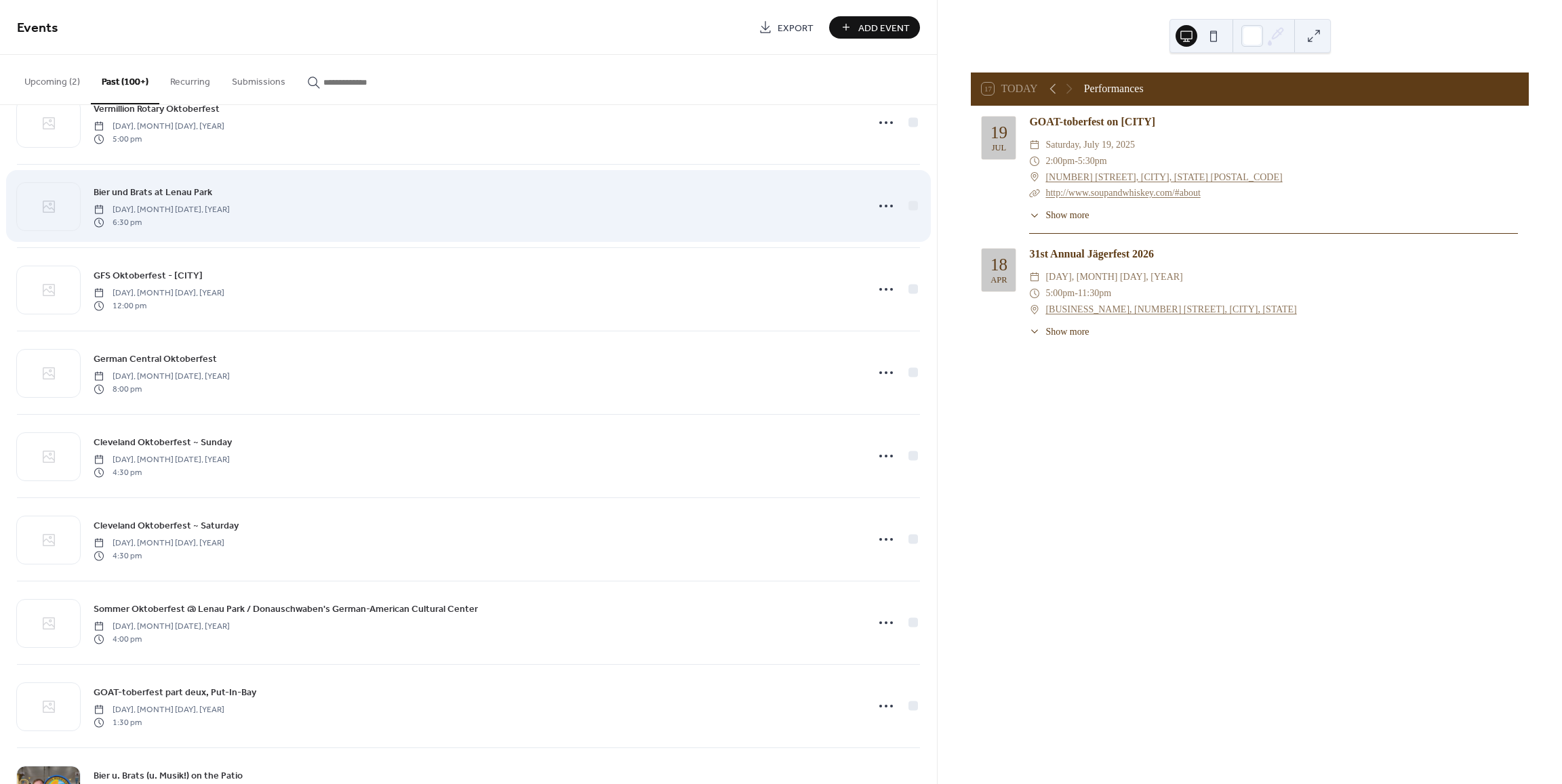 scroll, scrollTop: 271, scrollLeft: 0, axis: vertical 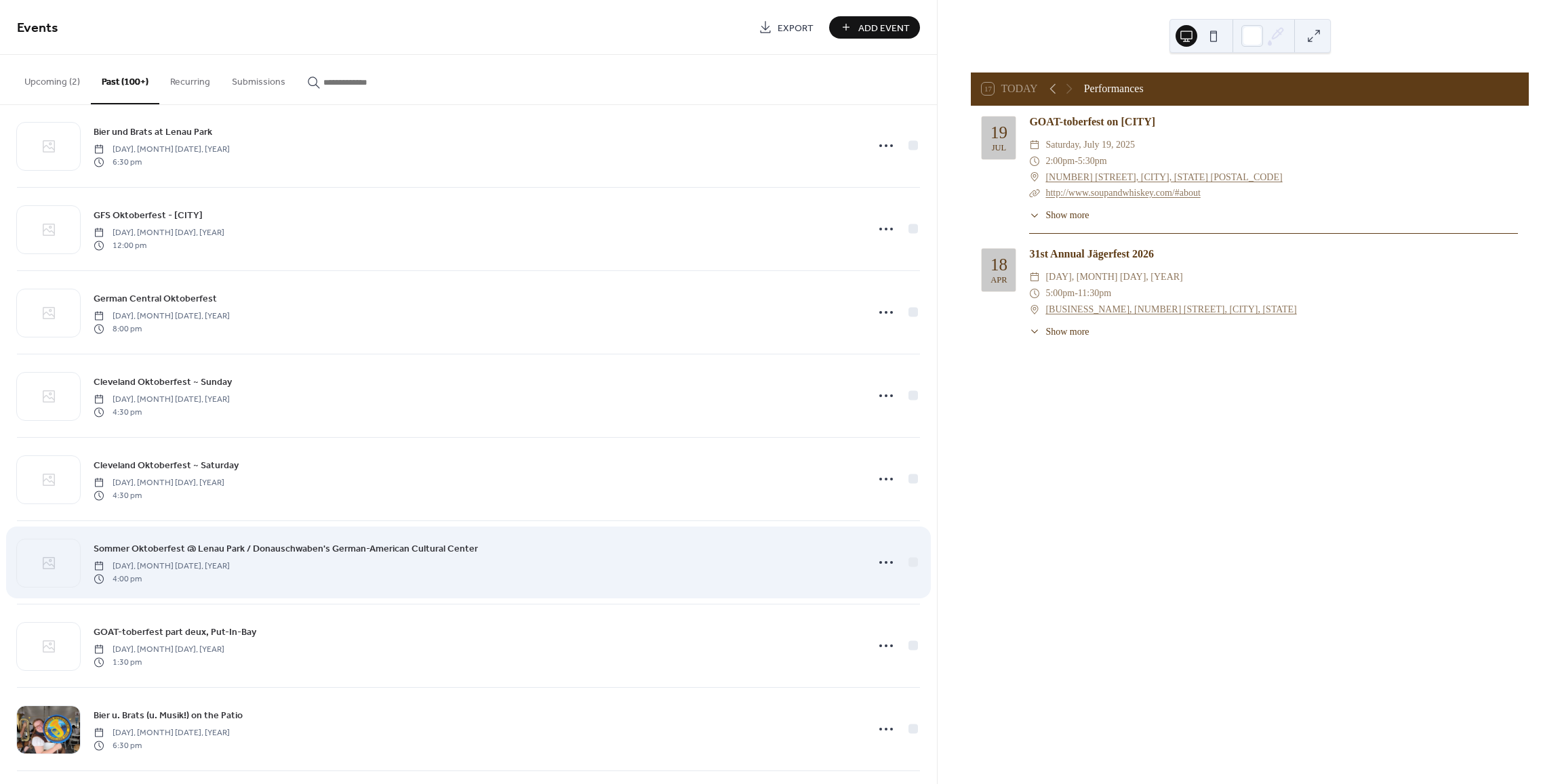 click on "[DAY], [MONTH] [DATE], [YEAR]" at bounding box center (161, 566) 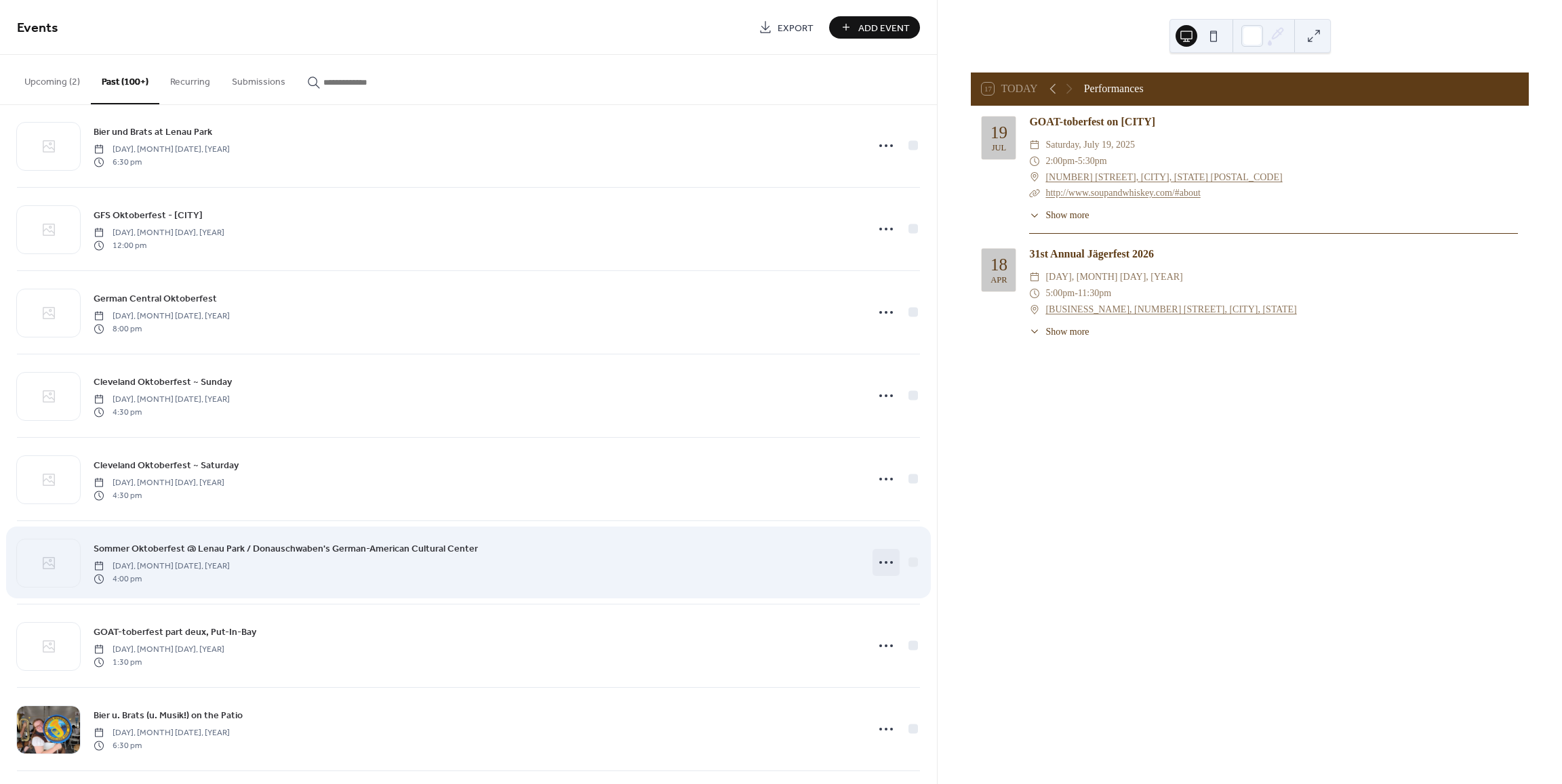 click 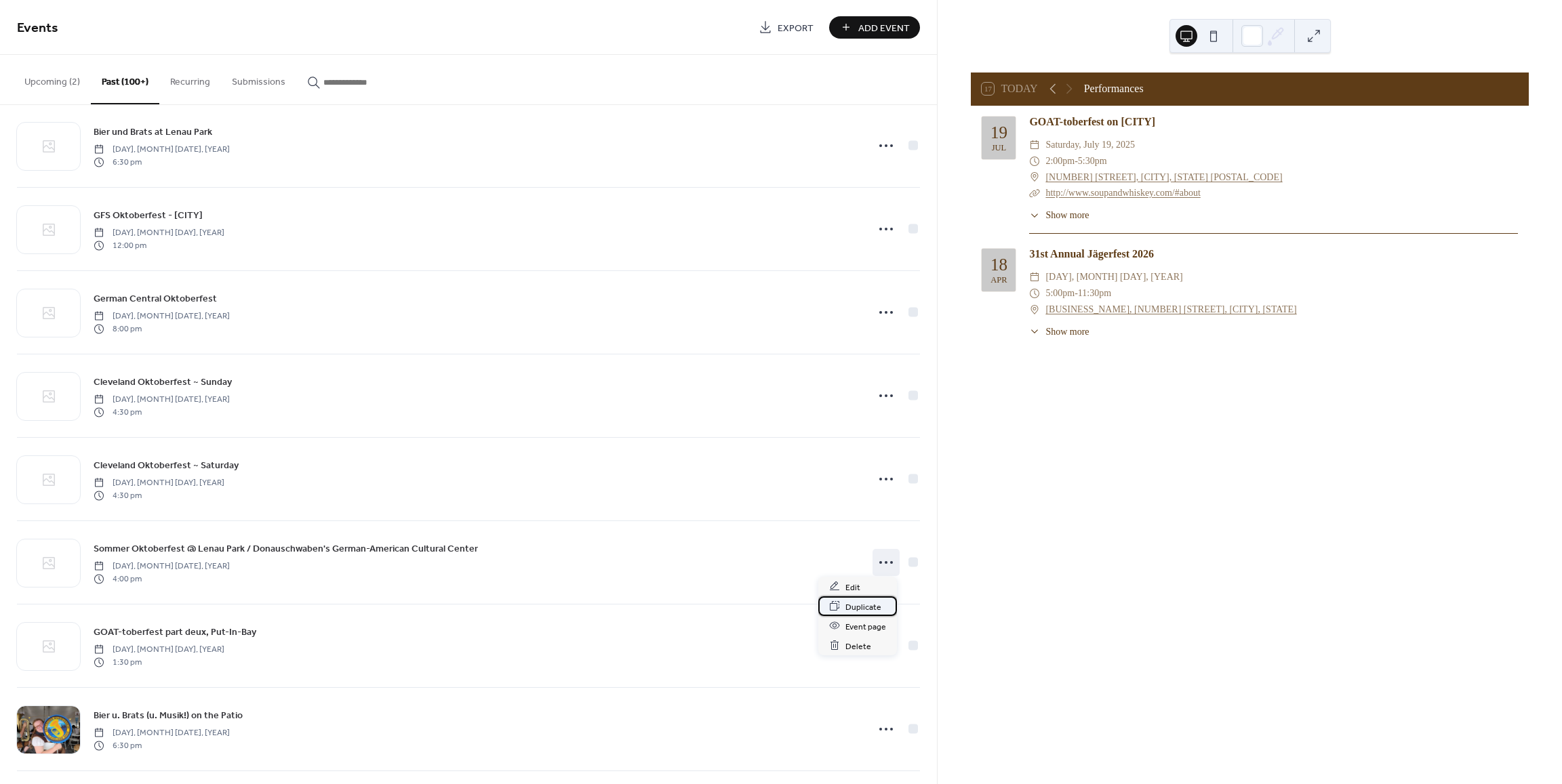 click on "Duplicate" at bounding box center [863, 606] 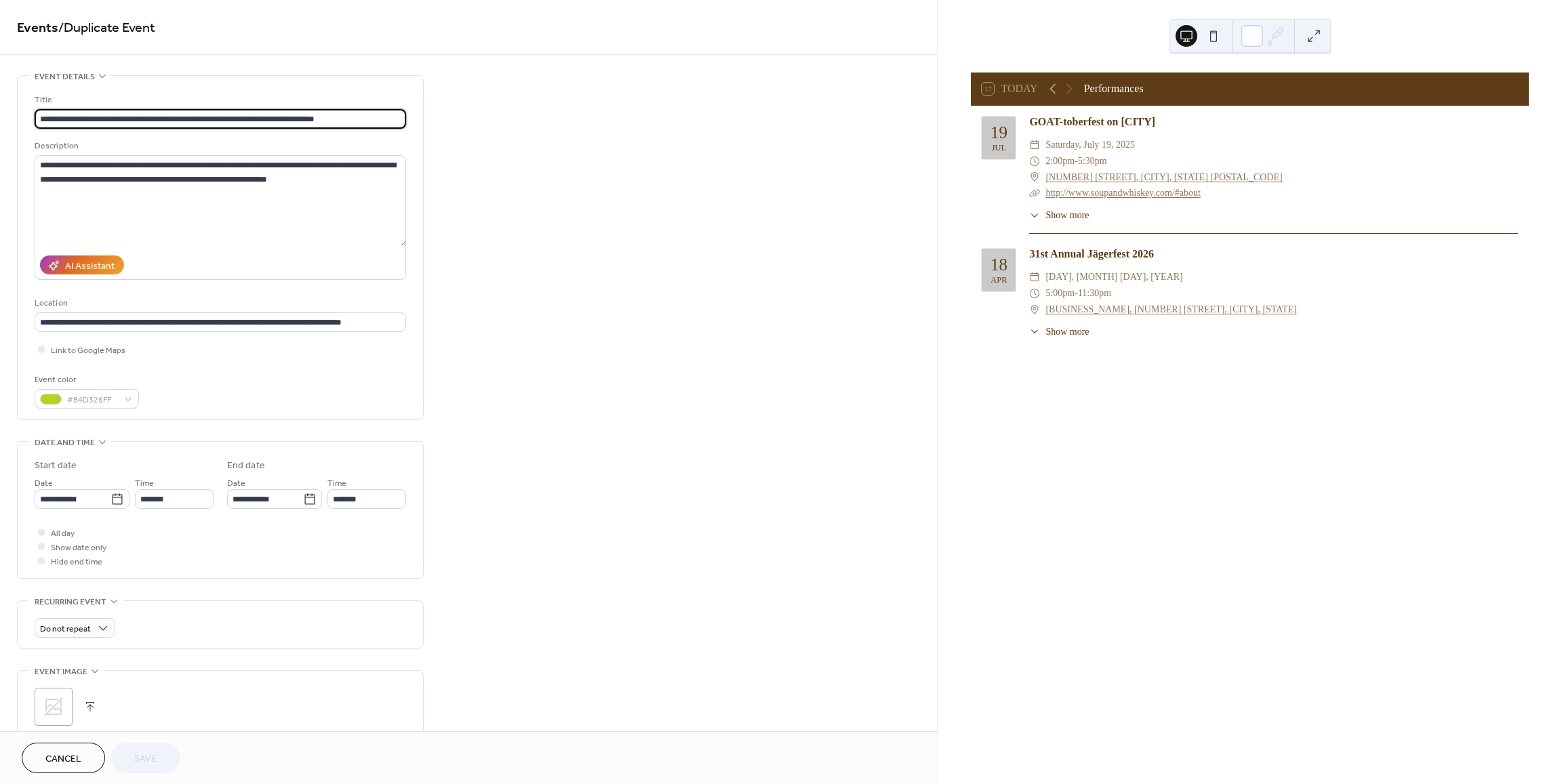 drag, startPoint x: 166, startPoint y: 116, endPoint x: 536, endPoint y: 91, distance: 370.8436 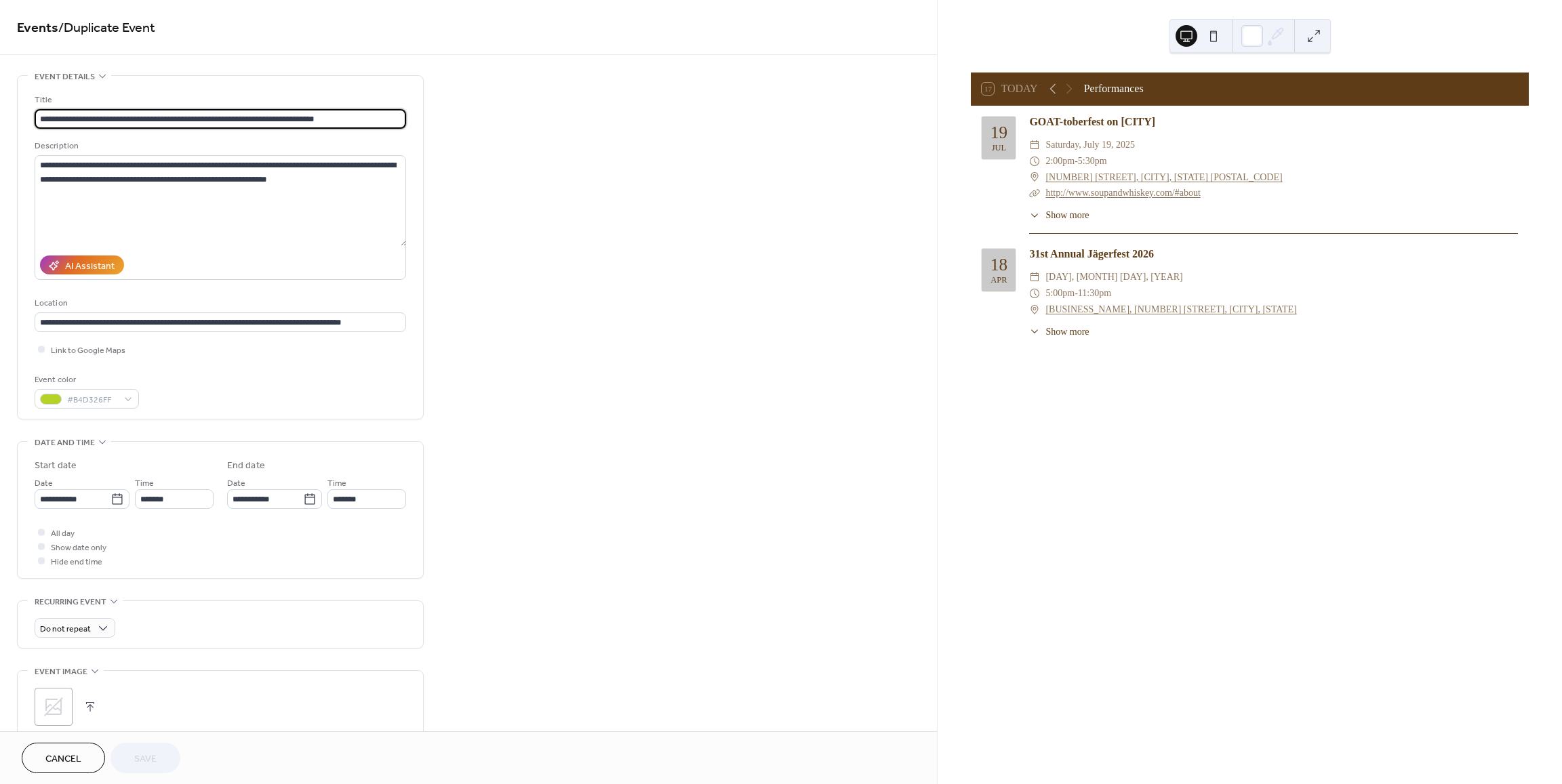 click on "**********" at bounding box center [468, 488] 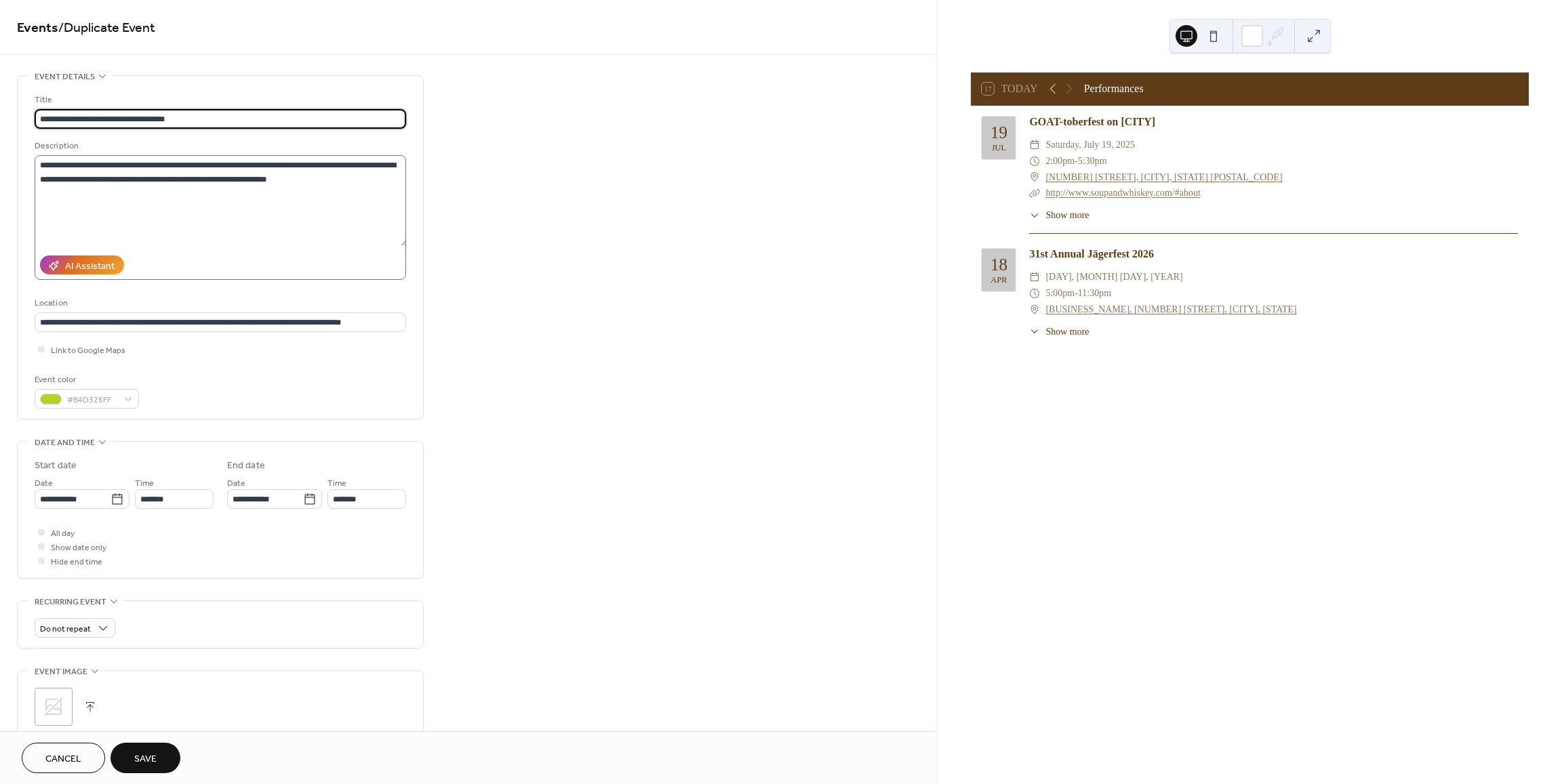 type on "**********" 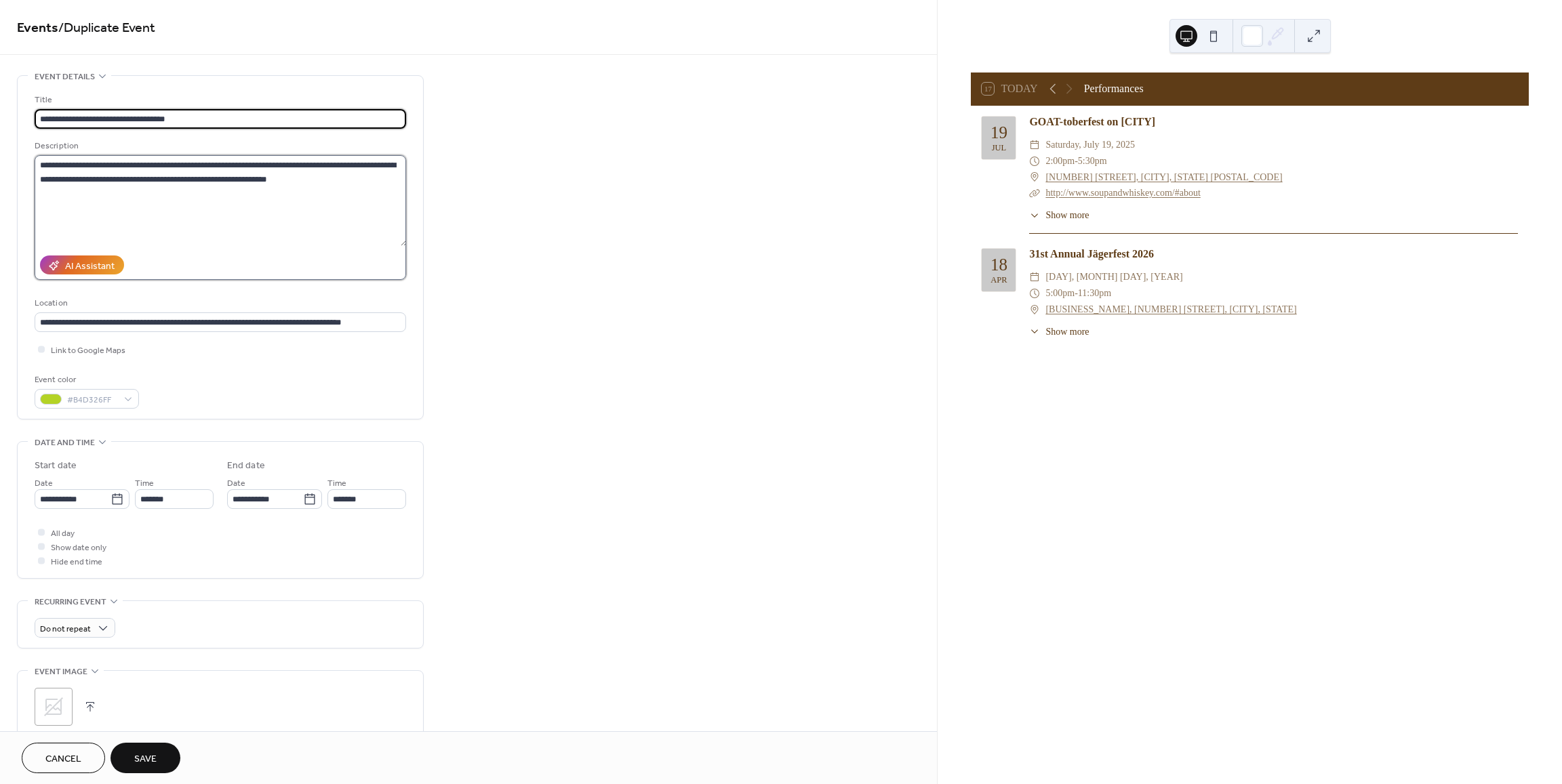 click on "**********" at bounding box center [220, 201] 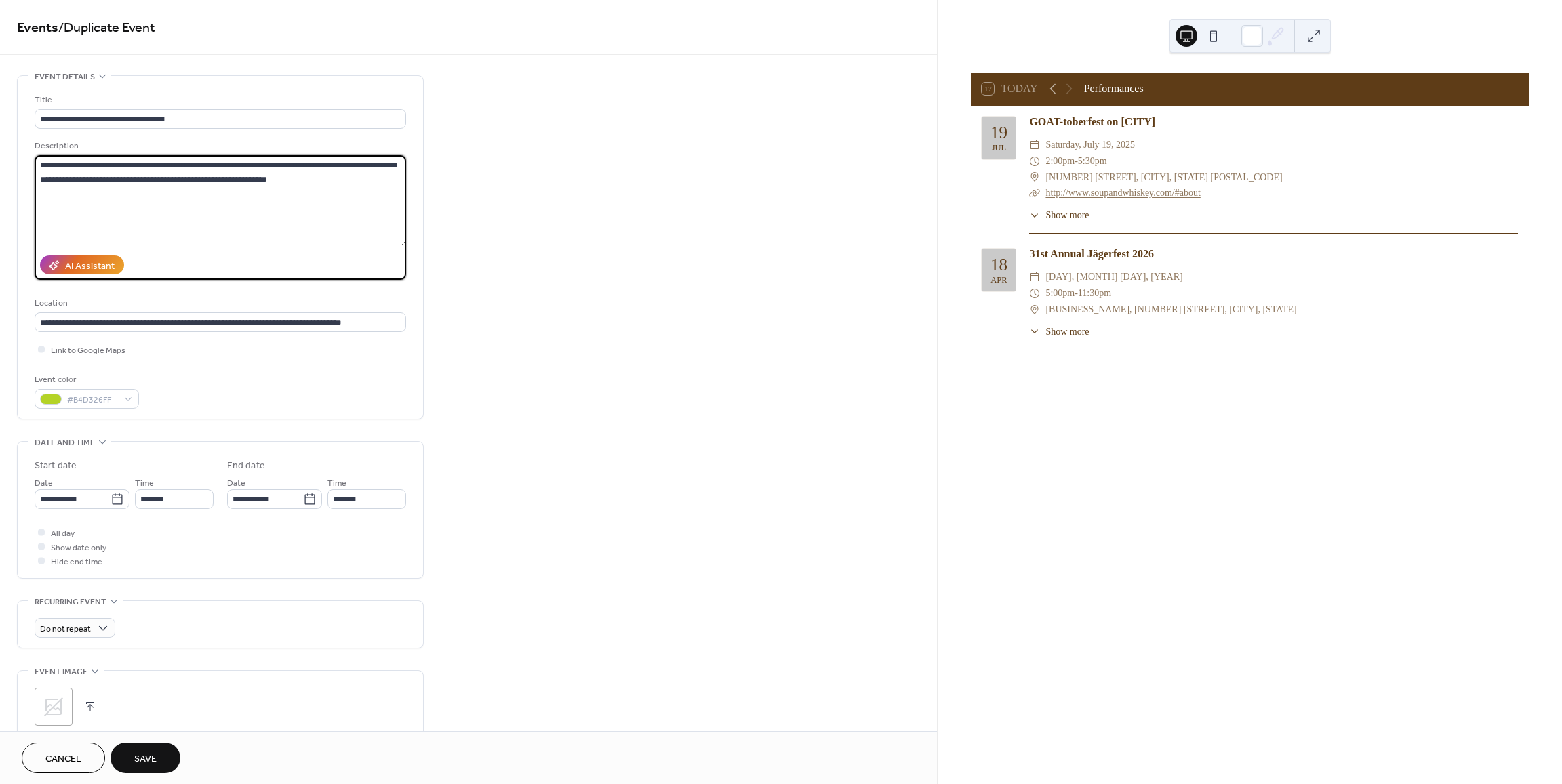 drag, startPoint x: 212, startPoint y: 177, endPoint x: 289, endPoint y: 179, distance: 77.02597 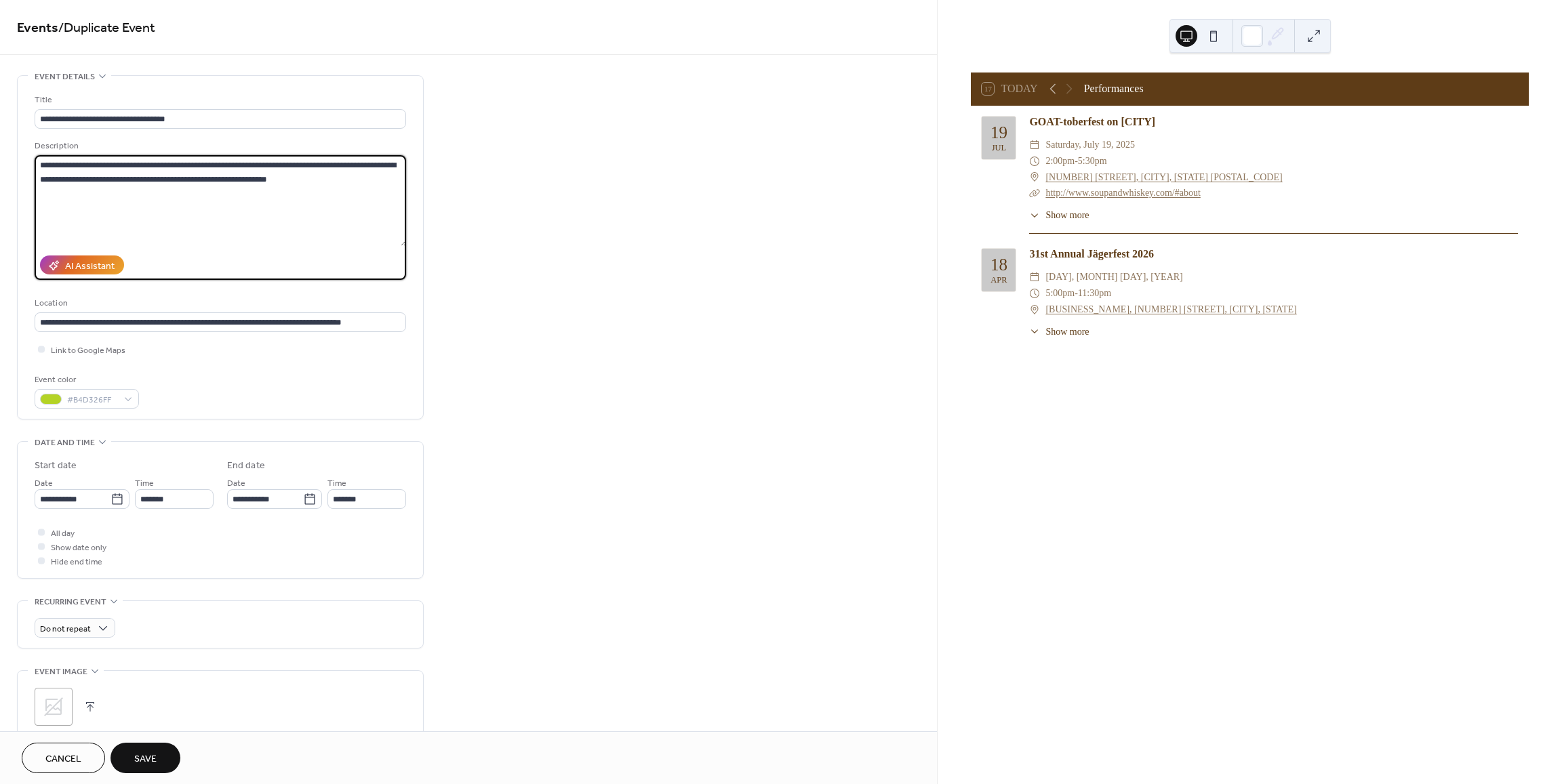 click on "**********" at bounding box center [220, 201] 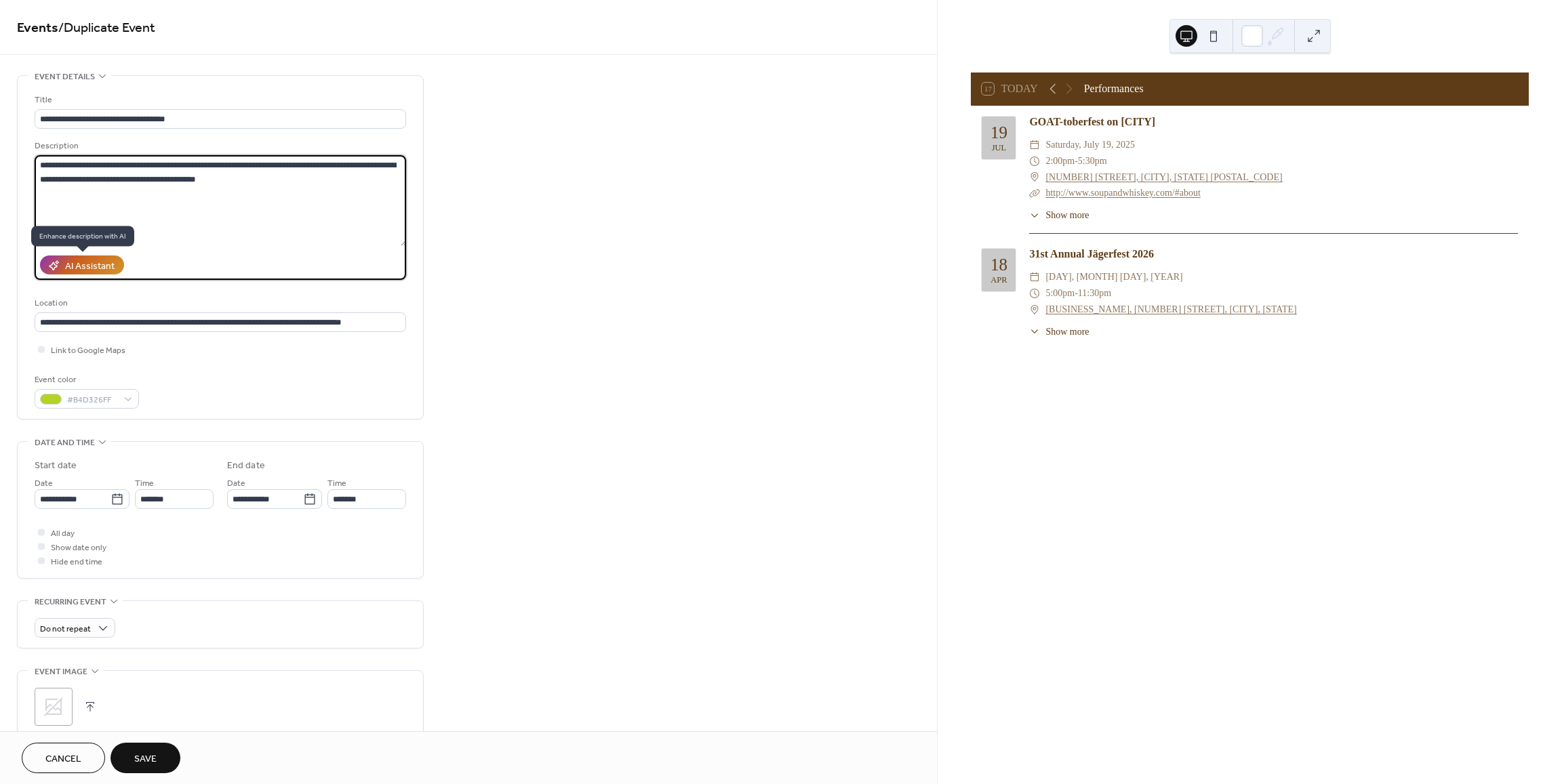 type on "**********" 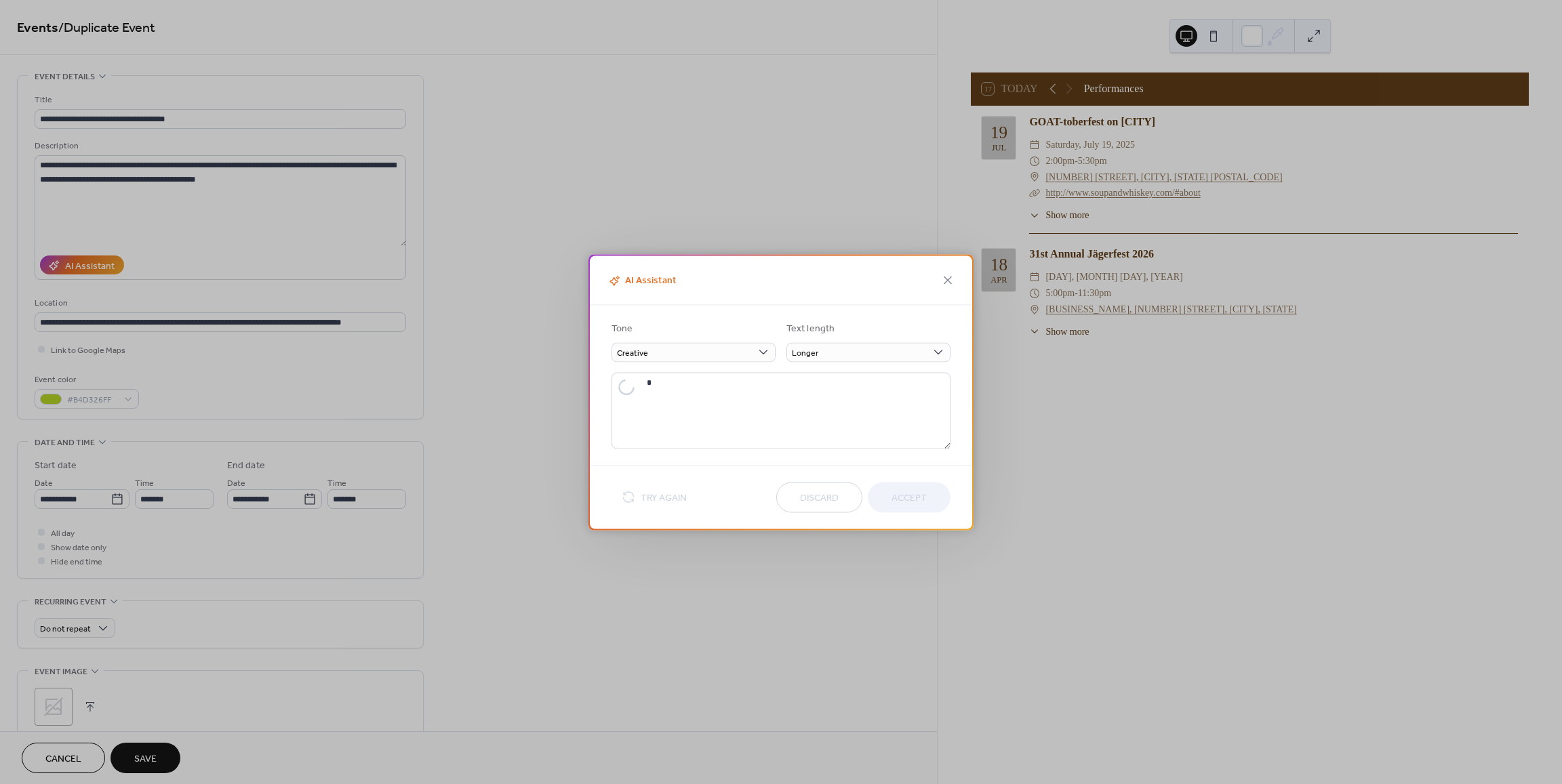 type on "**********" 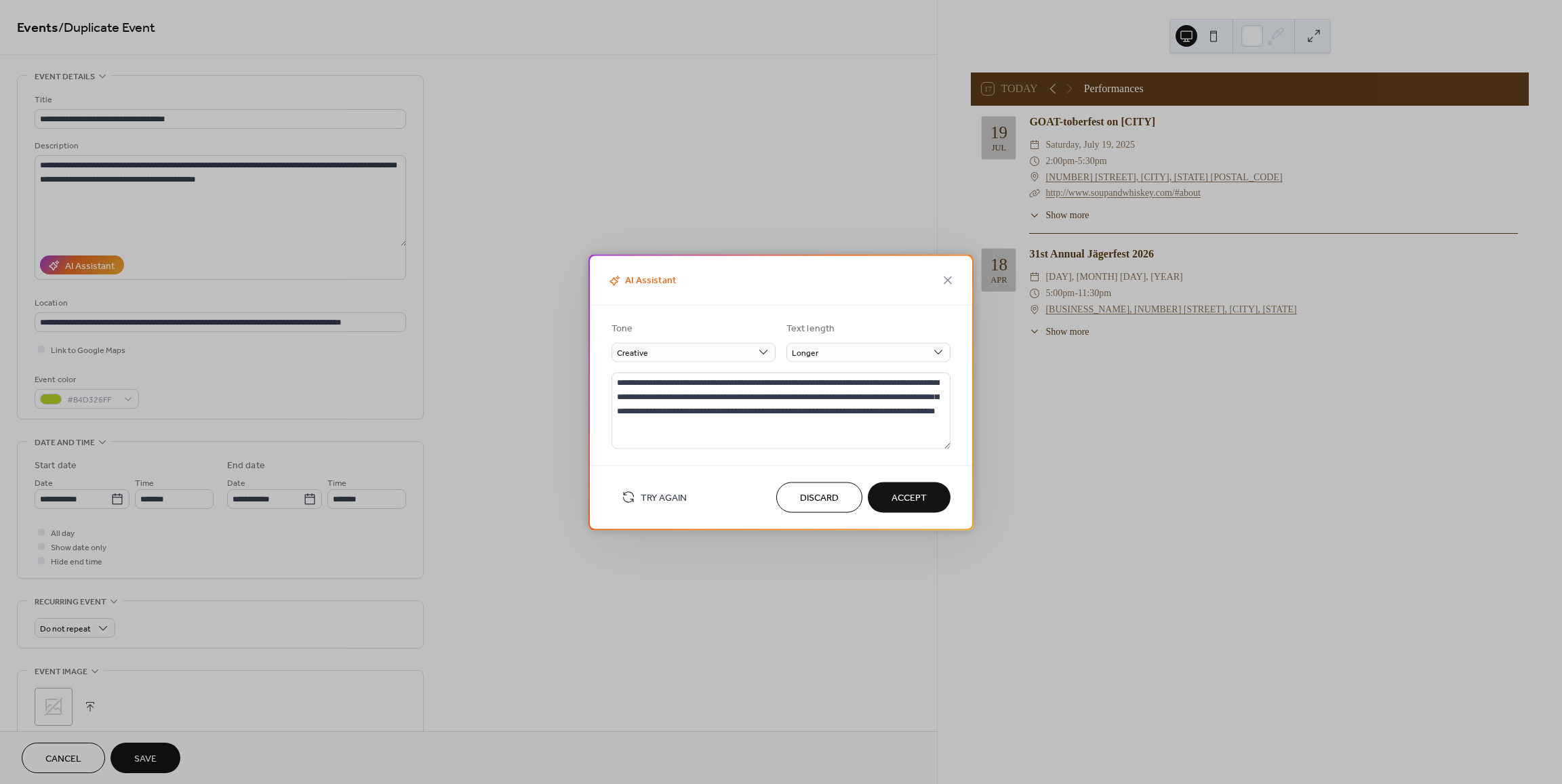 click on "Accept" at bounding box center [909, 498] 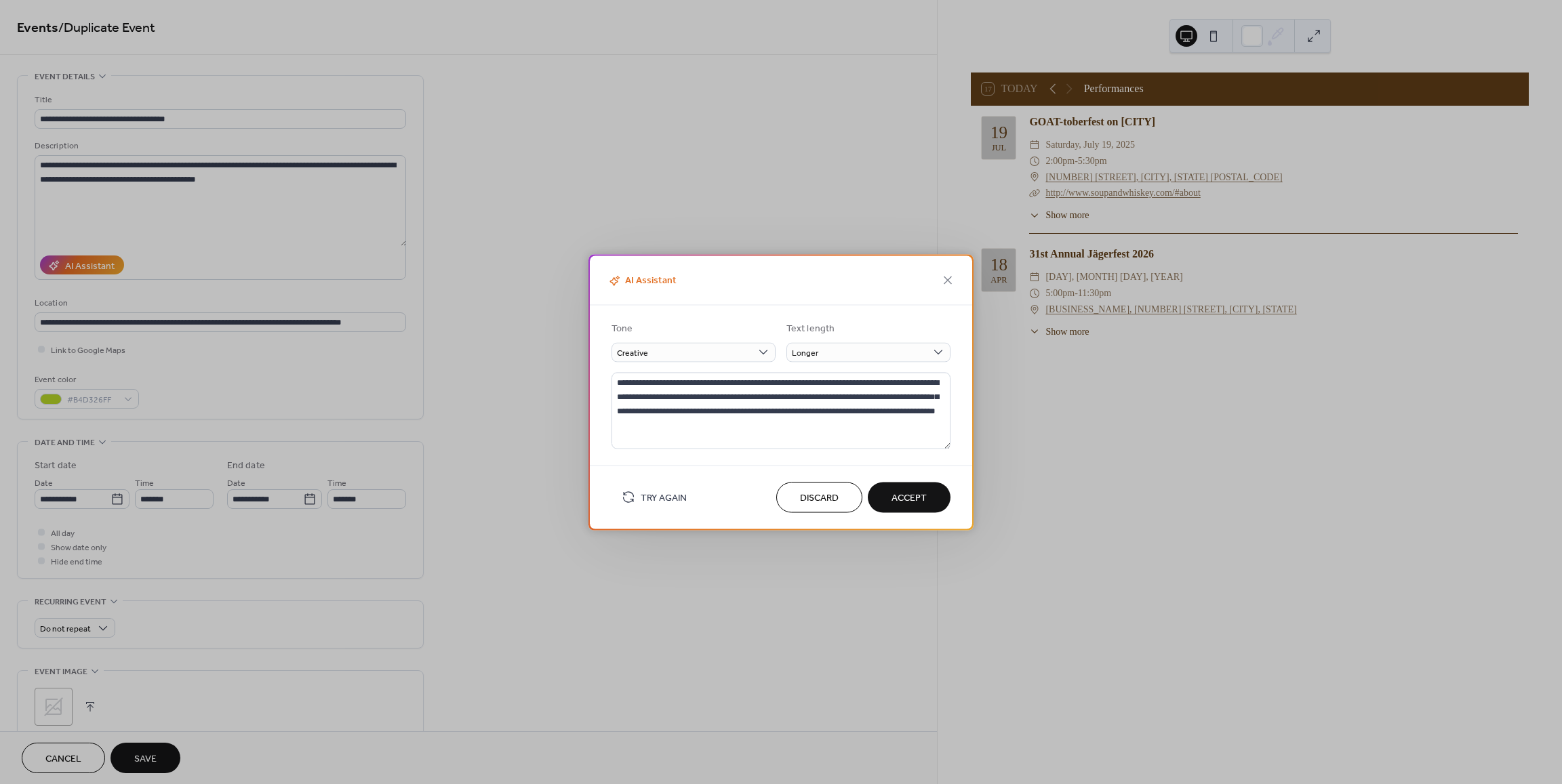 type on "**********" 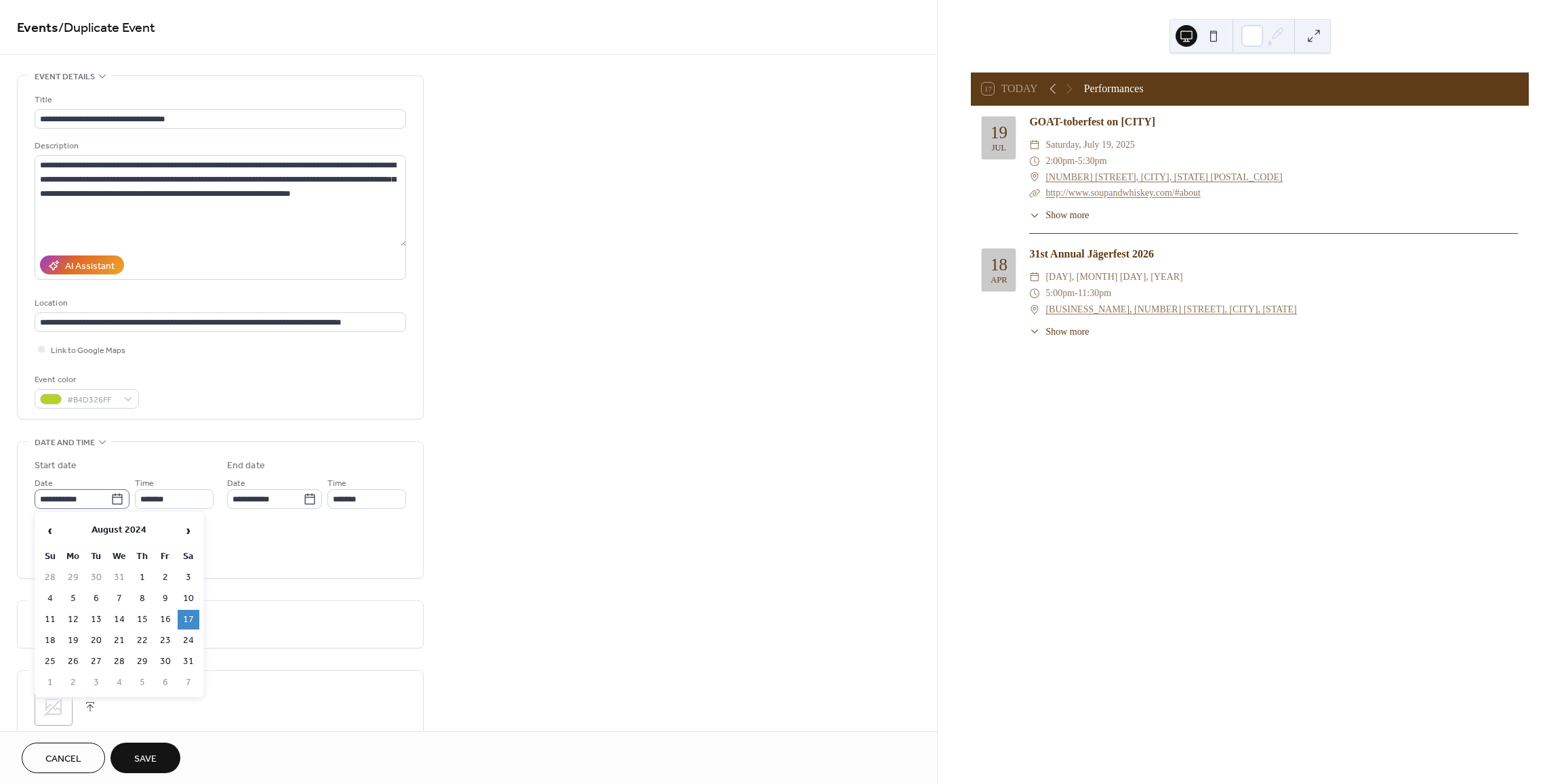 click 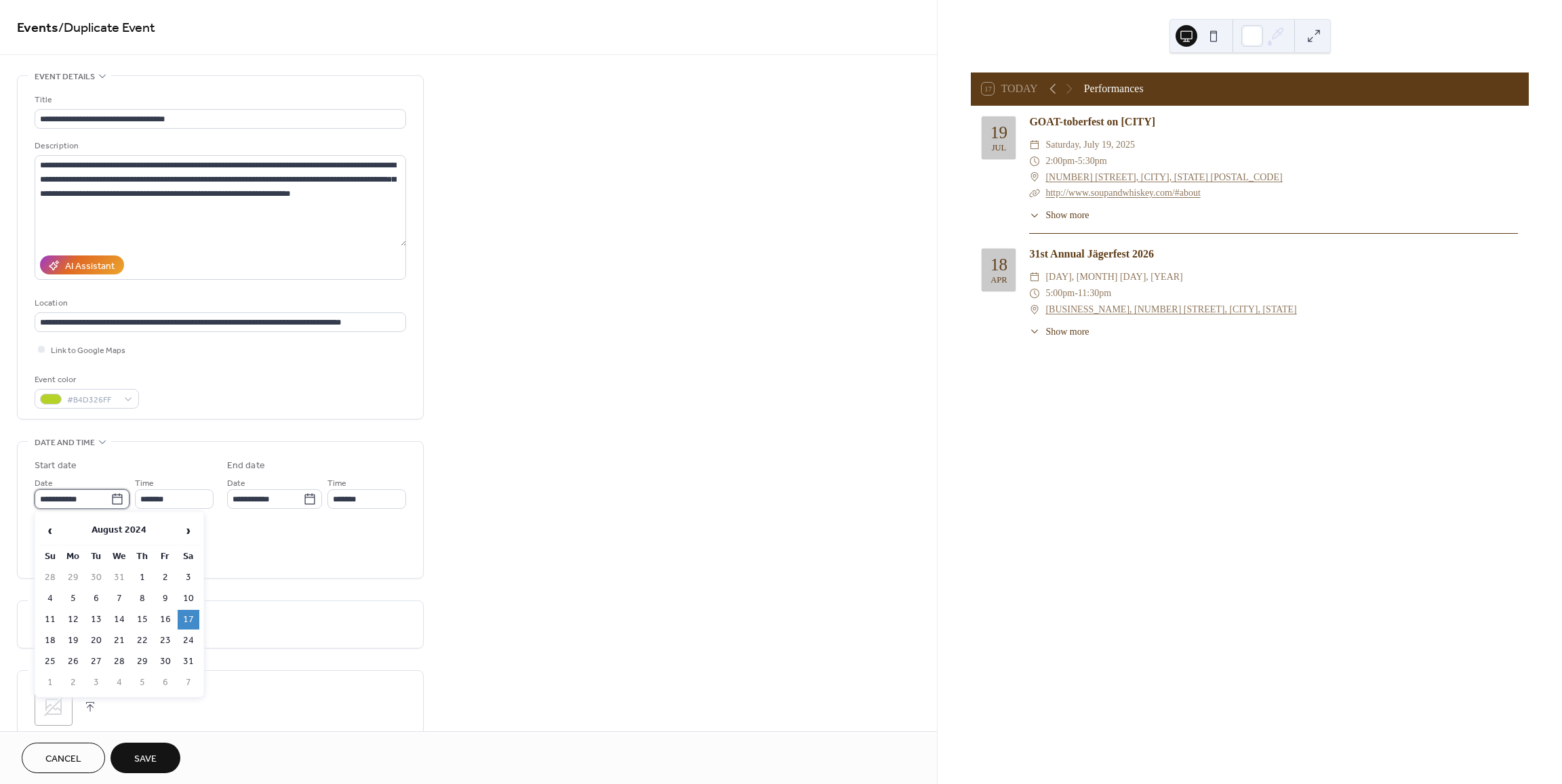 click on "**********" at bounding box center [73, 499] 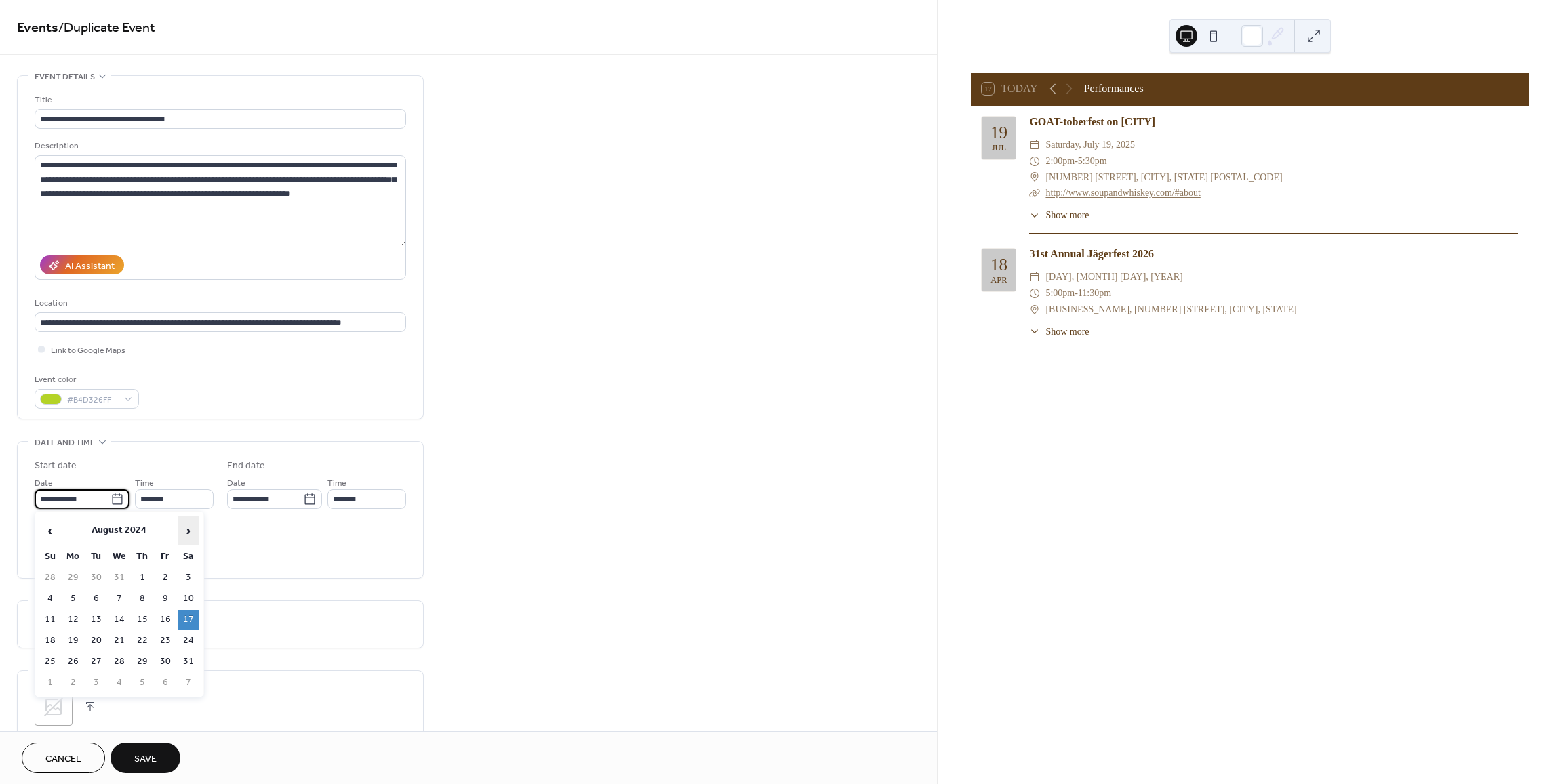click on "›" at bounding box center (188, 531) 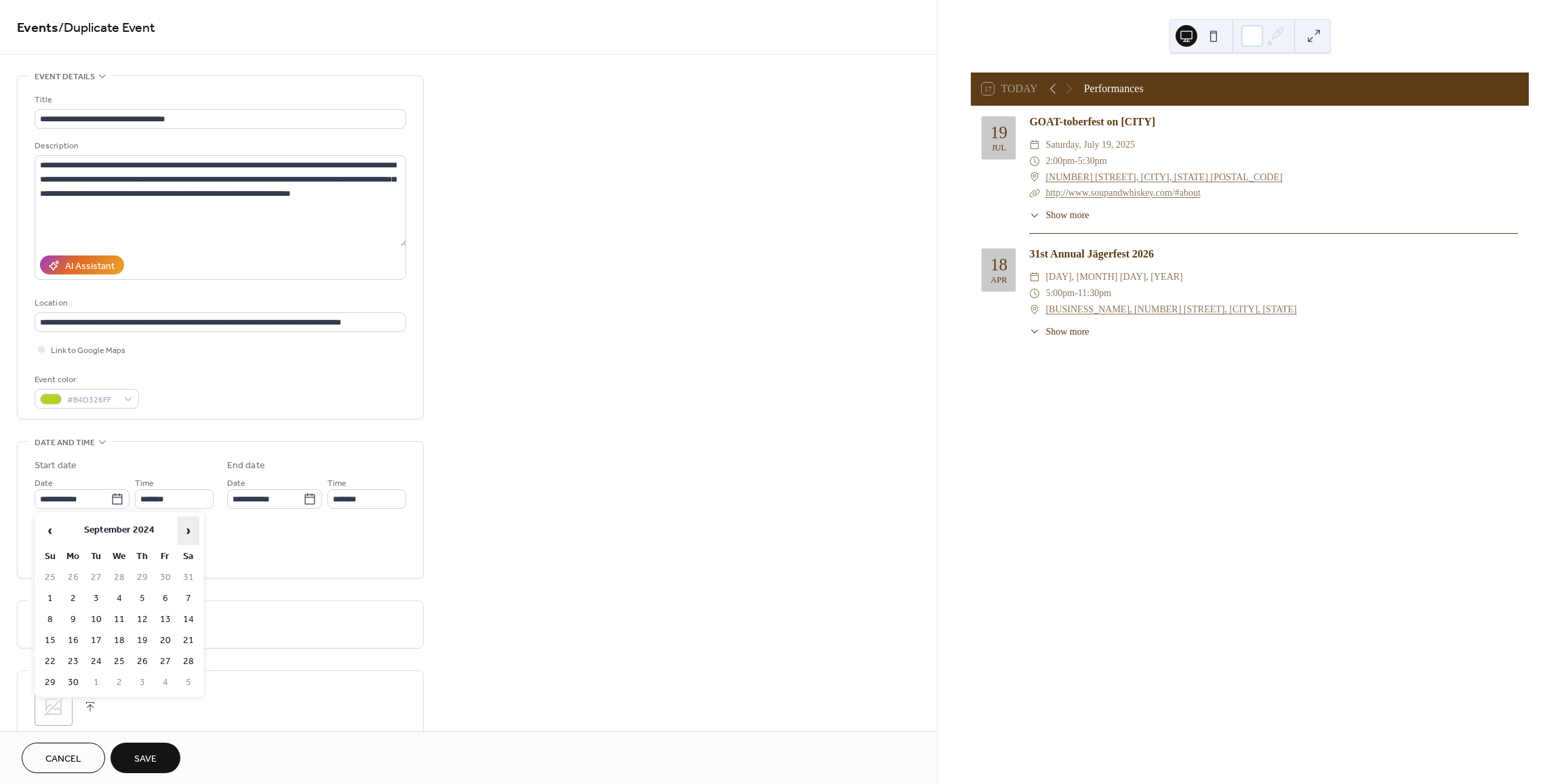 click on "›" at bounding box center [188, 531] 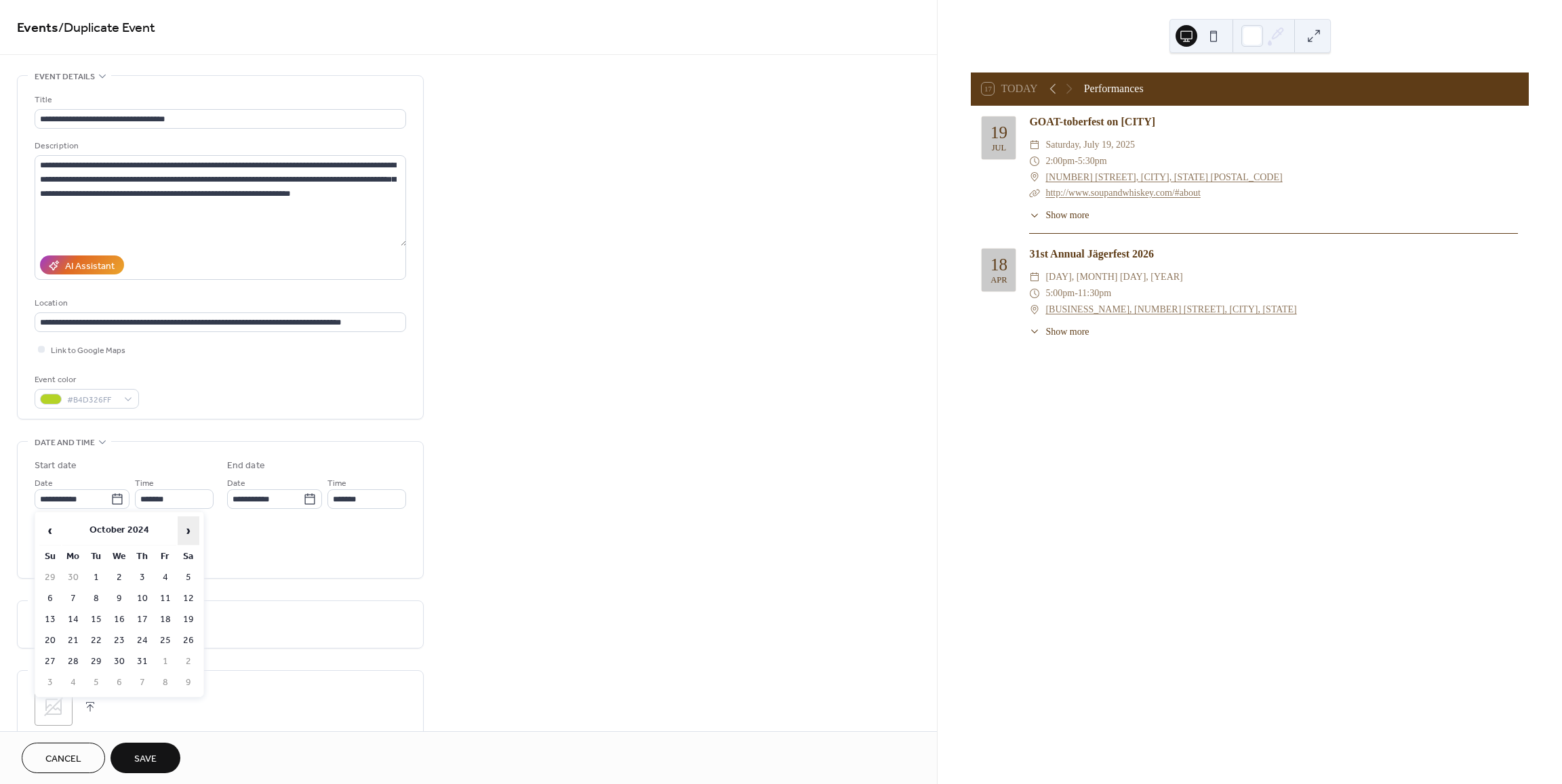 click on "›" at bounding box center [188, 531] 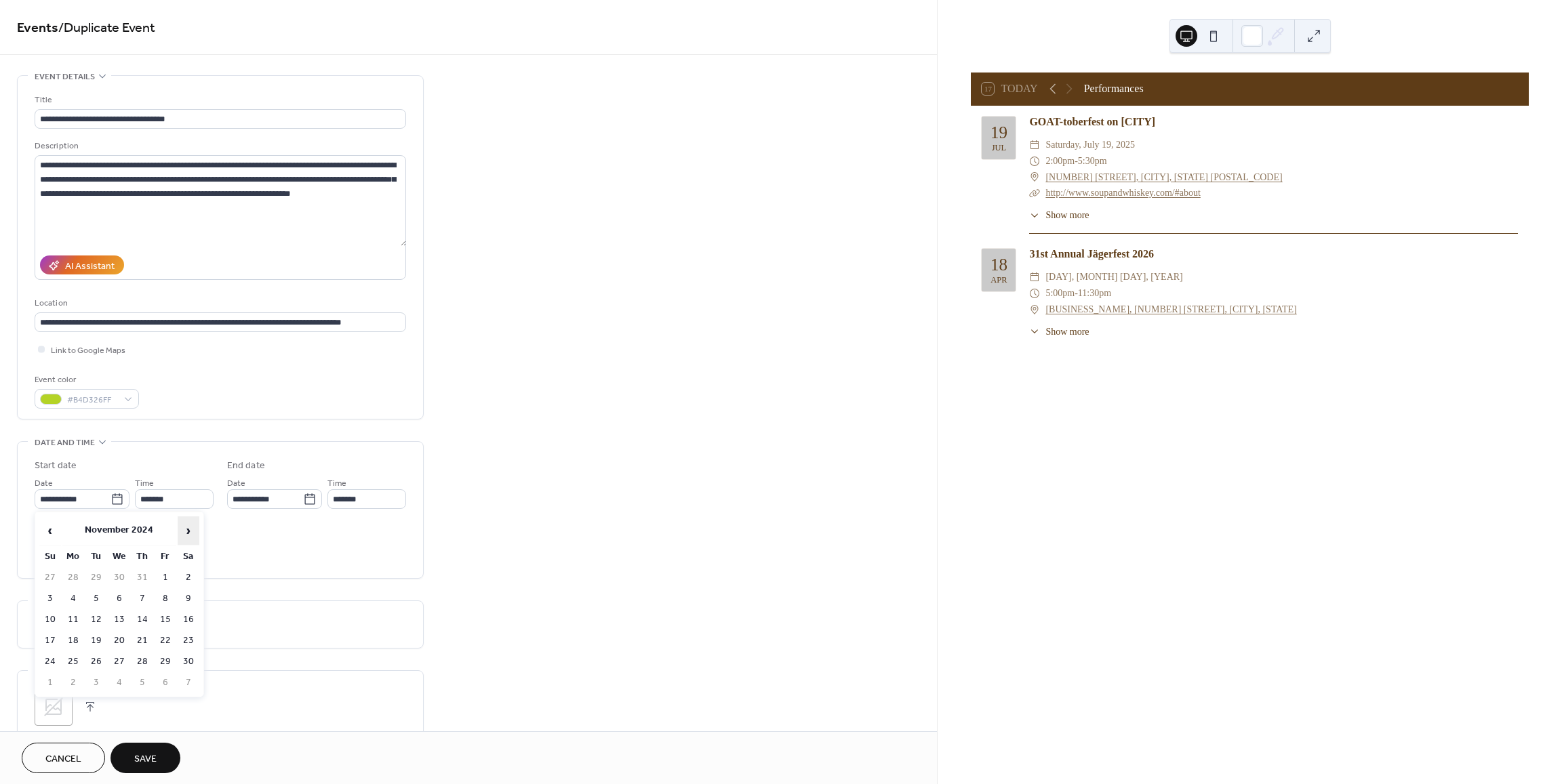 click on "›" at bounding box center (188, 531) 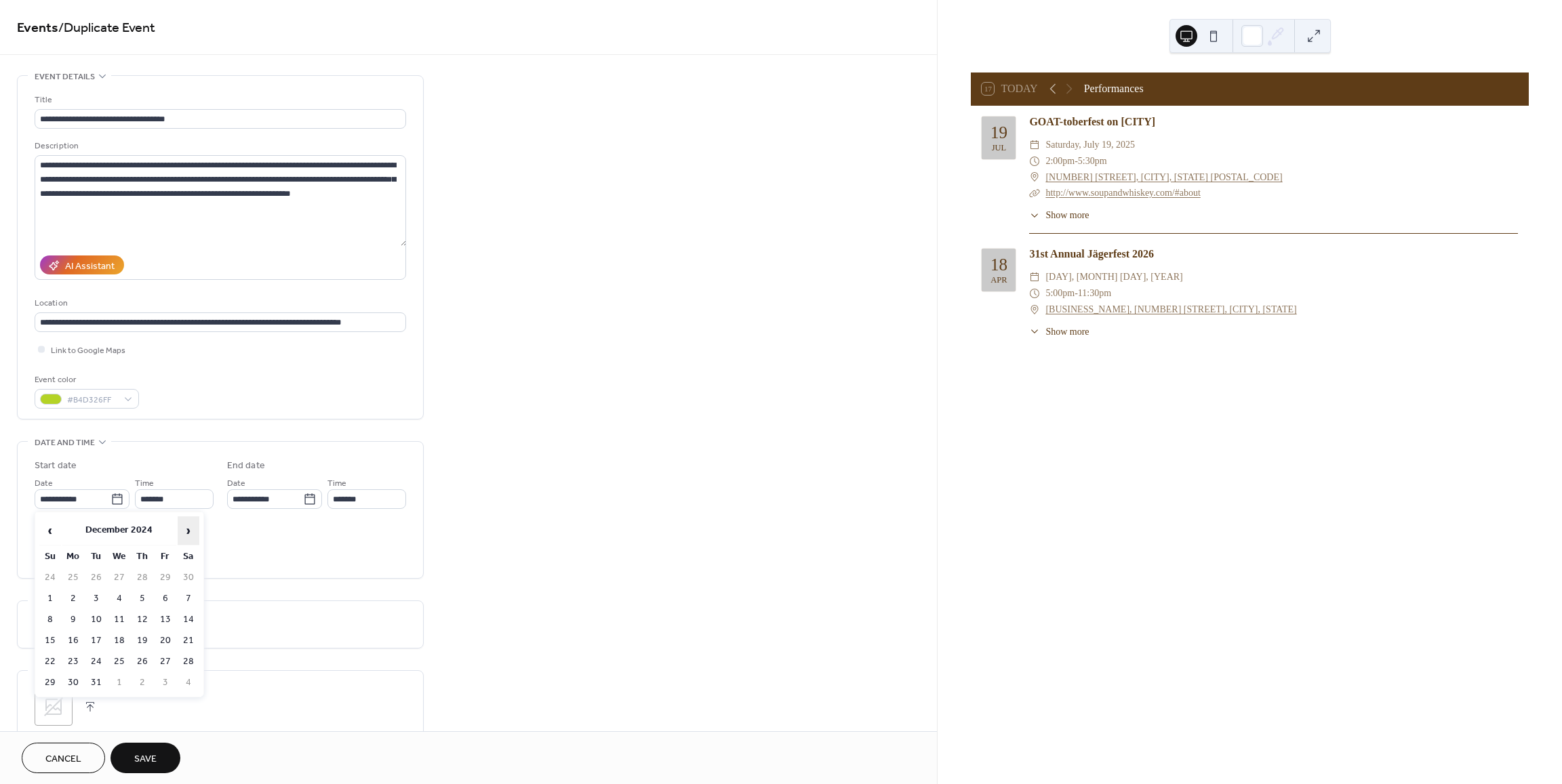 click on "›" at bounding box center [188, 531] 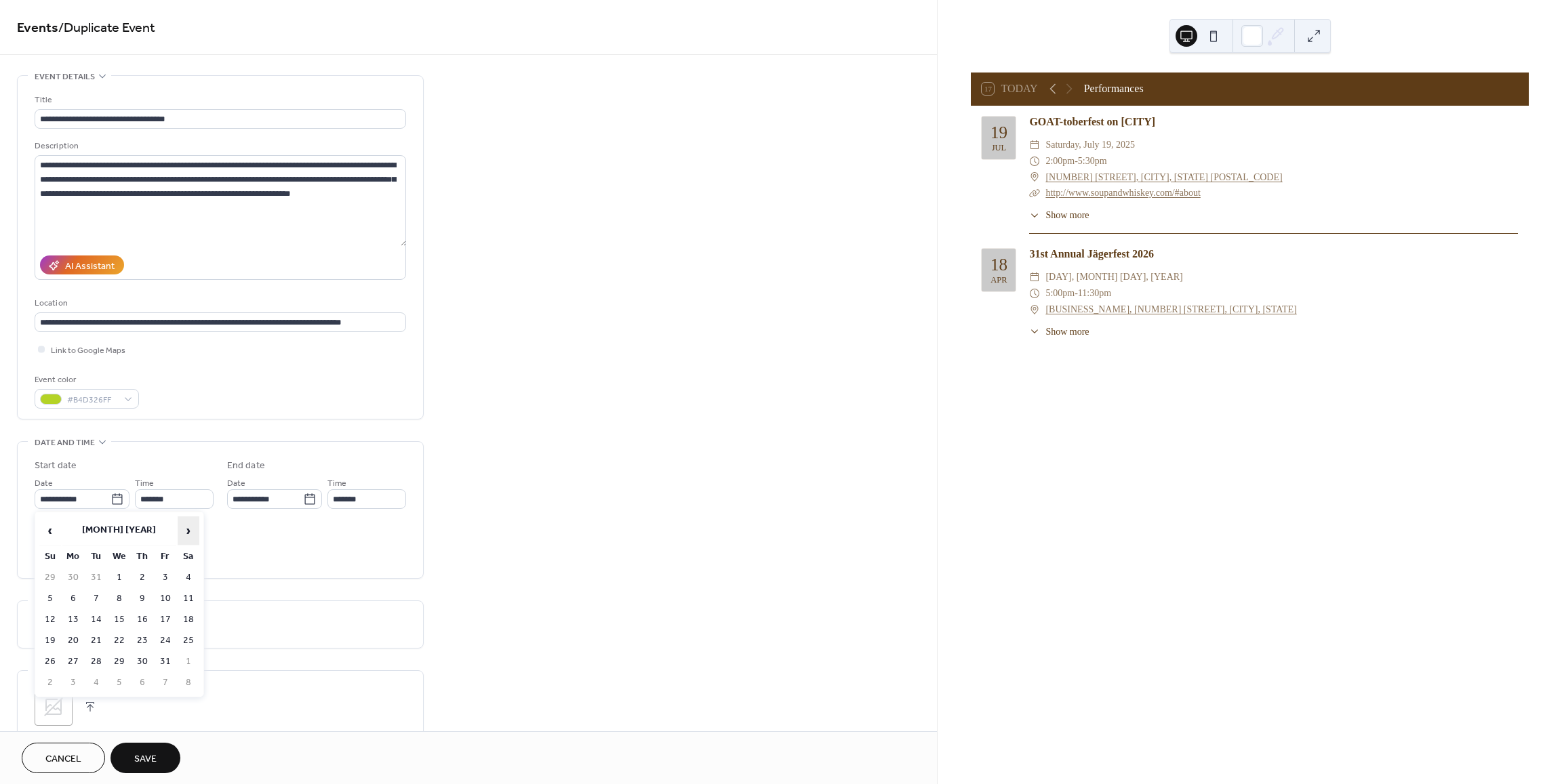 click on "›" at bounding box center [188, 531] 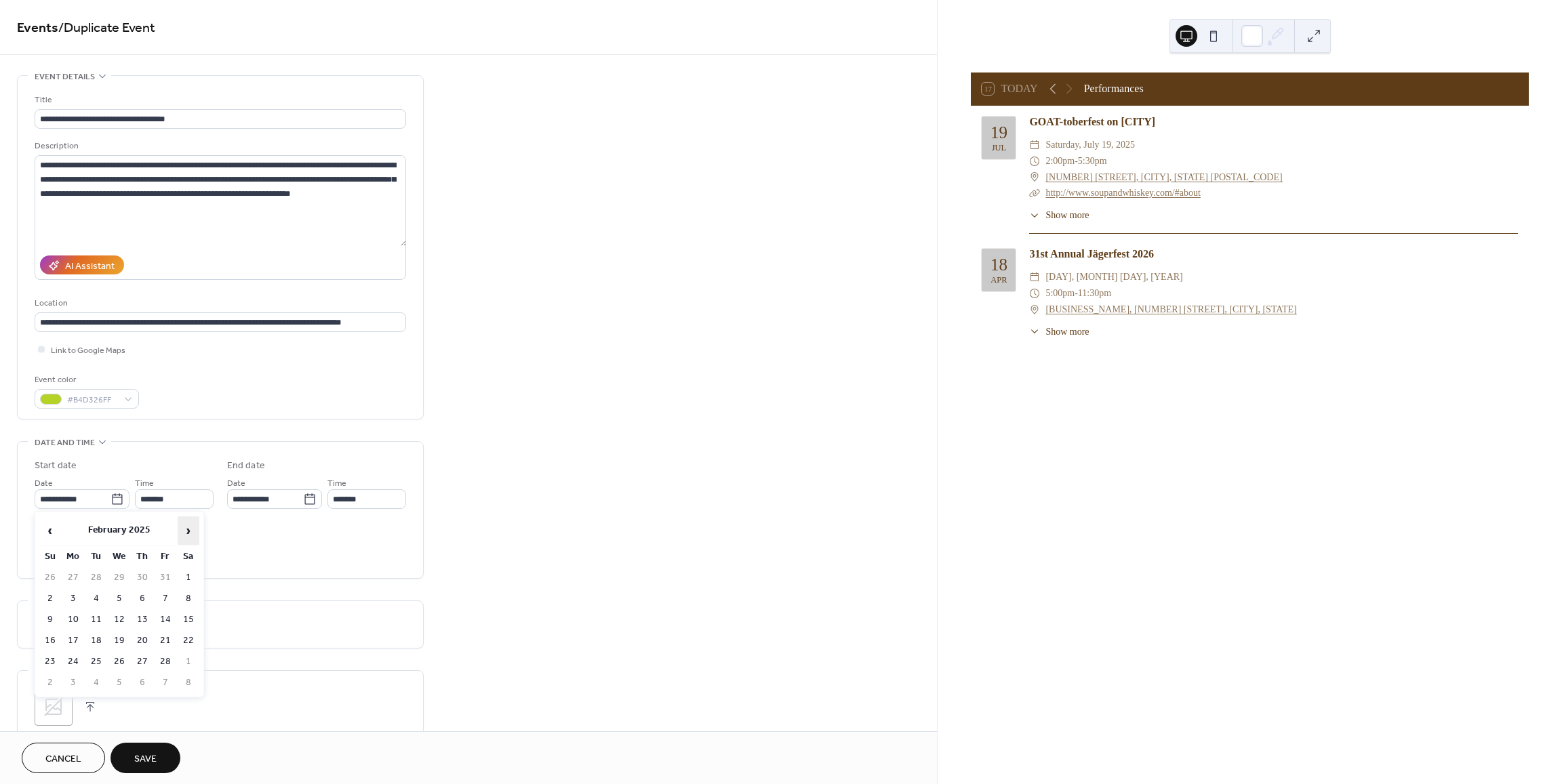 click on "›" at bounding box center [188, 531] 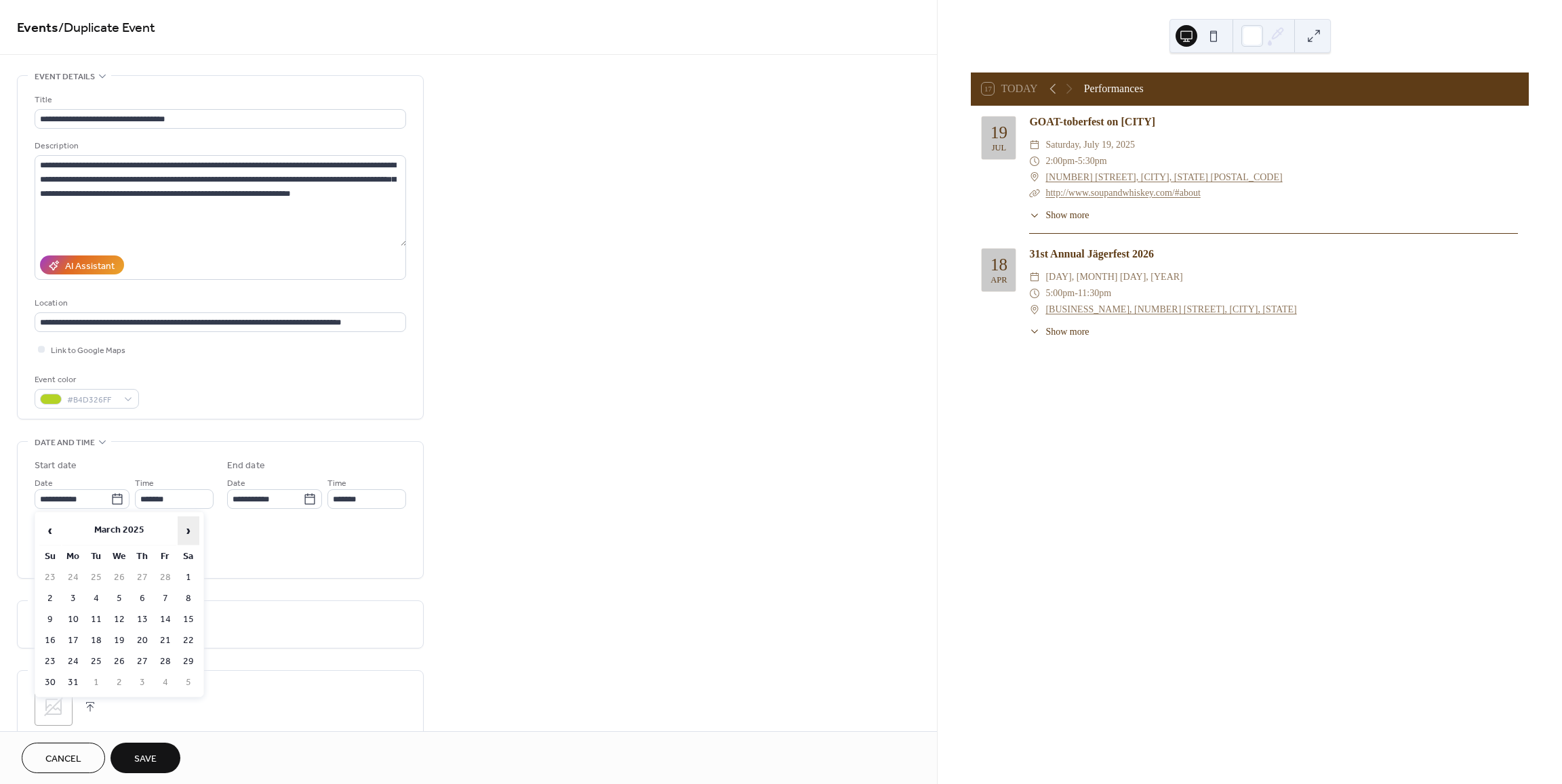 click on "›" at bounding box center [188, 531] 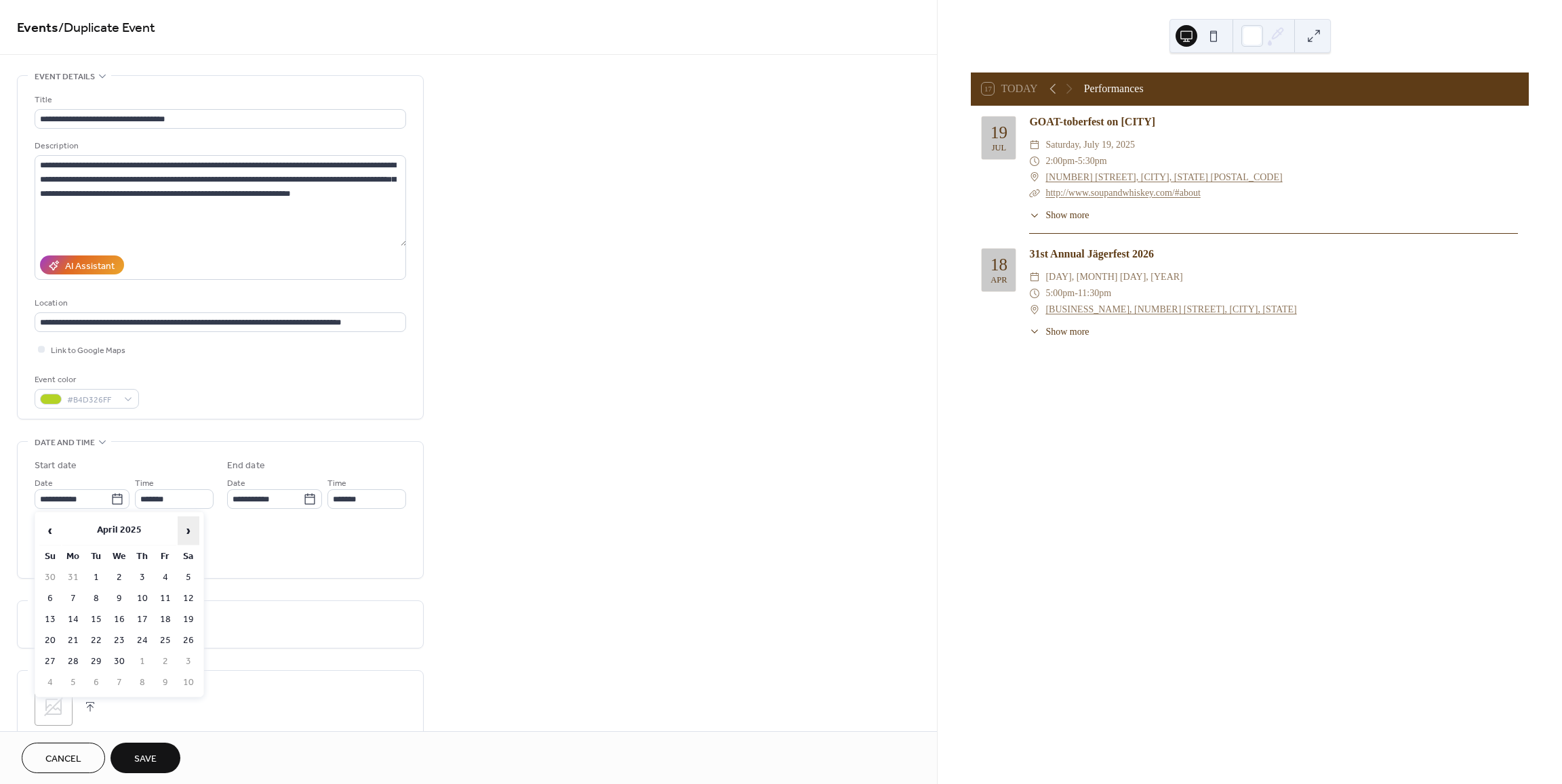 click on "›" at bounding box center (188, 531) 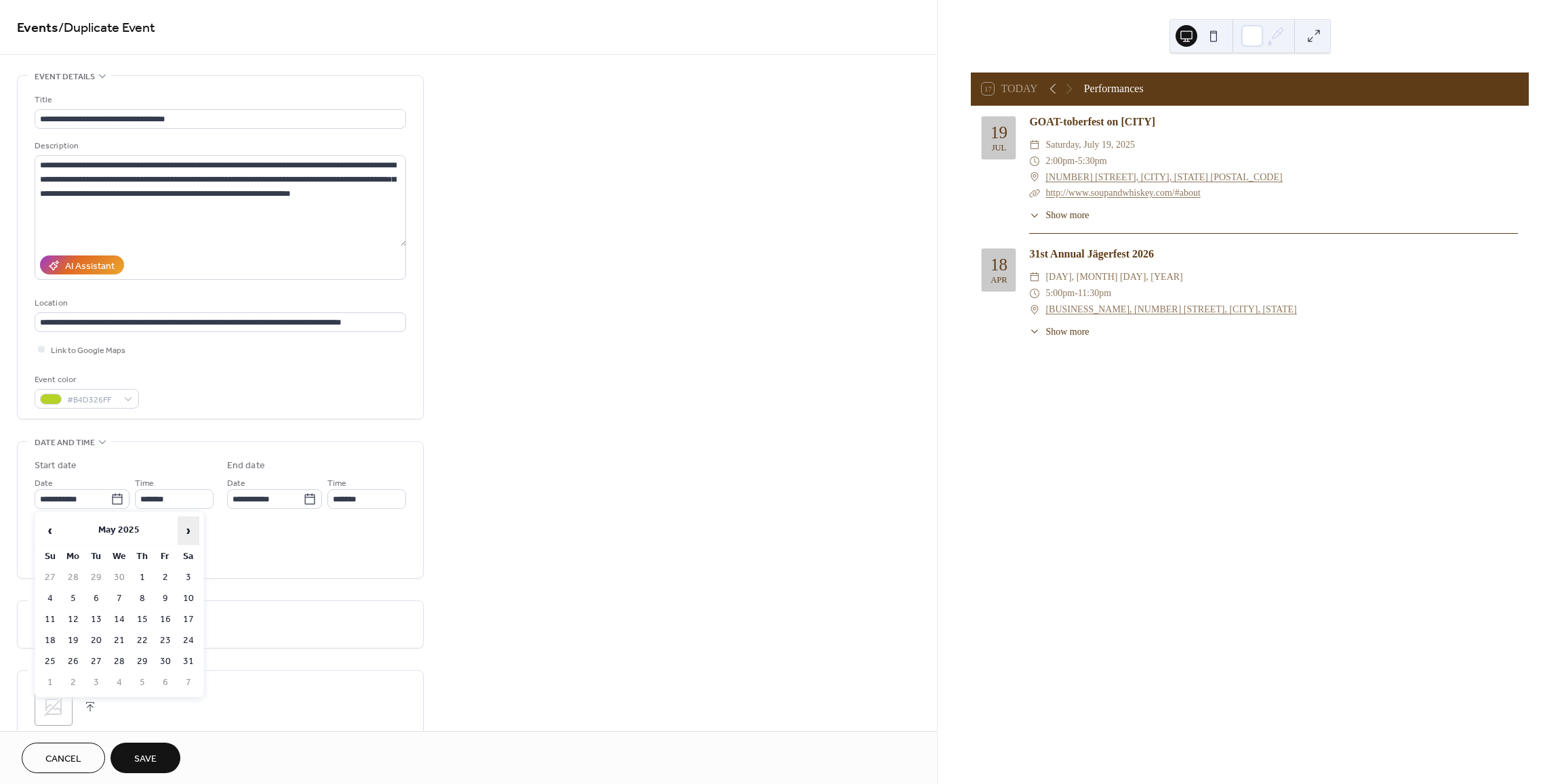 click on "›" at bounding box center [188, 531] 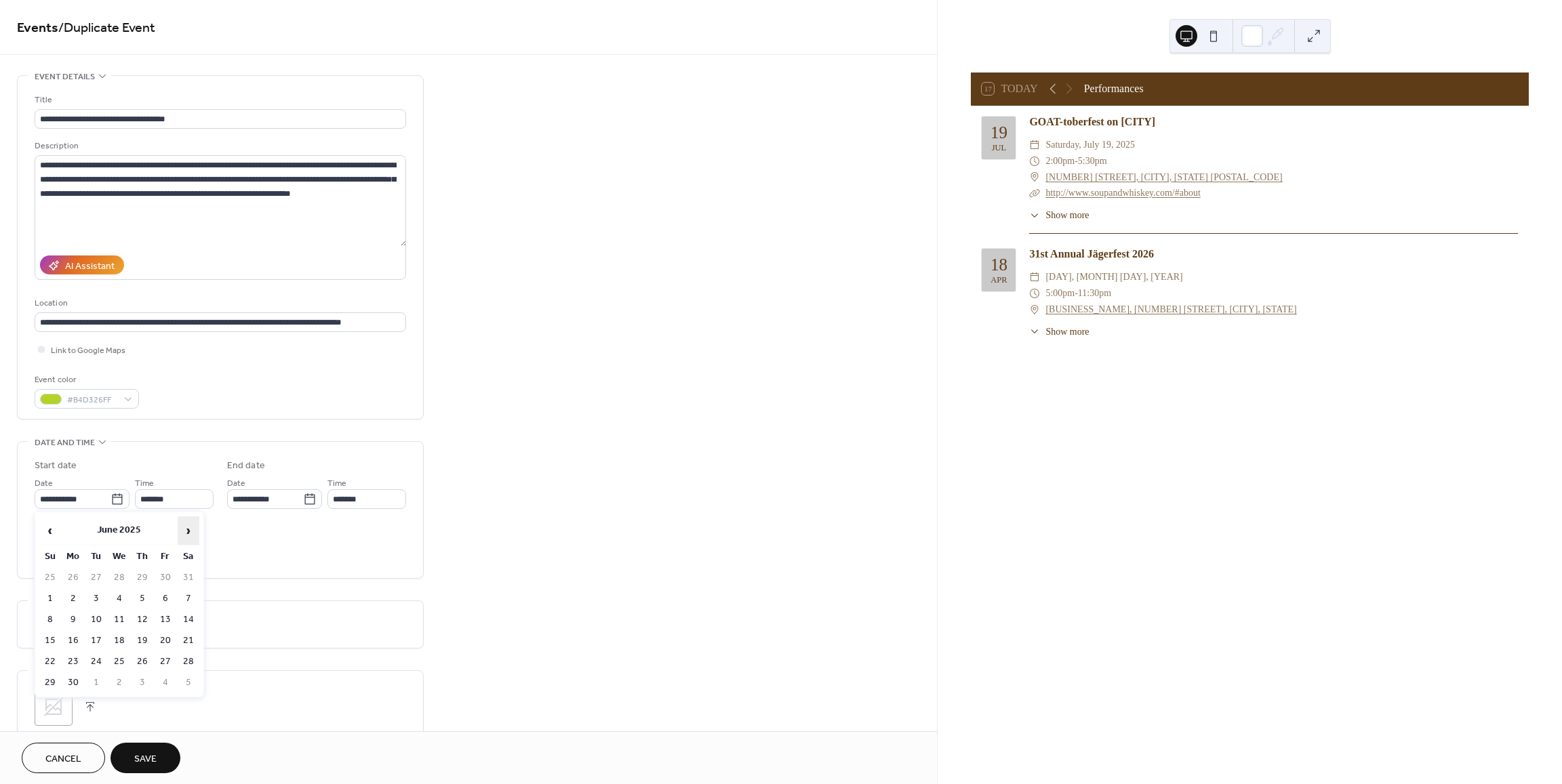 click on "›" at bounding box center (188, 531) 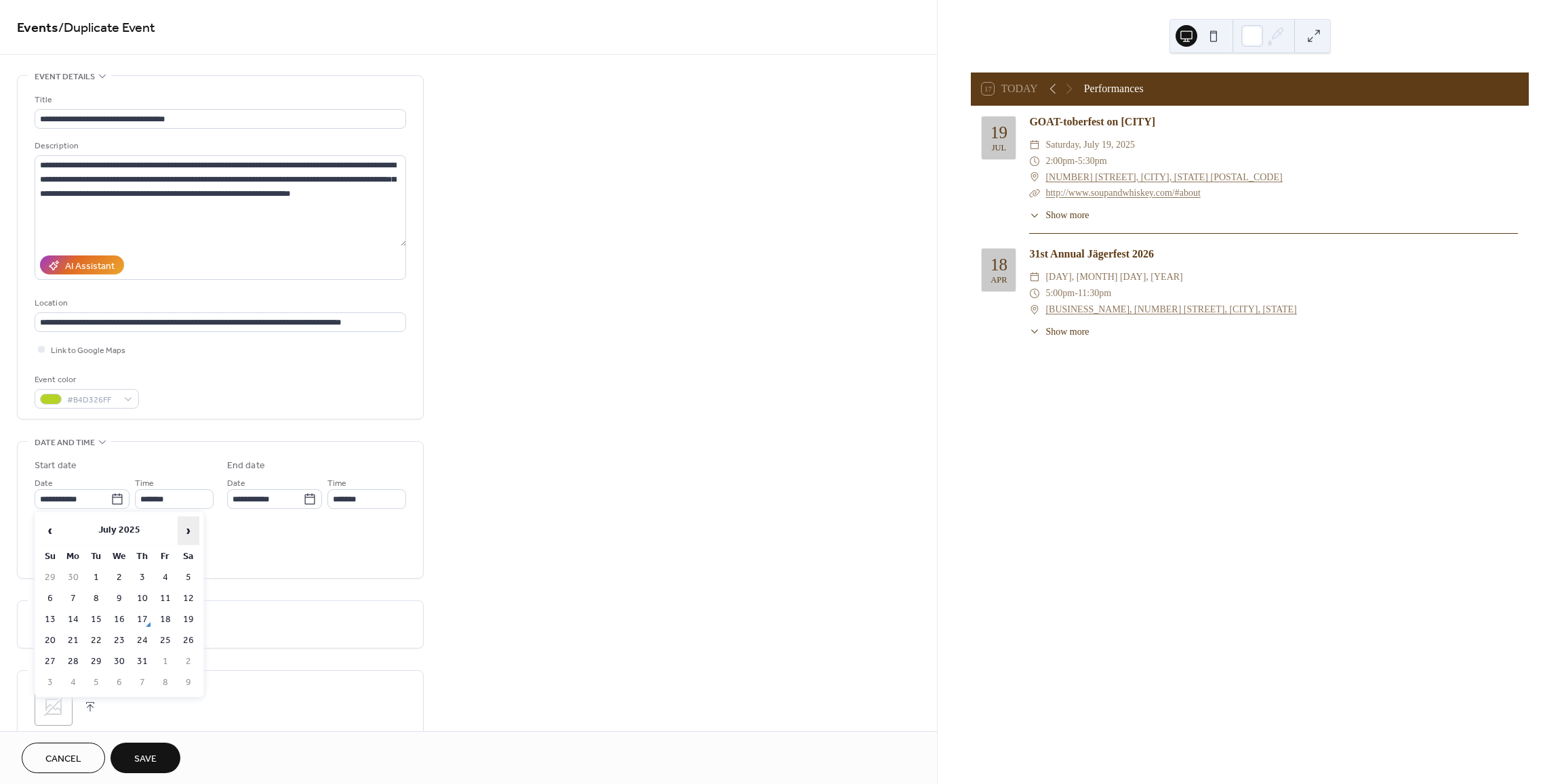 click on "›" at bounding box center (188, 531) 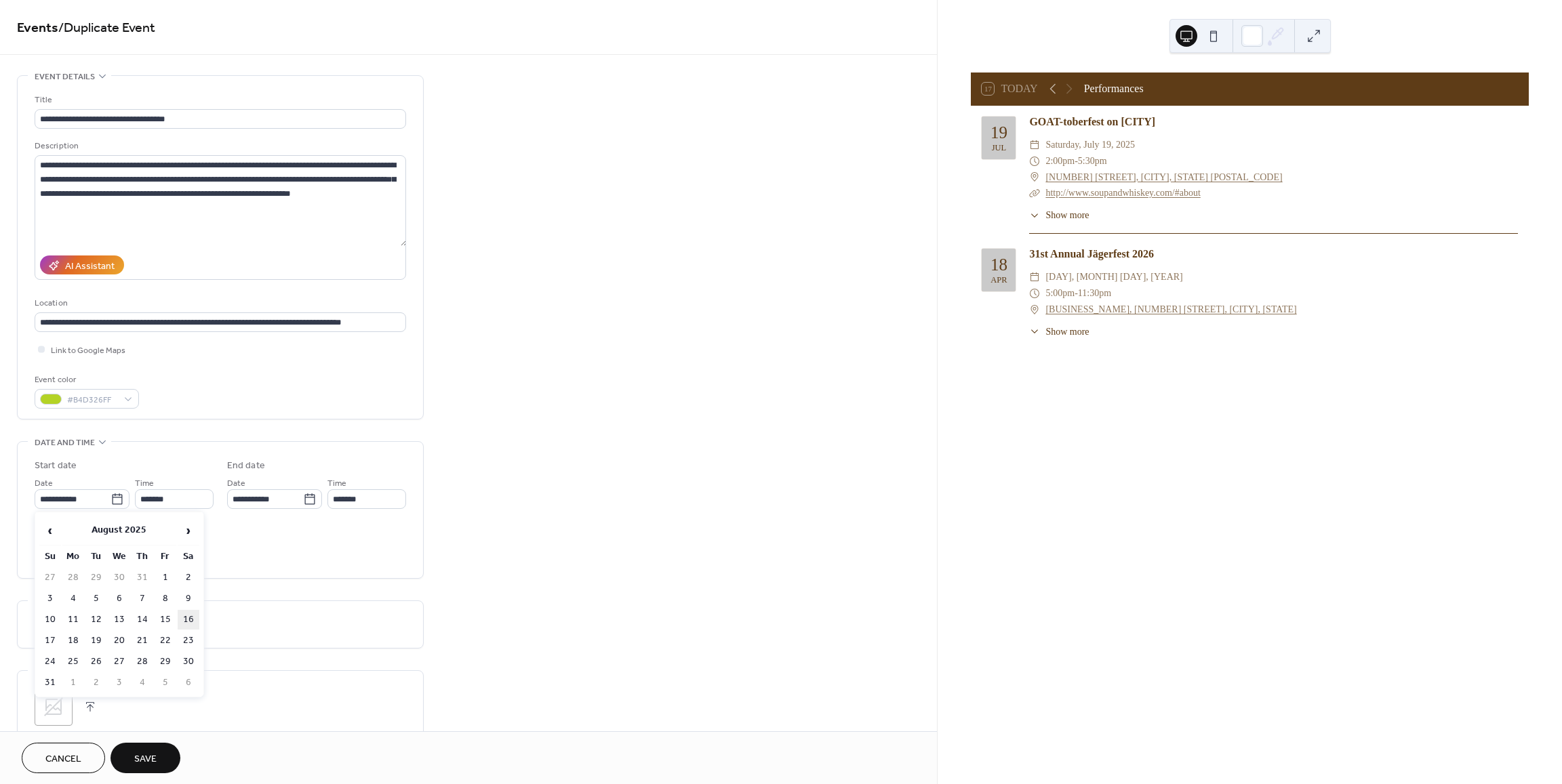 click on "16" at bounding box center [188, 619] 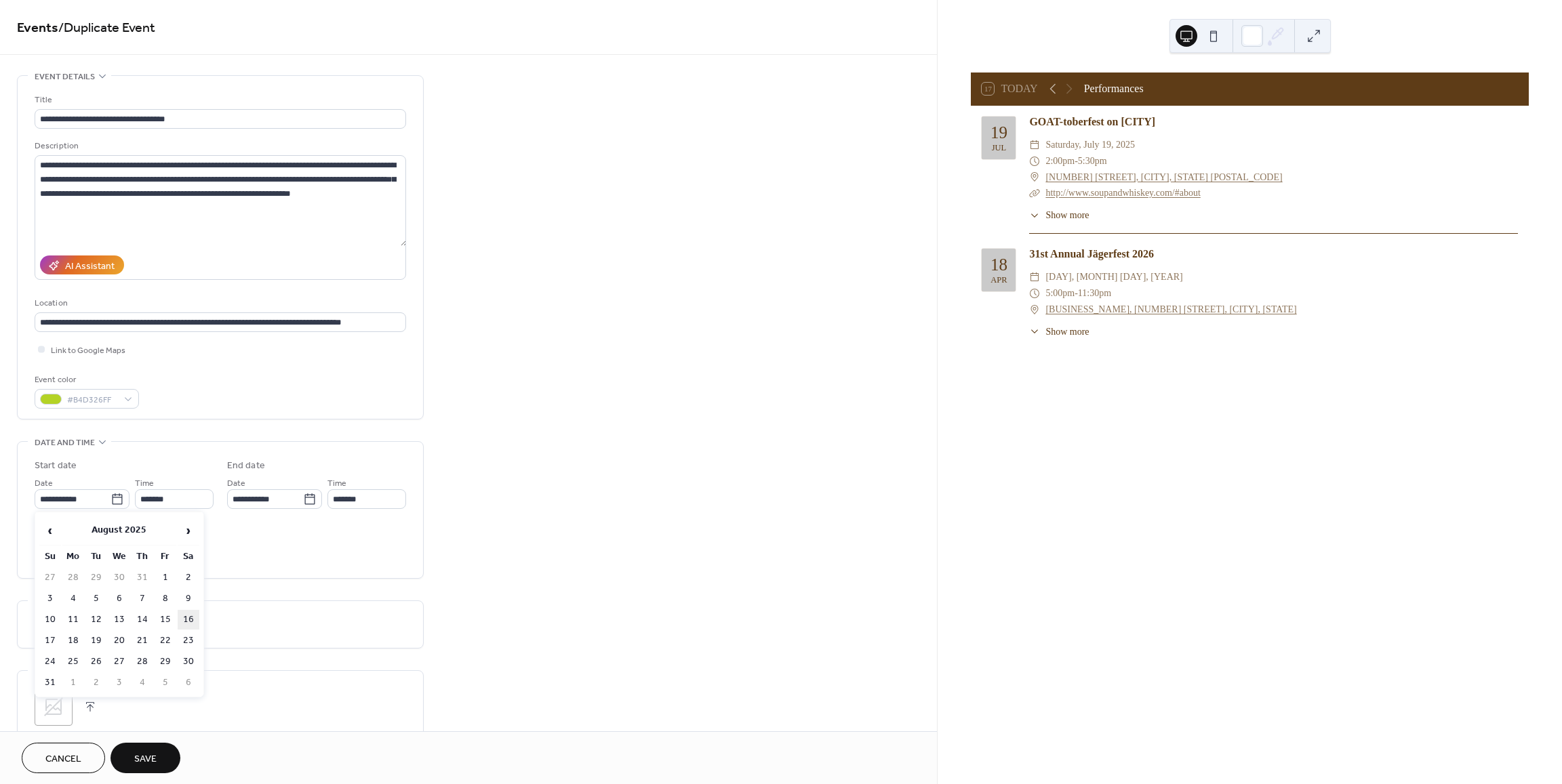 type on "**********" 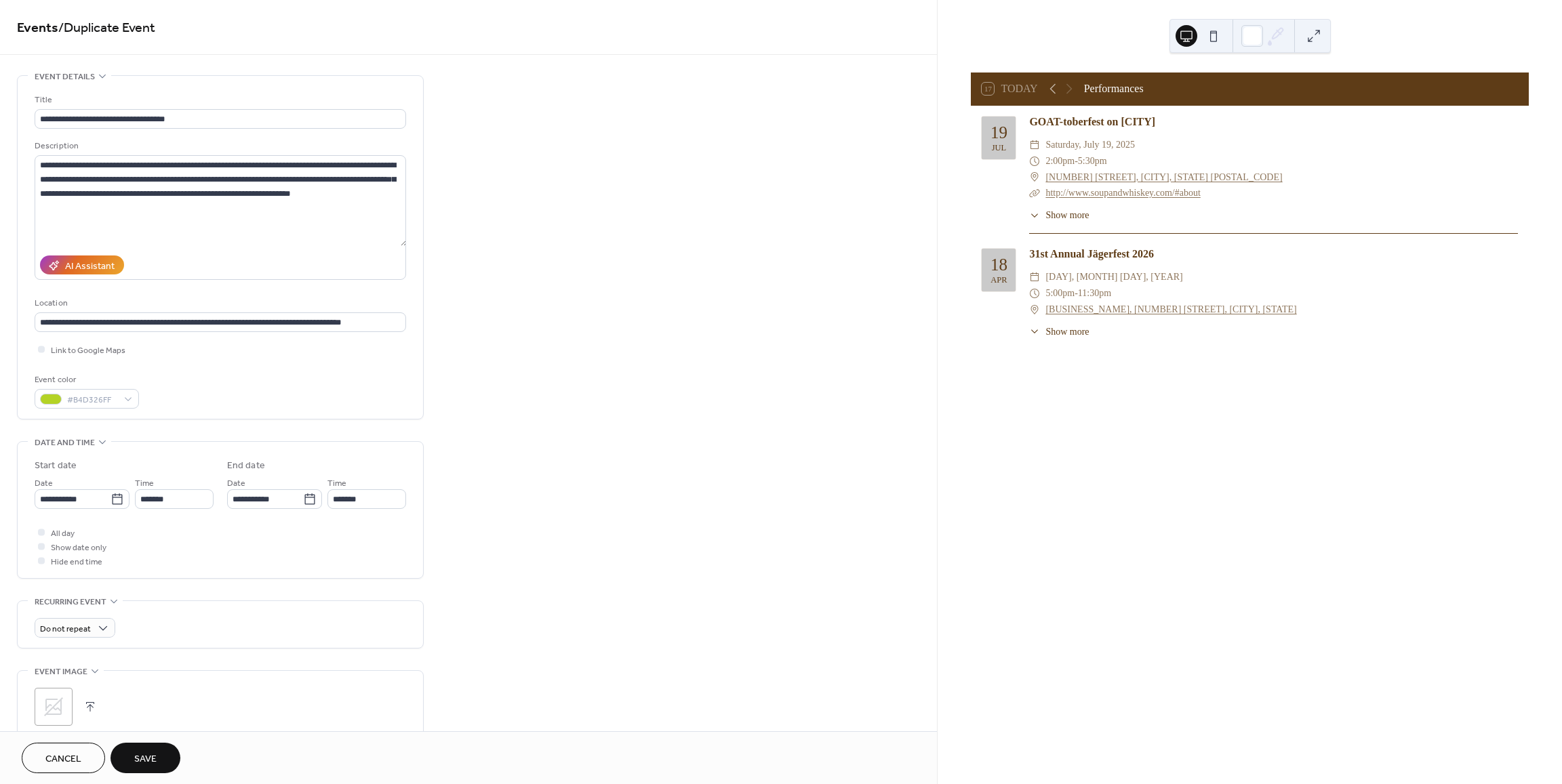 click on "Save" at bounding box center (145, 759) 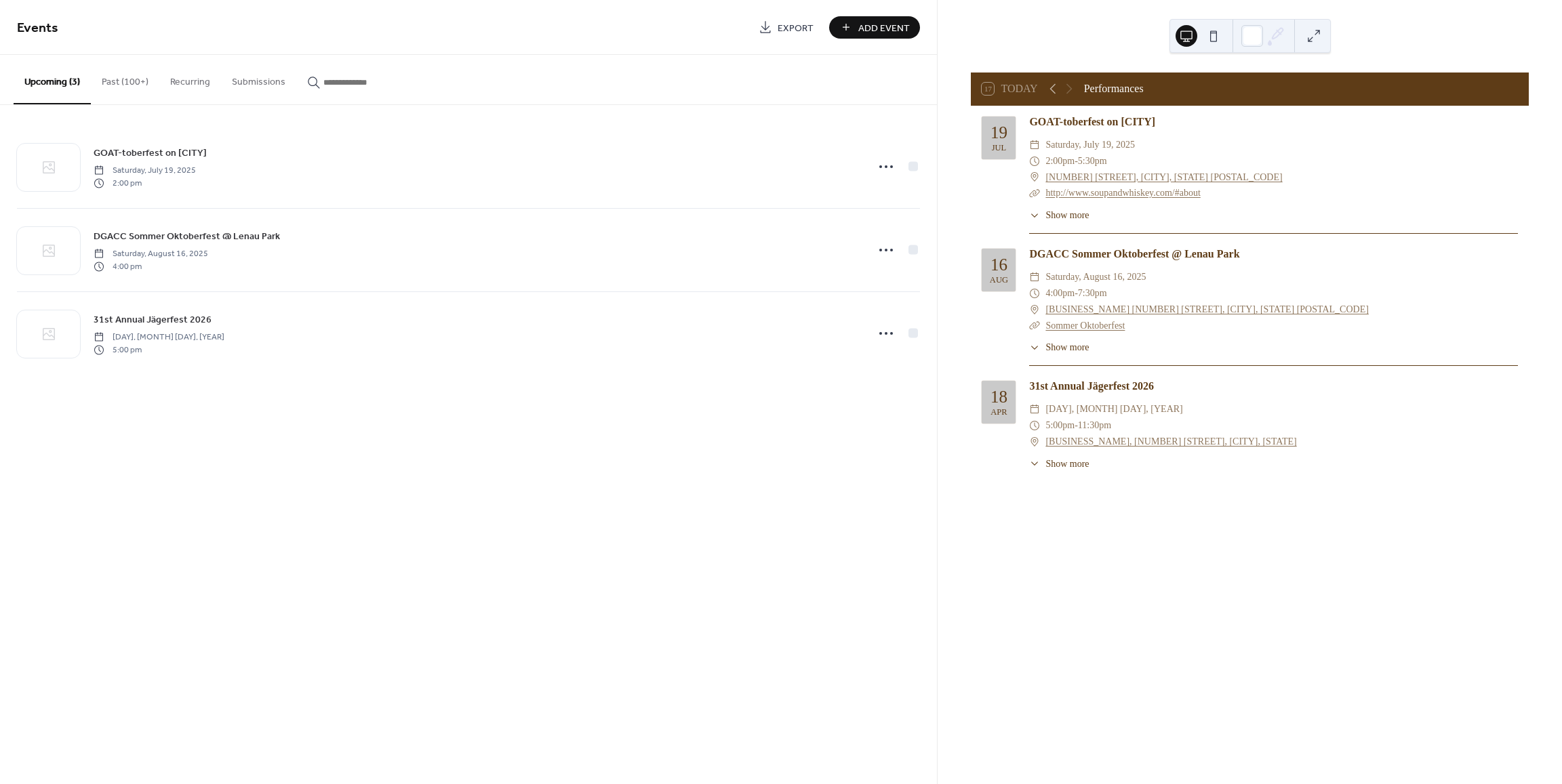 click on "Past (100+)" at bounding box center [125, 79] 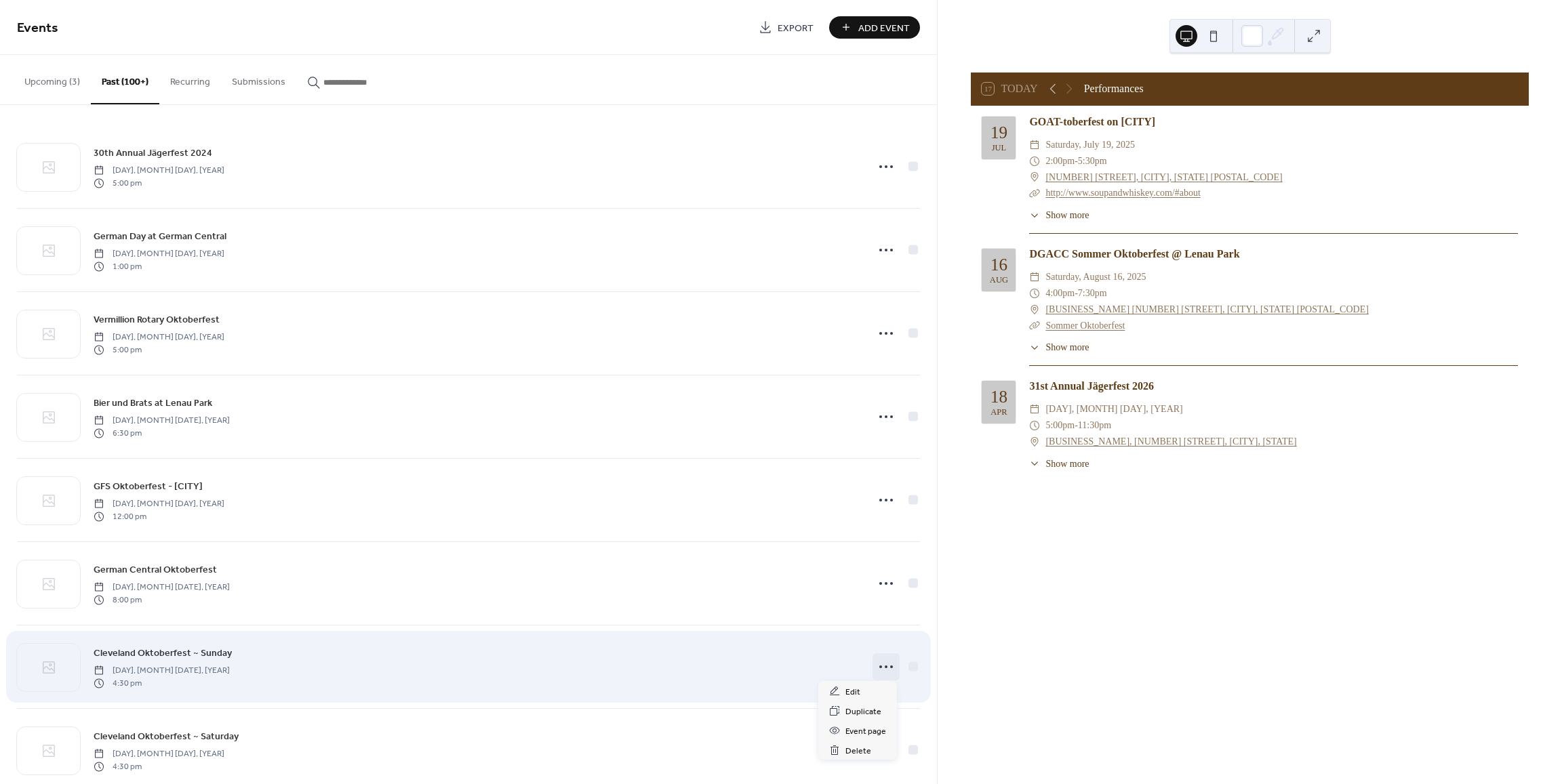 click 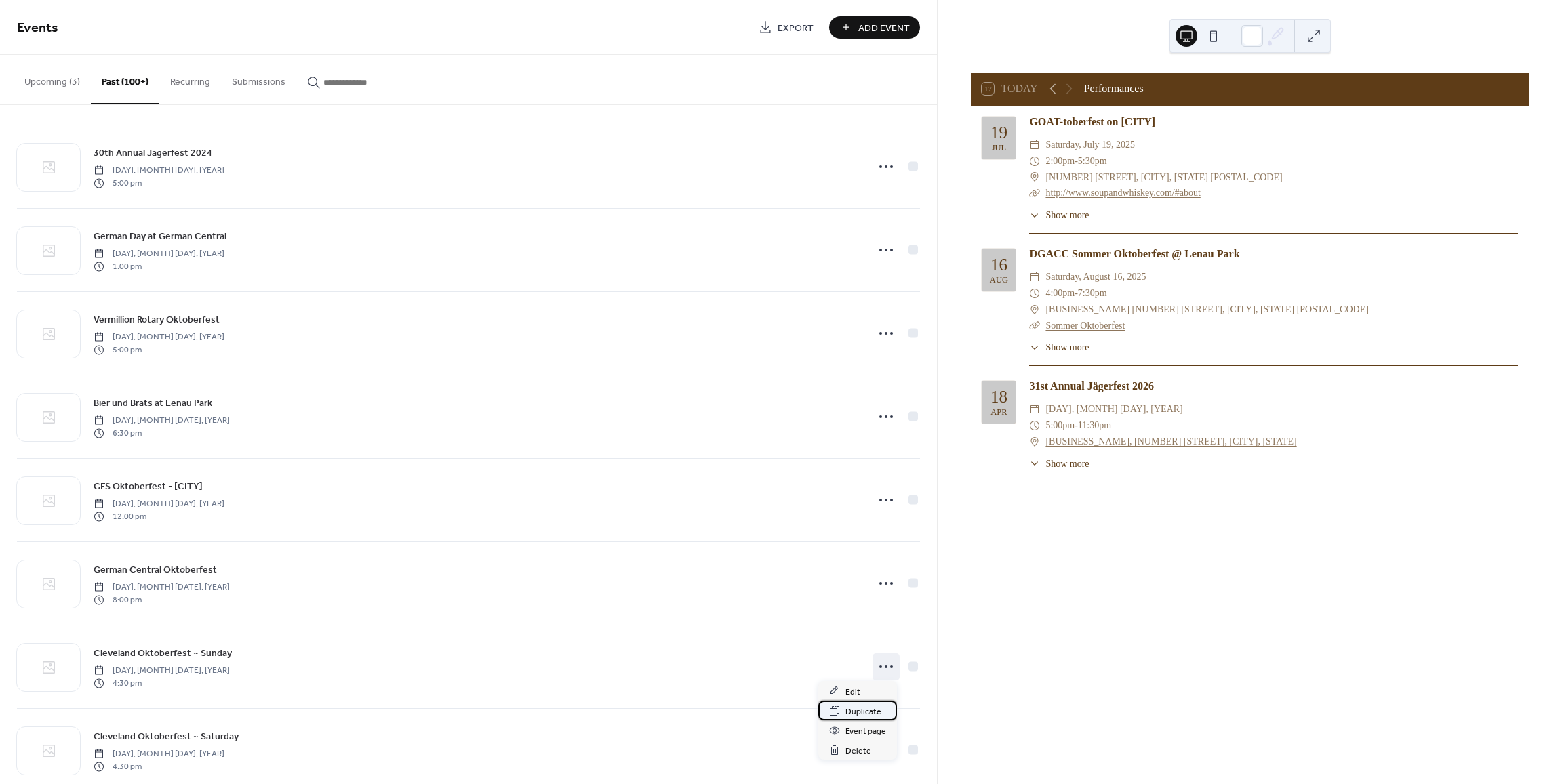 click on "Duplicate" at bounding box center (863, 711) 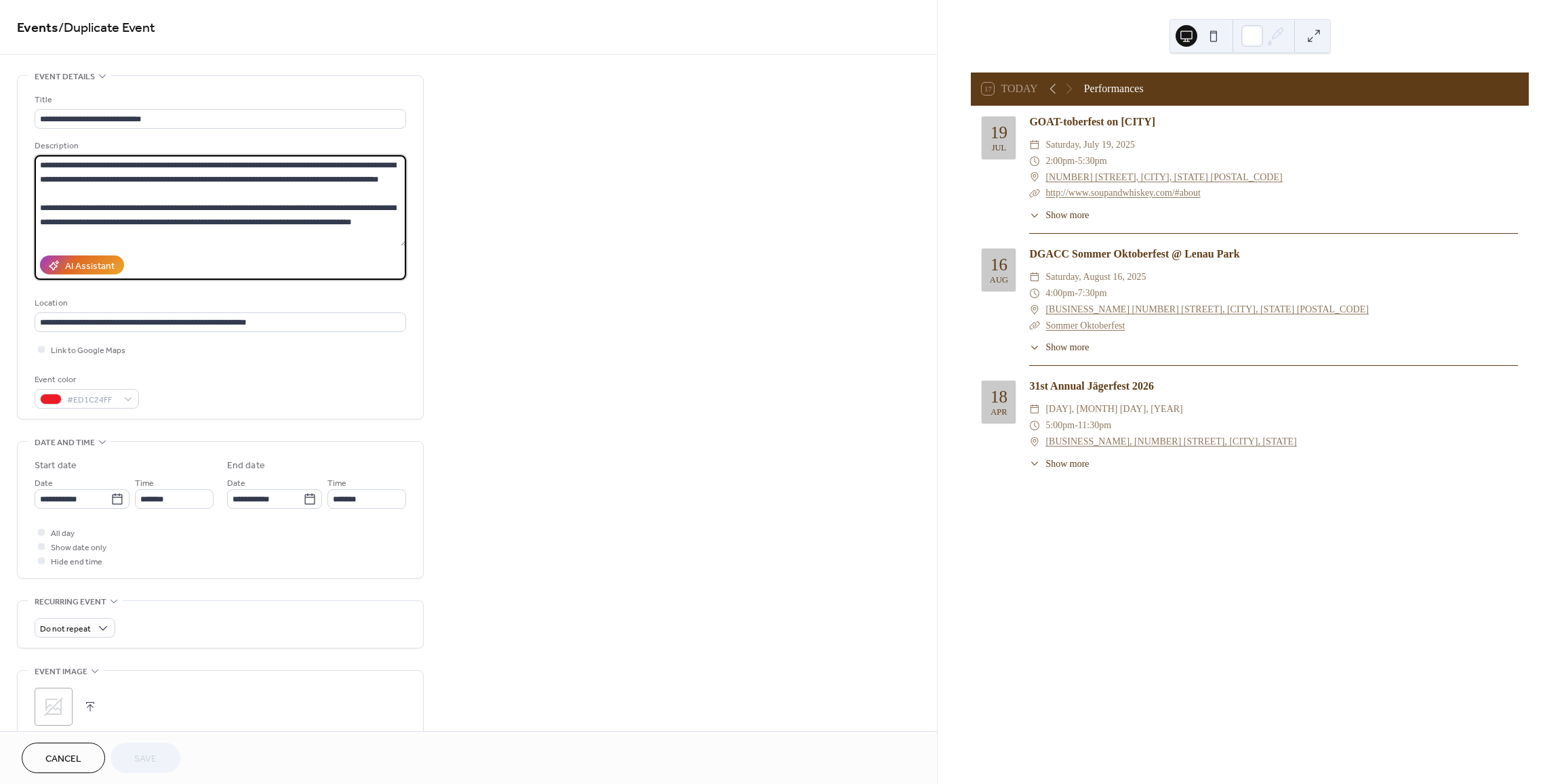 drag, startPoint x: 40, startPoint y: 207, endPoint x: 155, endPoint y: 207, distance: 115 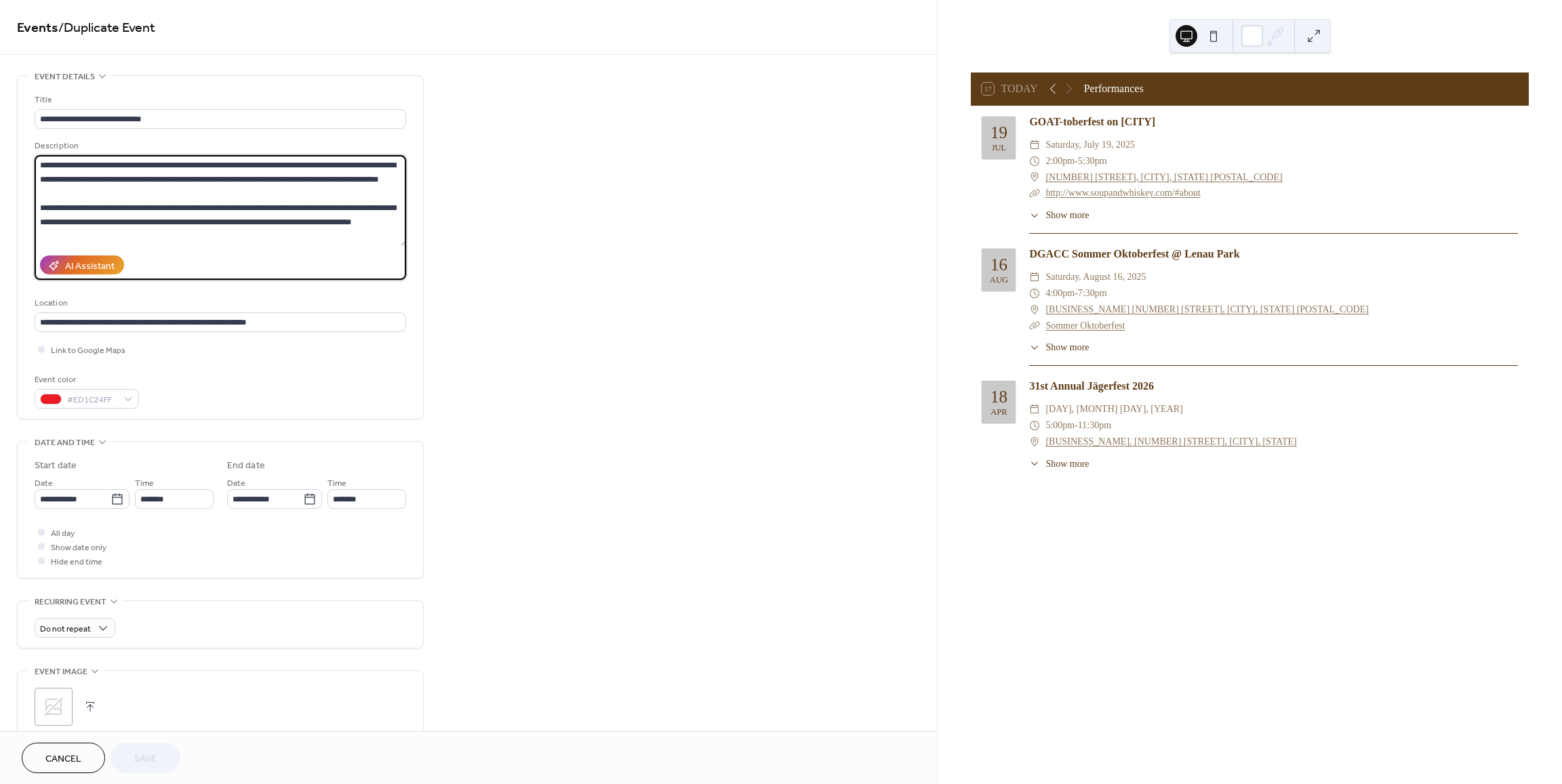 click on "**********" at bounding box center [220, 201] 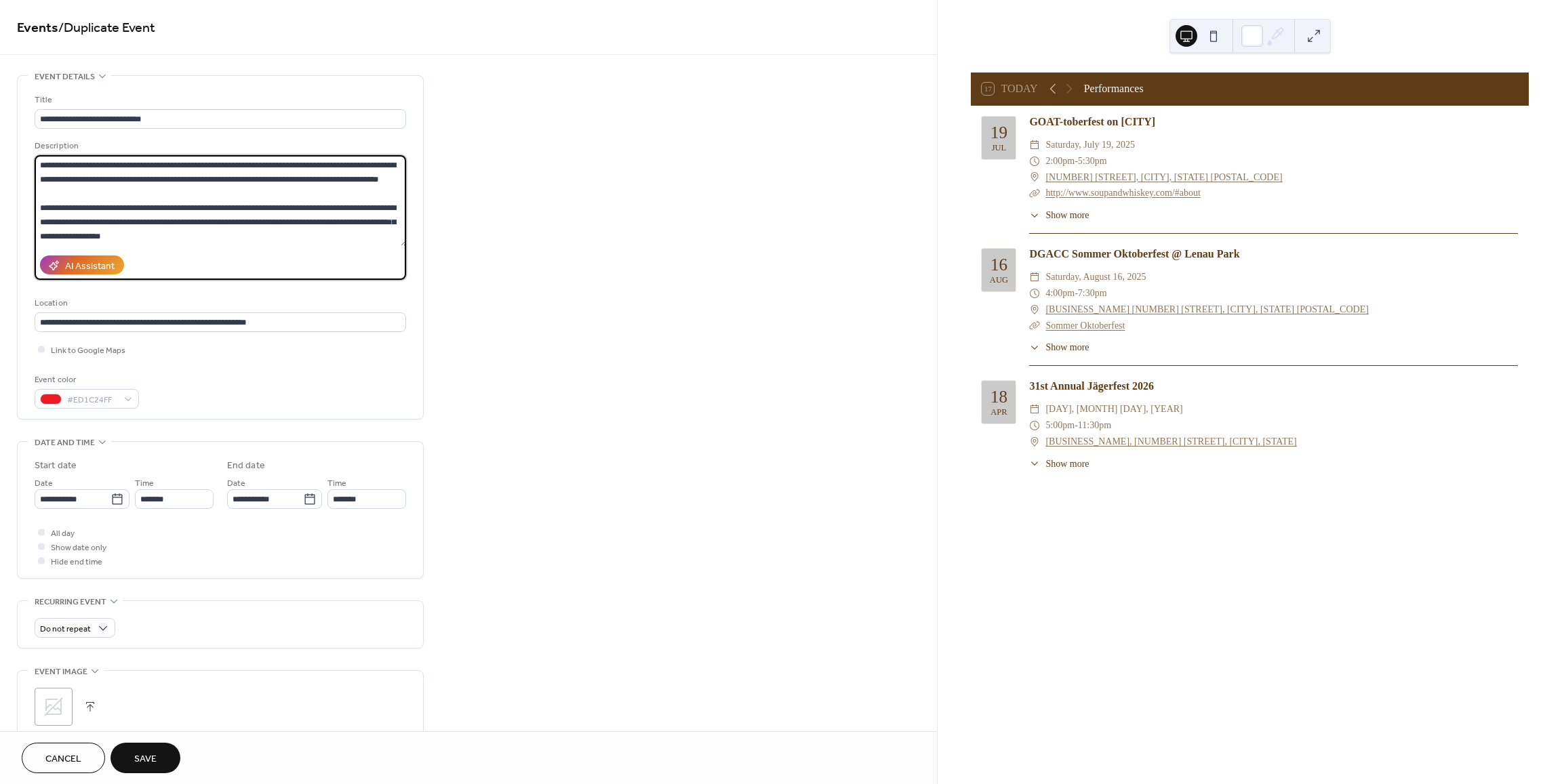 click on "**********" at bounding box center (220, 201) 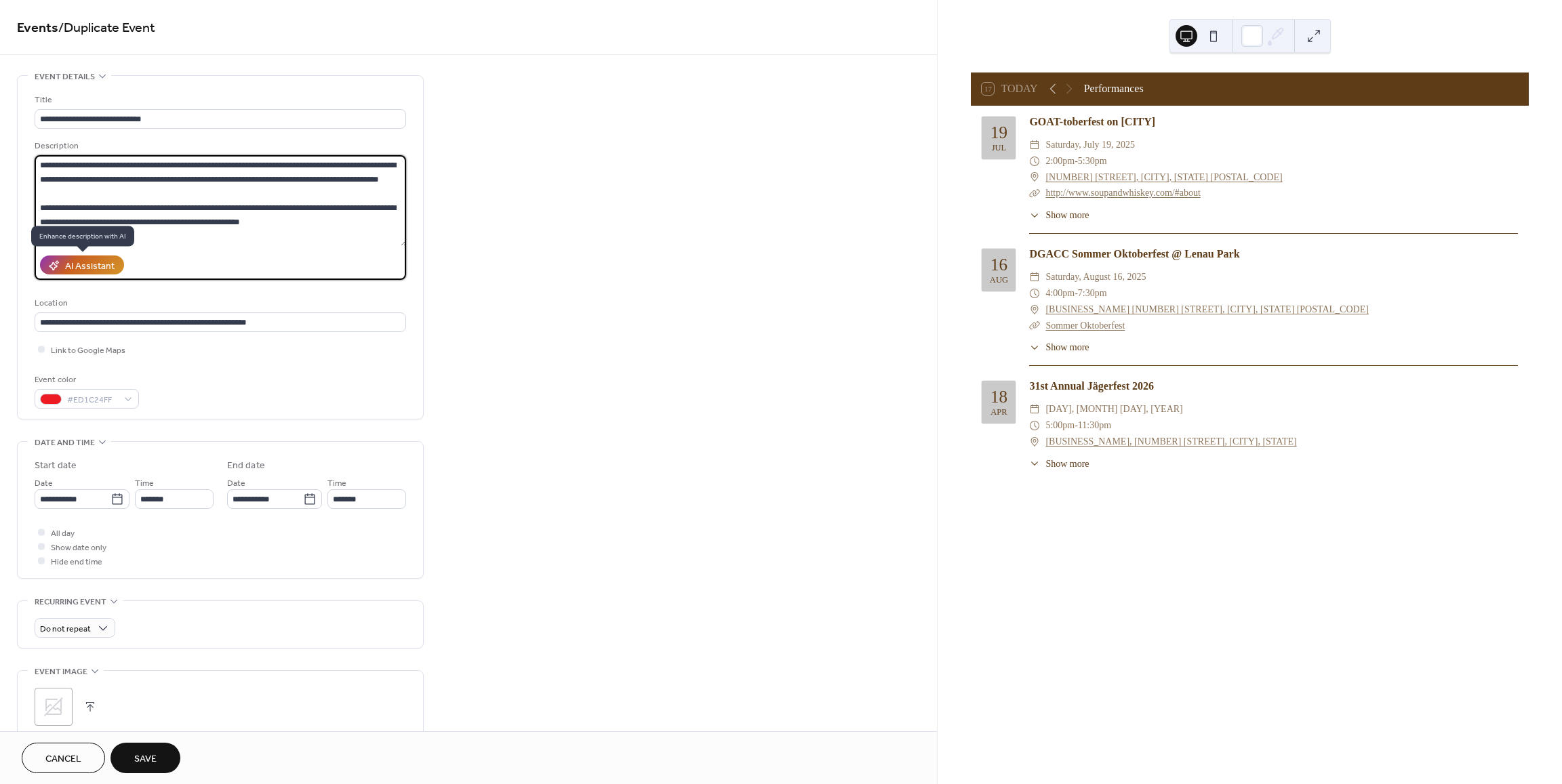 type on "**********" 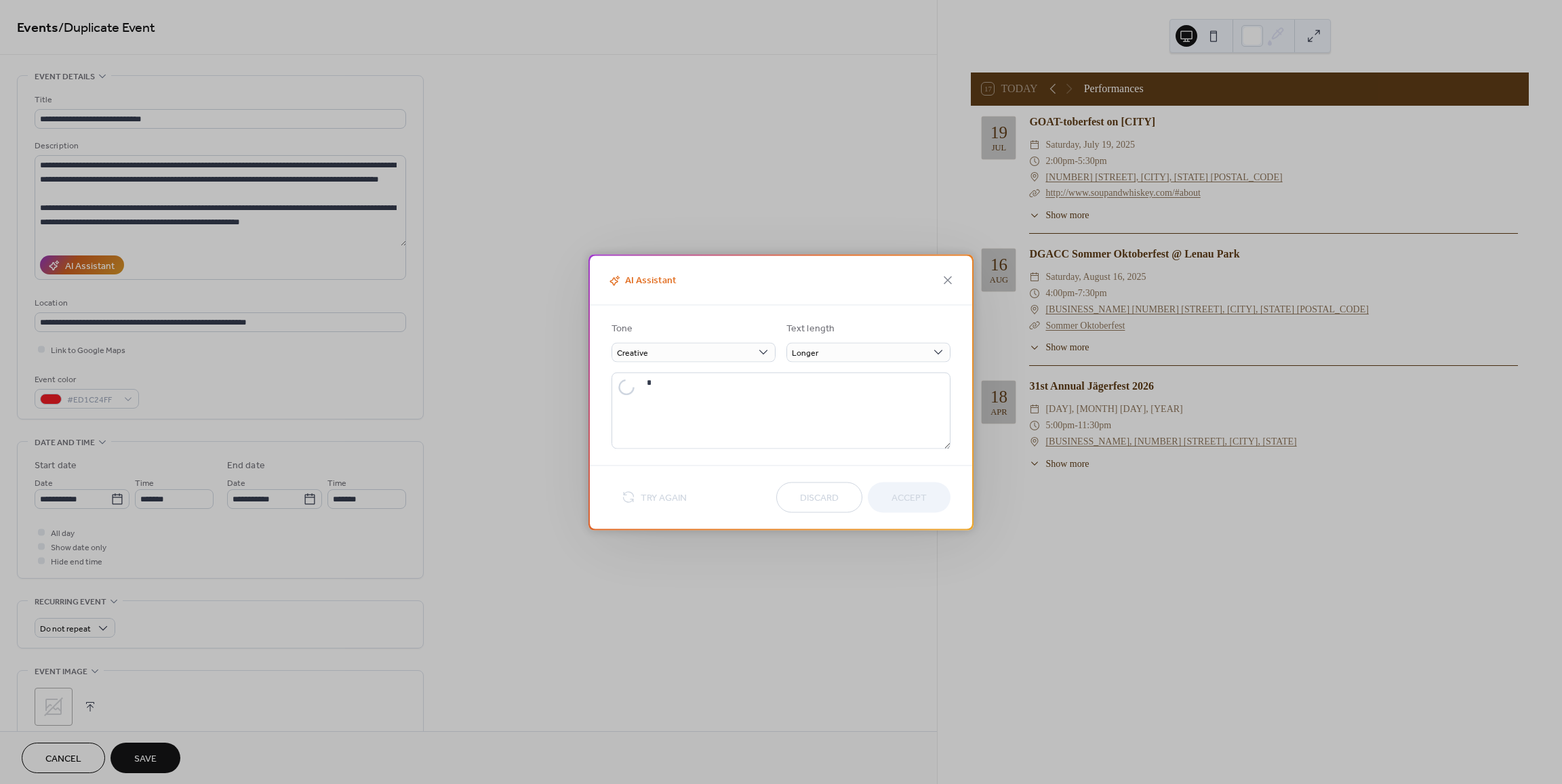 type on "**********" 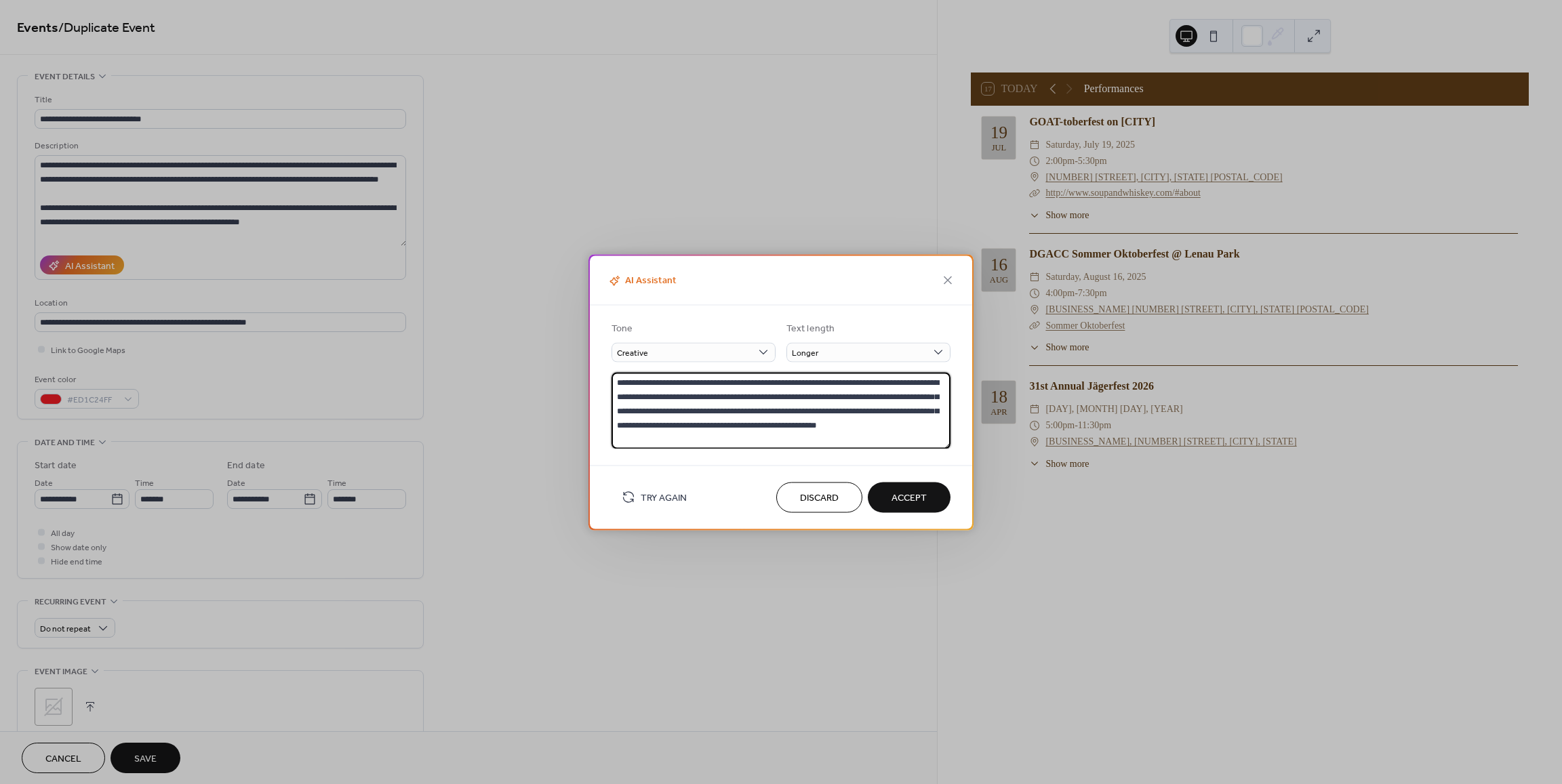 drag, startPoint x: 615, startPoint y: 382, endPoint x: 876, endPoint y: 436, distance: 266.52767 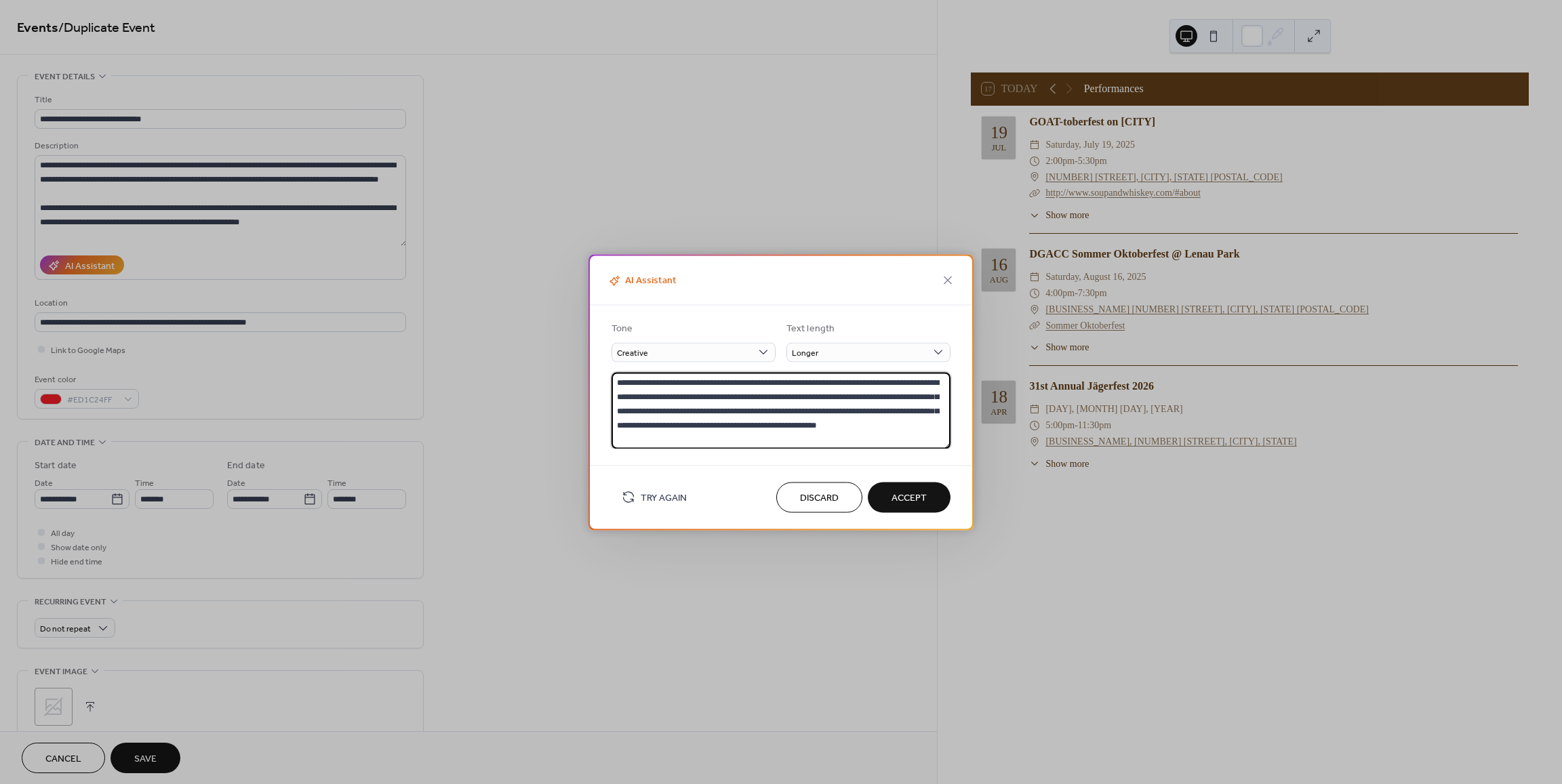 click on "**********" at bounding box center [781, 410] 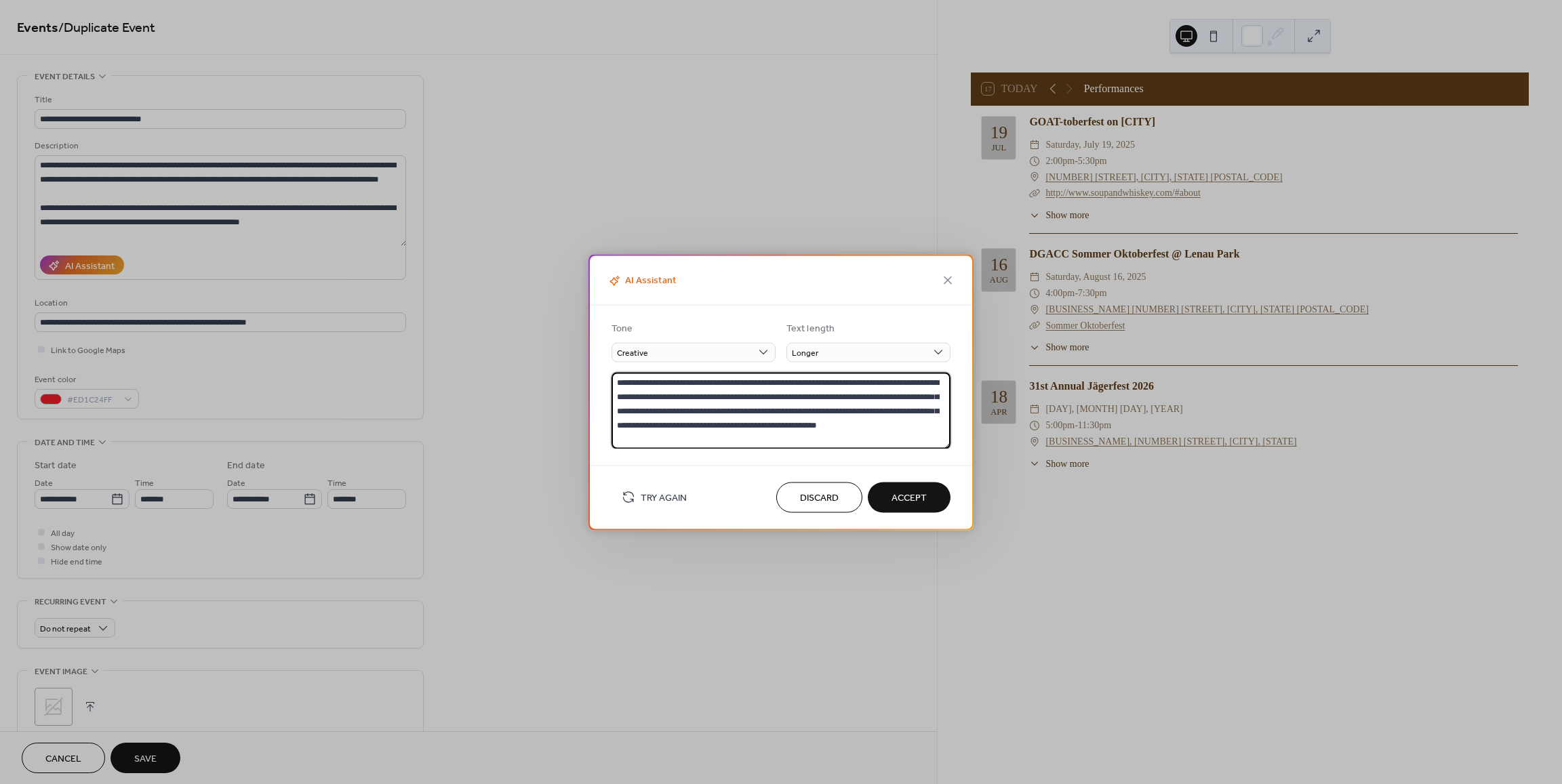 click on "Discard" at bounding box center [819, 498] 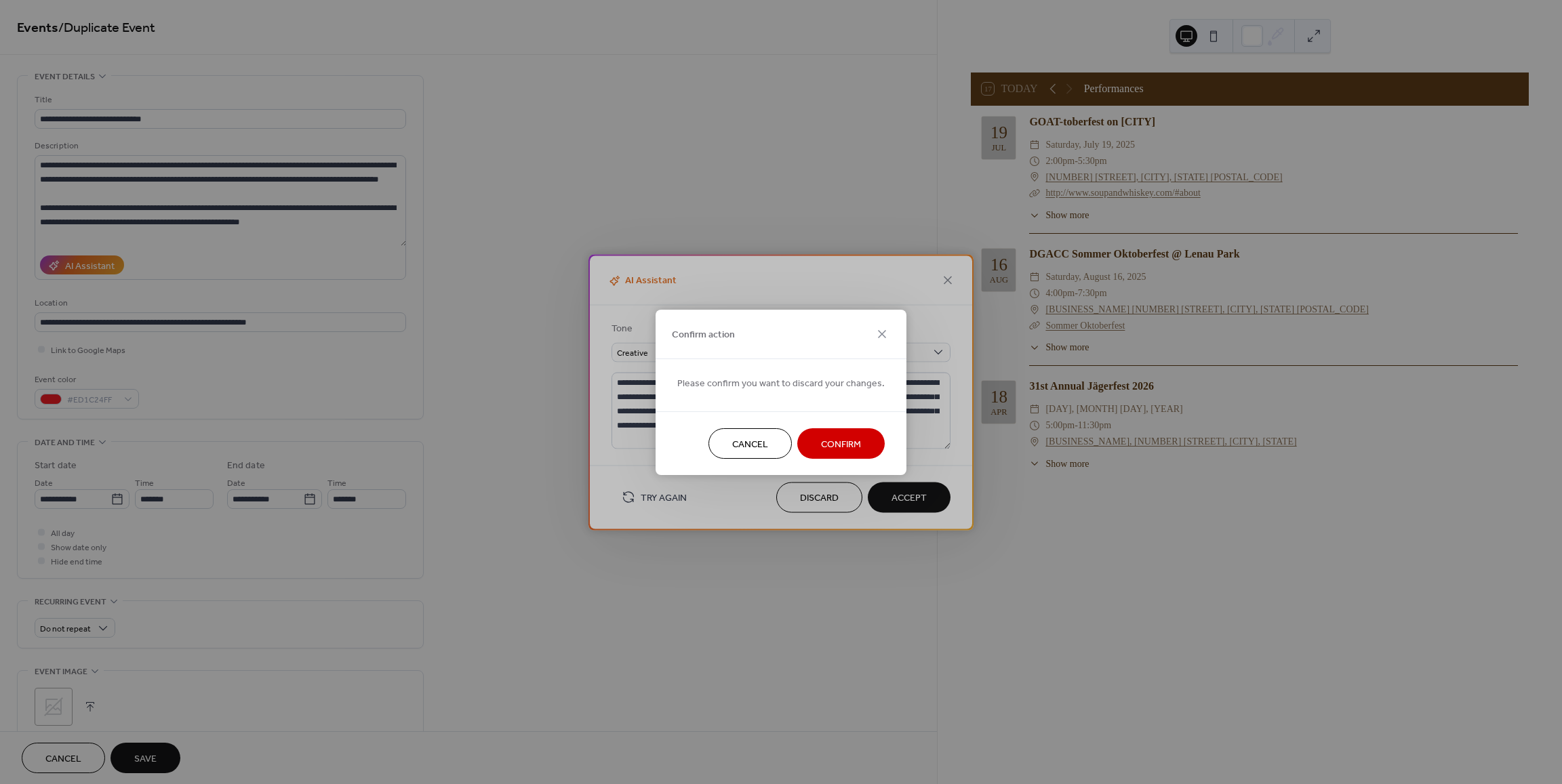 click on "Confirm" at bounding box center (841, 444) 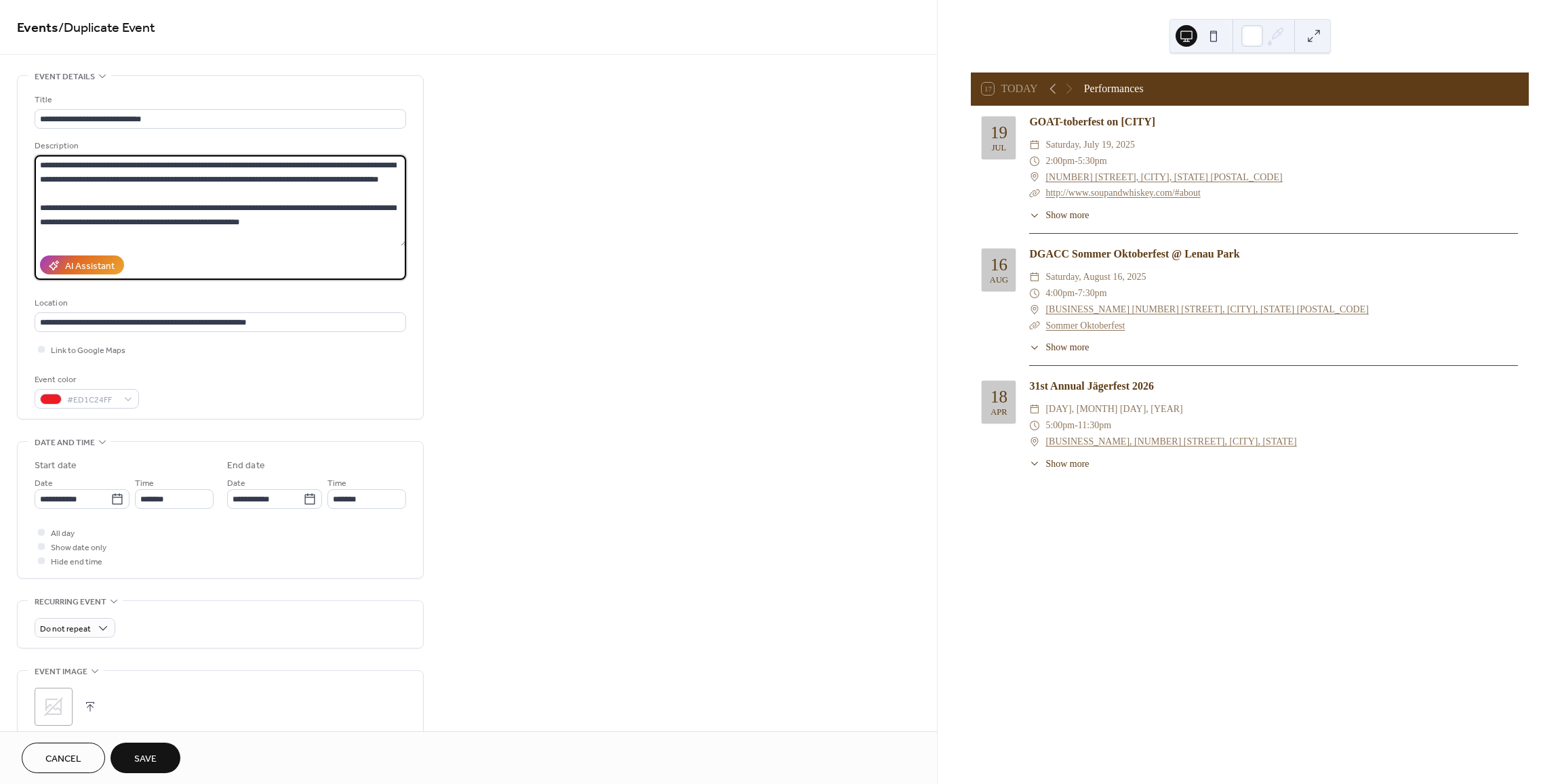 drag, startPoint x: 40, startPoint y: 163, endPoint x: 409, endPoint y: 178, distance: 369.30475 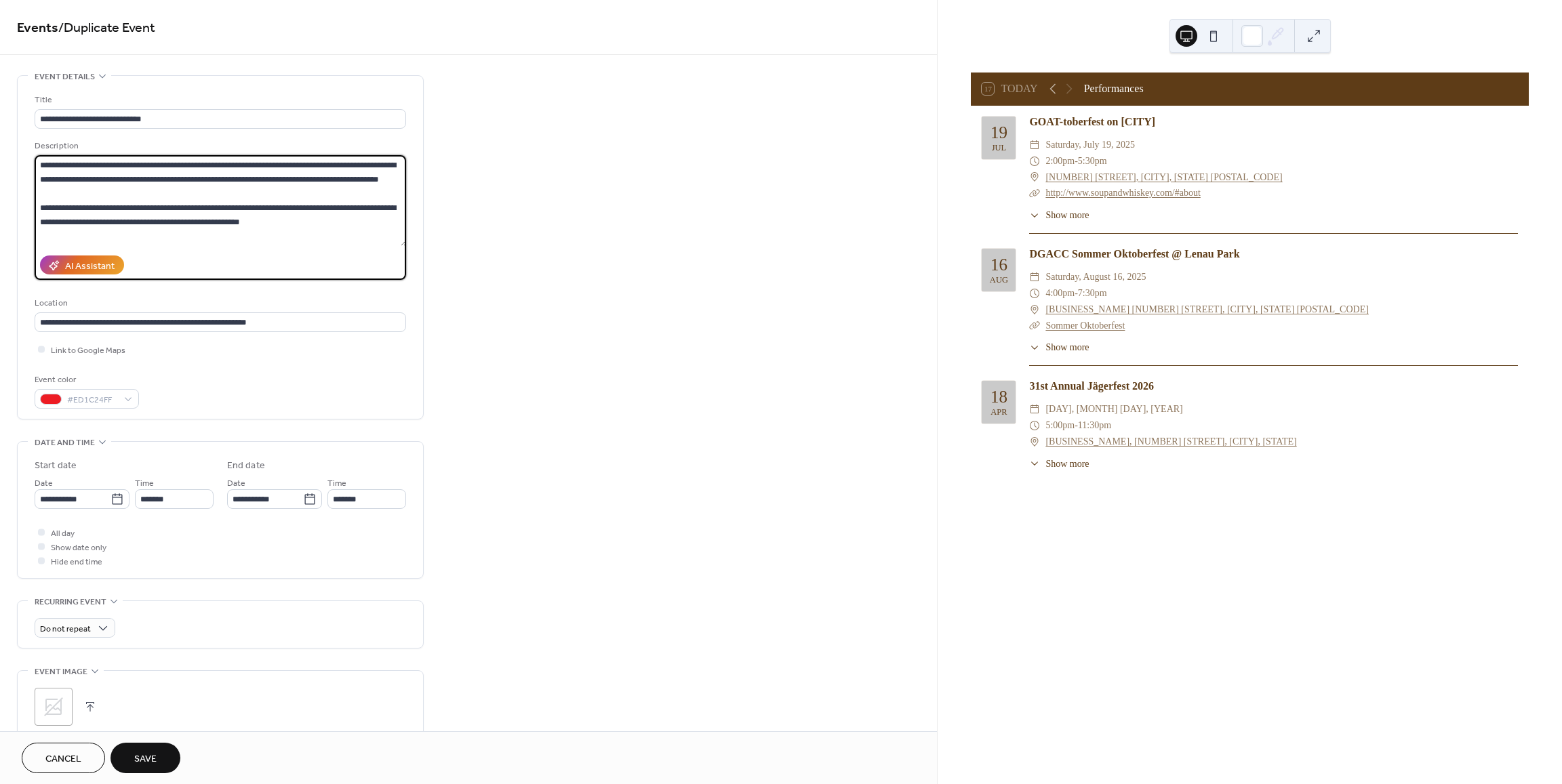 click on "**********" at bounding box center (220, 247) 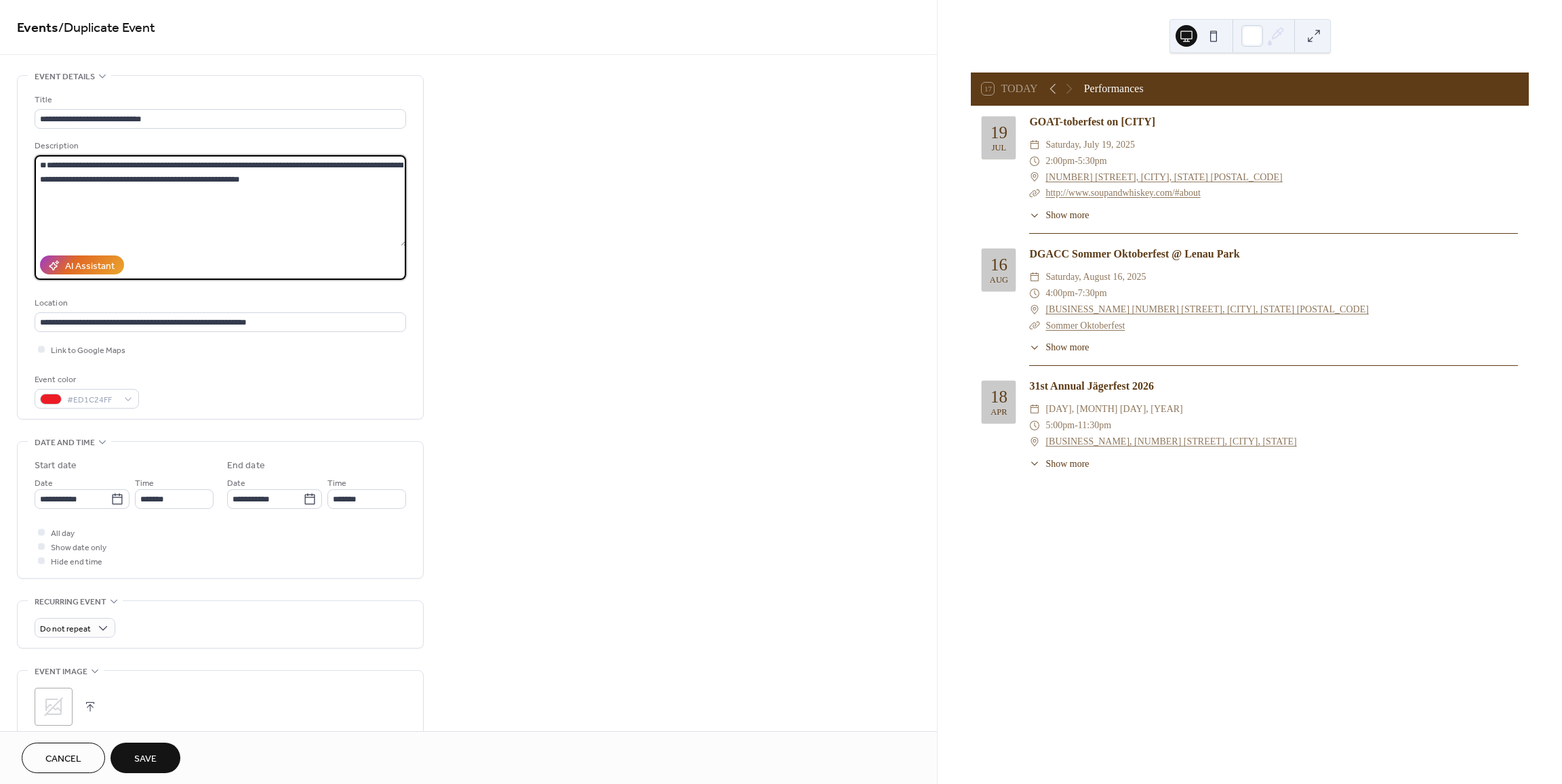paste on "**********" 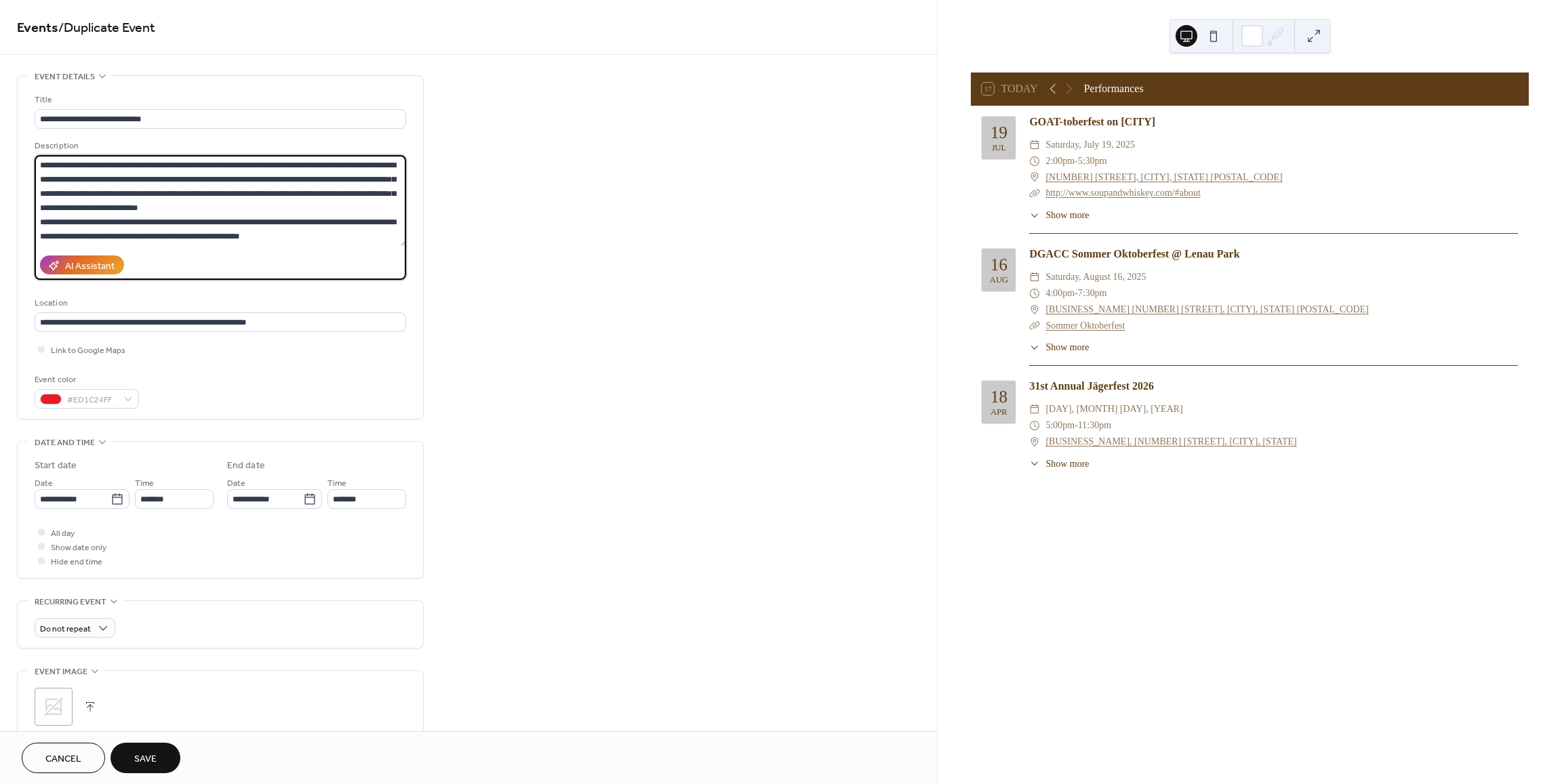 scroll, scrollTop: 0, scrollLeft: 0, axis: both 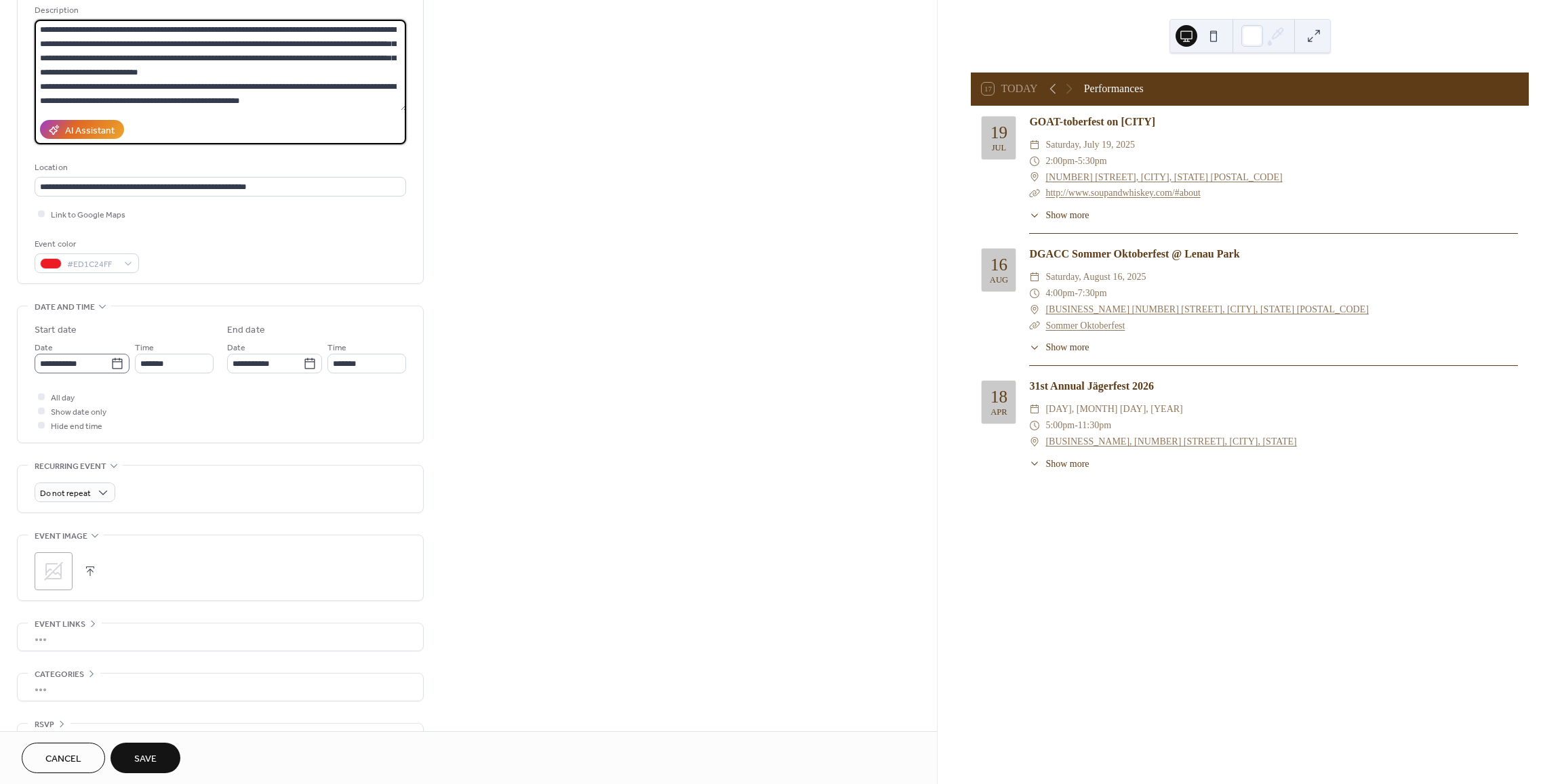 type on "**********" 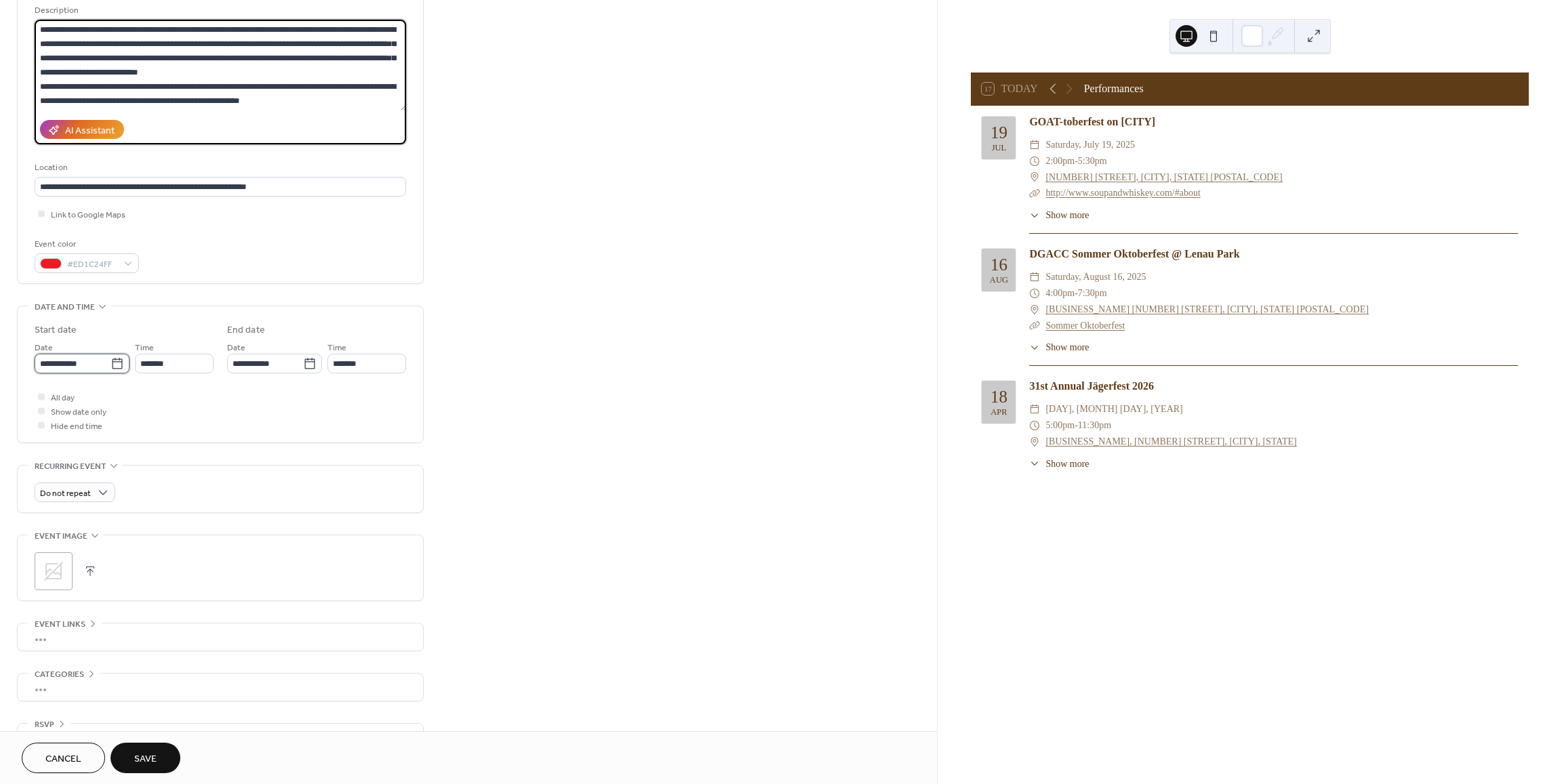 click on "**********" at bounding box center (73, 363) 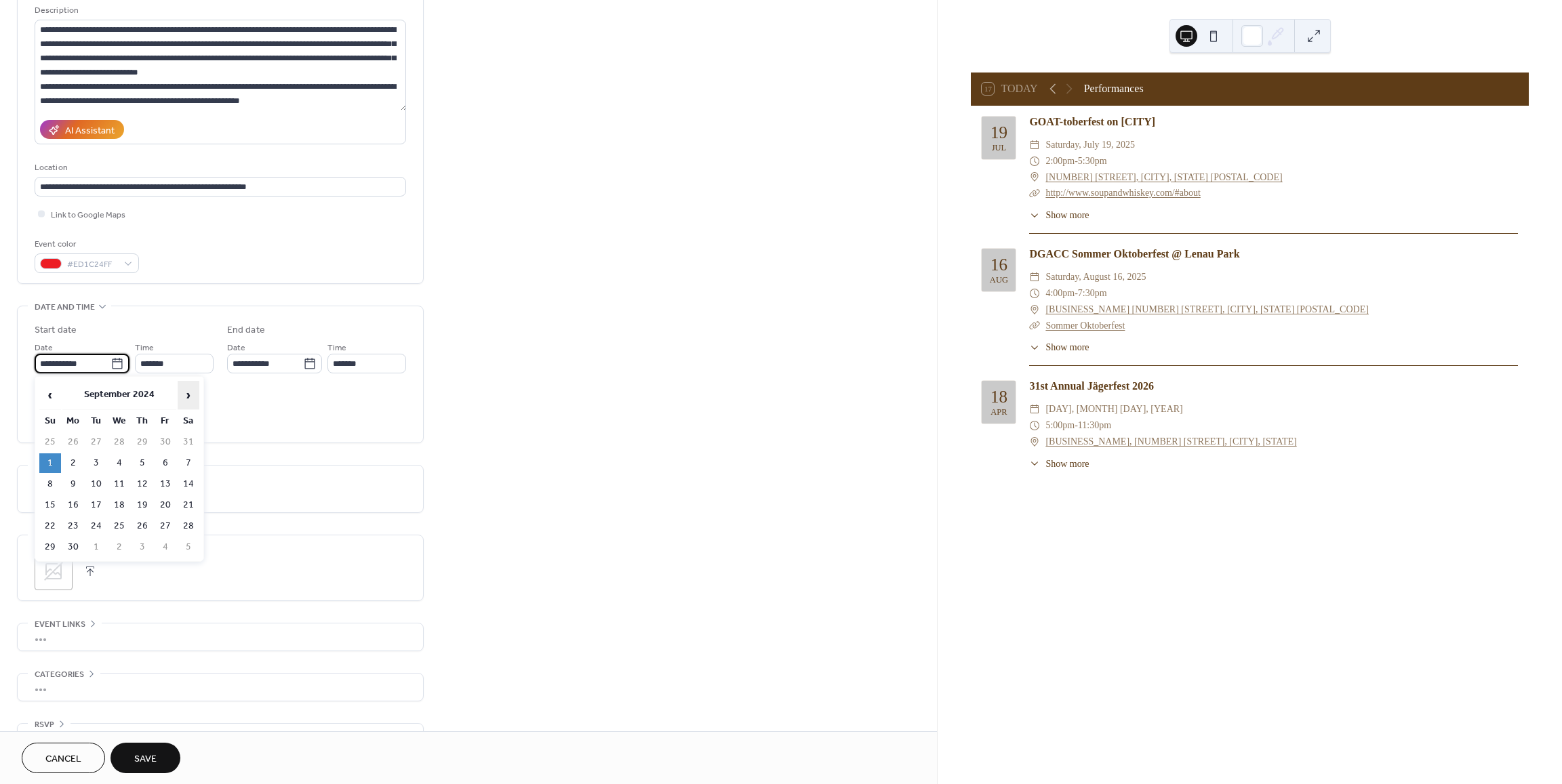 click on "›" at bounding box center (188, 395) 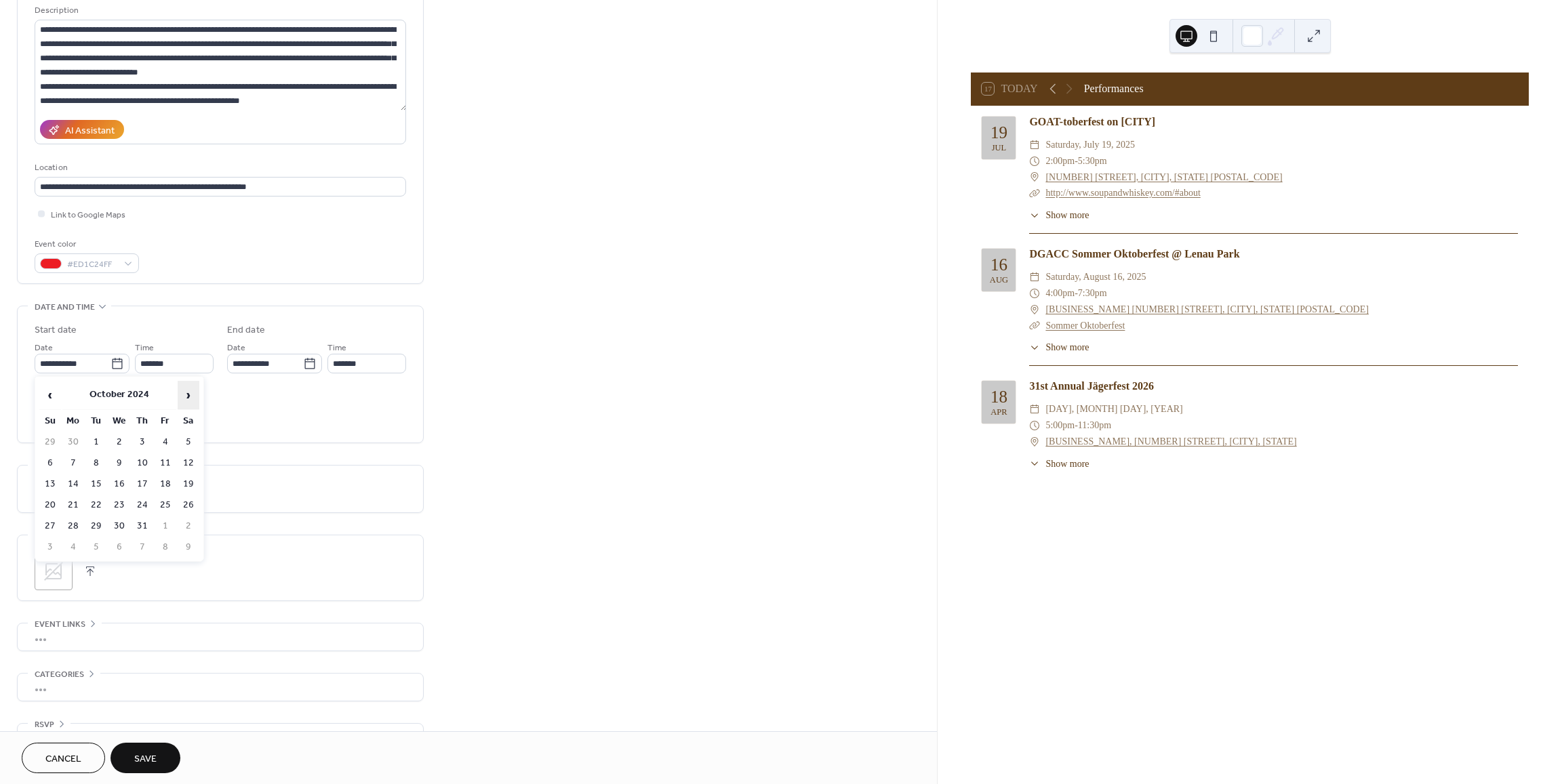 click on "›" at bounding box center (188, 395) 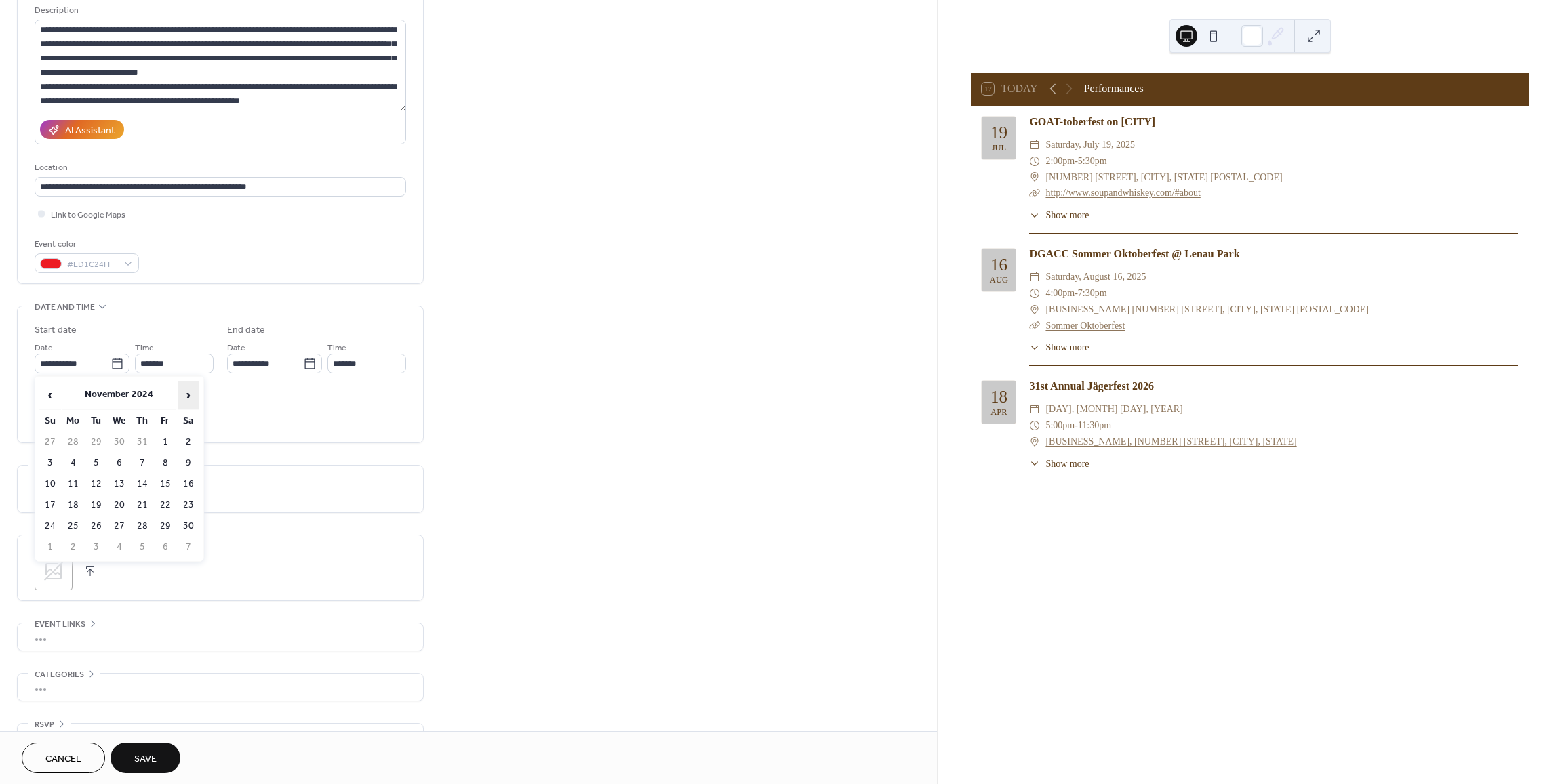 click on "›" at bounding box center (188, 395) 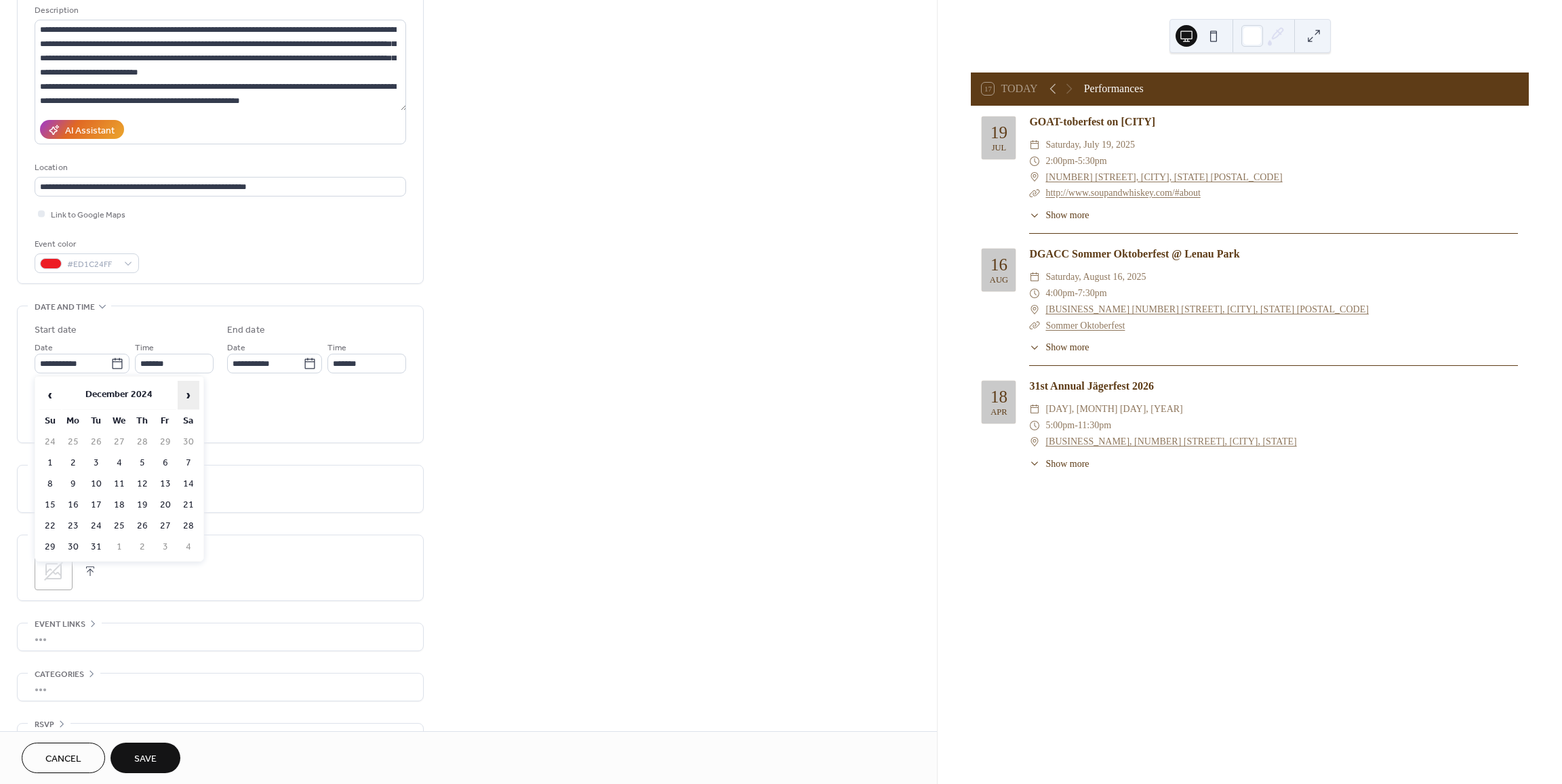 click on "›" at bounding box center [188, 395] 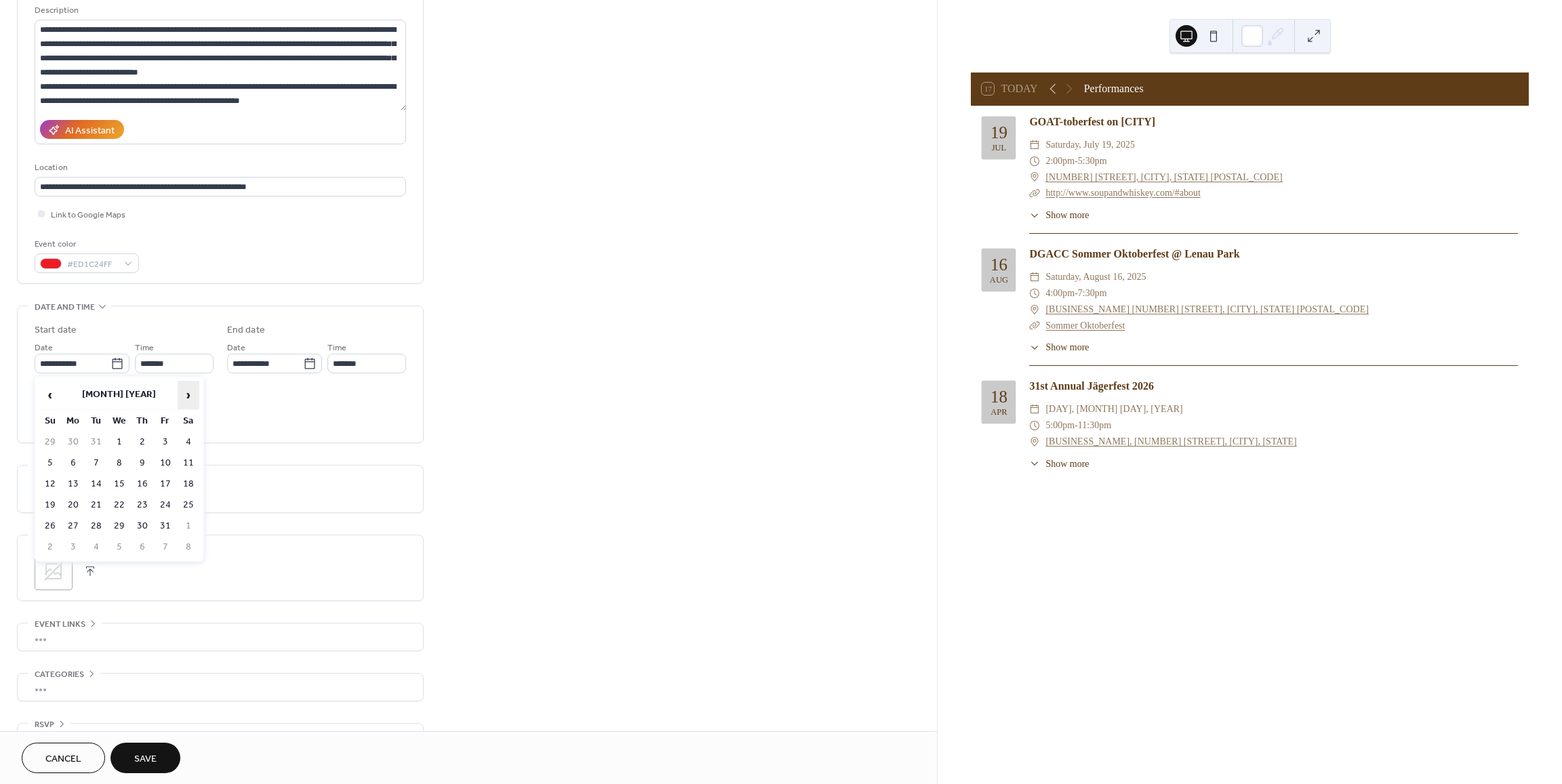 click on "›" at bounding box center [188, 395] 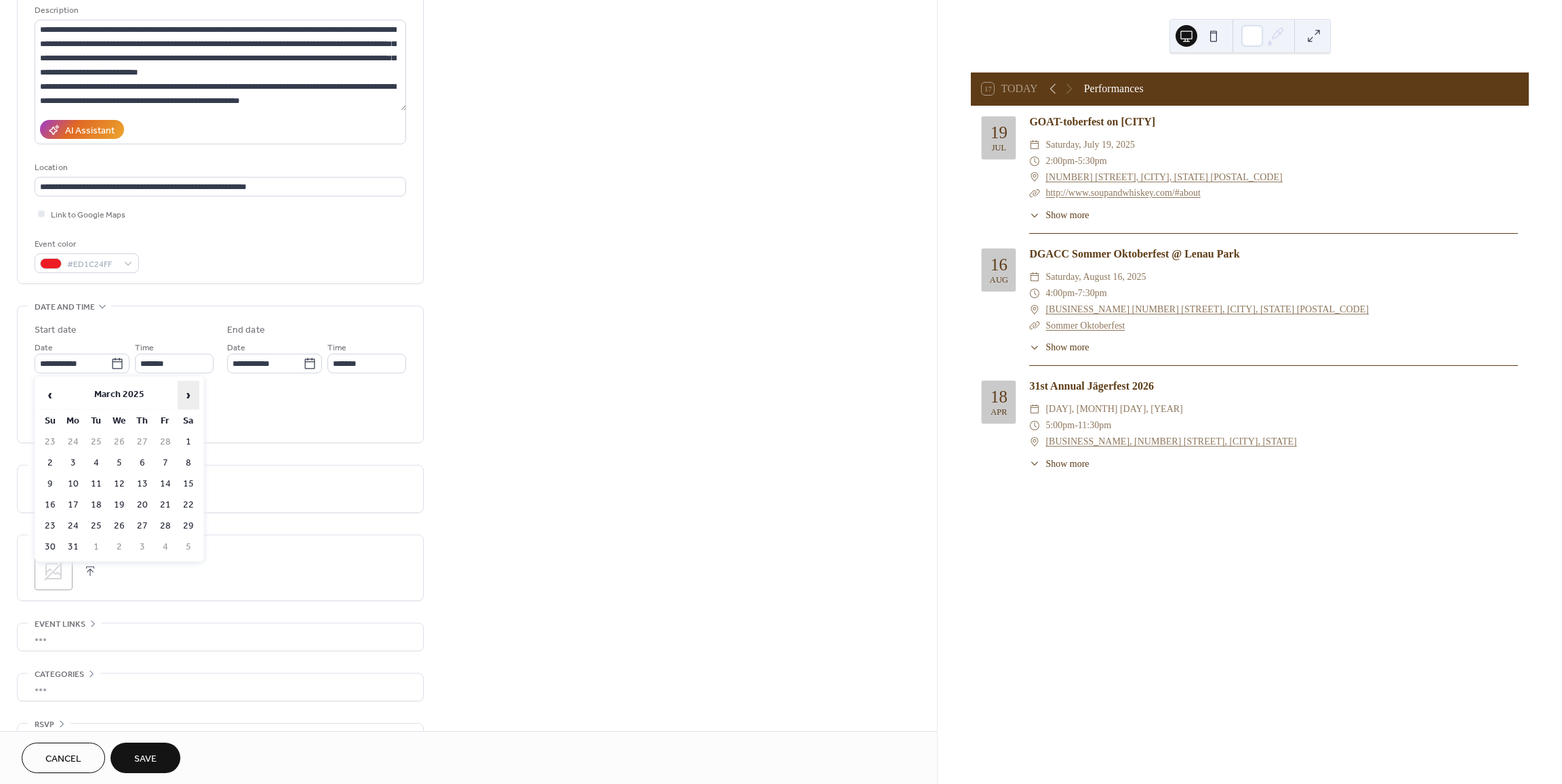 click on "›" at bounding box center [188, 395] 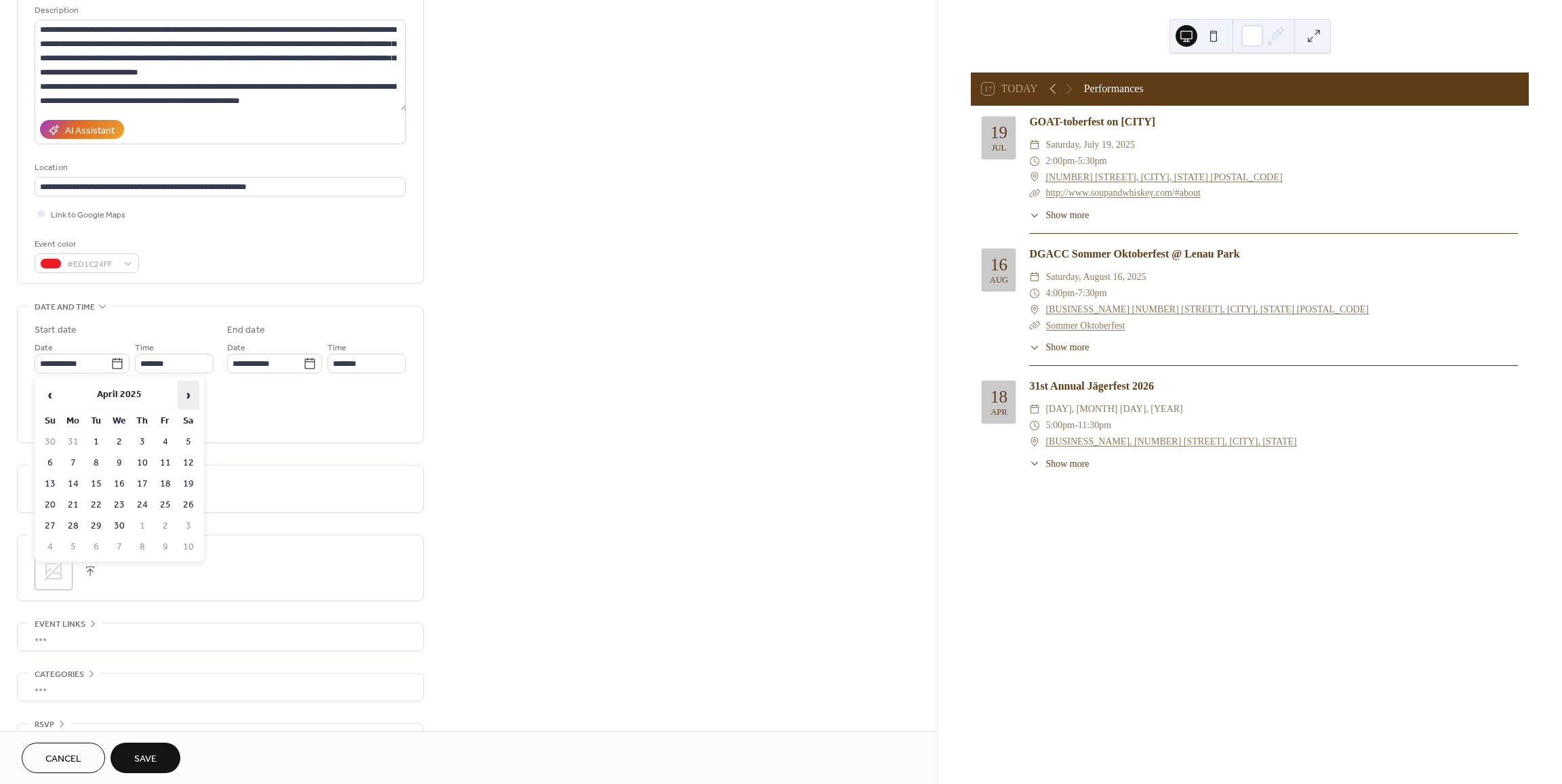 click on "›" at bounding box center [188, 395] 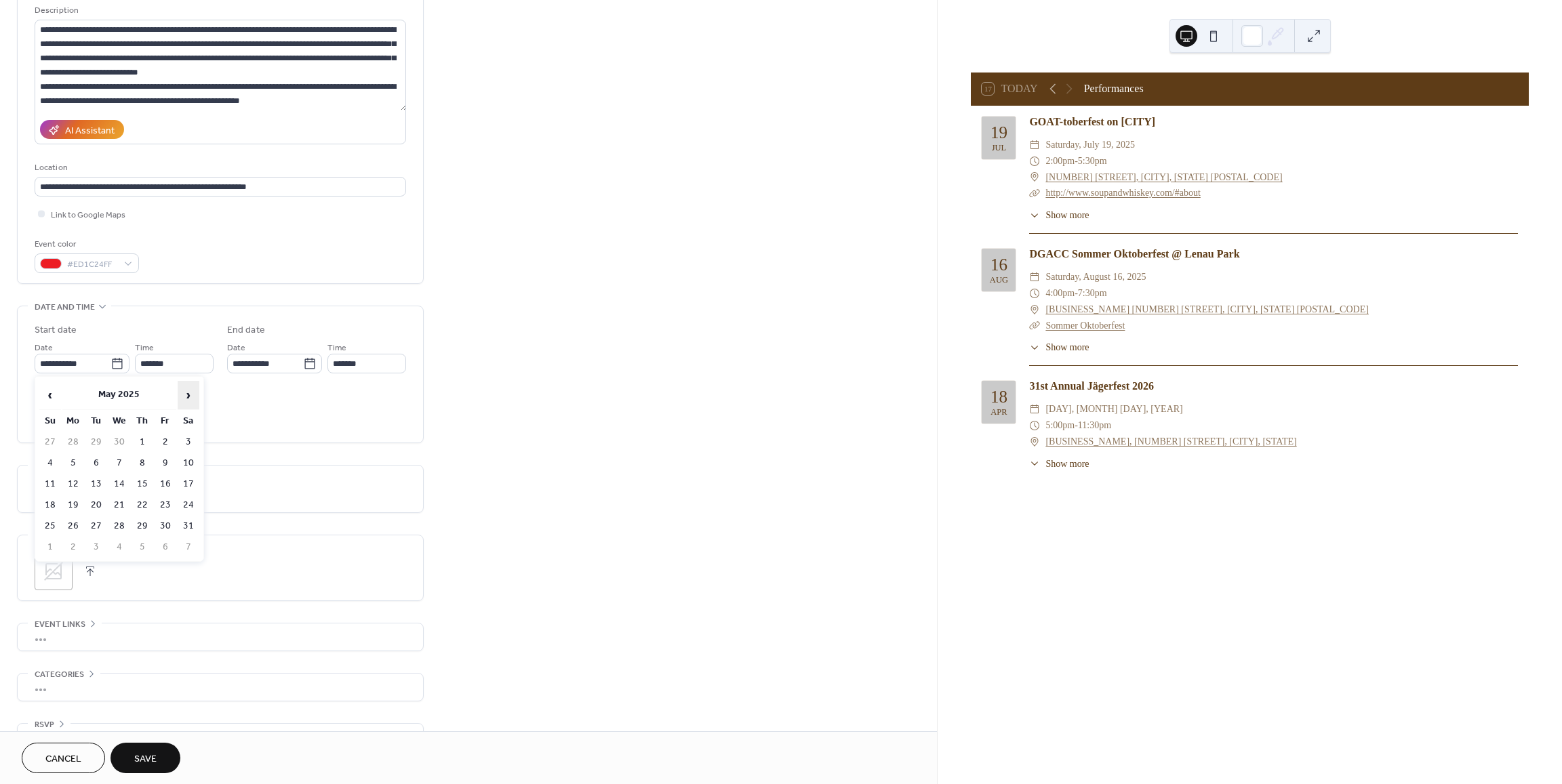 click on "›" at bounding box center (188, 395) 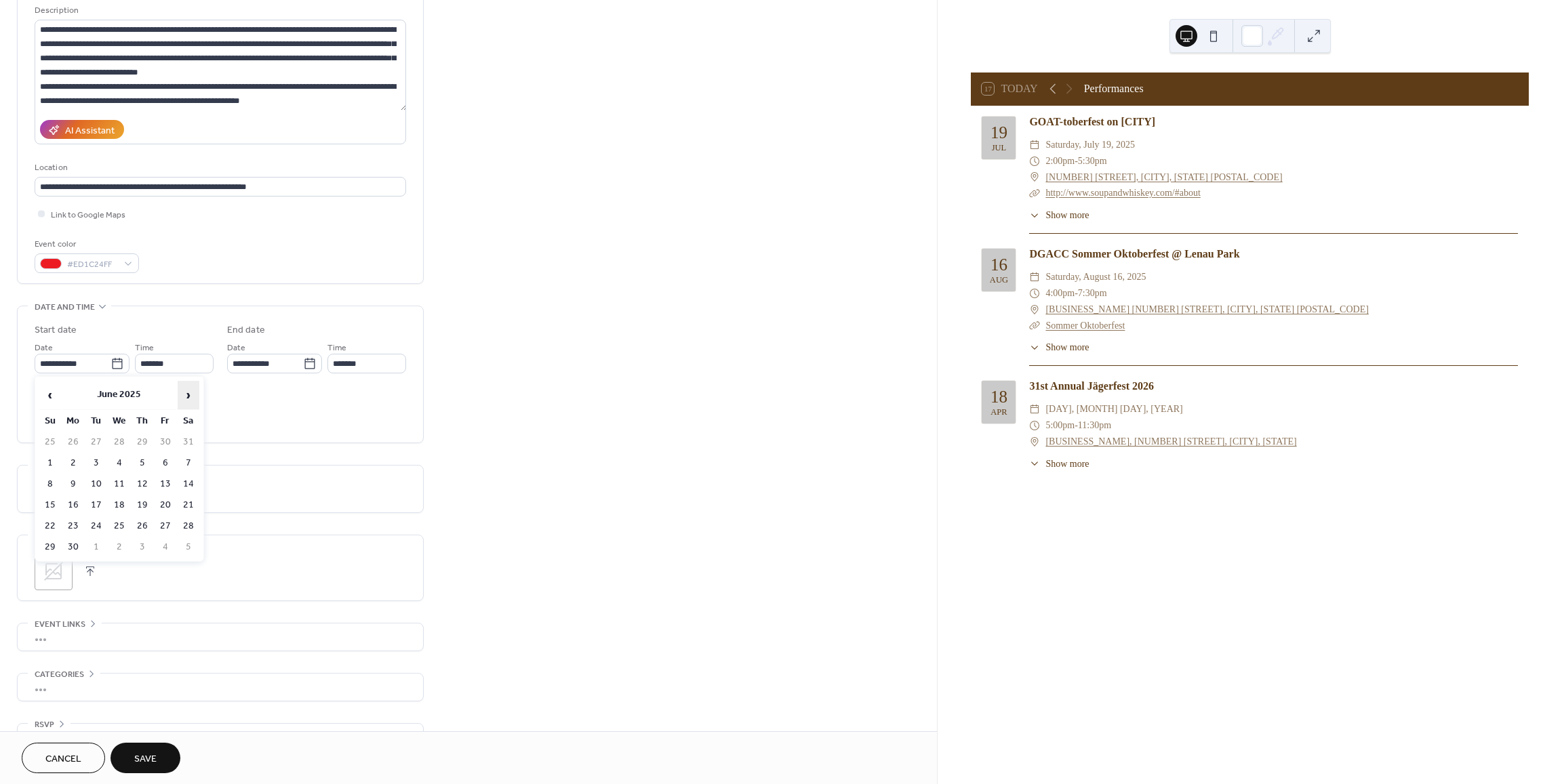 click on "›" at bounding box center [188, 395] 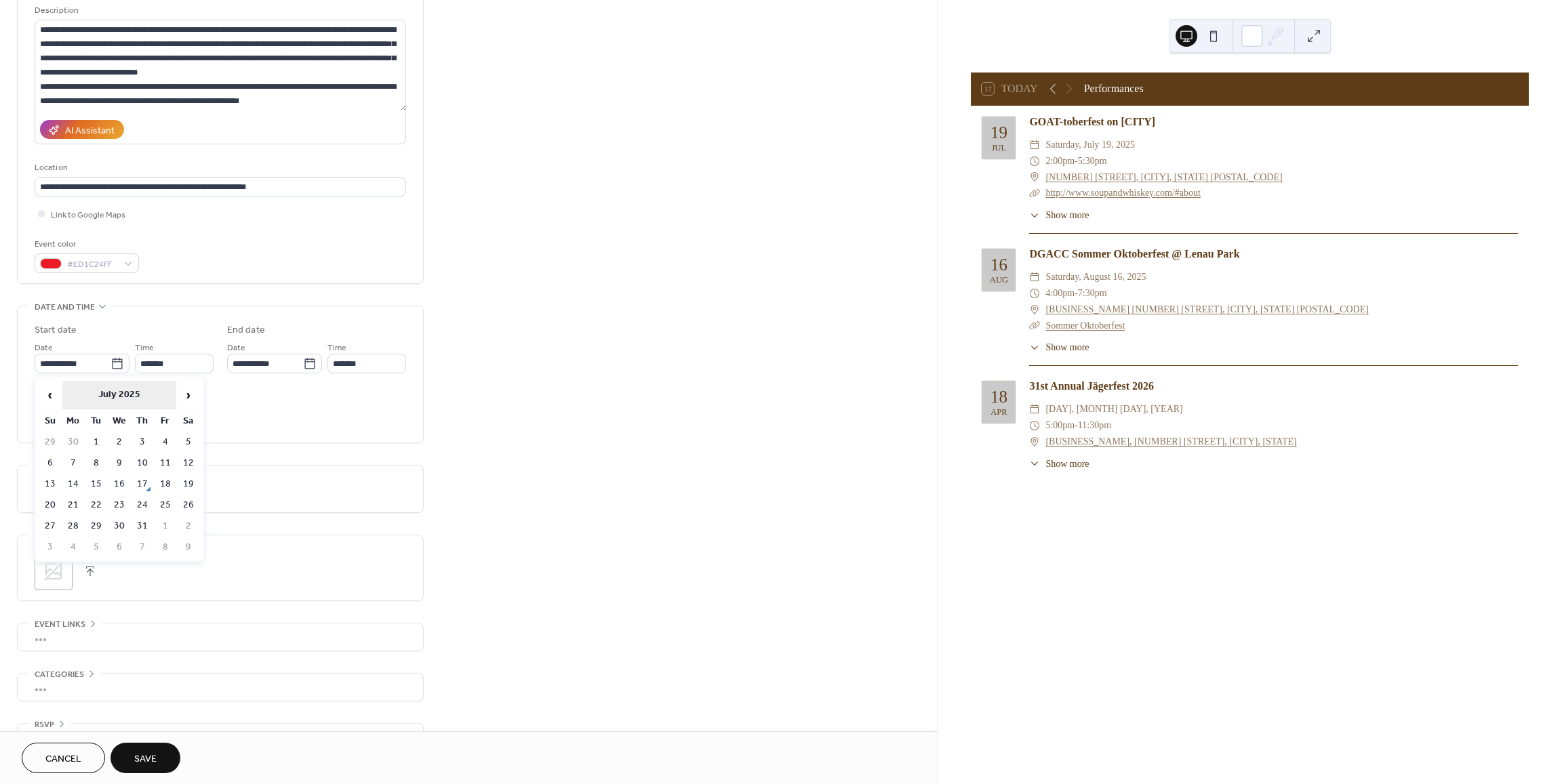 click on "July 2025" at bounding box center (119, 395) 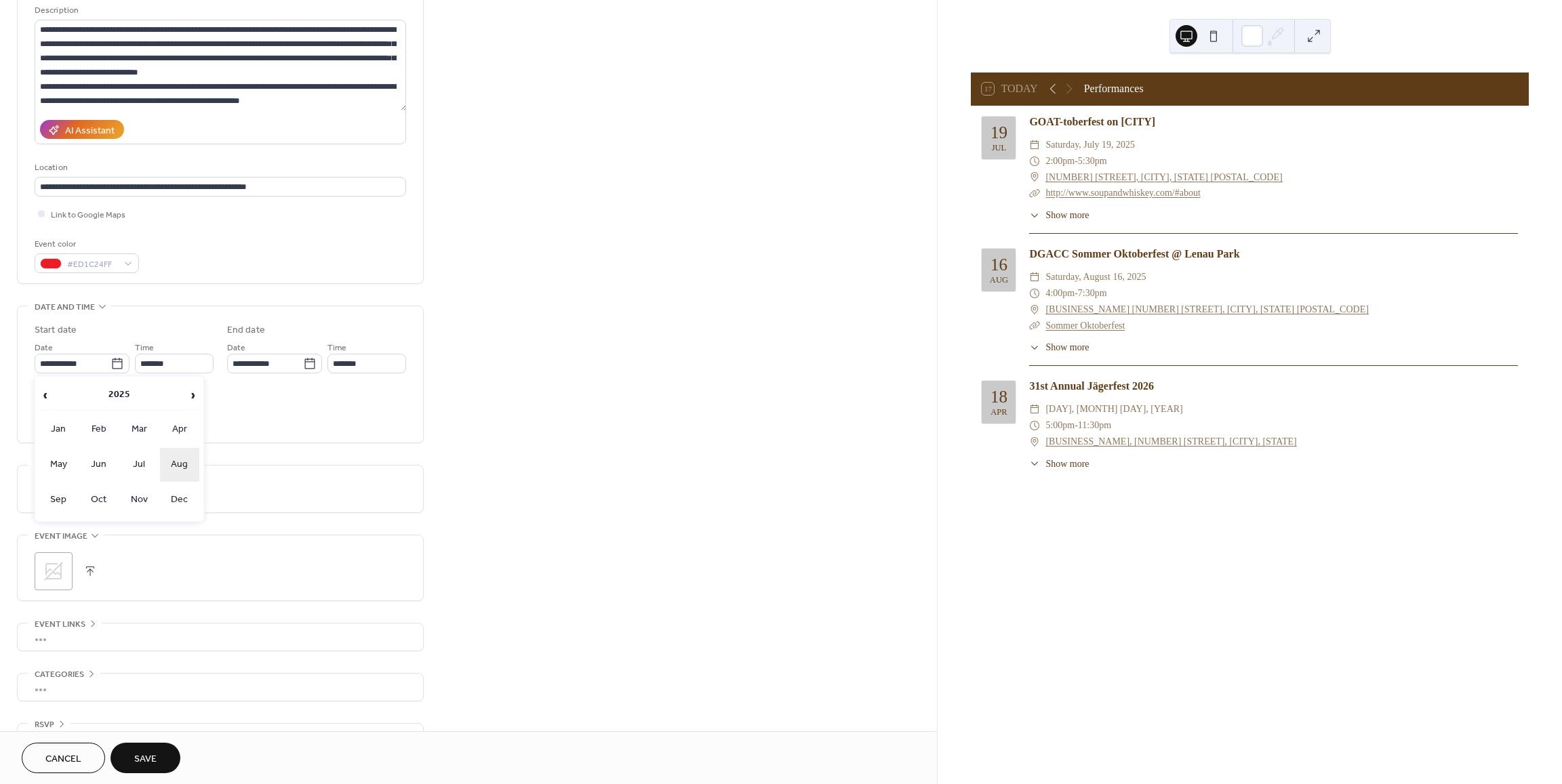 click on "Aug" at bounding box center (180, 465) 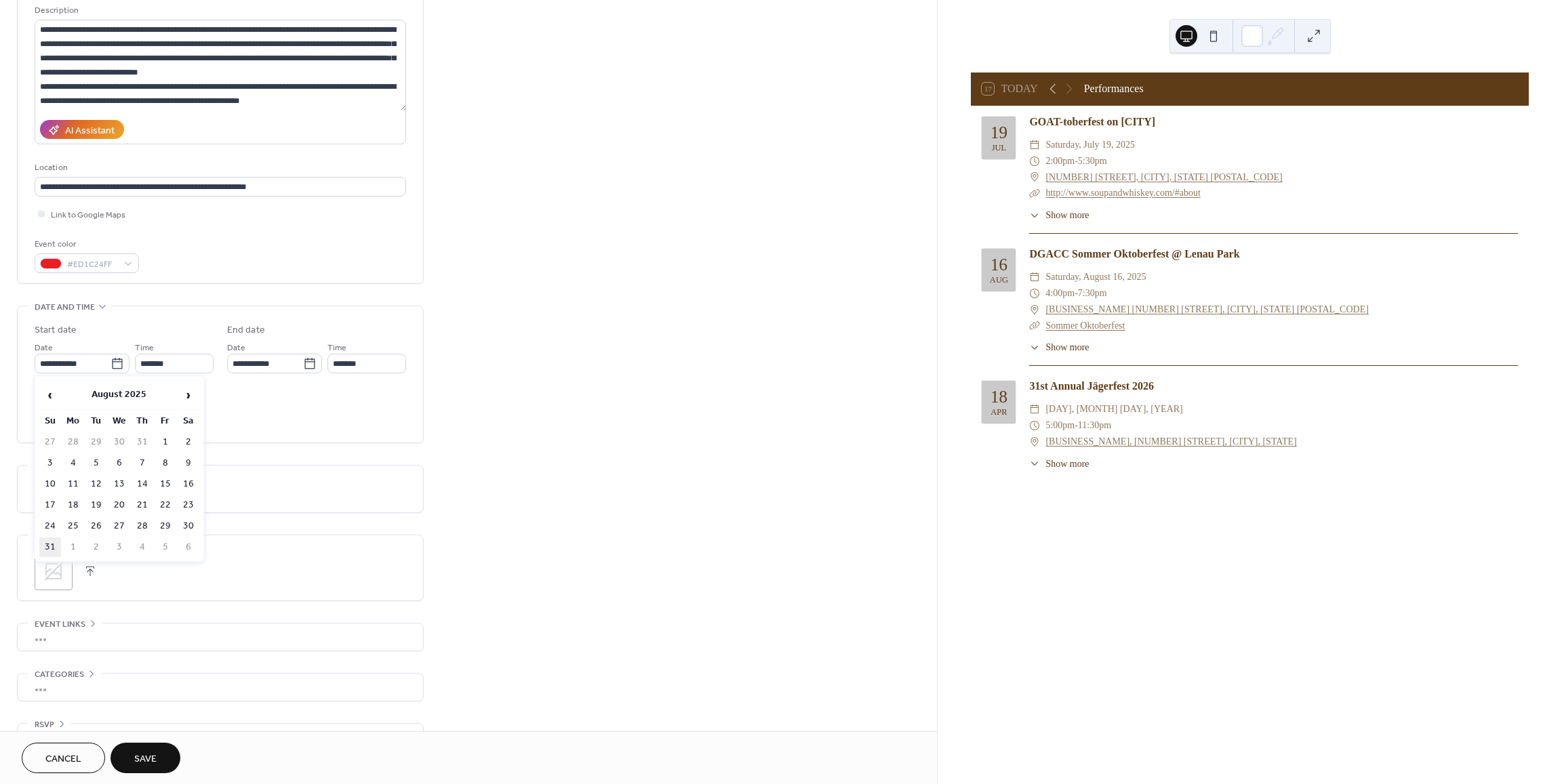 click on "31" at bounding box center (50, 547) 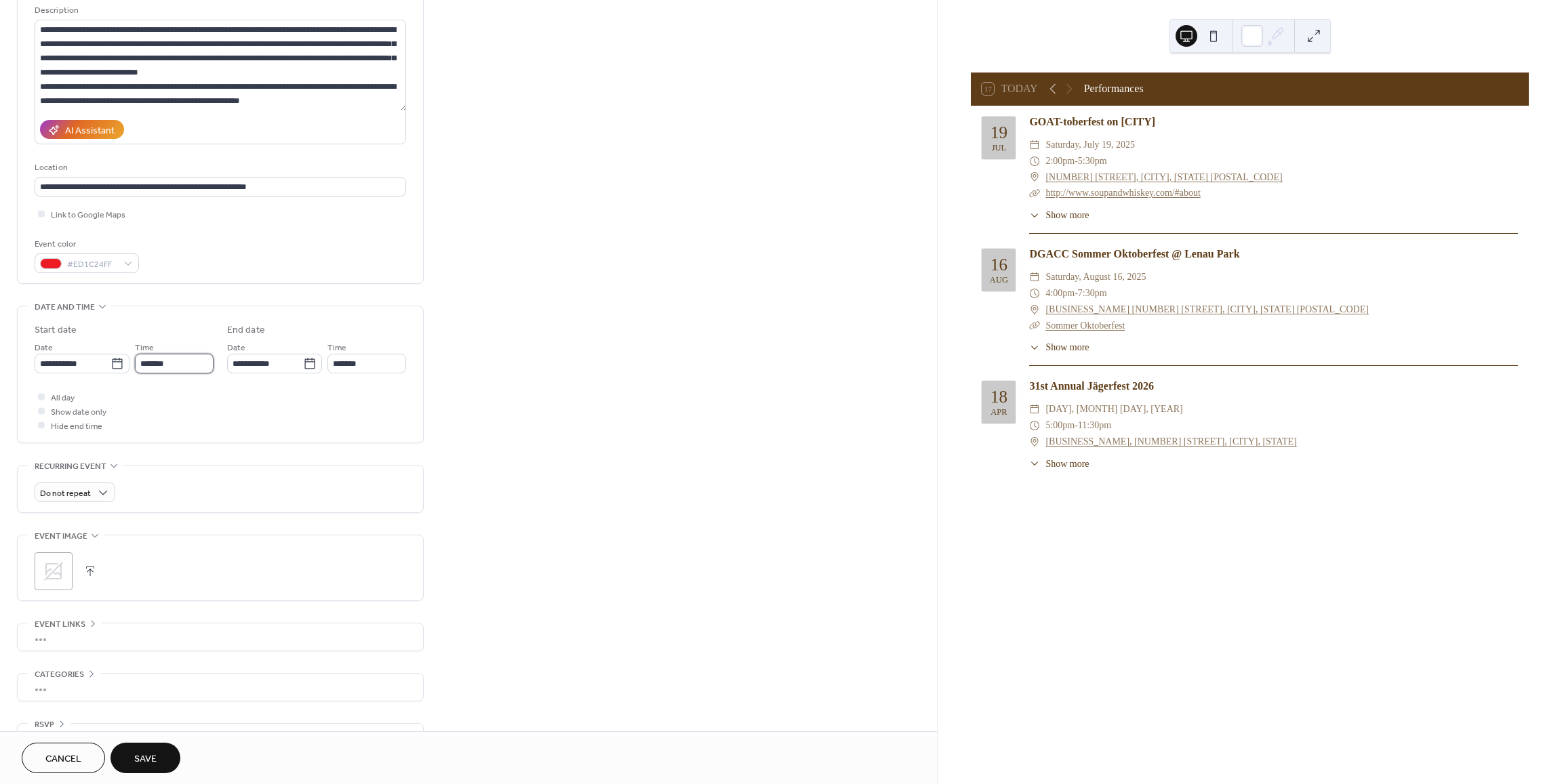 click on "*******" at bounding box center [174, 363] 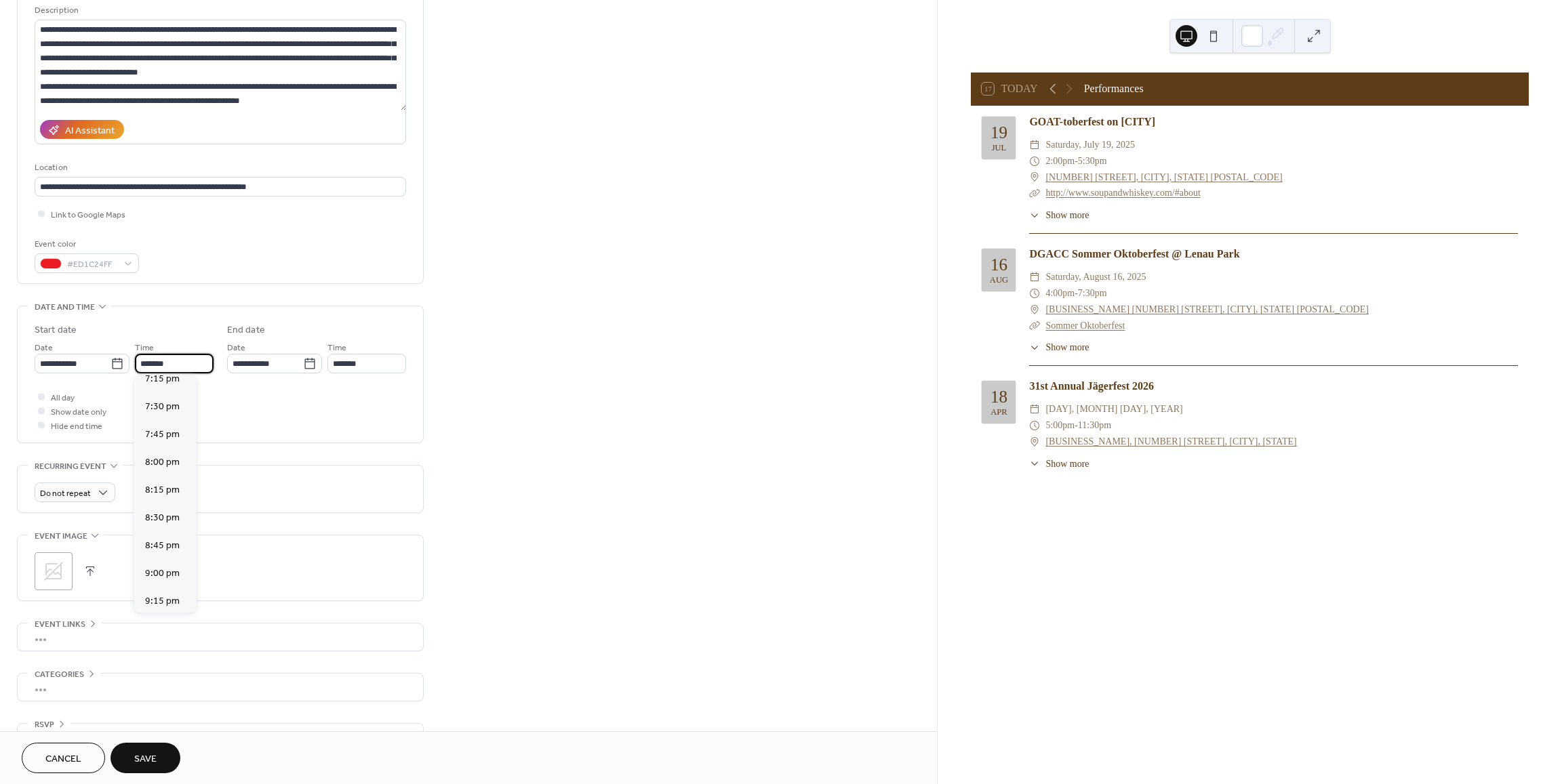 scroll, scrollTop: 2172, scrollLeft: 0, axis: vertical 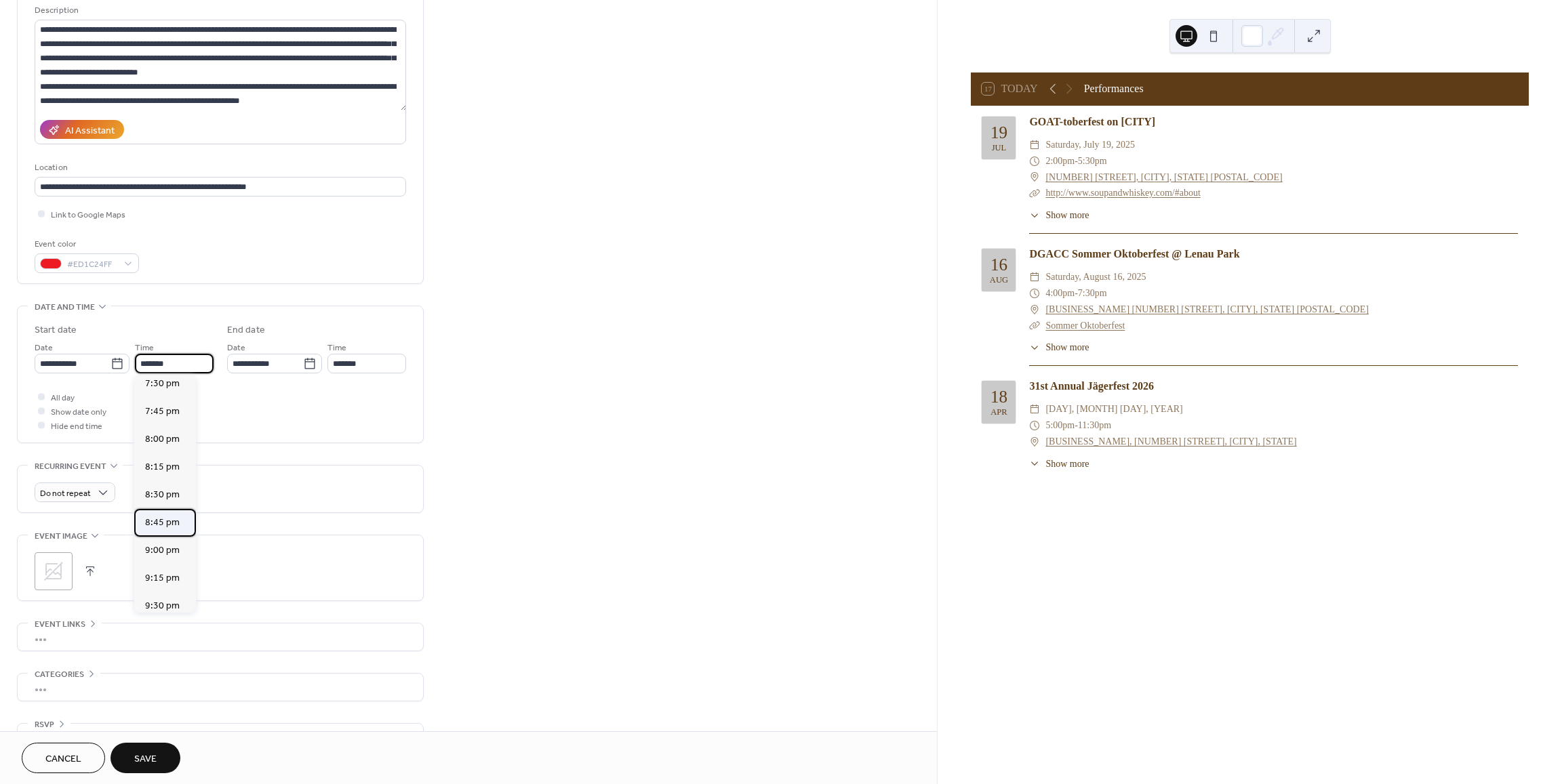 click on "8:45 pm" at bounding box center [162, 522] 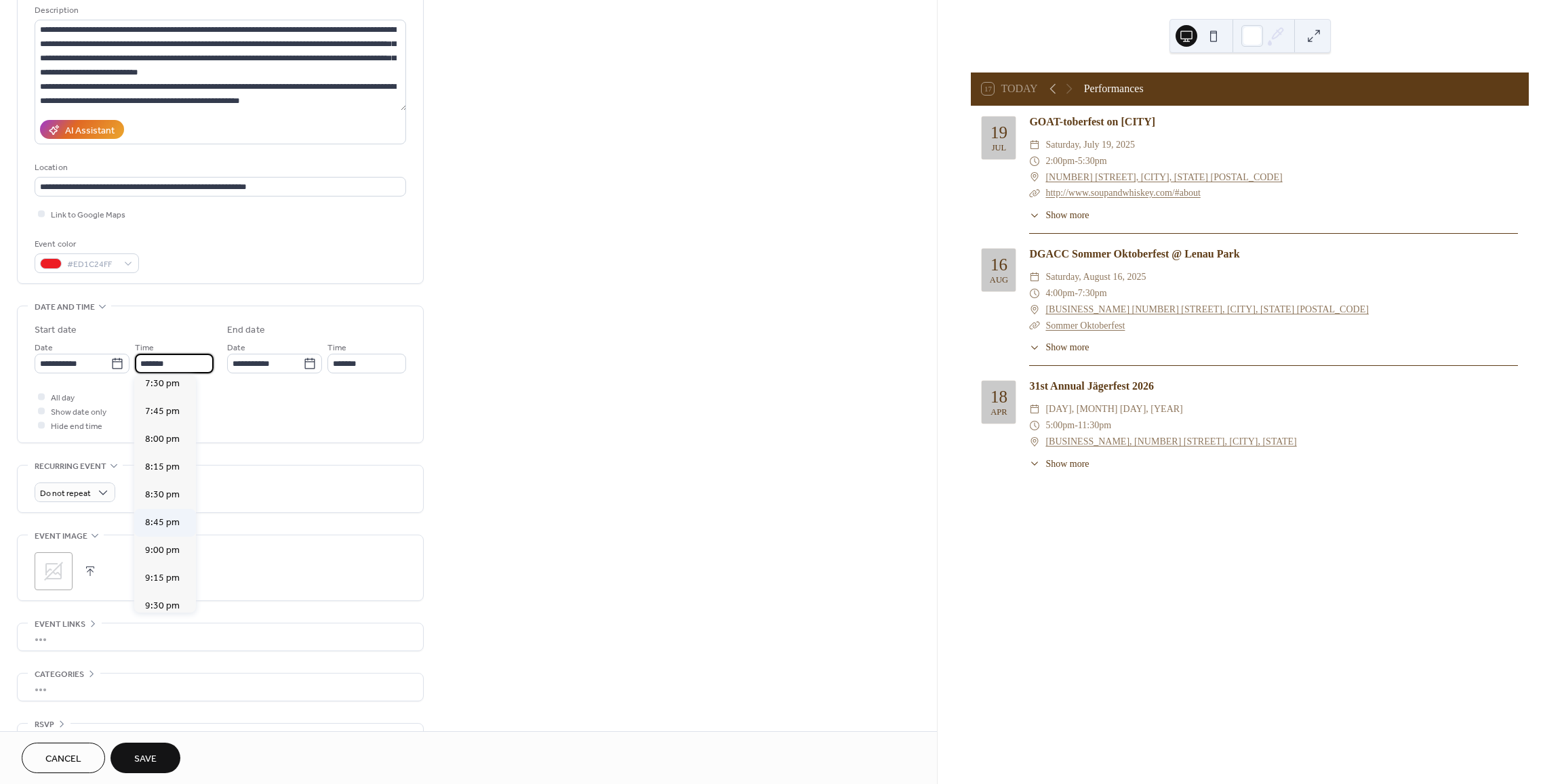 type on "*******" 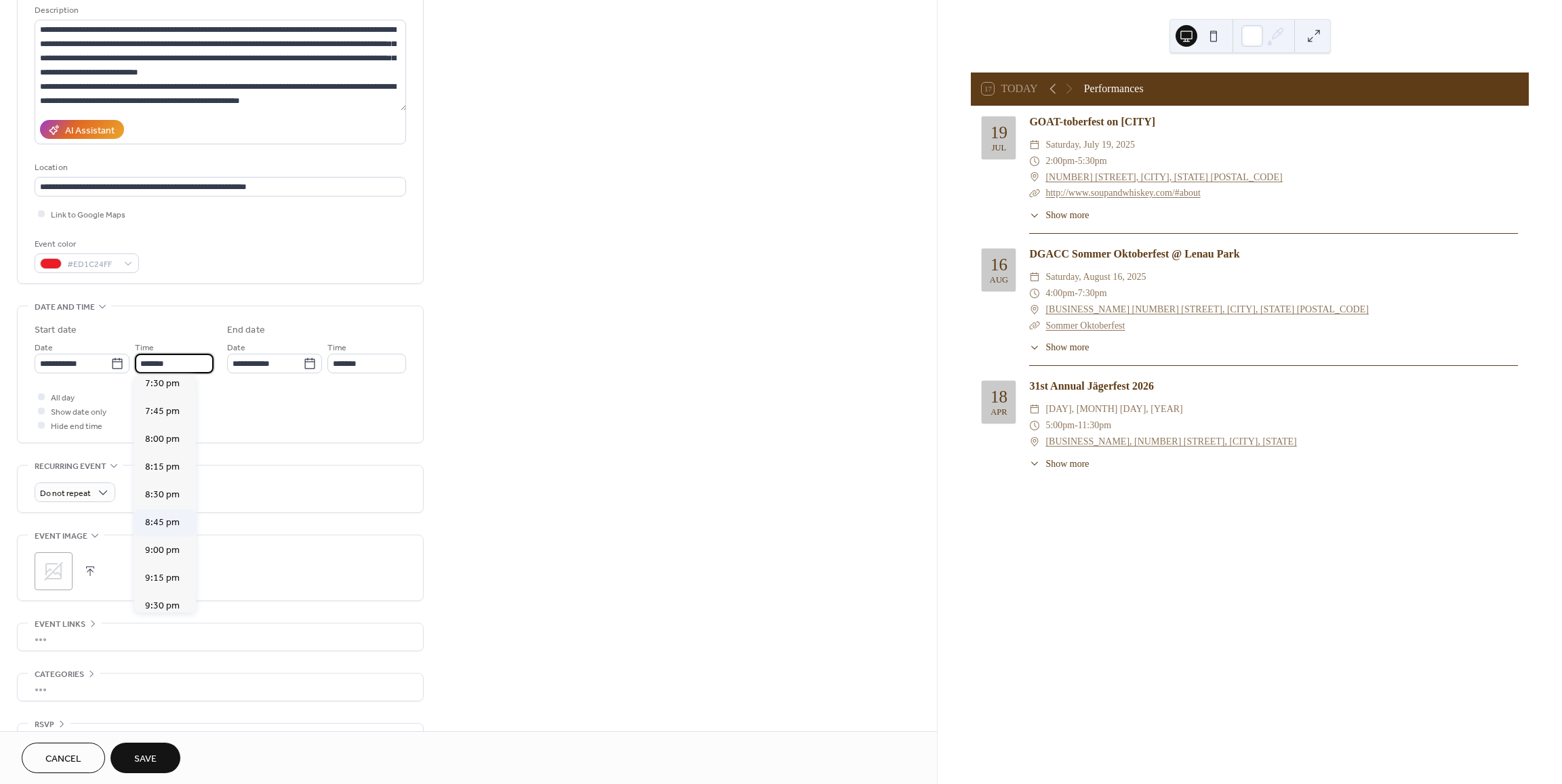 type on "**********" 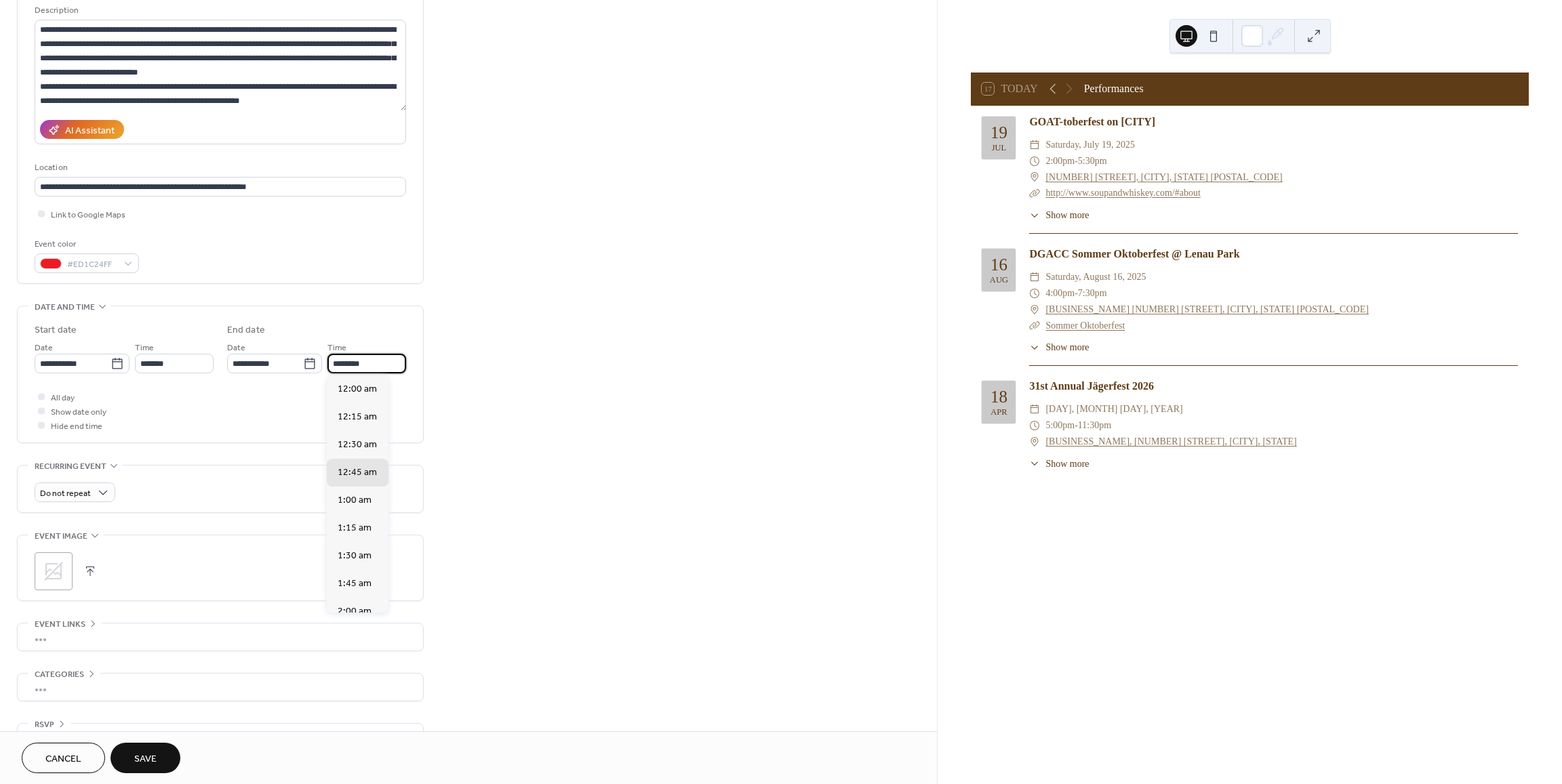 click on "********" at bounding box center [367, 363] 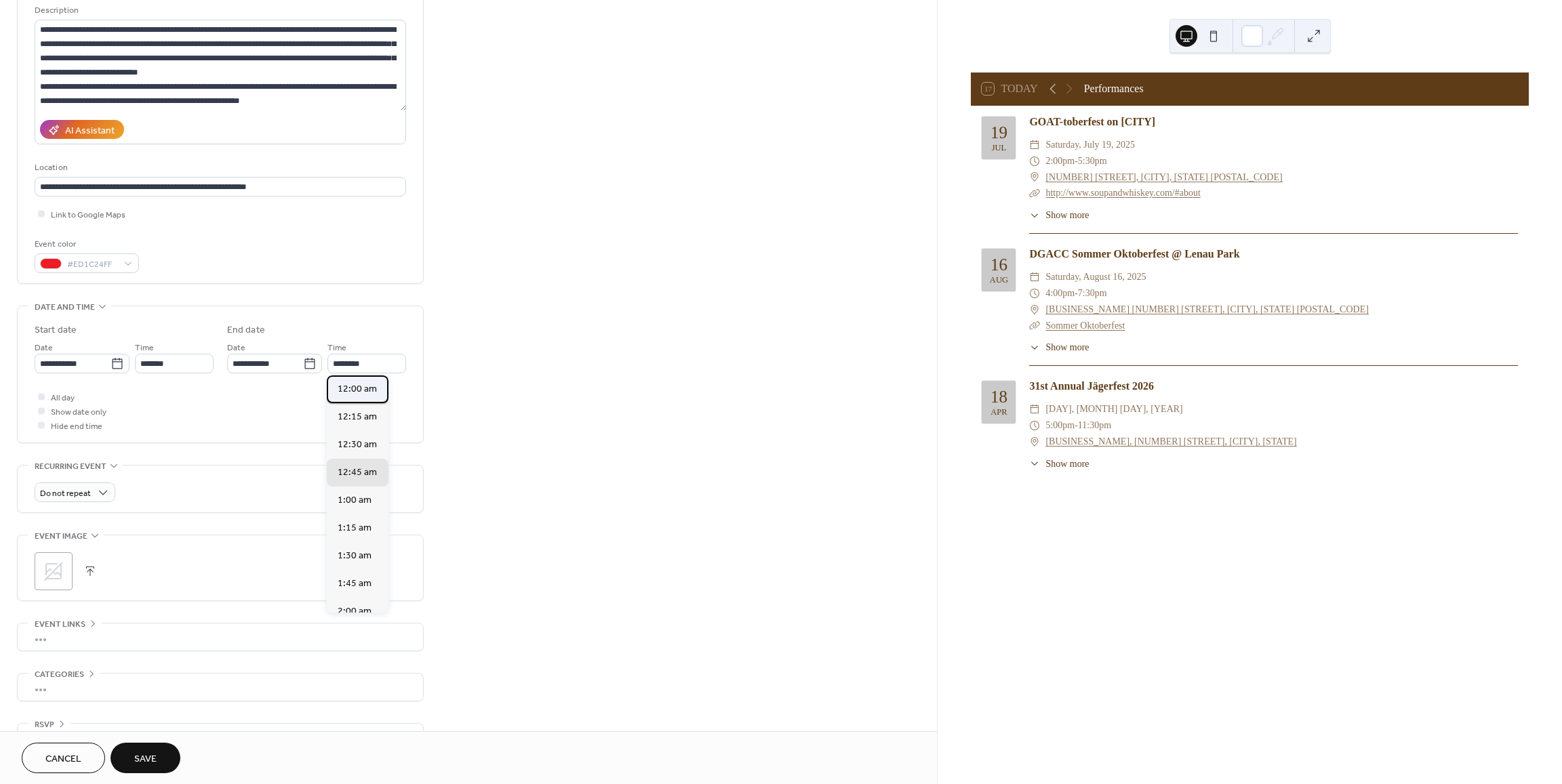 click on "12:00 am" at bounding box center (357, 388) 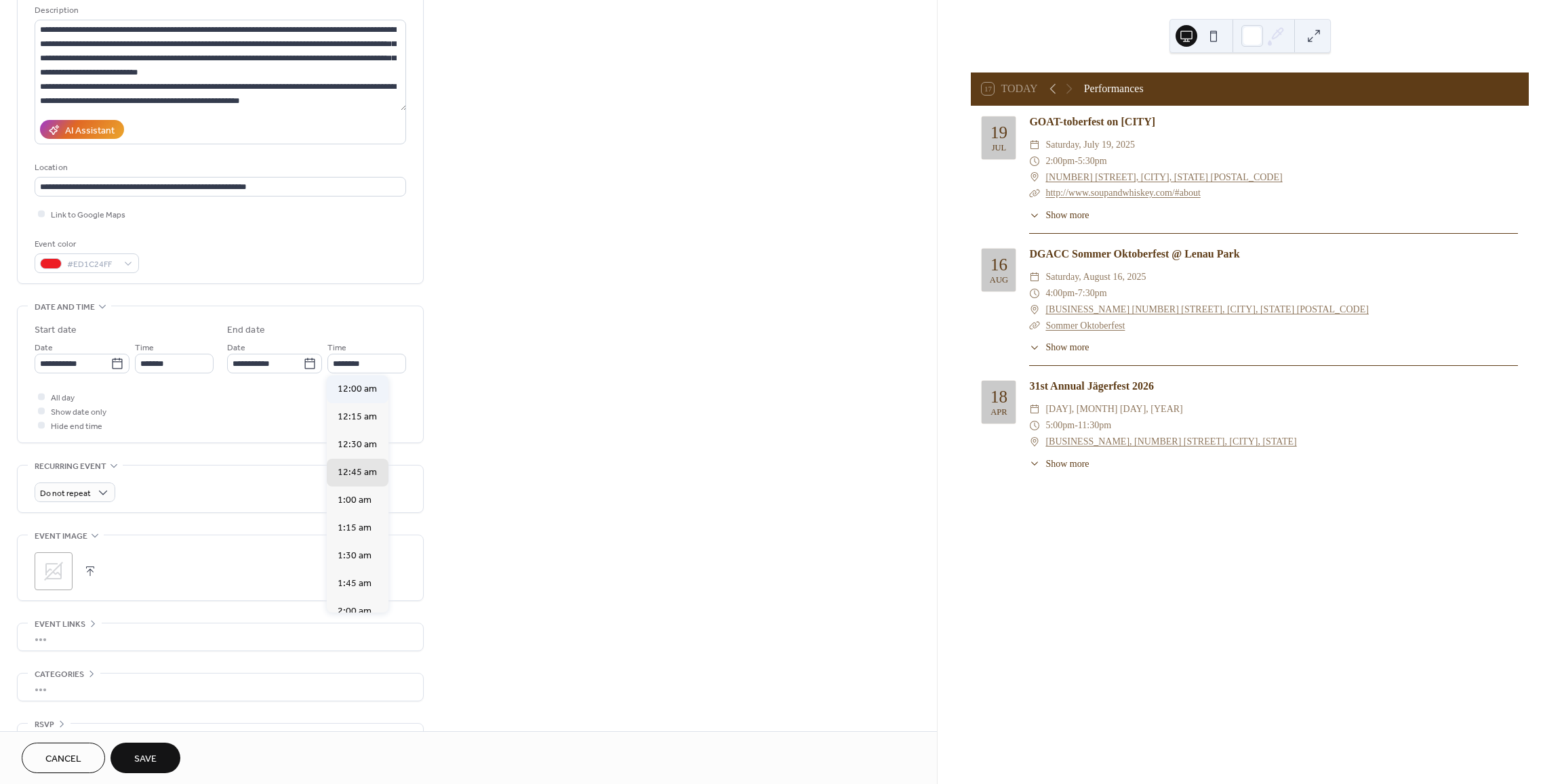 type on "********" 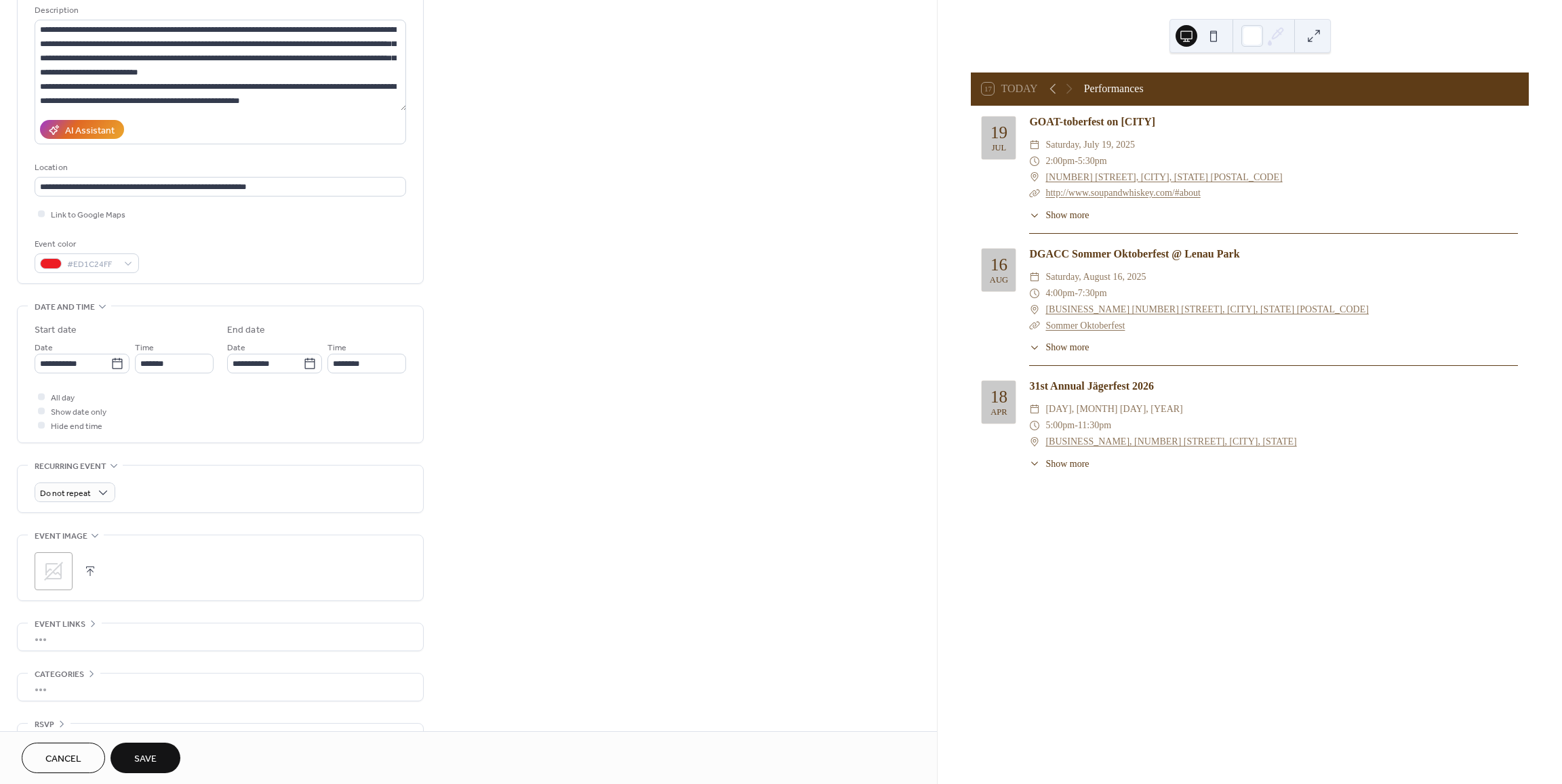 click on "Save" at bounding box center [145, 759] 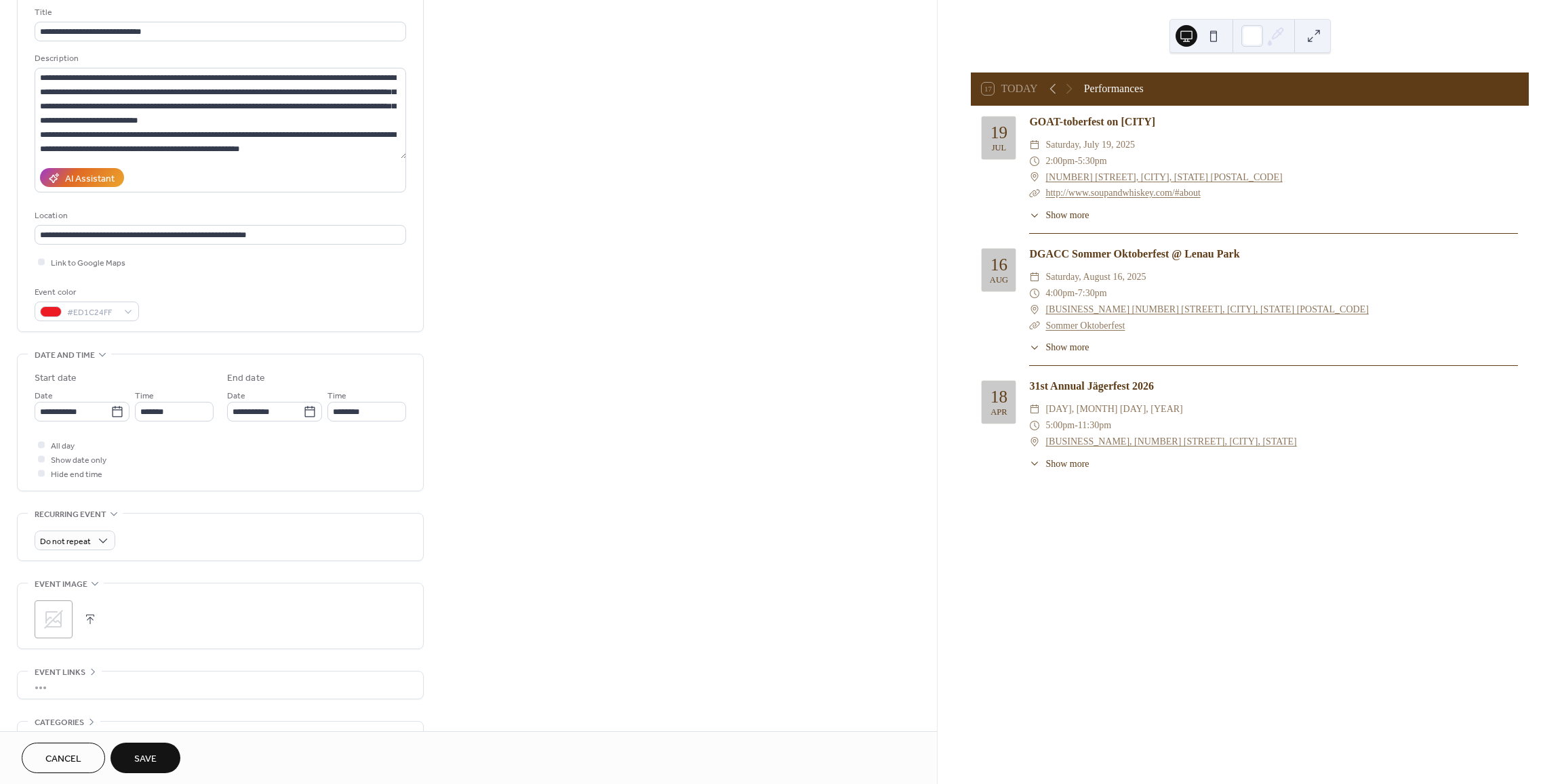 scroll, scrollTop: 183, scrollLeft: 0, axis: vertical 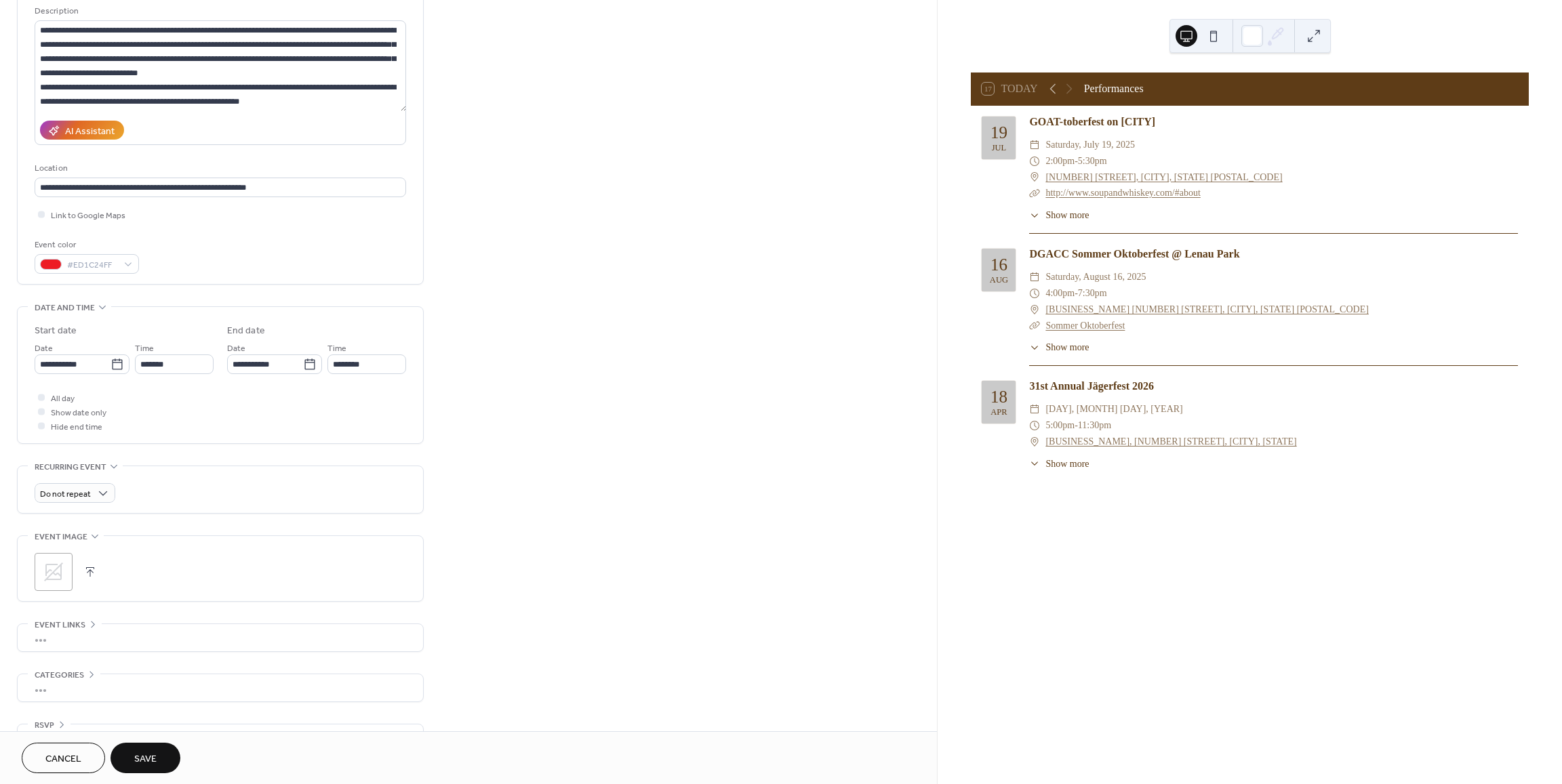 click on "Save" at bounding box center [145, 759] 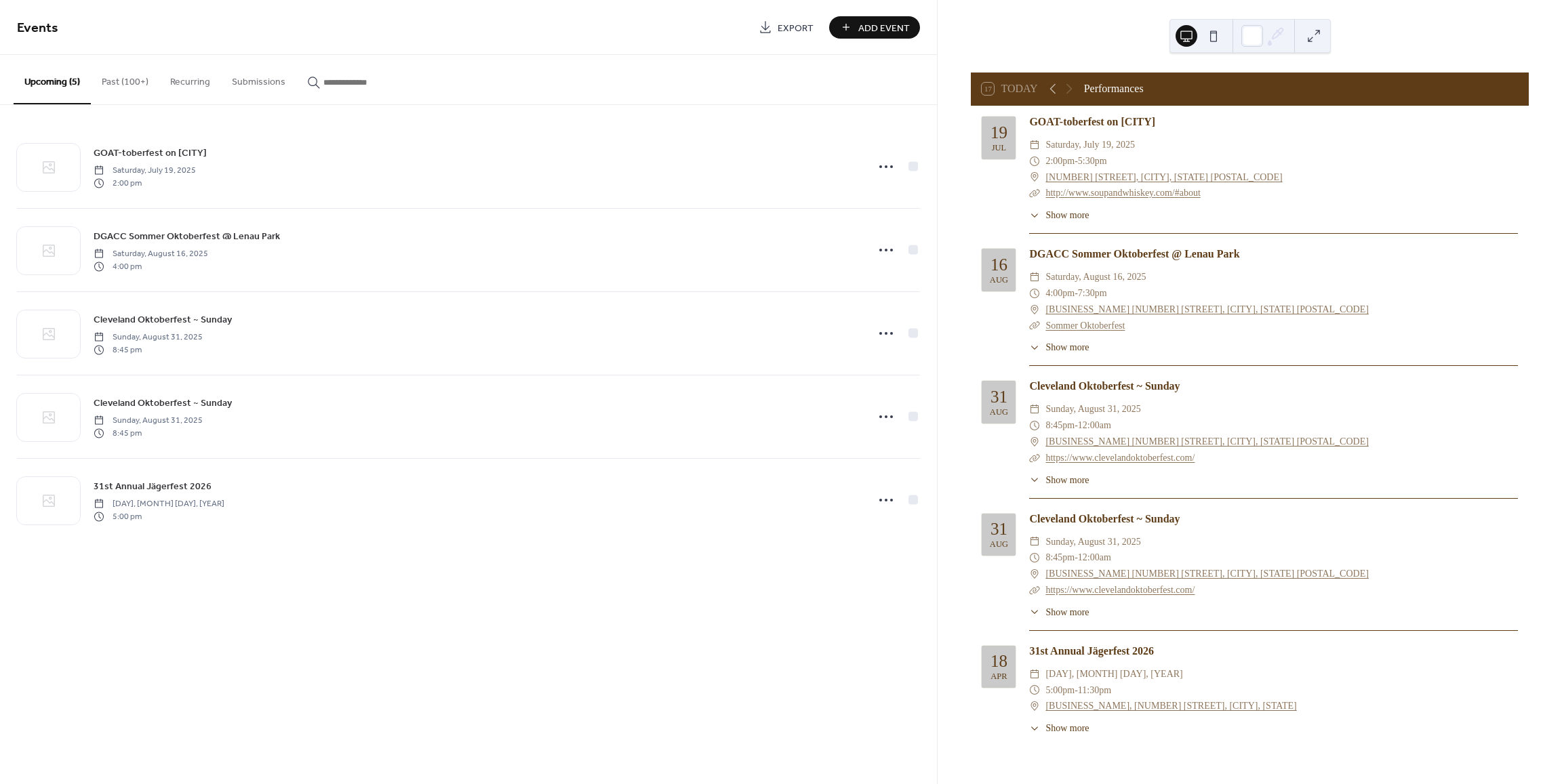 click on "Past (100+)" at bounding box center (125, 79) 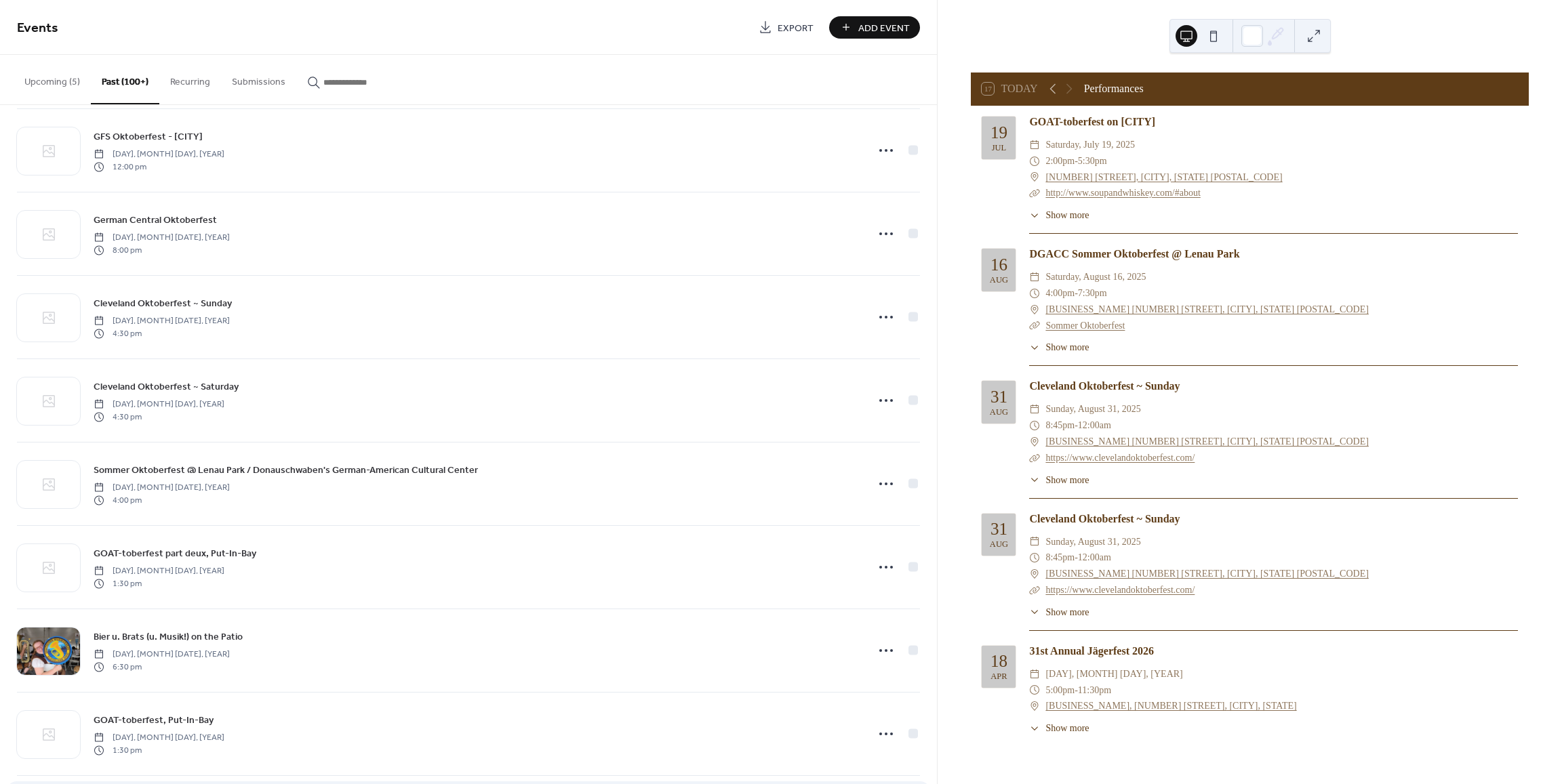 scroll, scrollTop: 271, scrollLeft: 0, axis: vertical 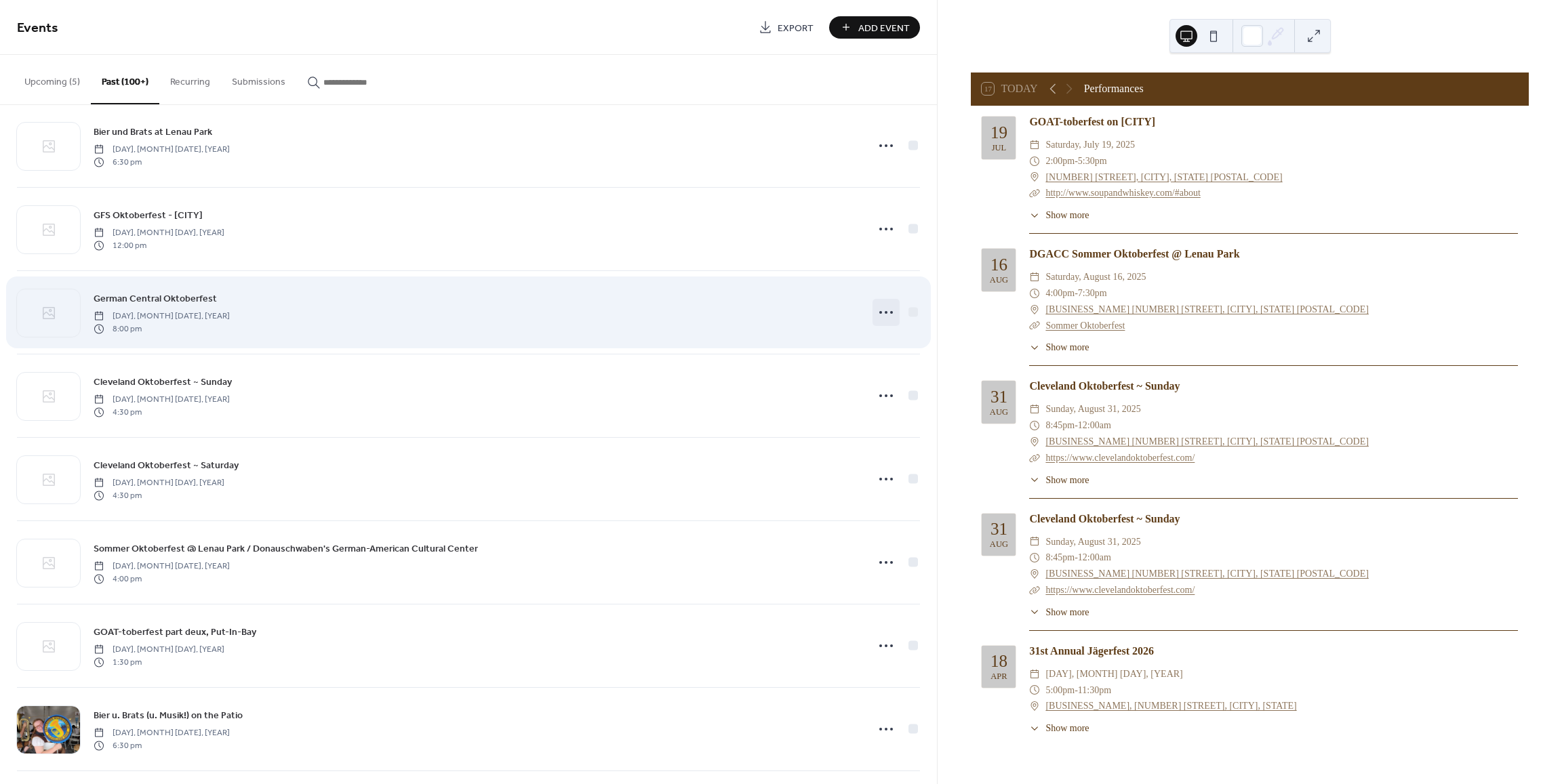 click 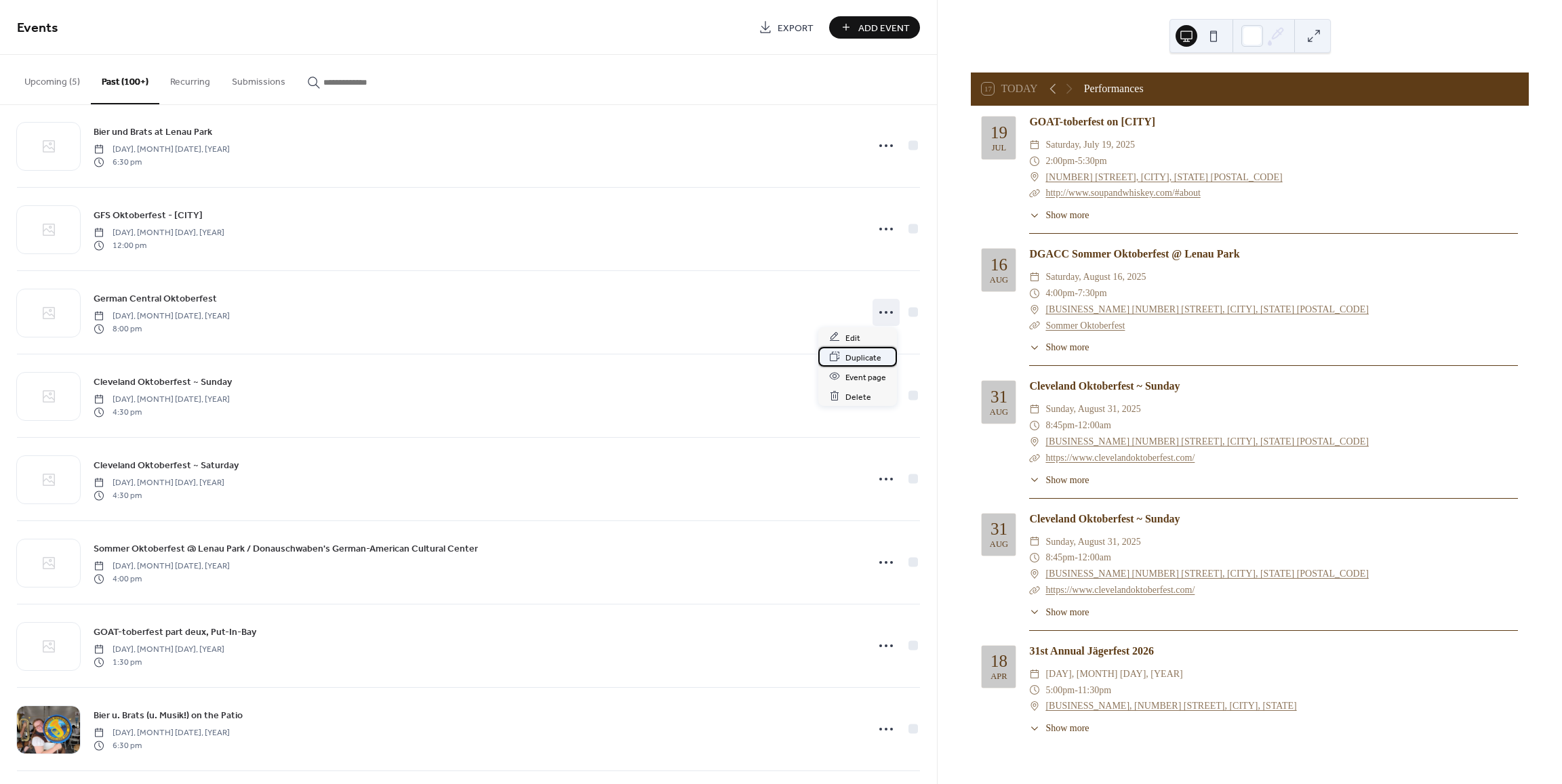 click on "Duplicate" at bounding box center (863, 357) 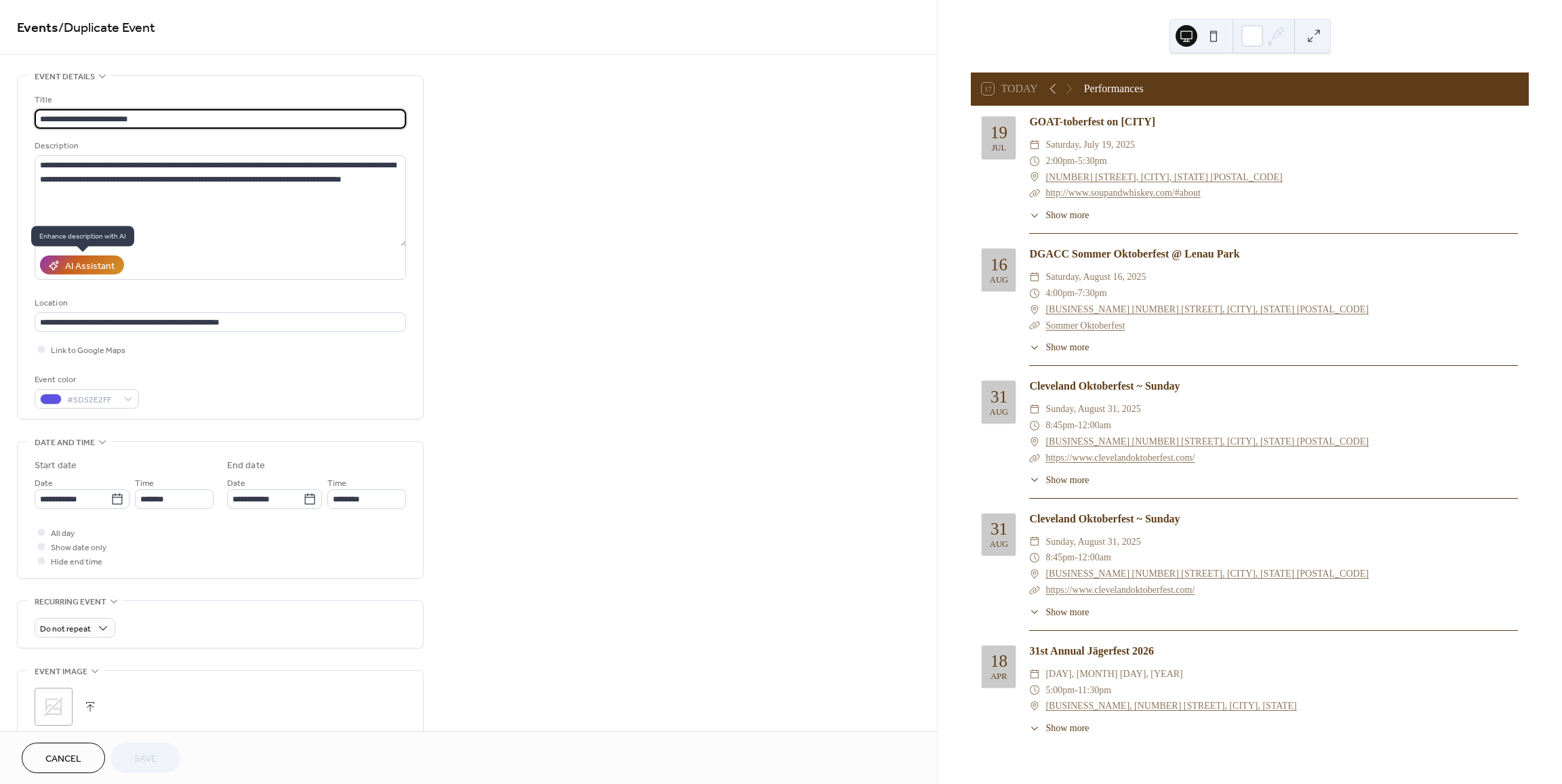 click on "AI Assistant" at bounding box center [89, 266] 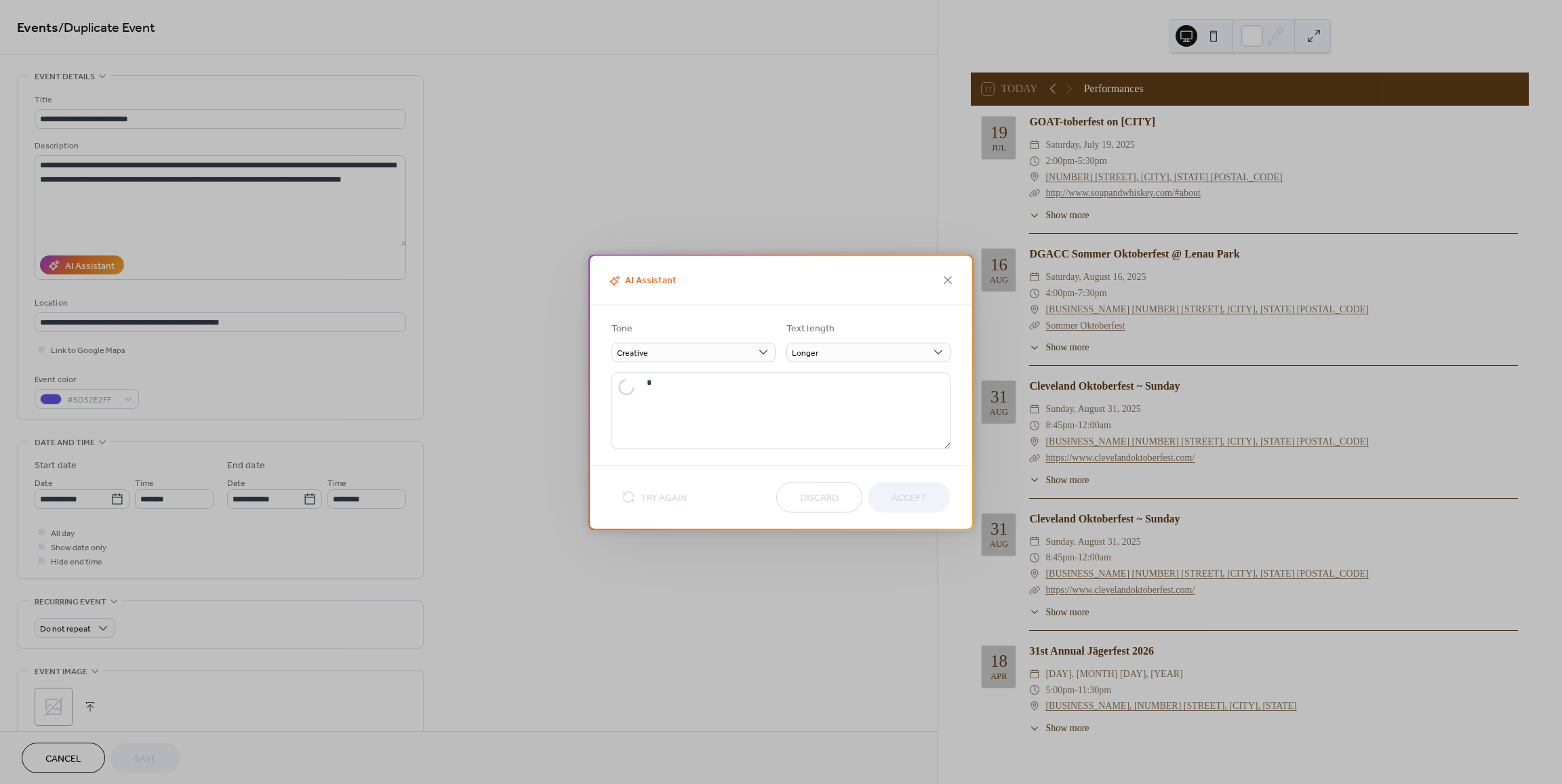 type on "**********" 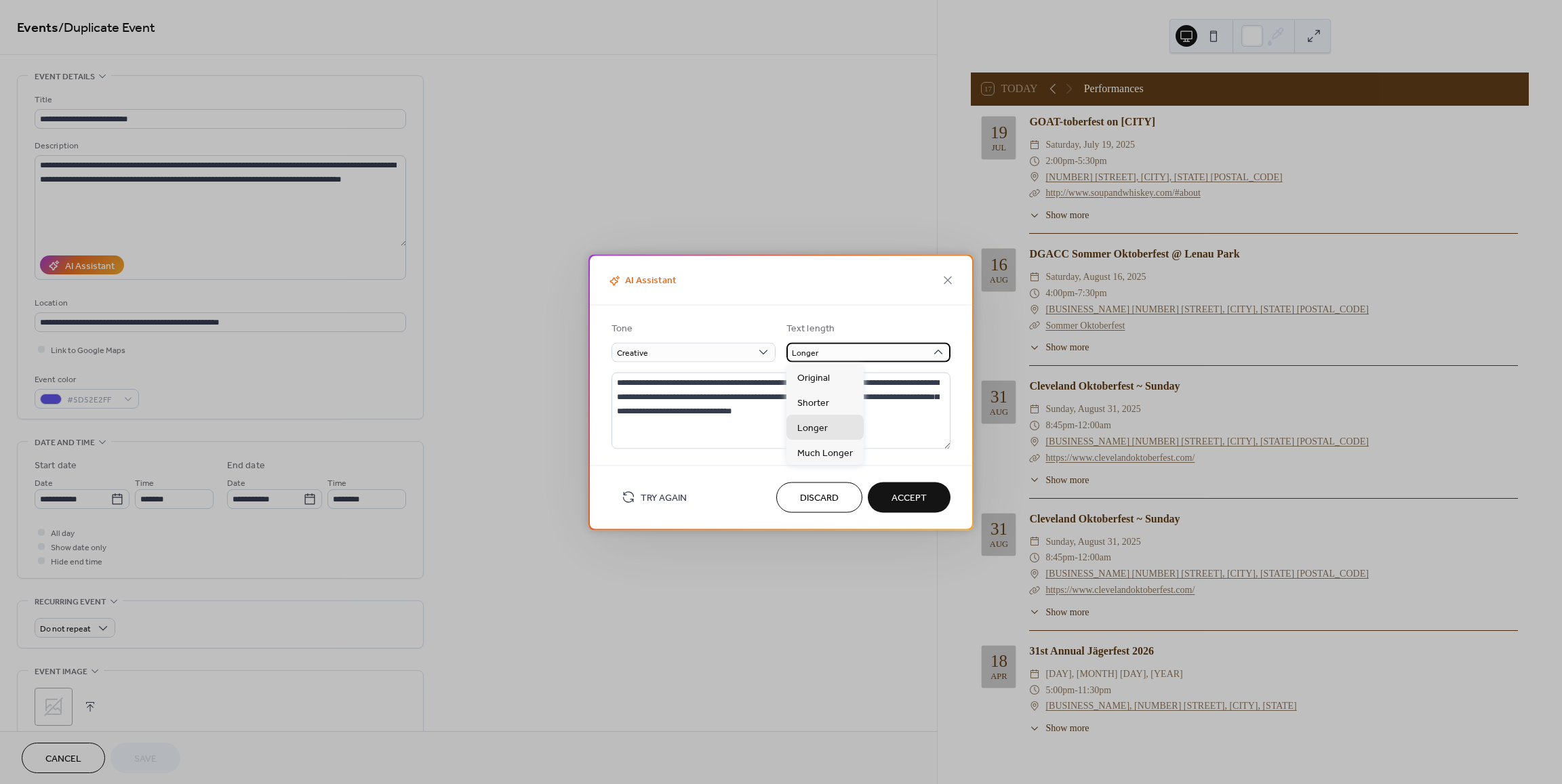 click on "Longer" at bounding box center [868, 352] 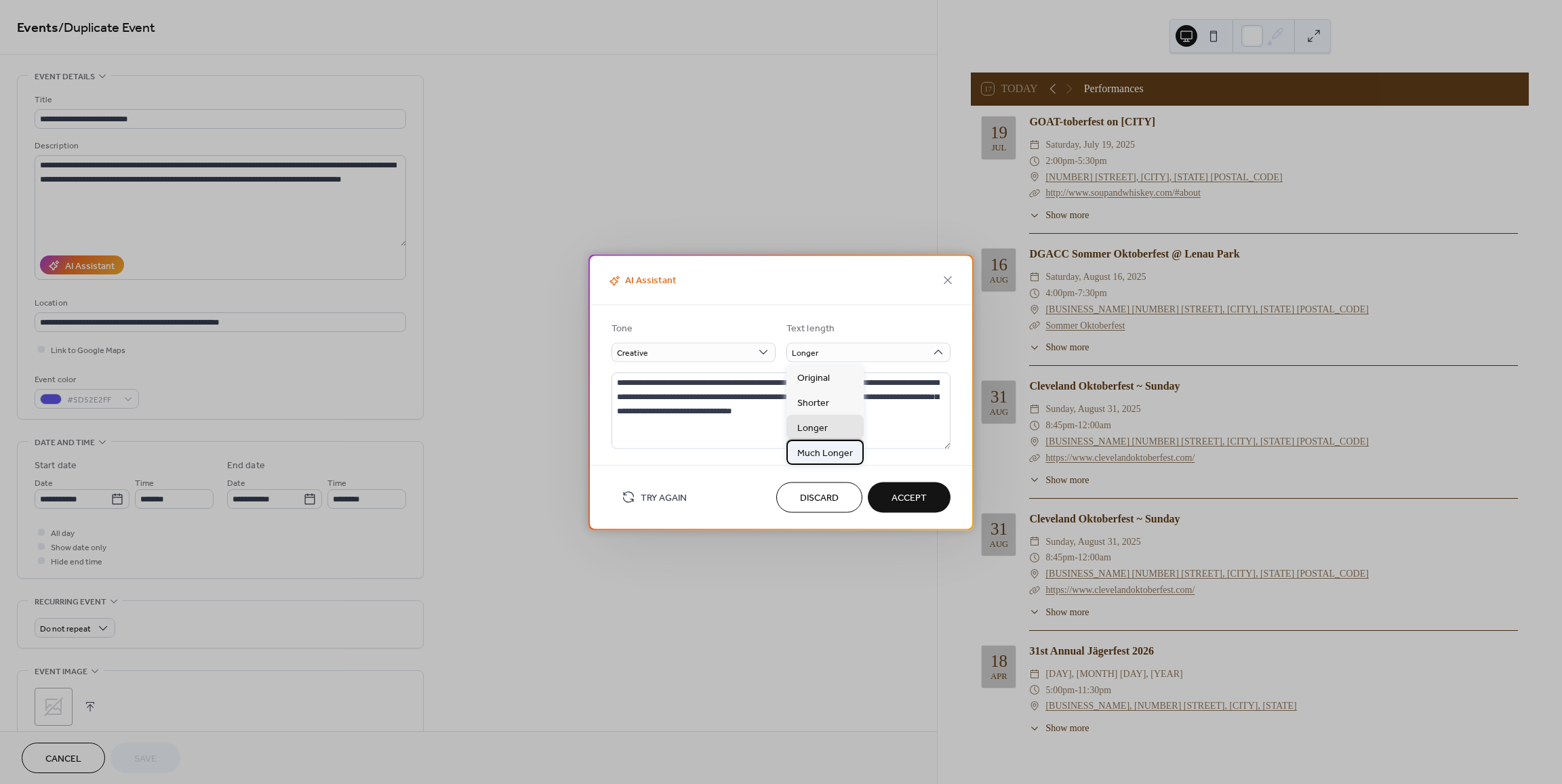 click on "Much Longer" at bounding box center (825, 453) 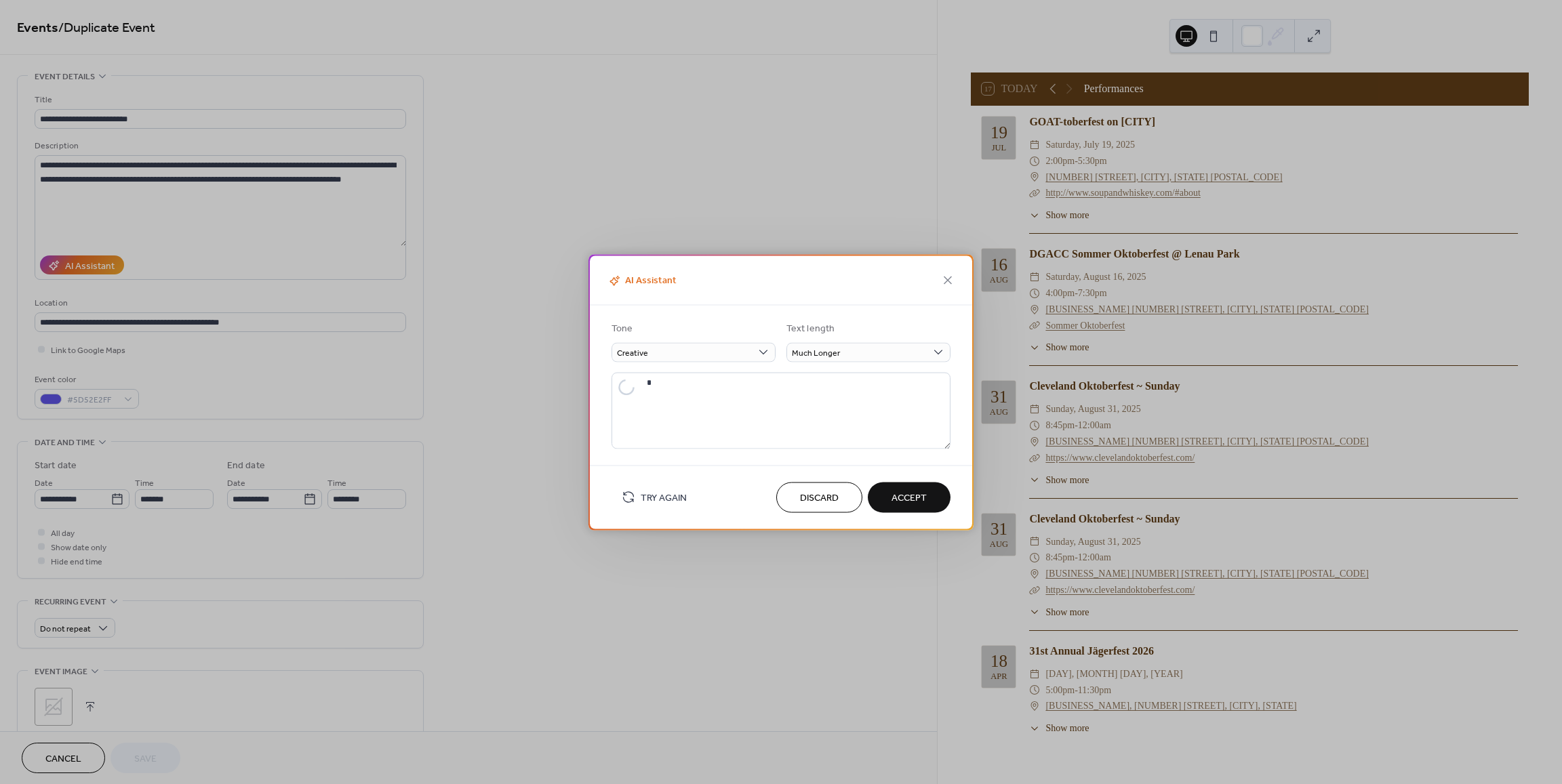 type on "**********" 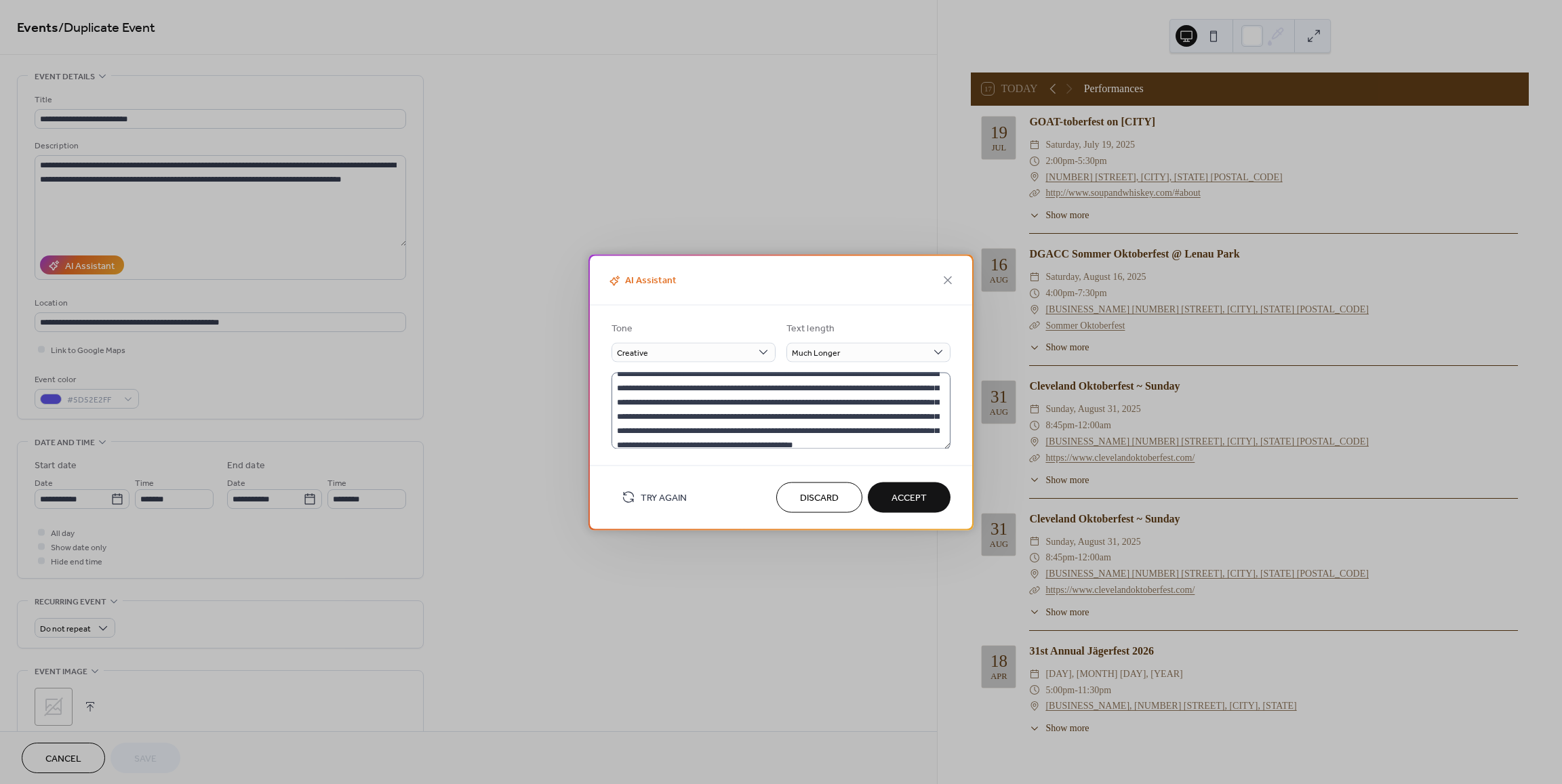 scroll, scrollTop: 14, scrollLeft: 0, axis: vertical 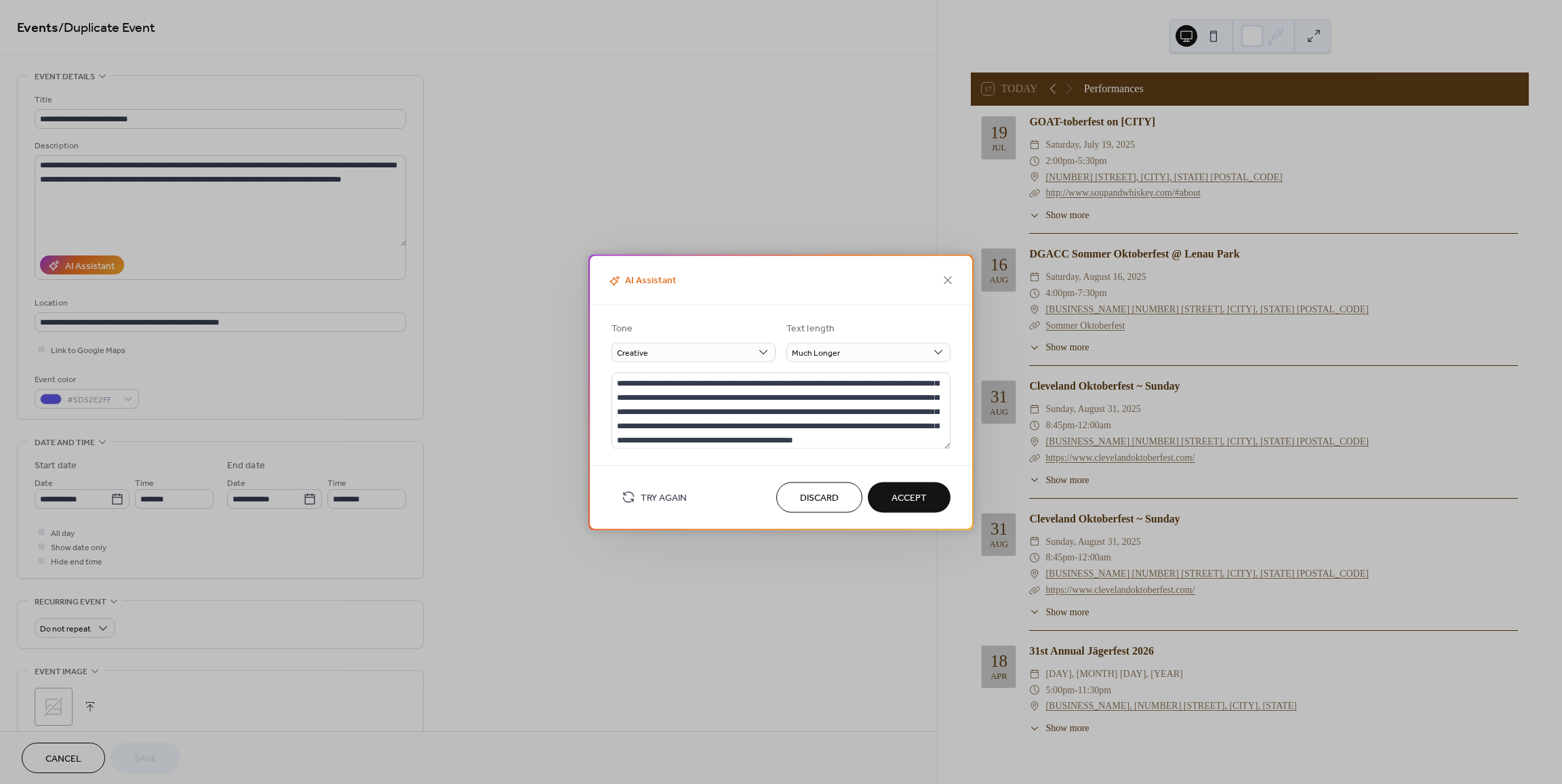 click on "Accept" at bounding box center (909, 498) 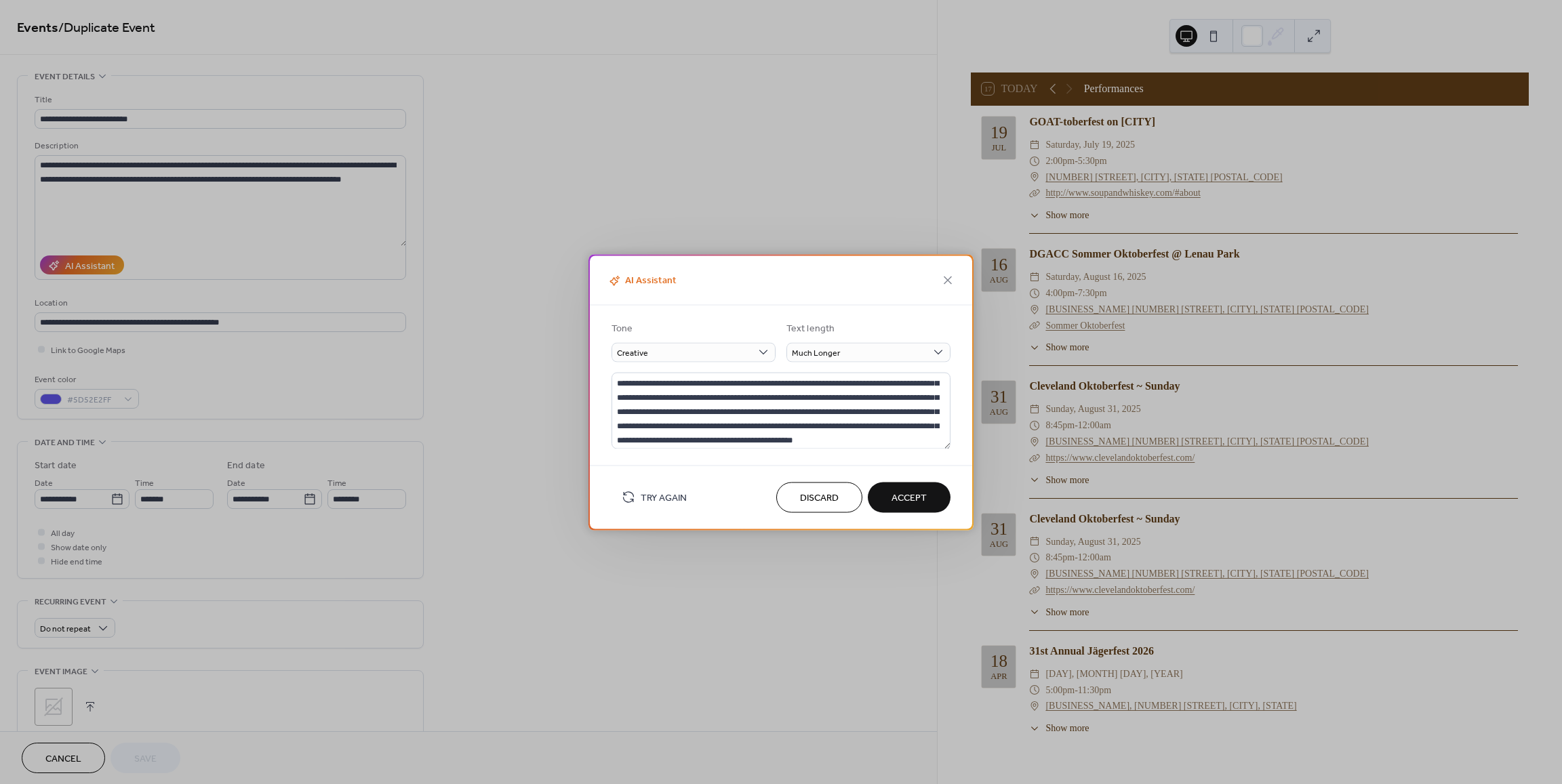 type on "**********" 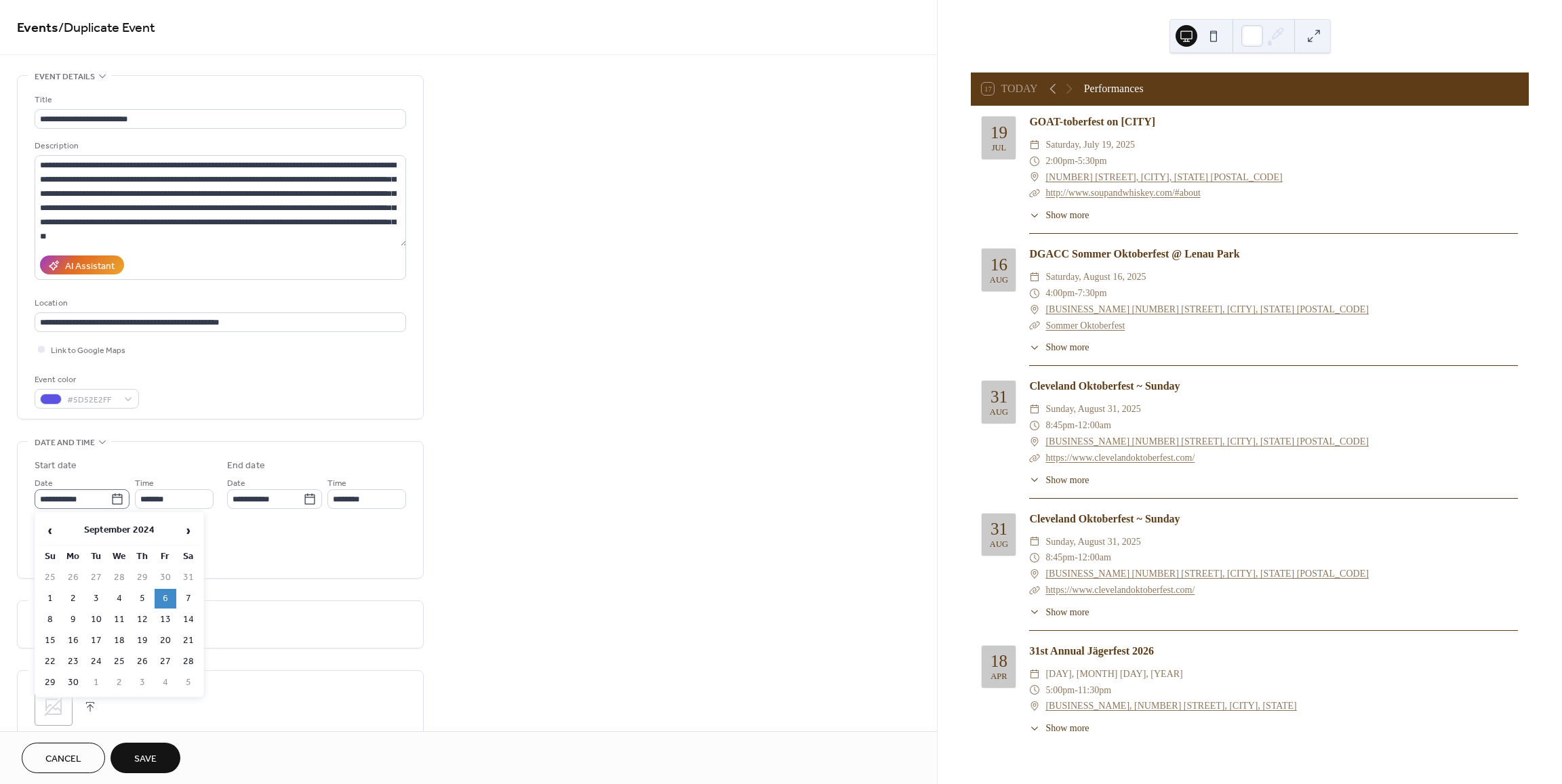 click 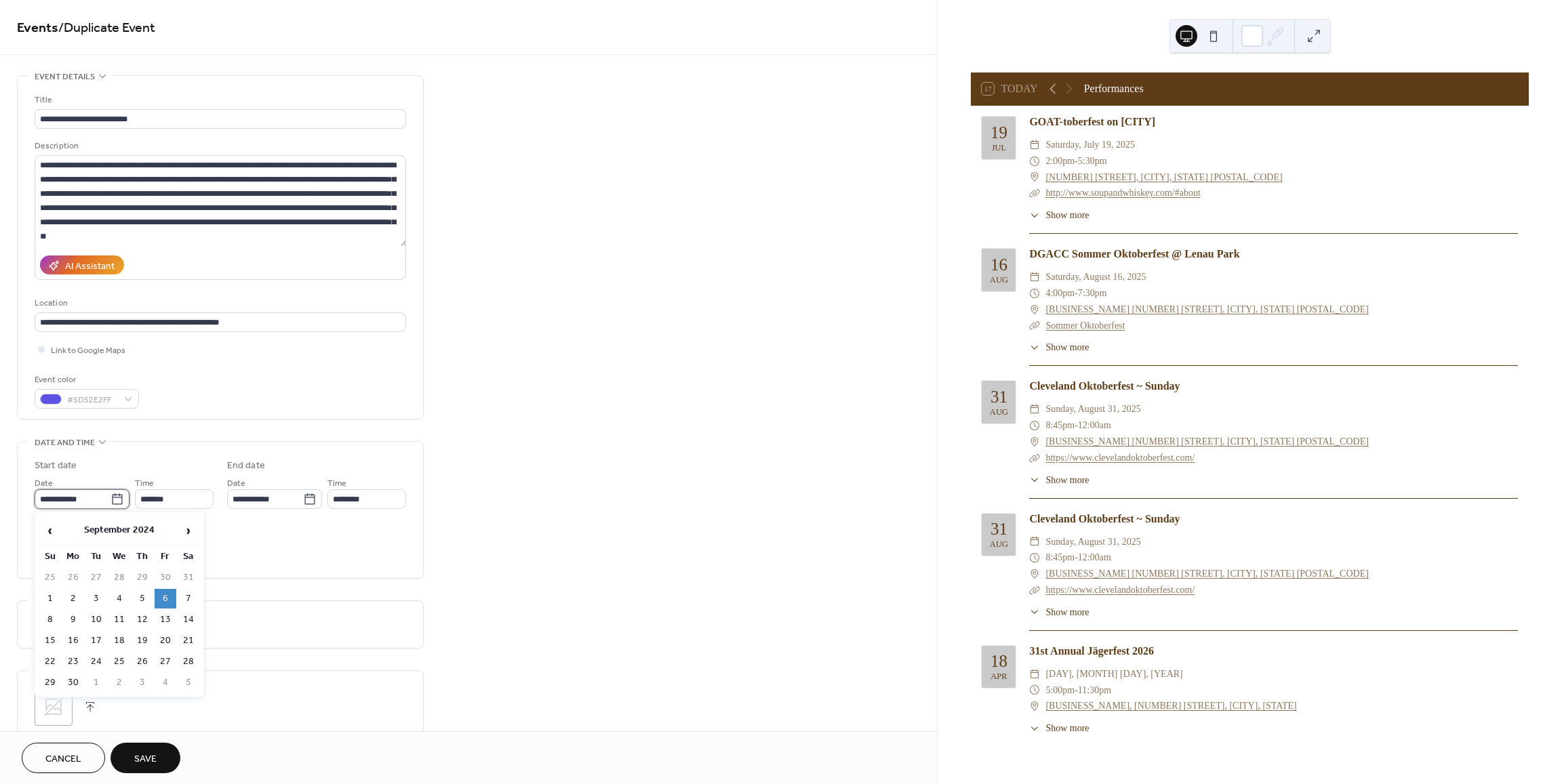click on "**********" at bounding box center [73, 499] 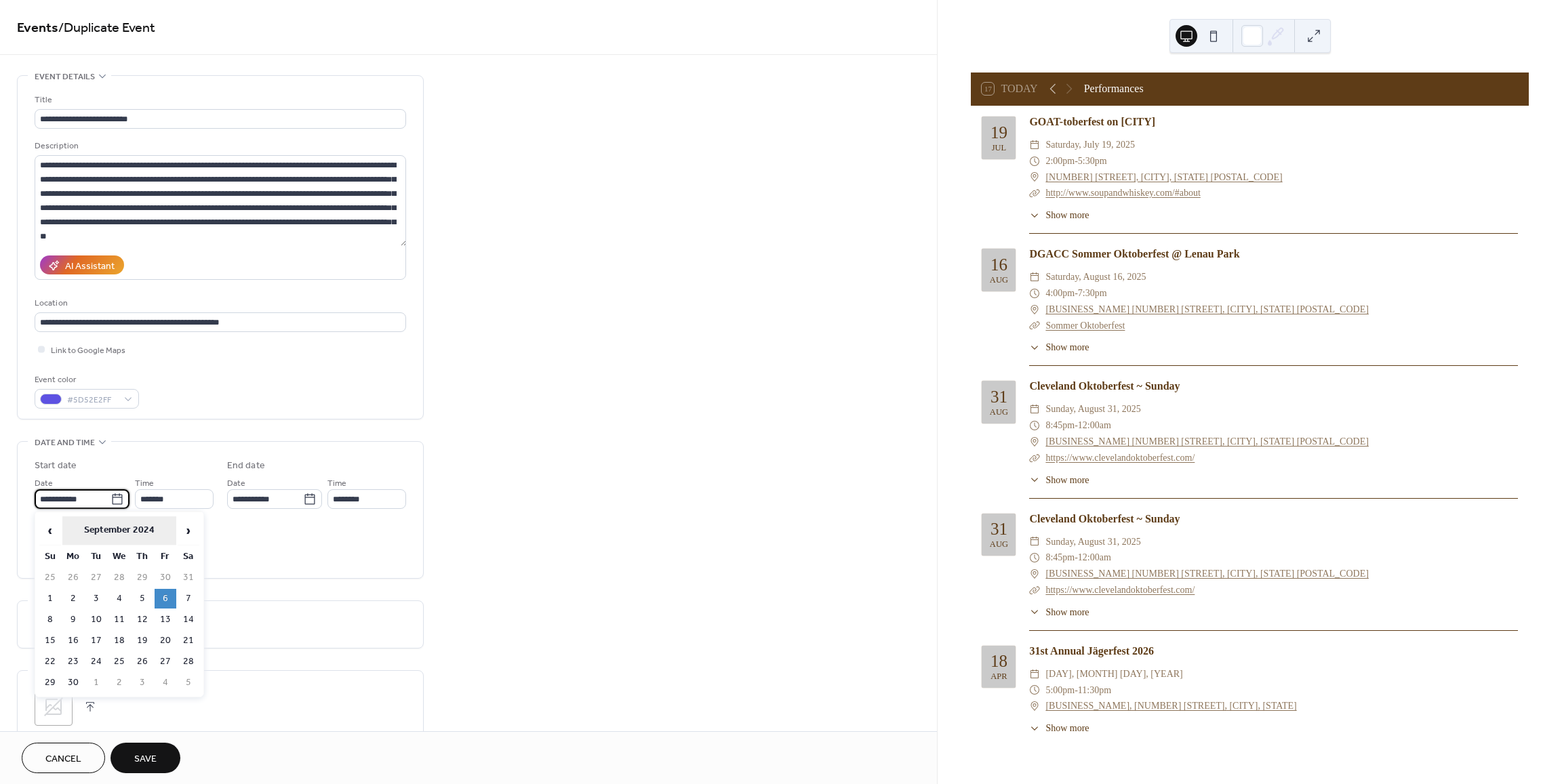 click on "September 2024" at bounding box center (119, 531) 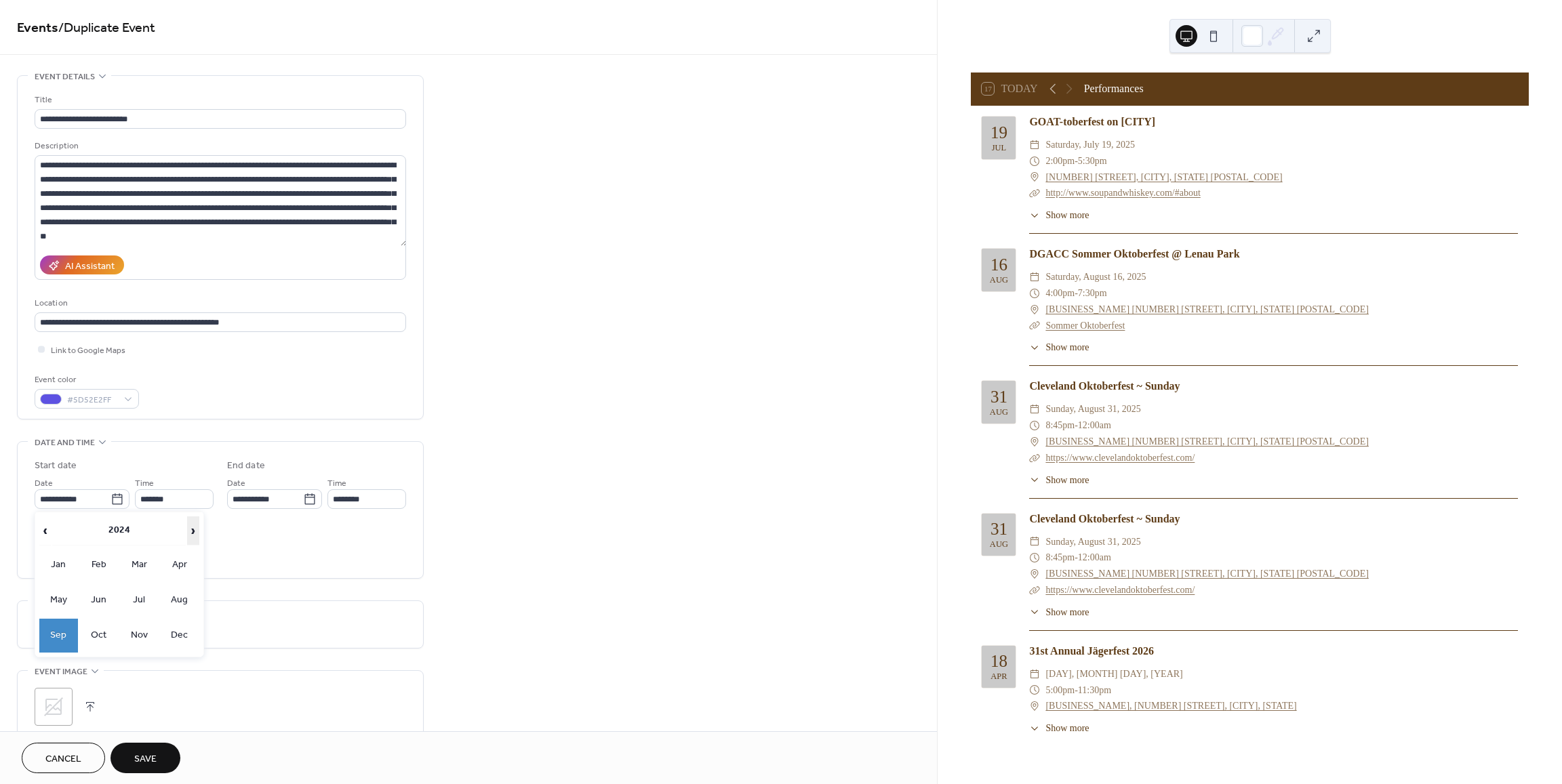 click on "›" at bounding box center (193, 531) 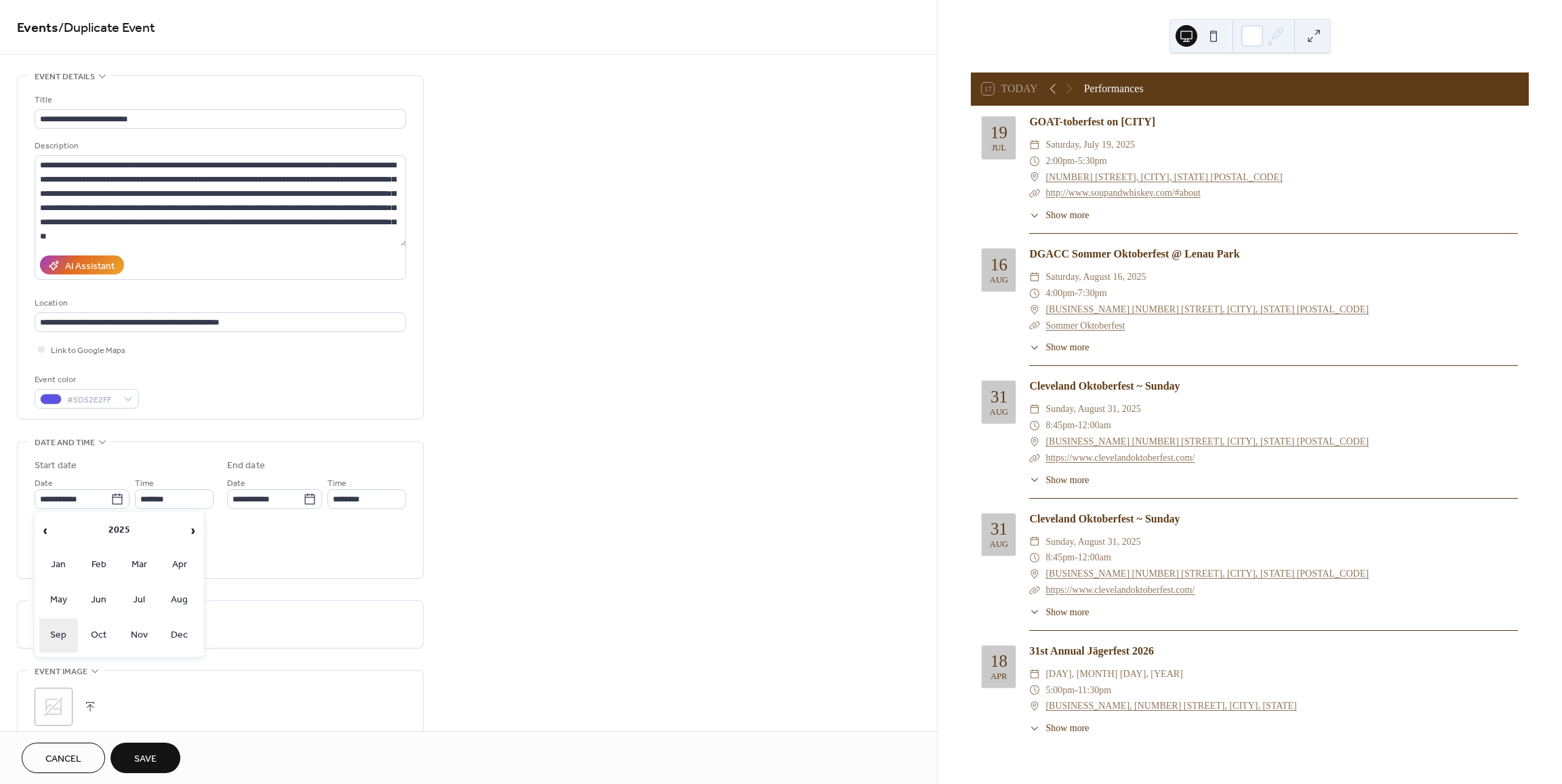 click on "Sep" at bounding box center (59, 636) 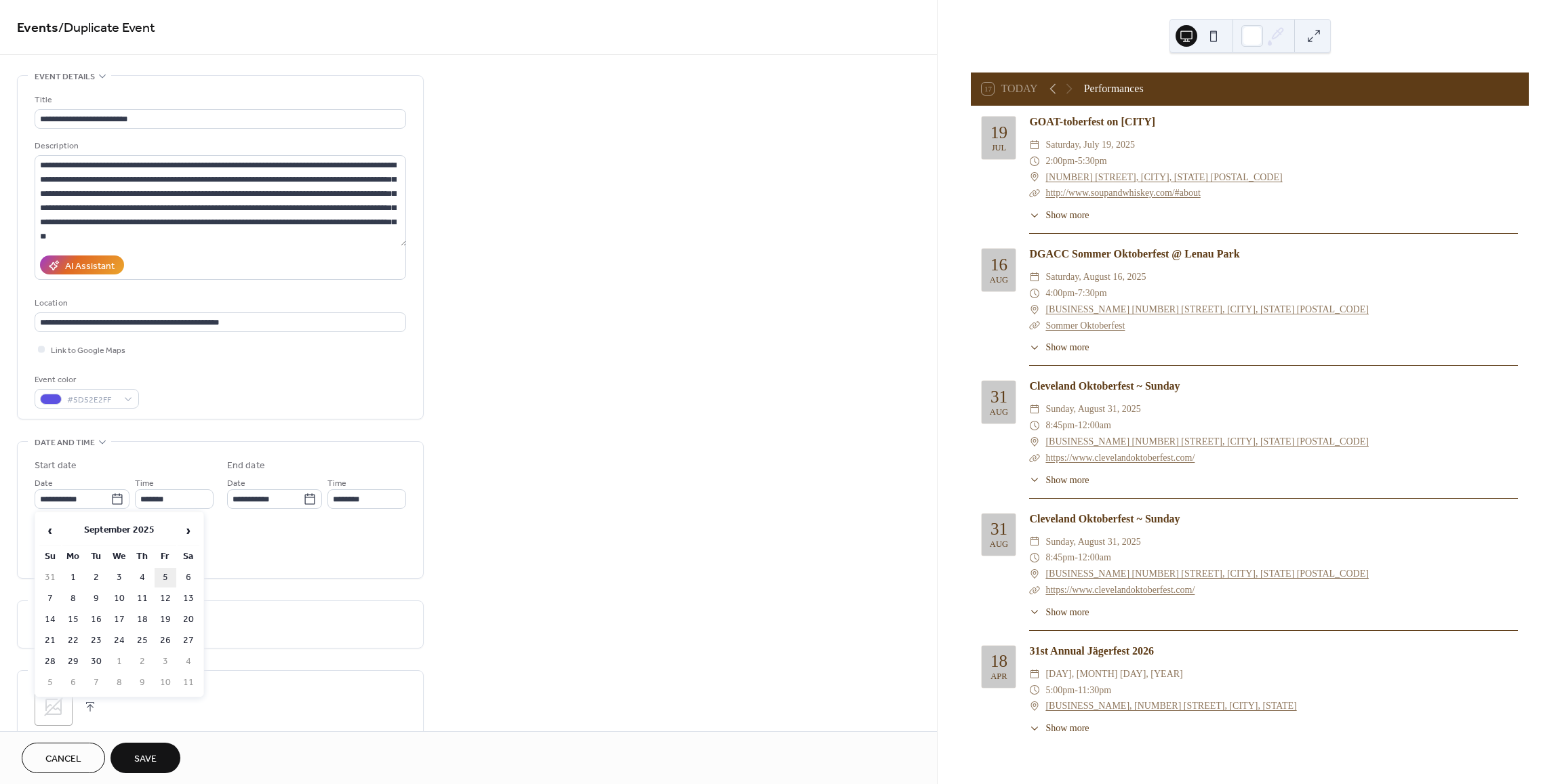 click on "5" at bounding box center [165, 577] 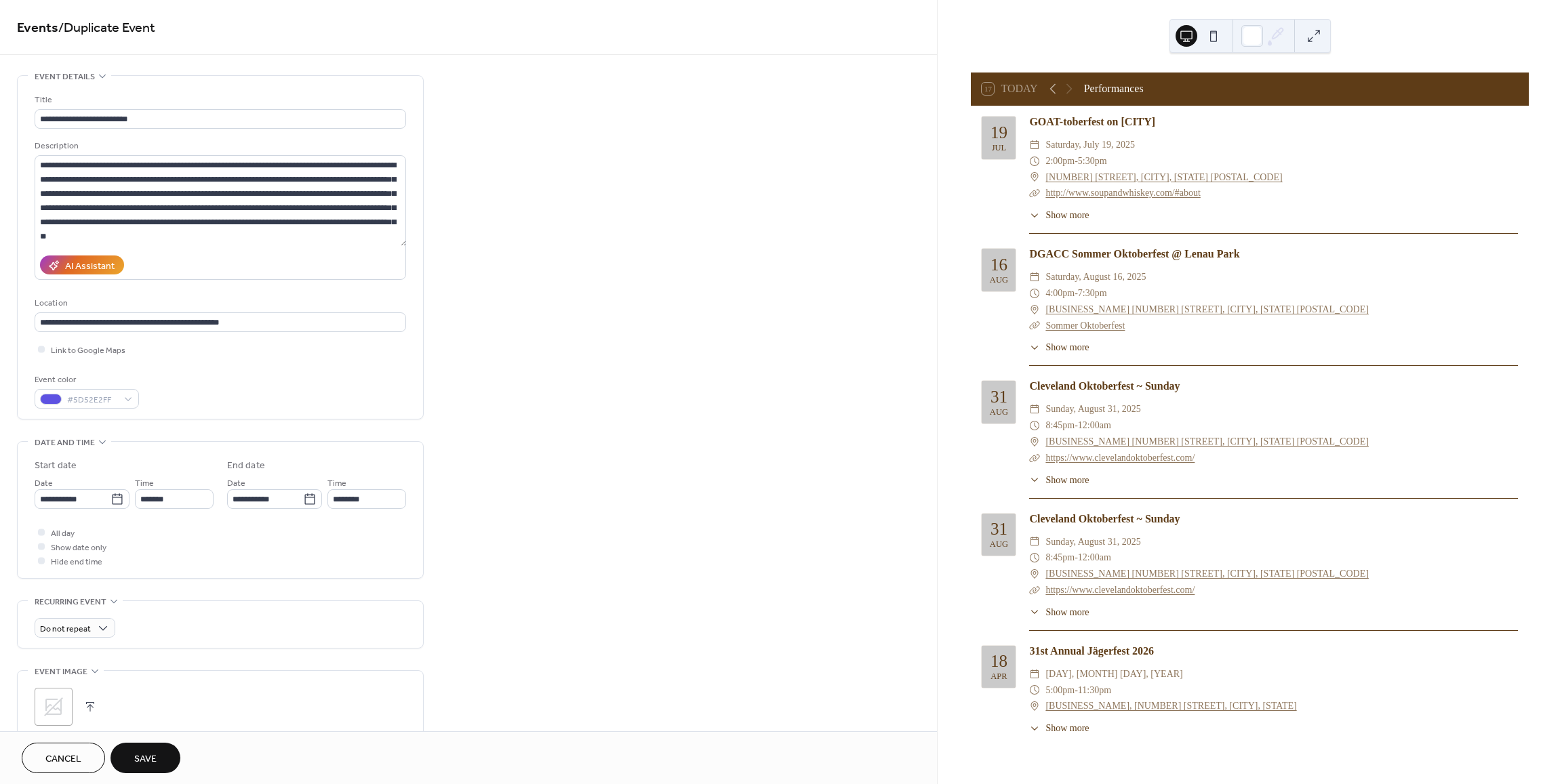 click on "Save" at bounding box center [145, 759] 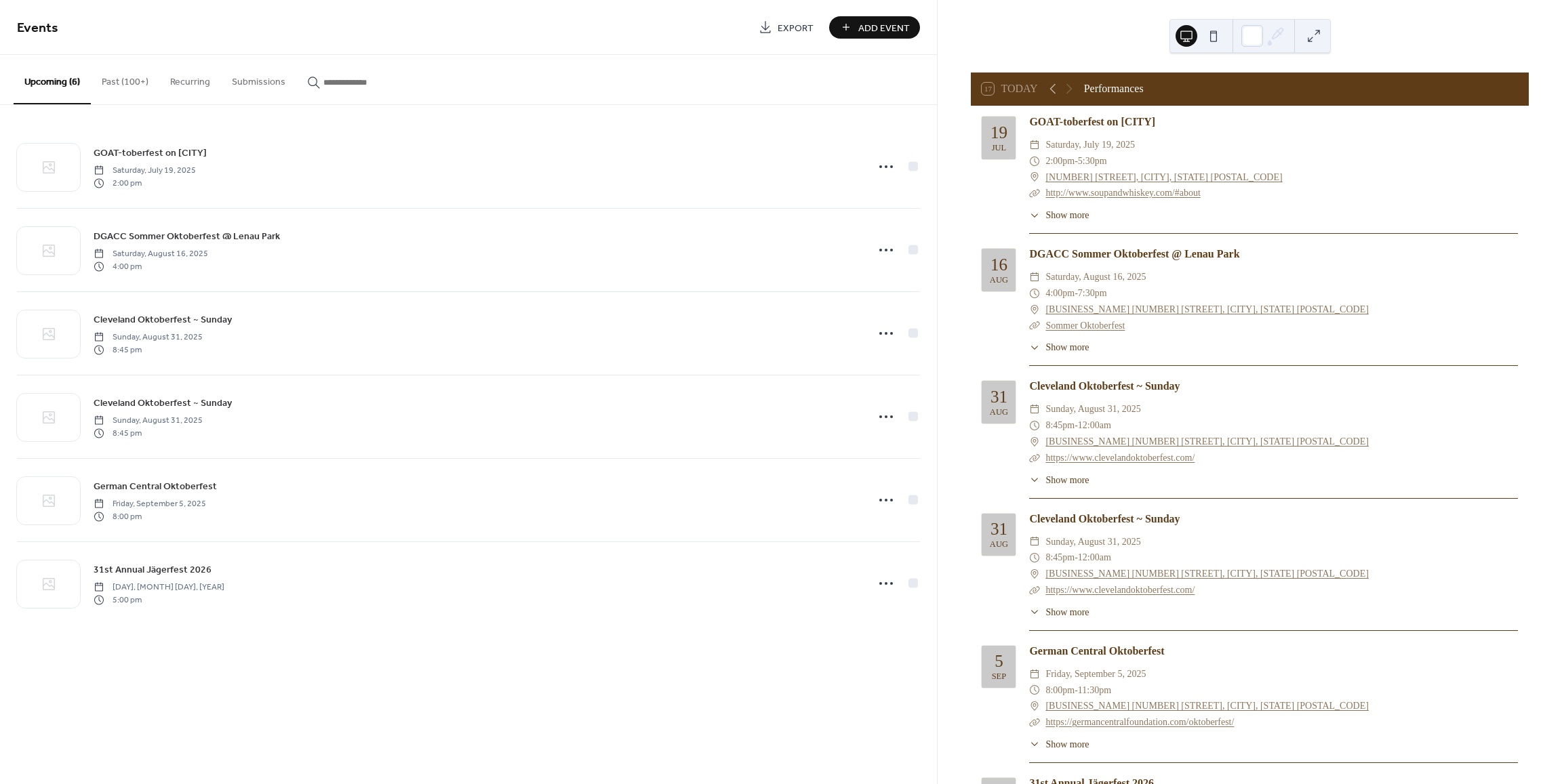 click on "Past (100+)" at bounding box center (125, 79) 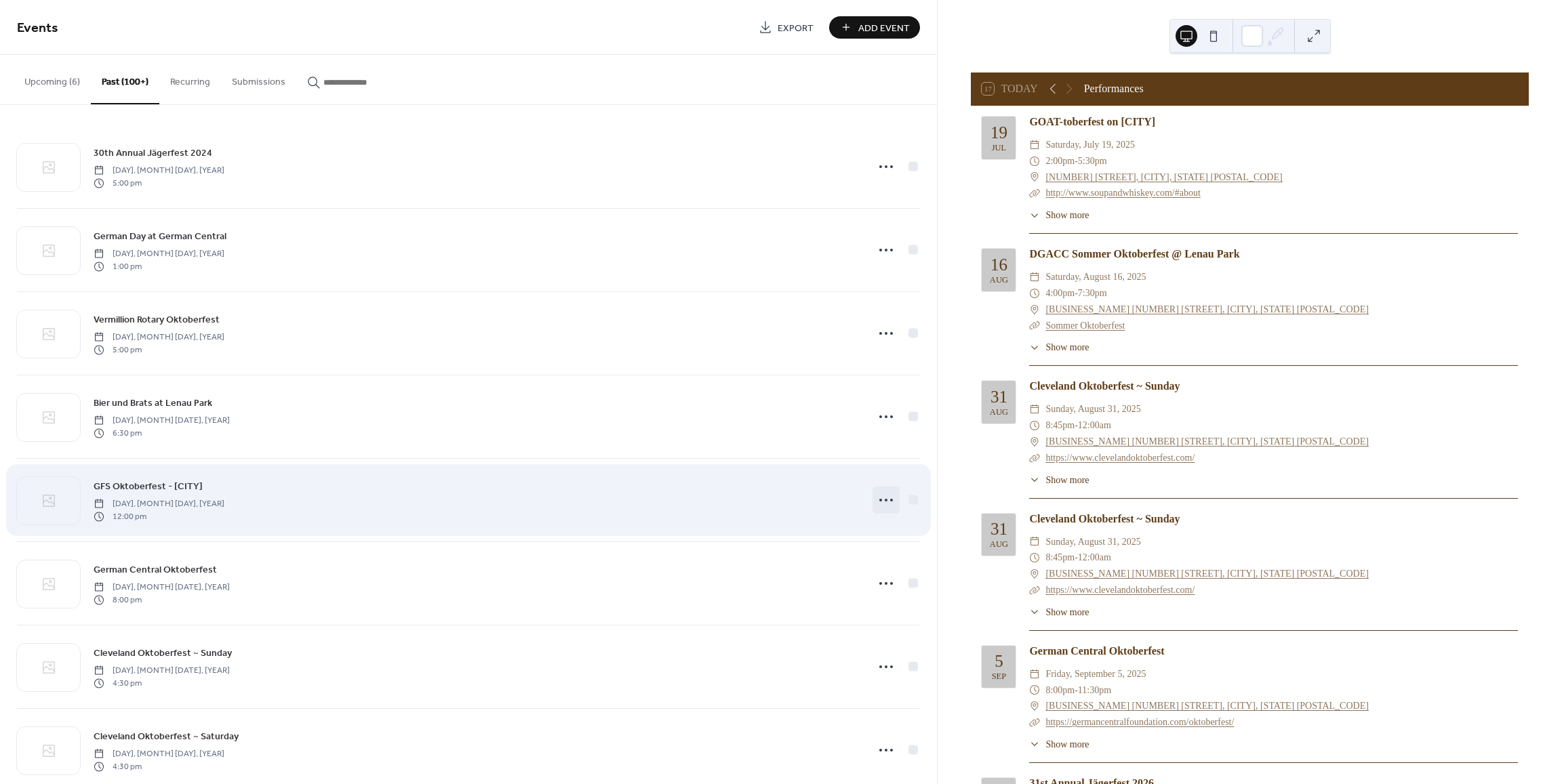 click 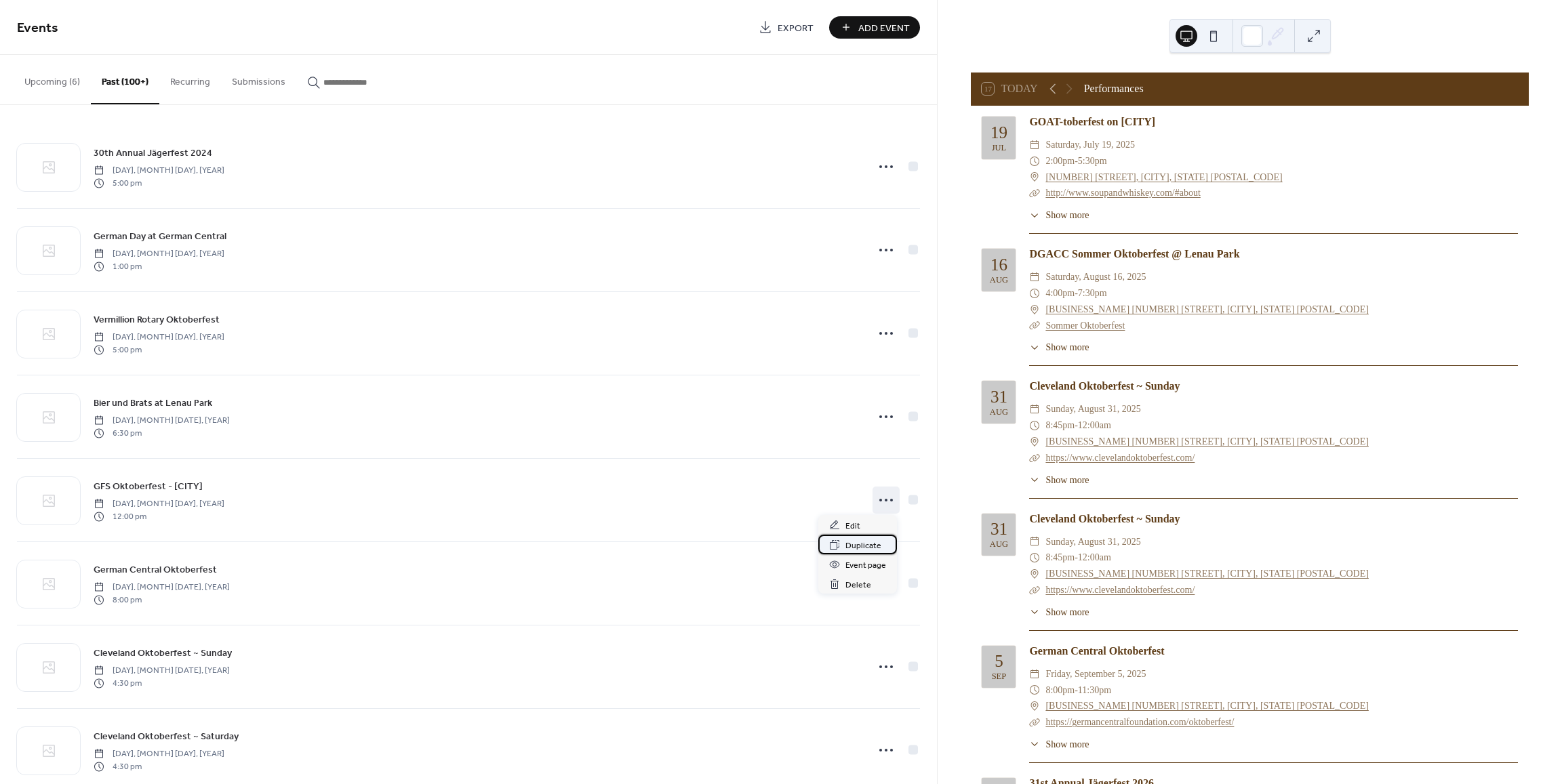 click on "Duplicate" at bounding box center [863, 545] 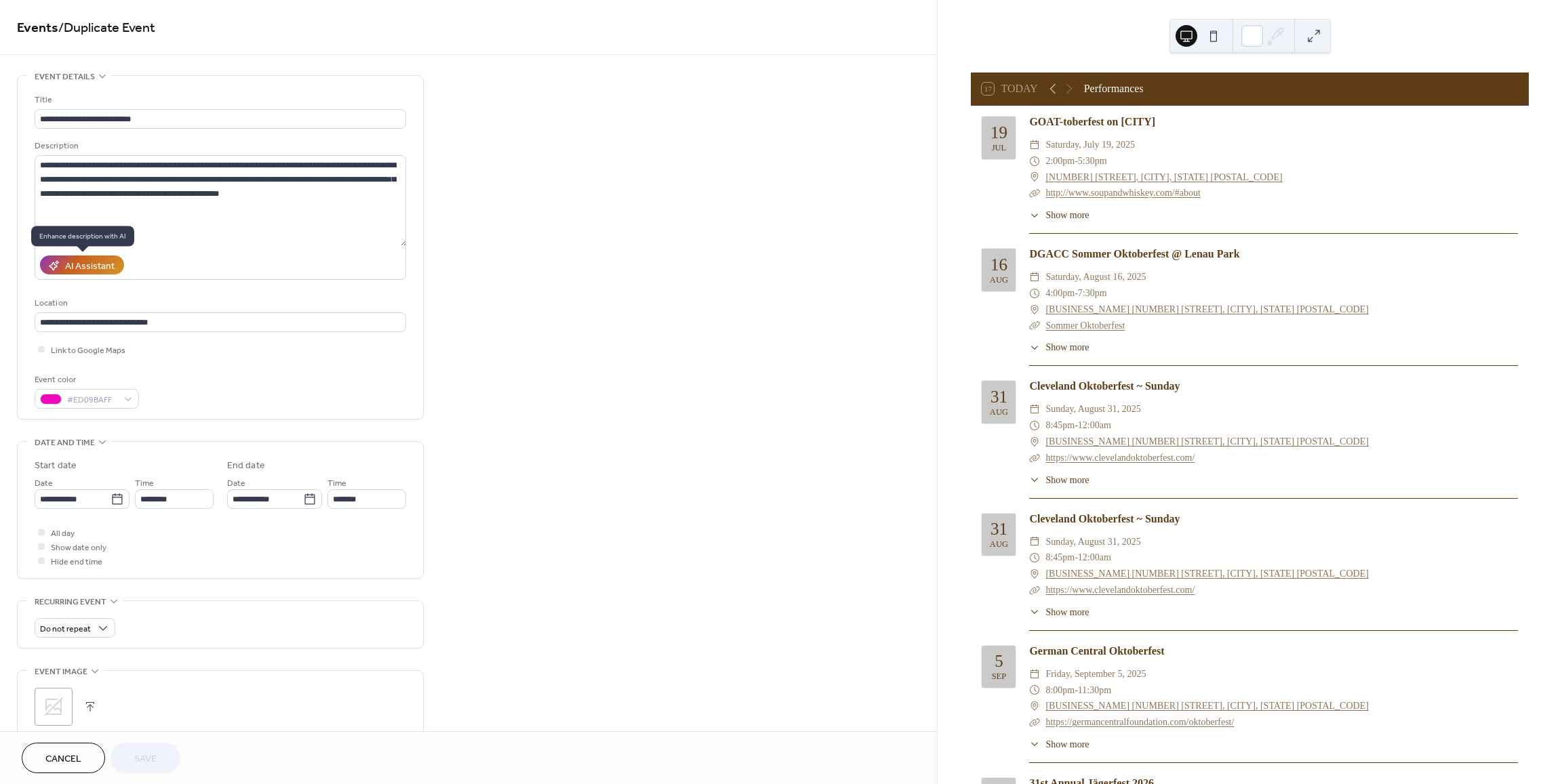 click on "AI Assistant" at bounding box center [89, 266] 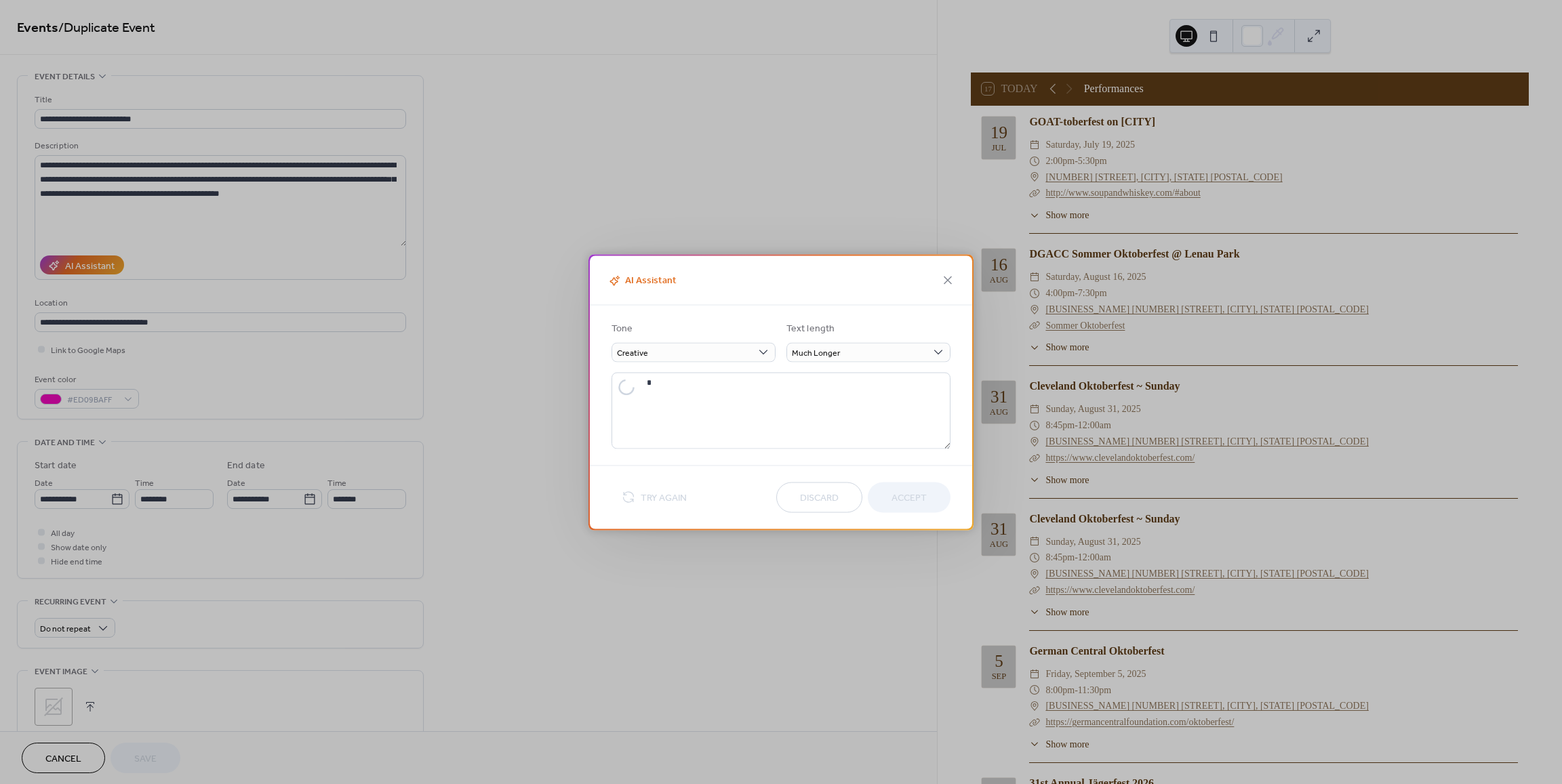 type on "**********" 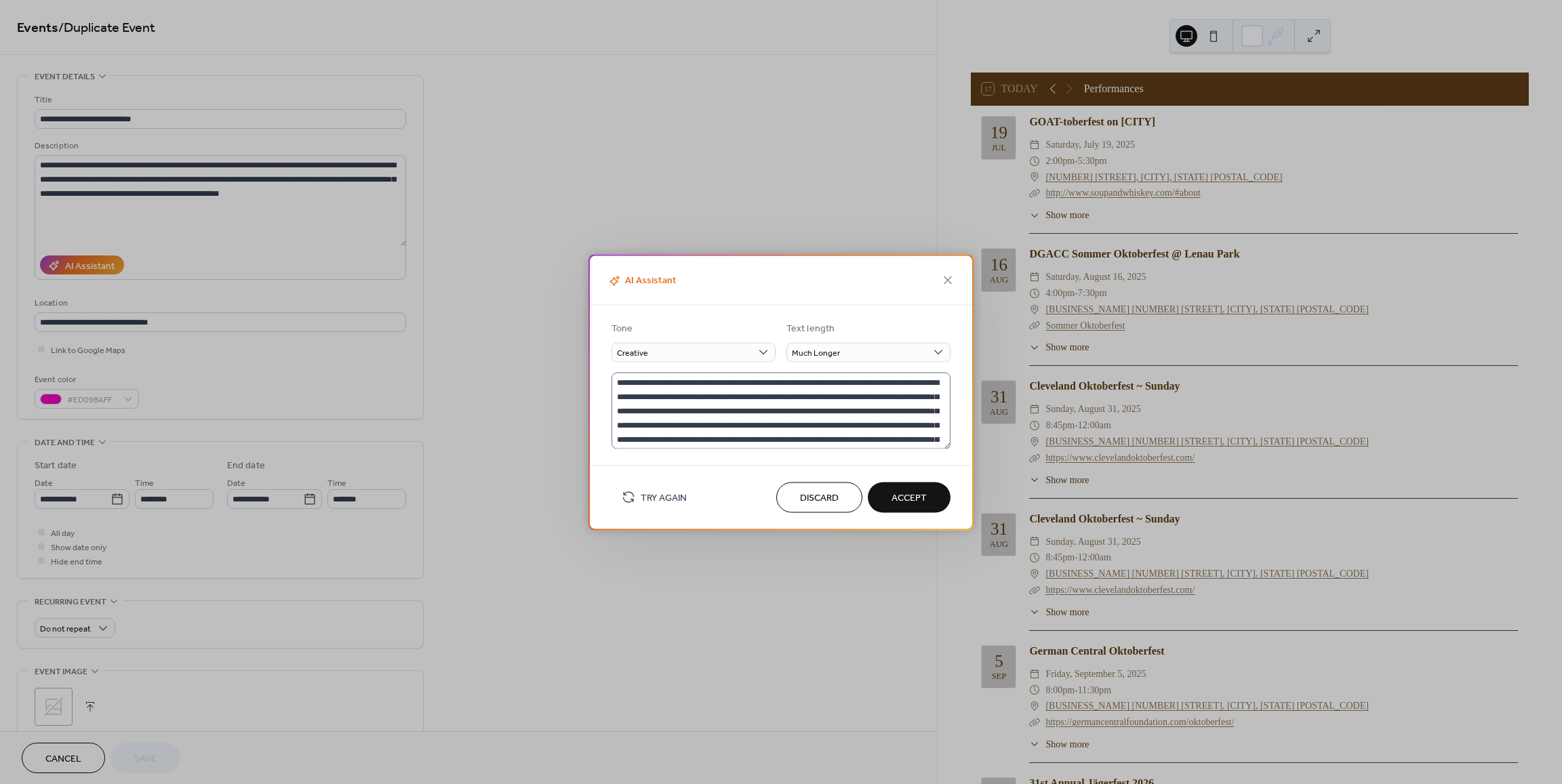 scroll, scrollTop: 0, scrollLeft: 0, axis: both 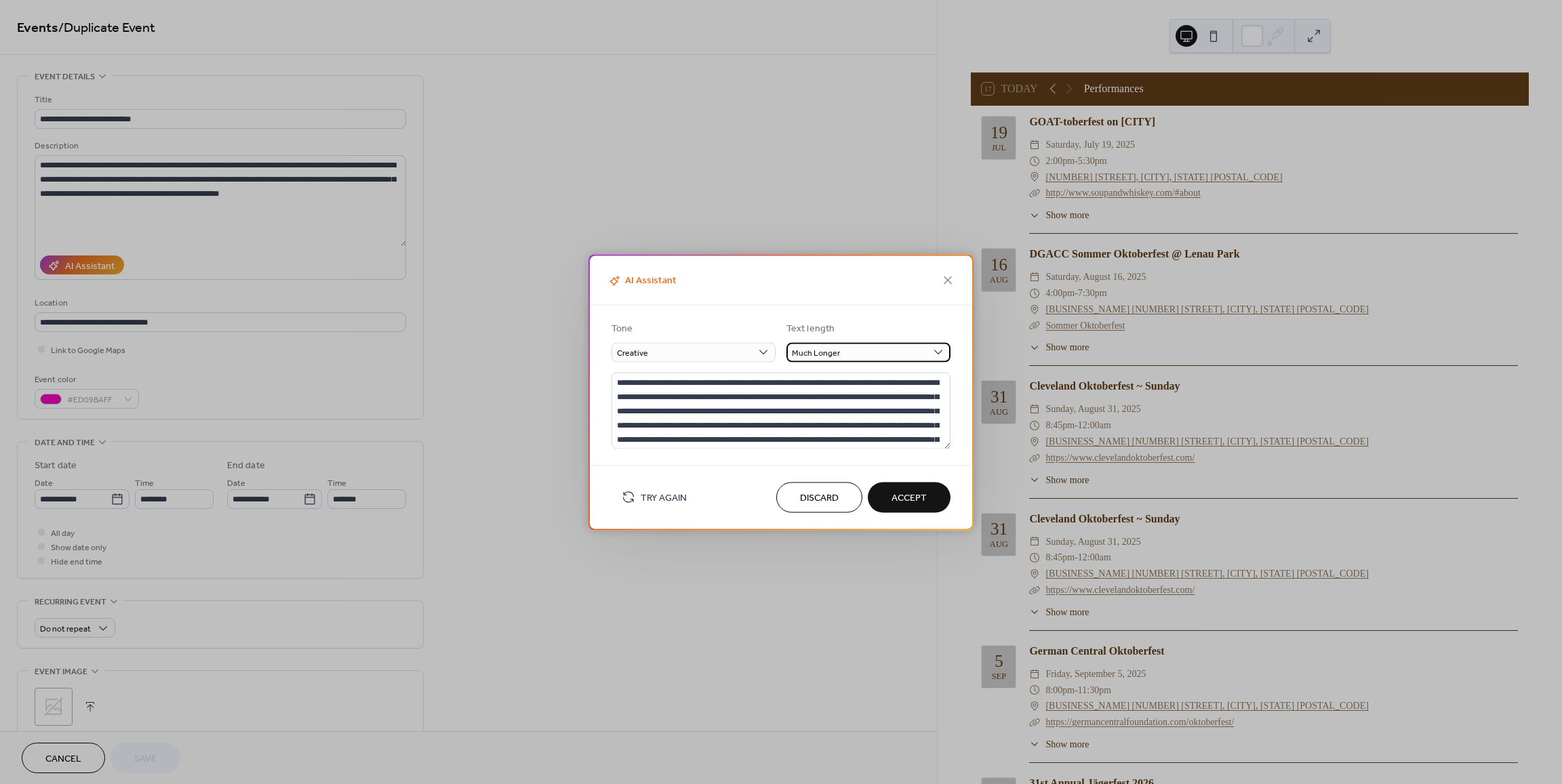 click on "Much Longer" at bounding box center [868, 352] 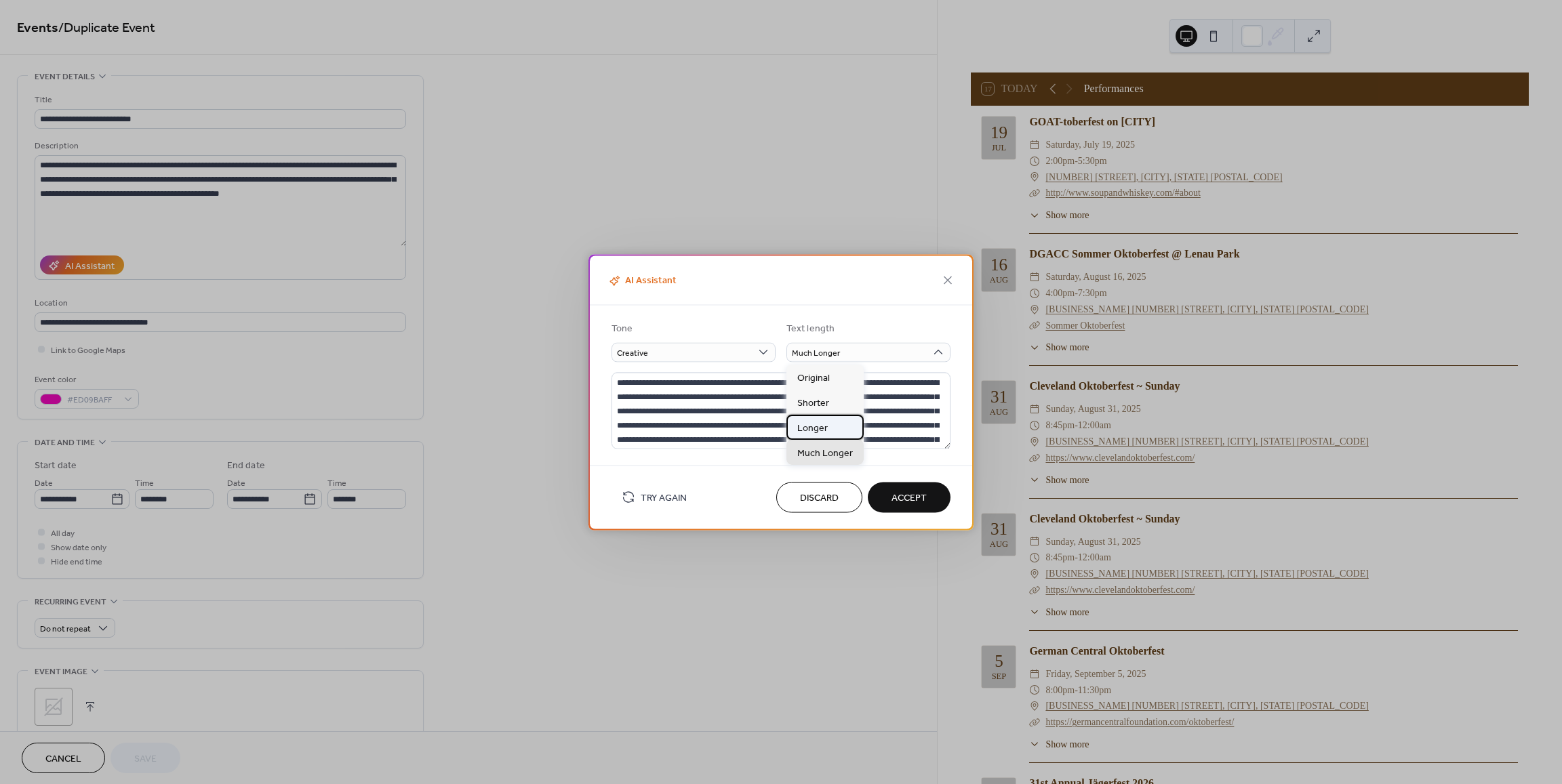 click on "Longer" at bounding box center [825, 427] 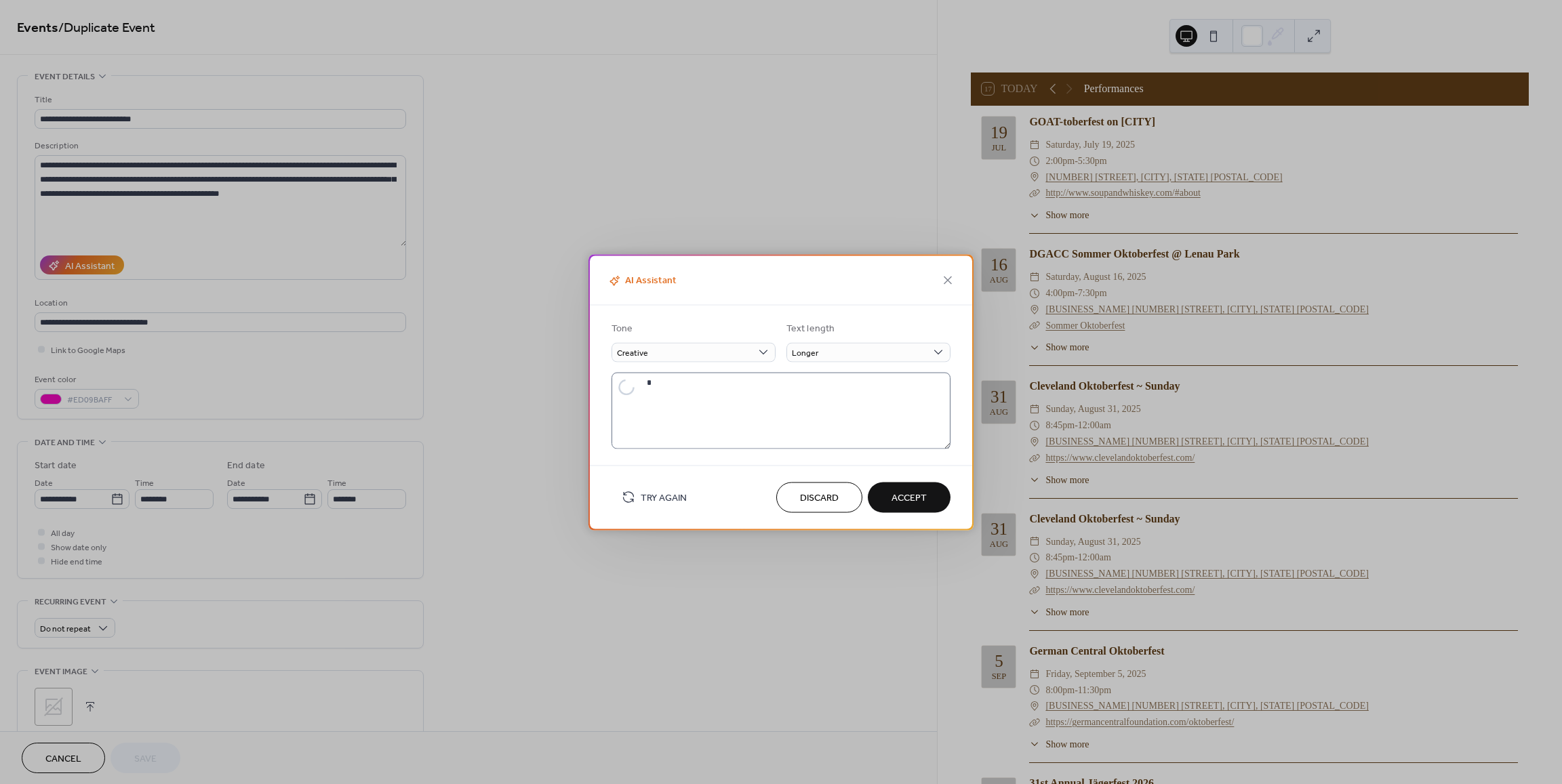 type on "**********" 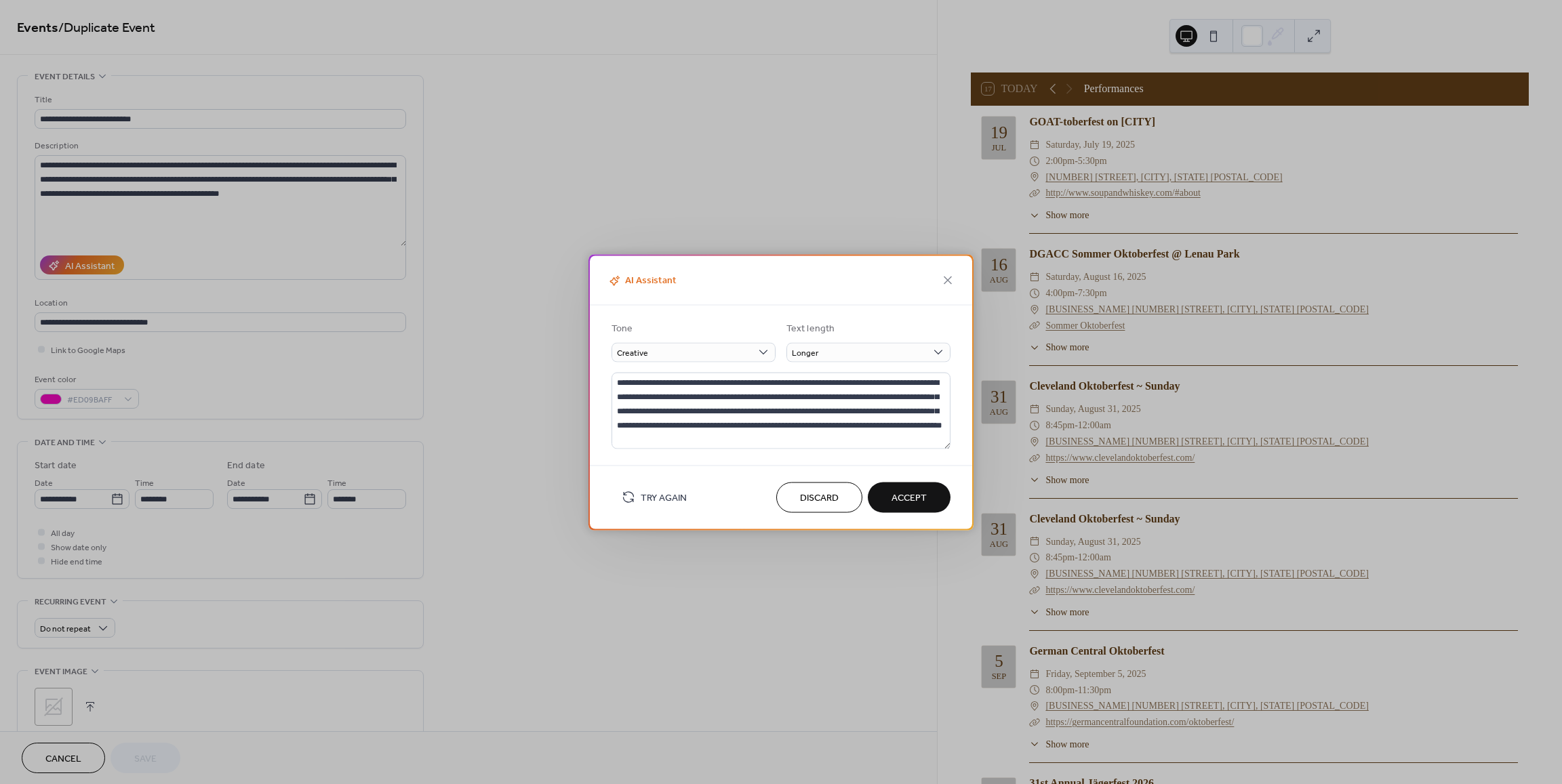 click on "Accept" at bounding box center (909, 497) 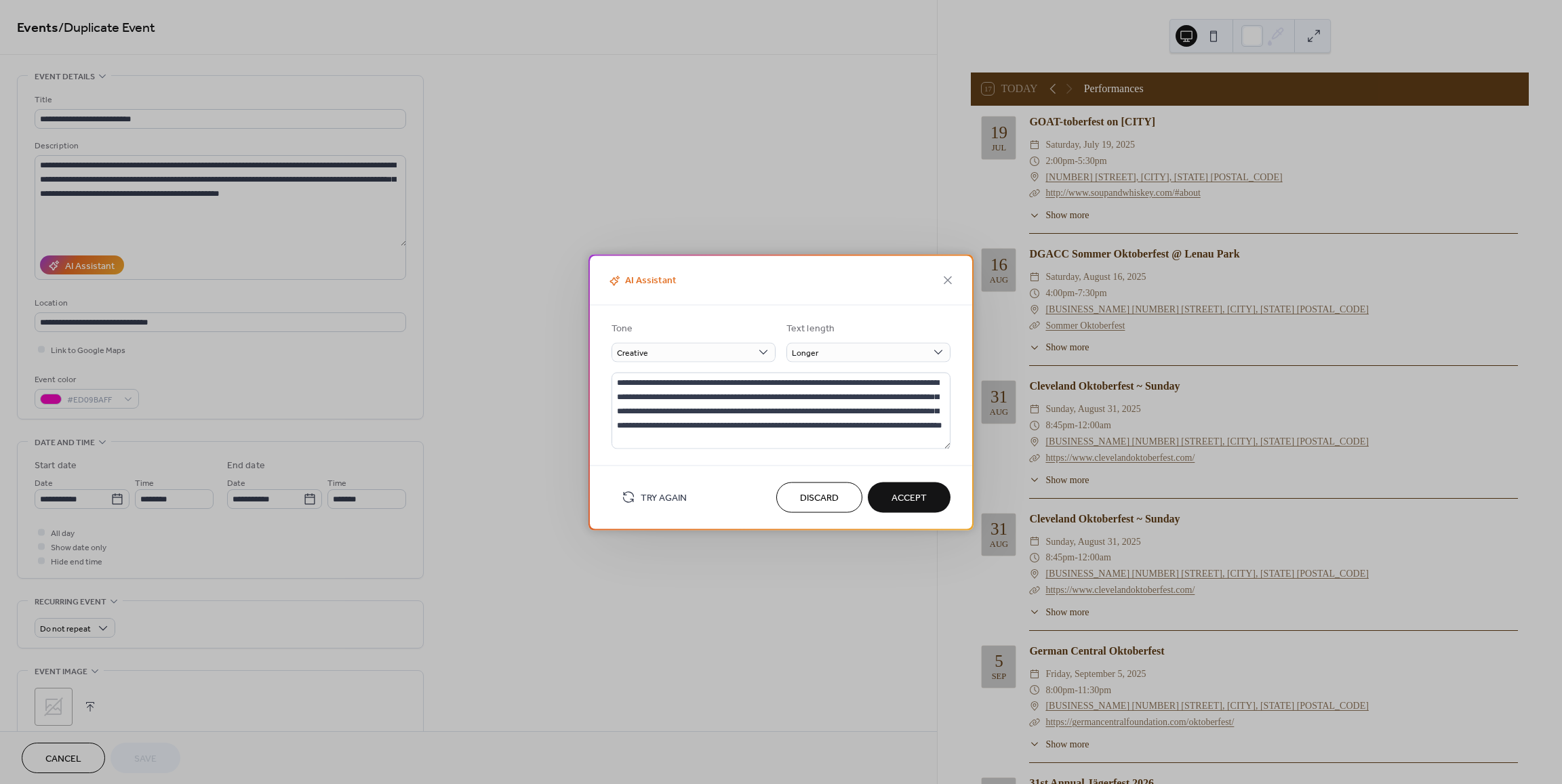 type on "**********" 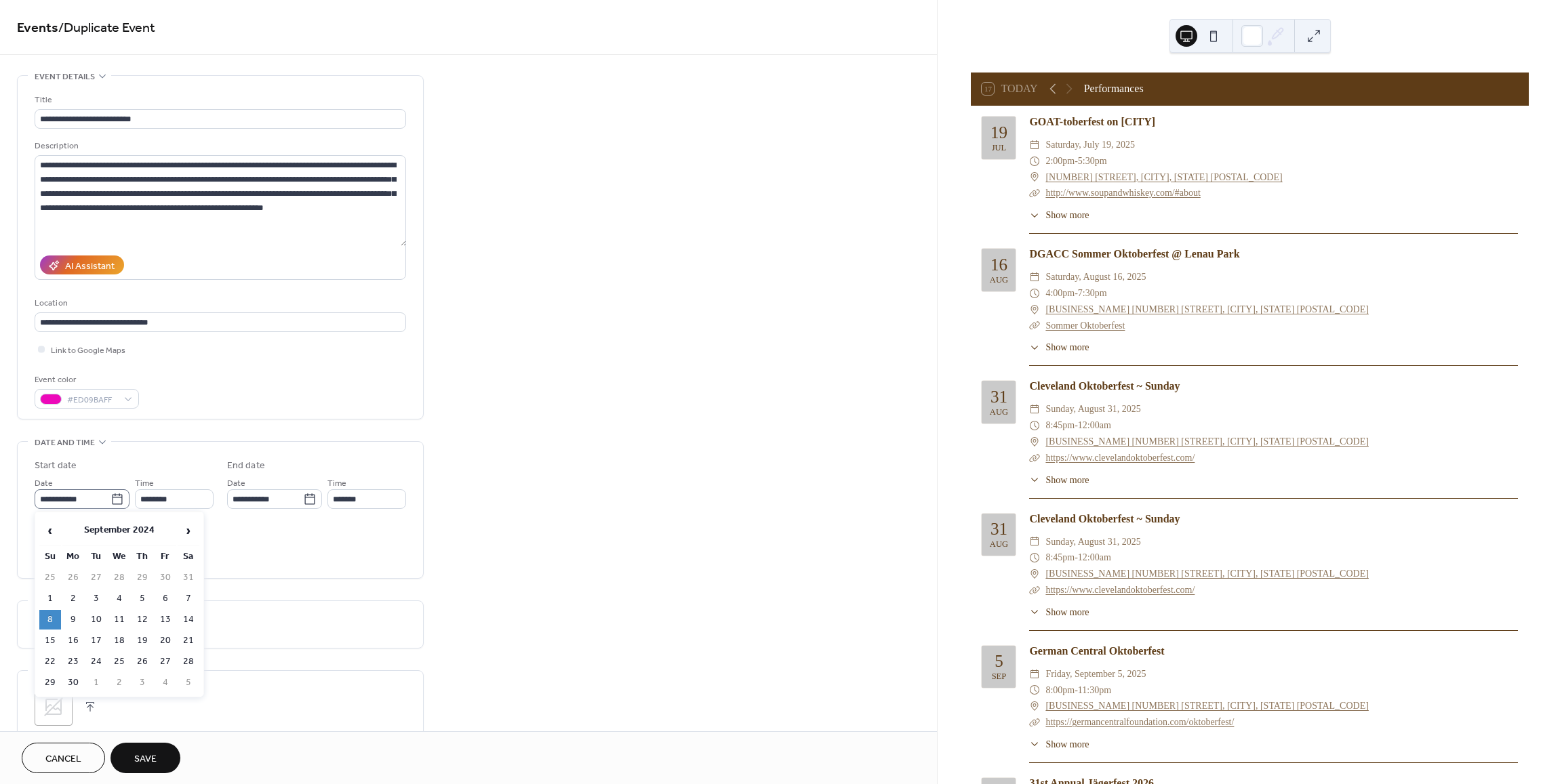 click 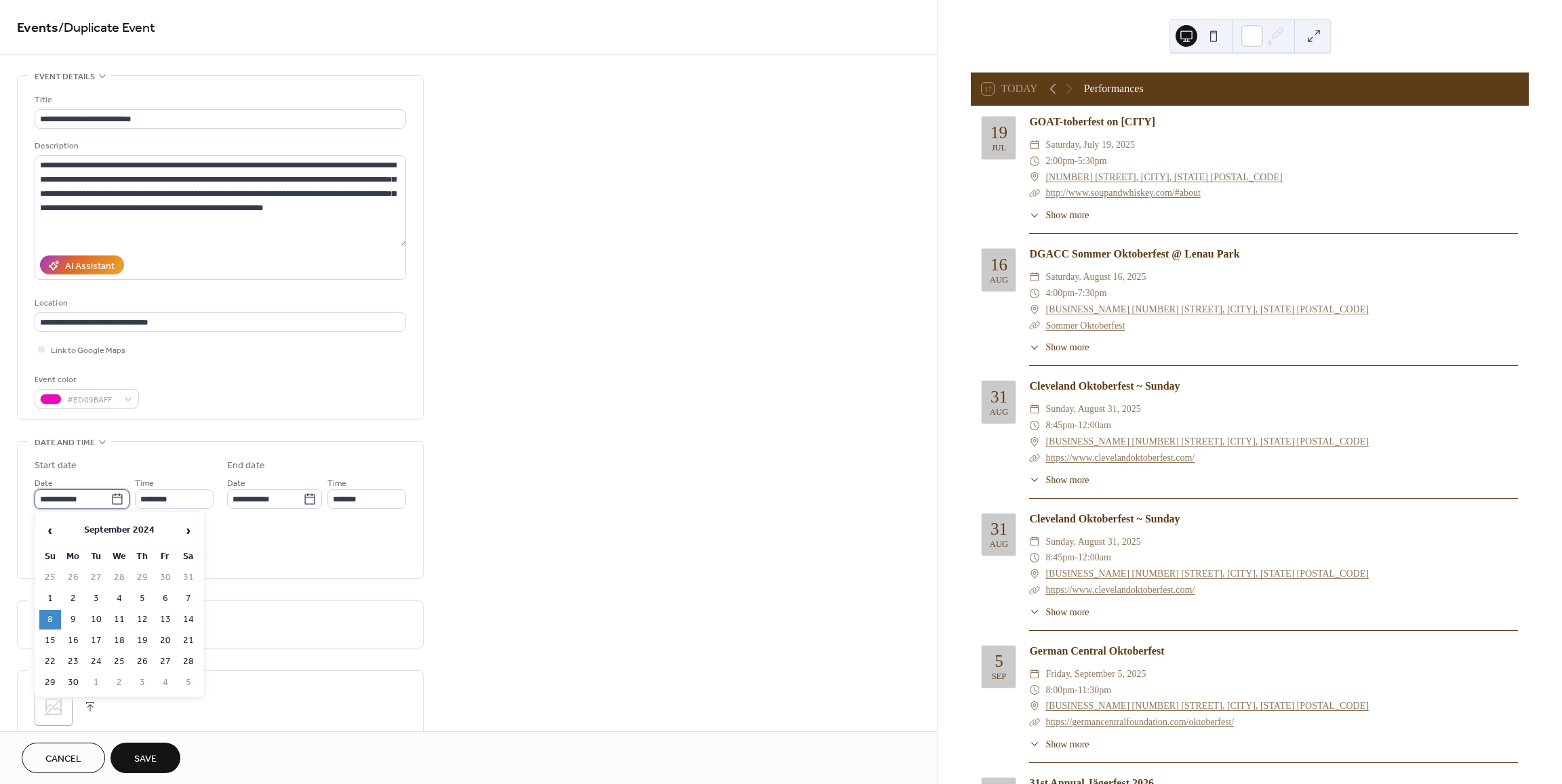 click on "**********" at bounding box center (73, 499) 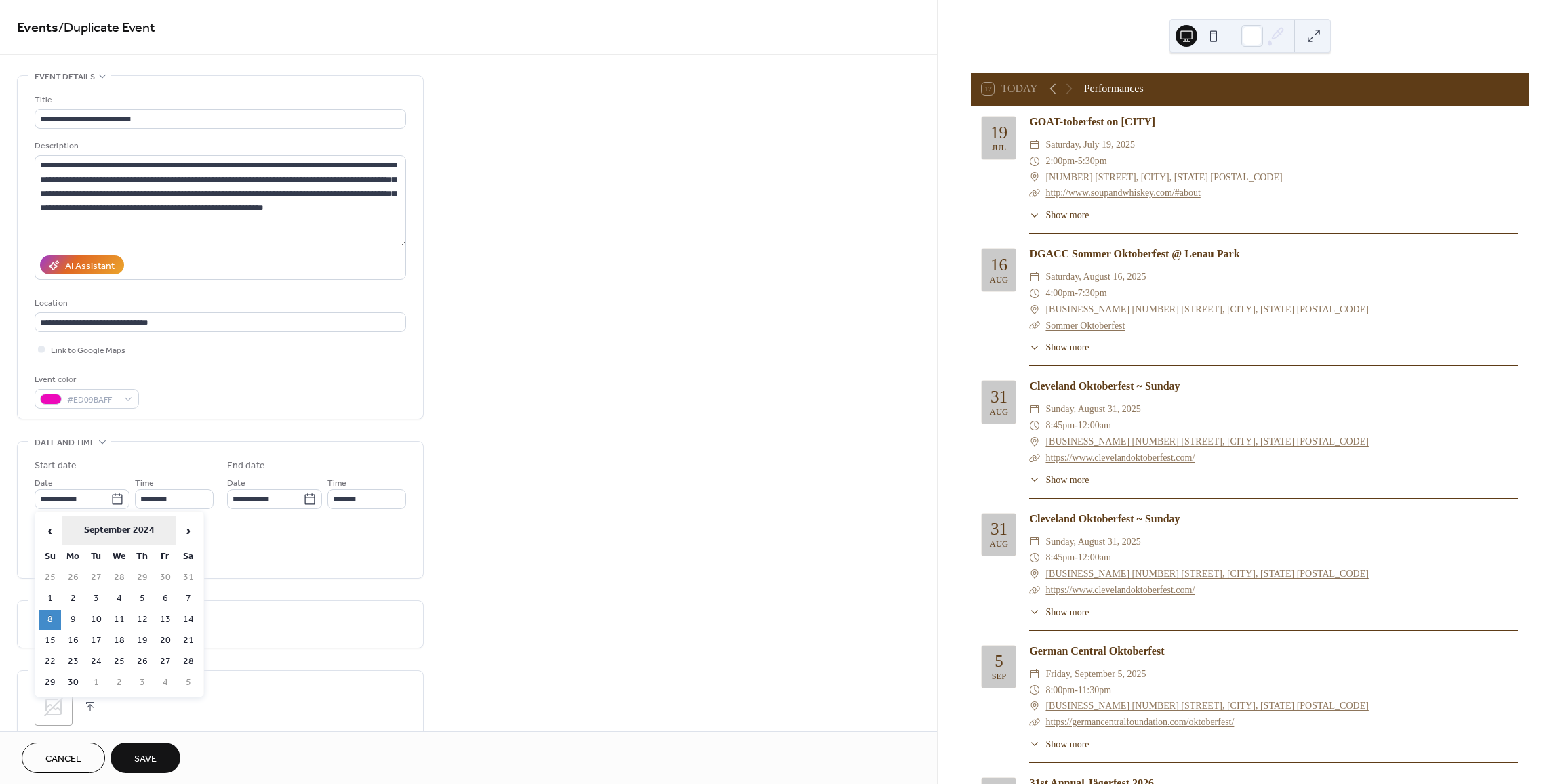 click on "September 2024" at bounding box center (119, 531) 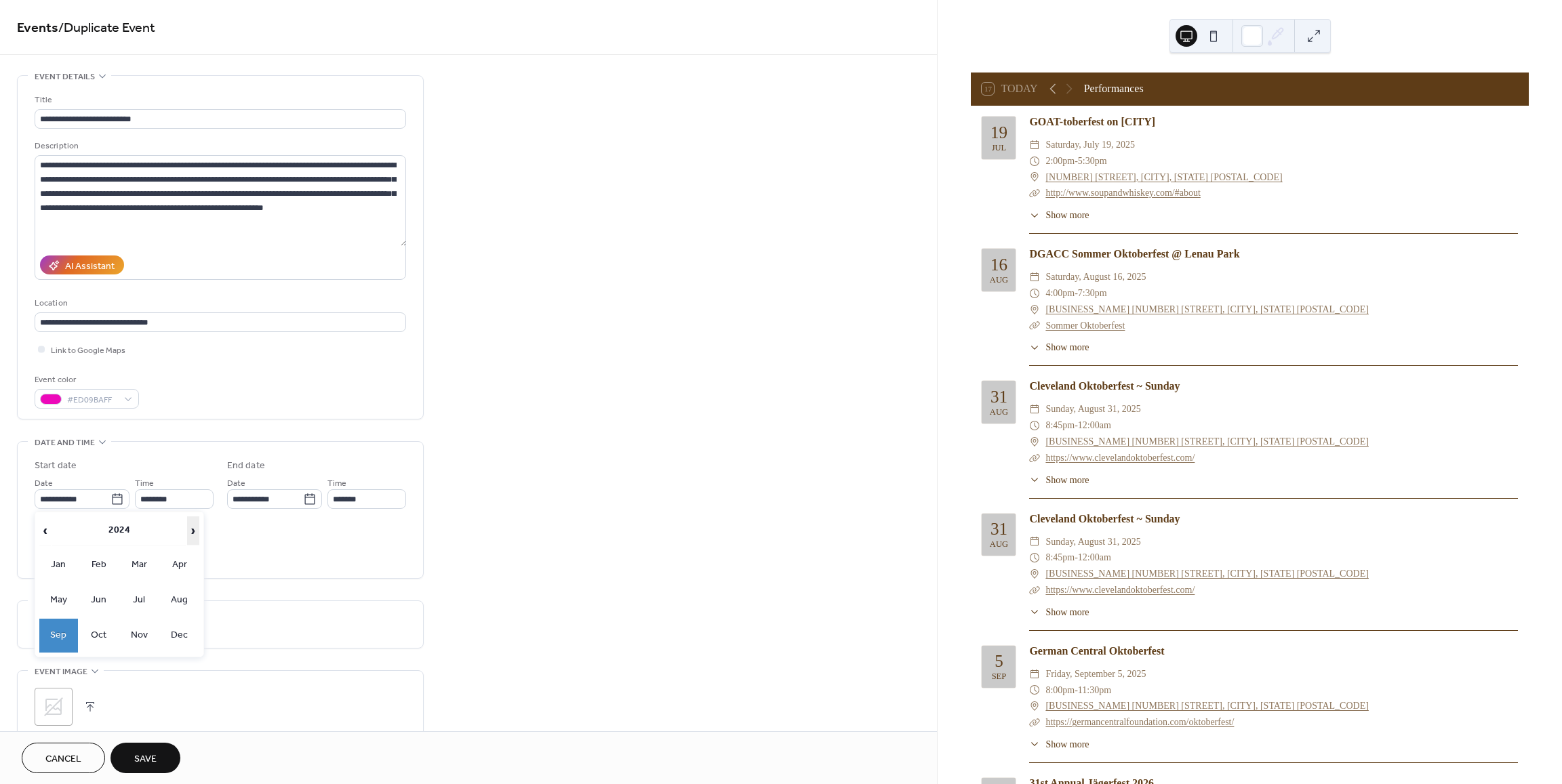 click on "›" at bounding box center [193, 531] 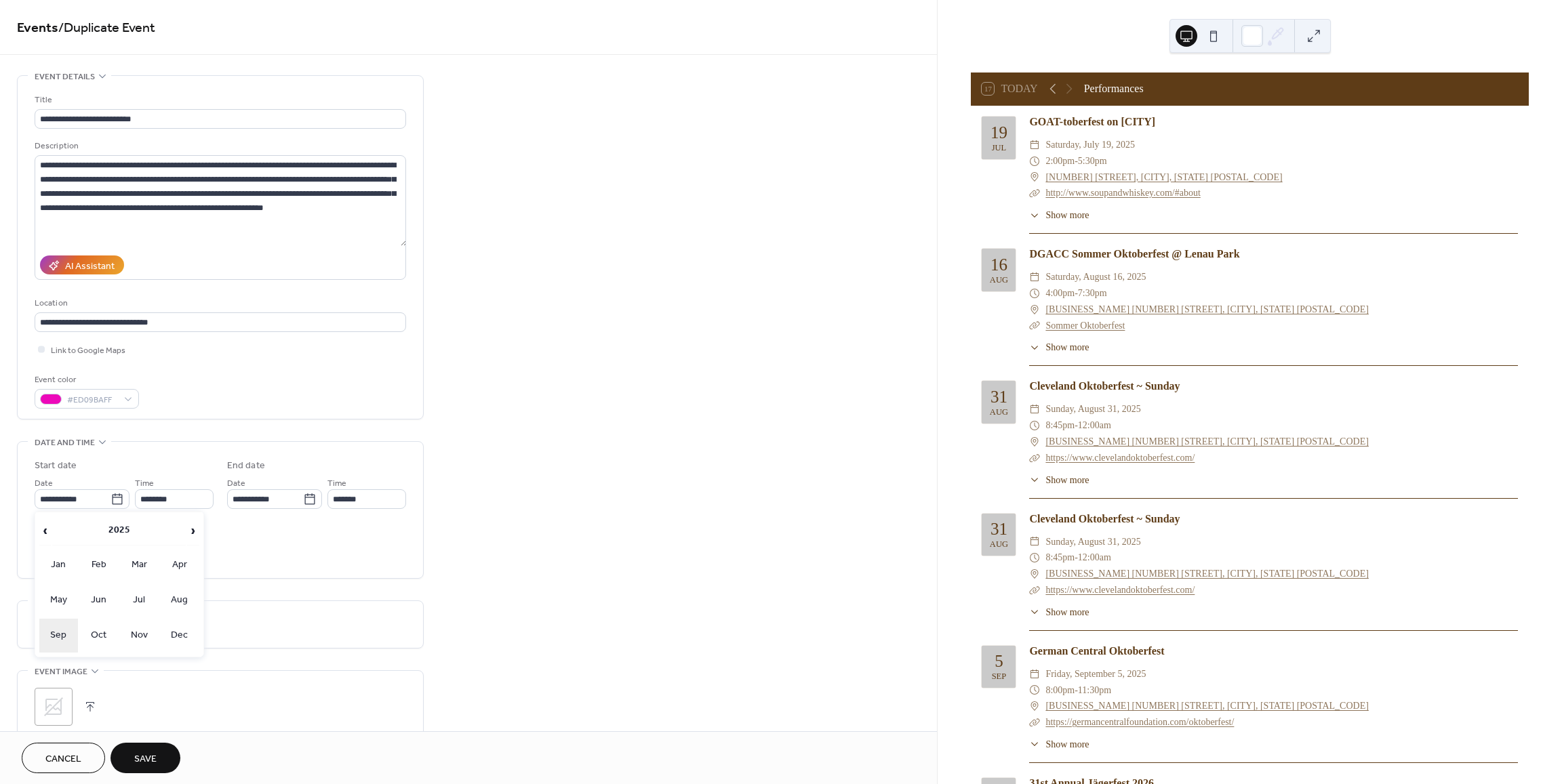 click on "Sep" at bounding box center [59, 636] 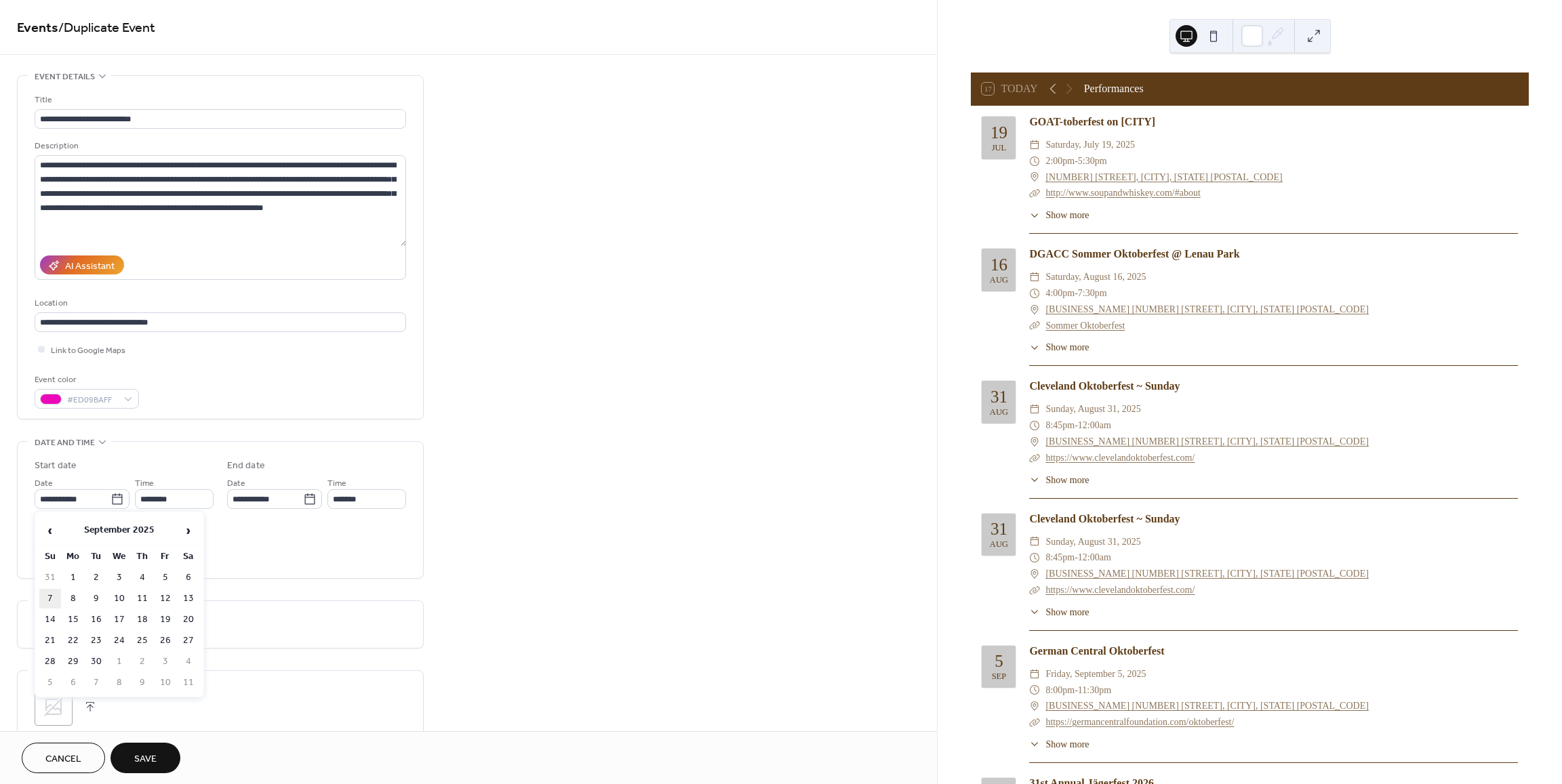 click on "7" at bounding box center (50, 598) 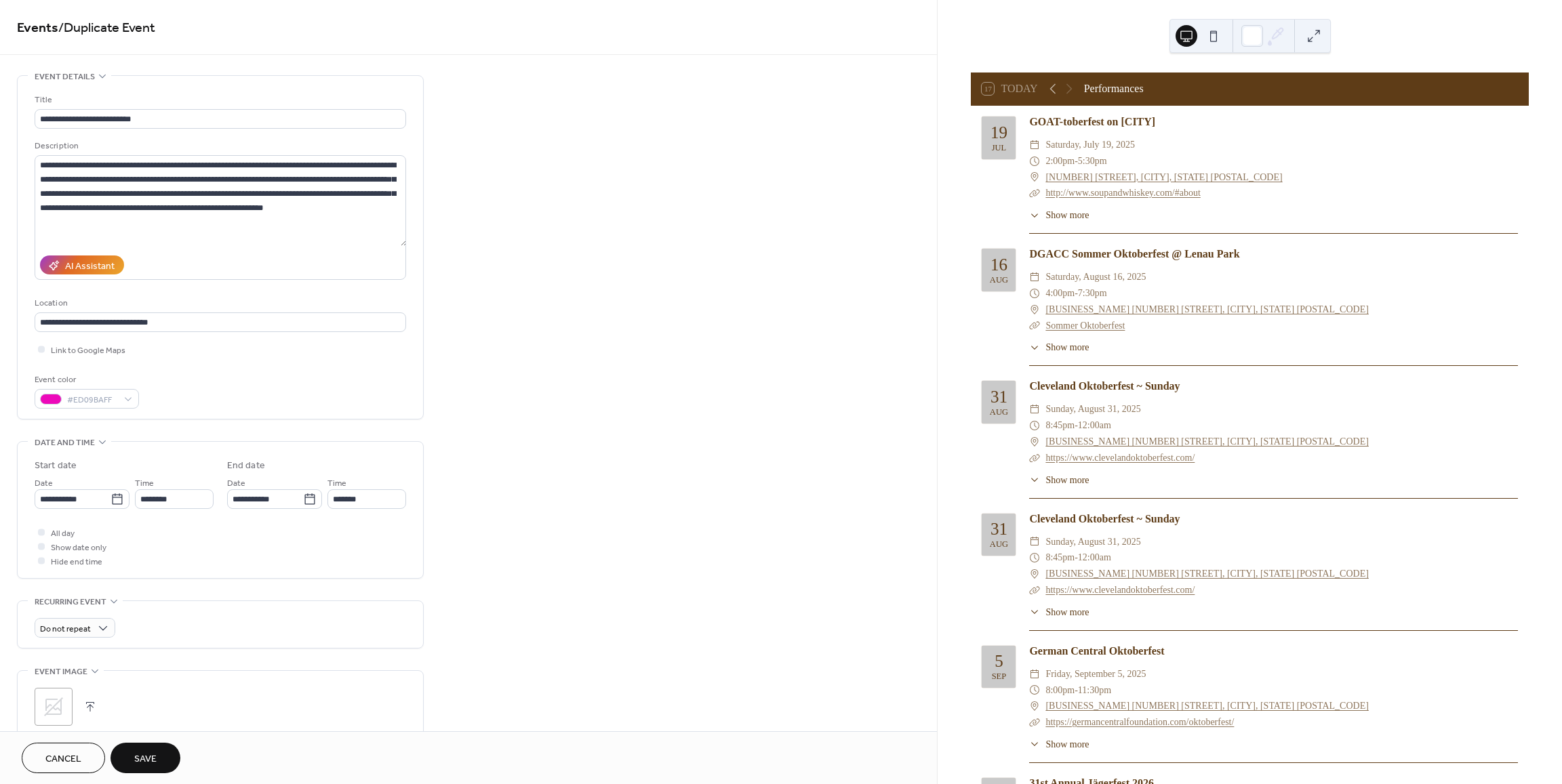click on "Save" at bounding box center [145, 759] 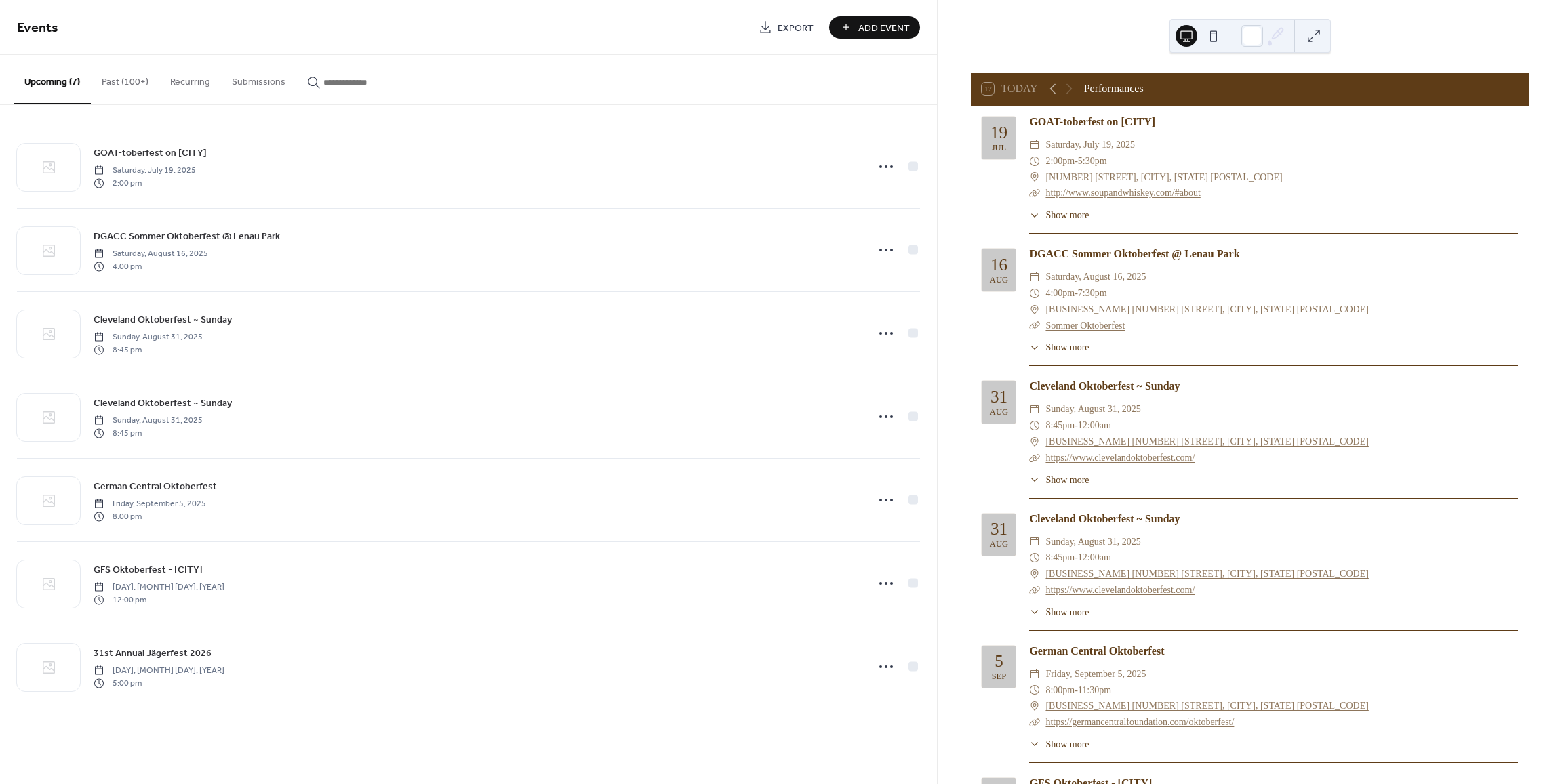 click on "Past (100+)" at bounding box center [125, 79] 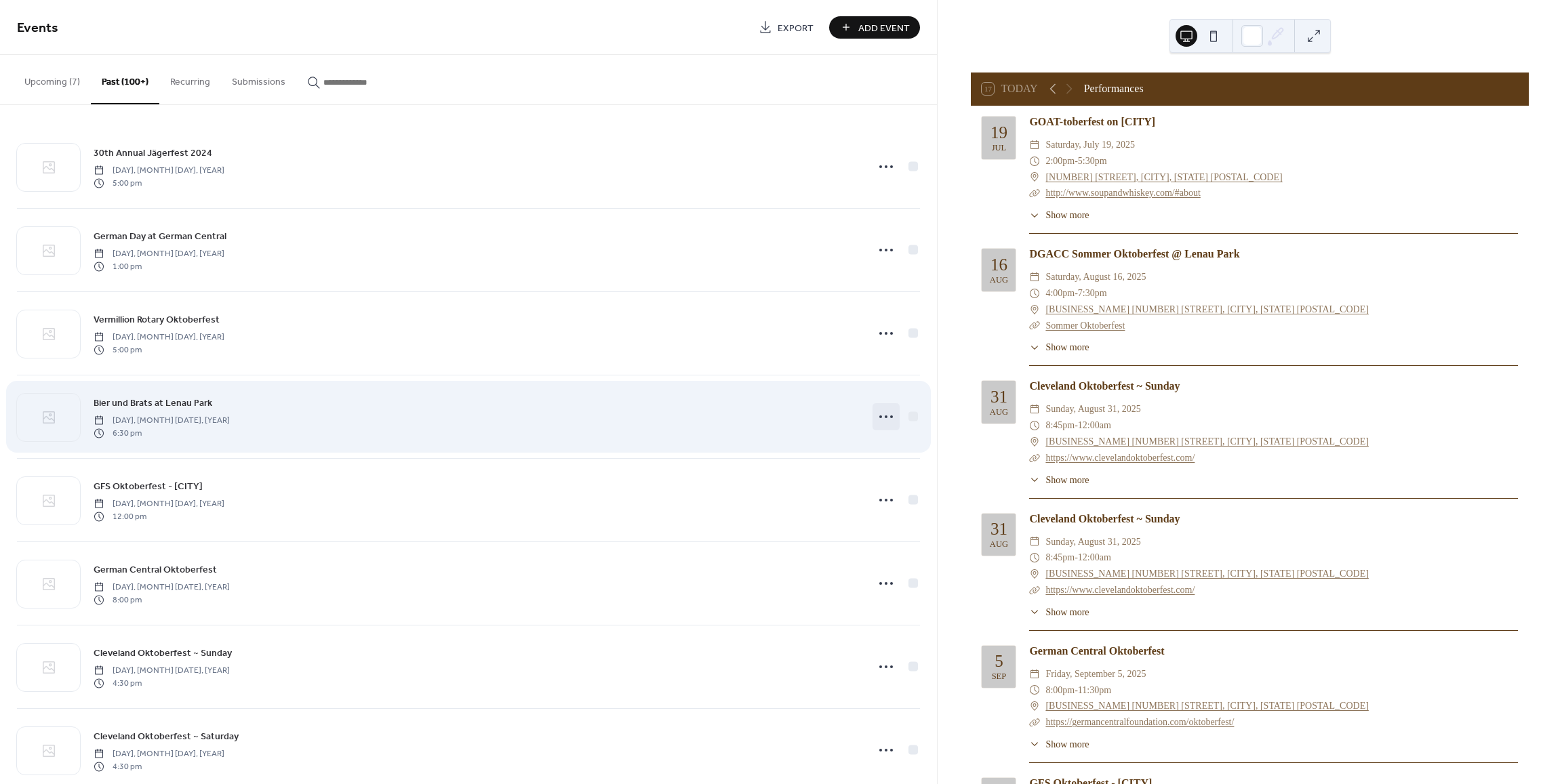 click 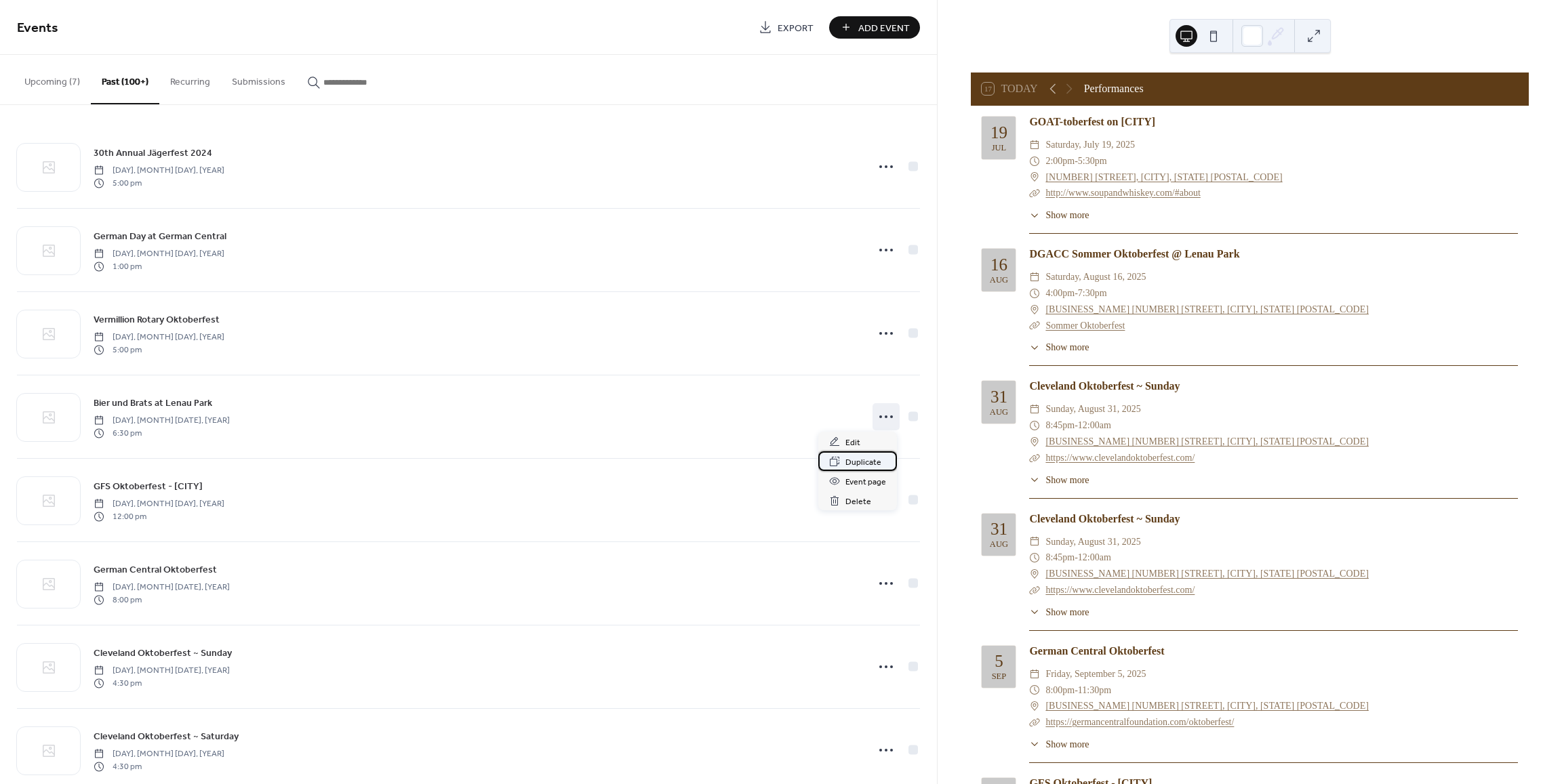 click on "Duplicate" at bounding box center (863, 462) 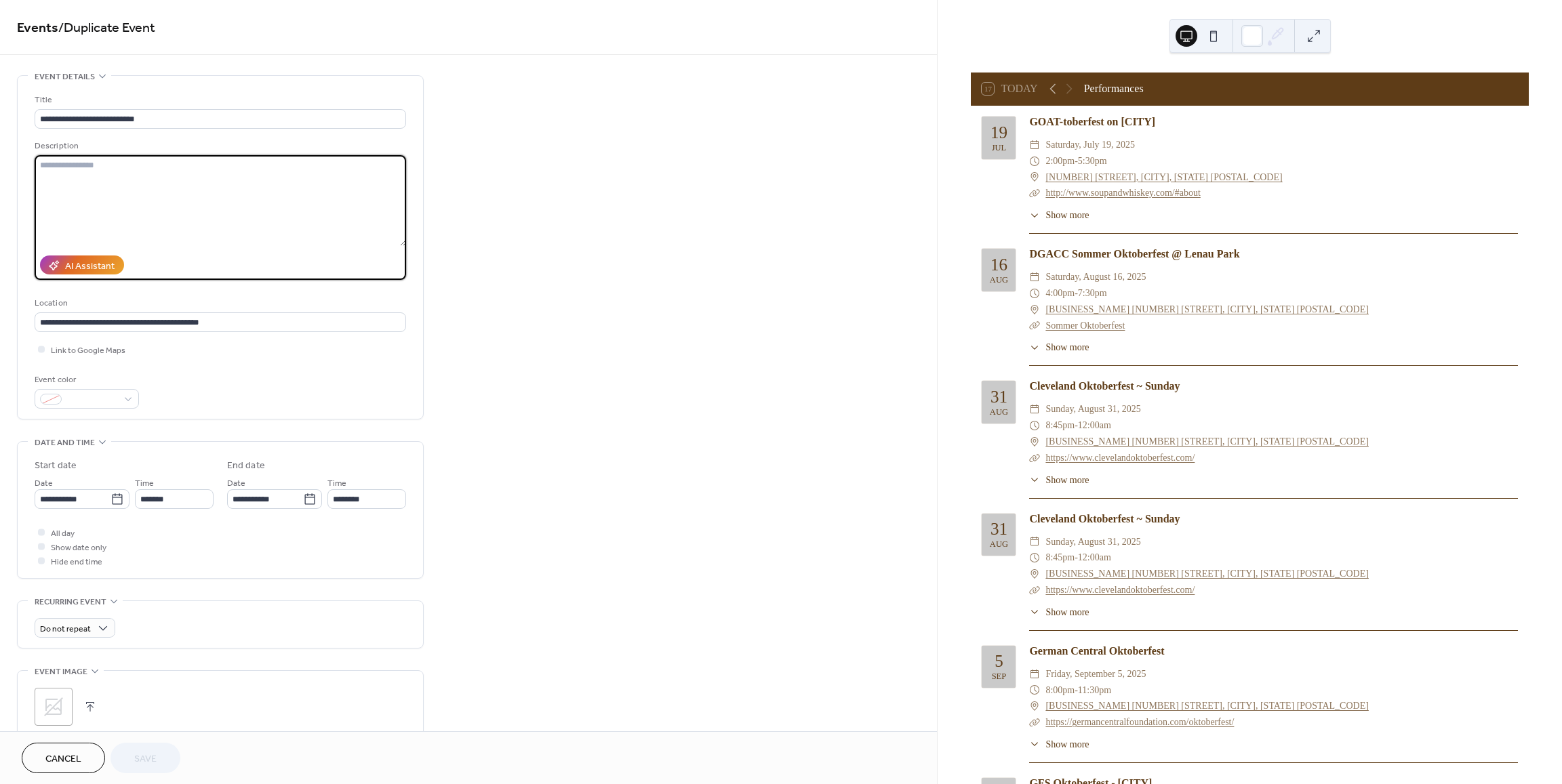 click at bounding box center (220, 201) 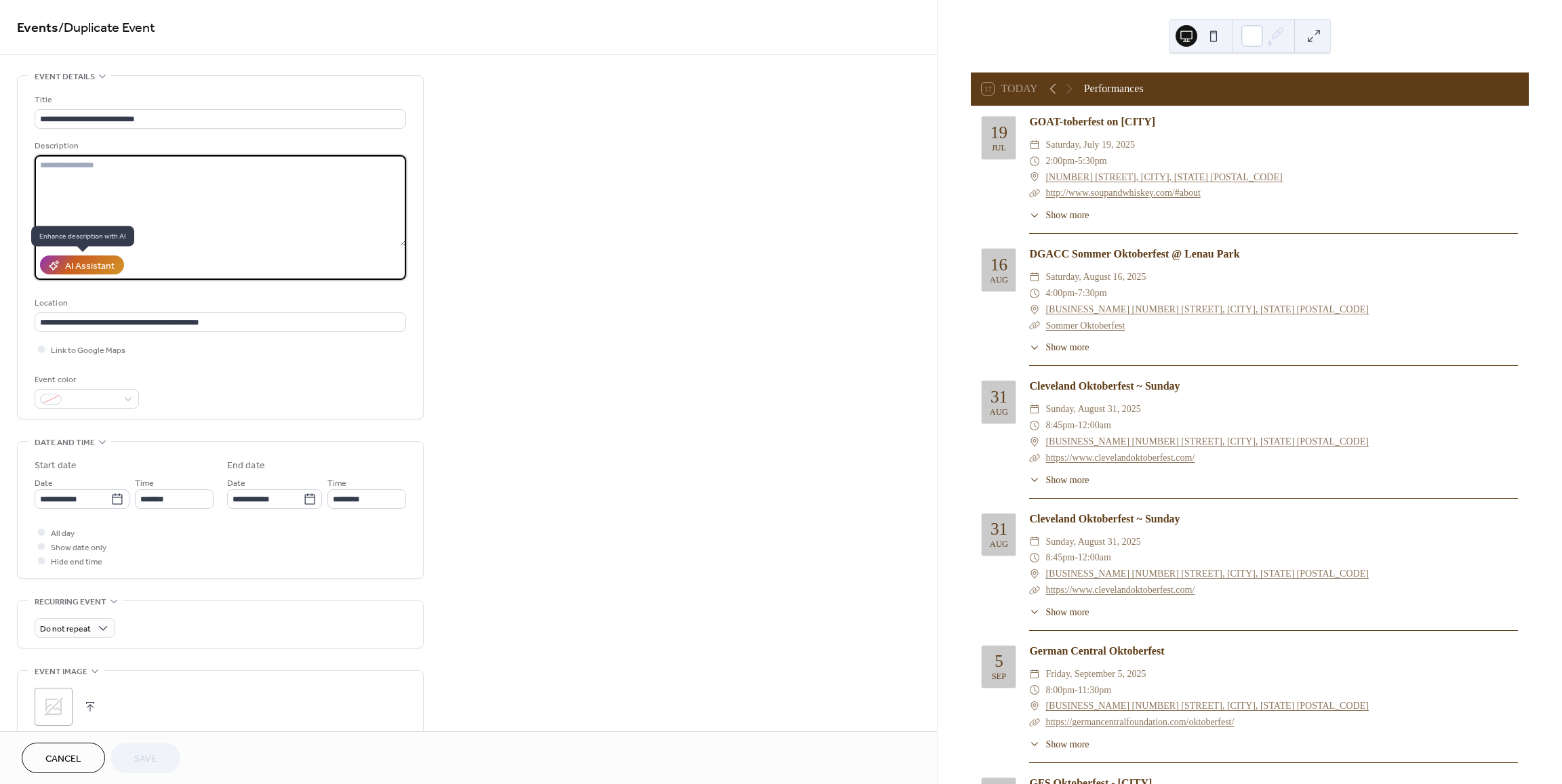 click on "AI Assistant" at bounding box center (89, 266) 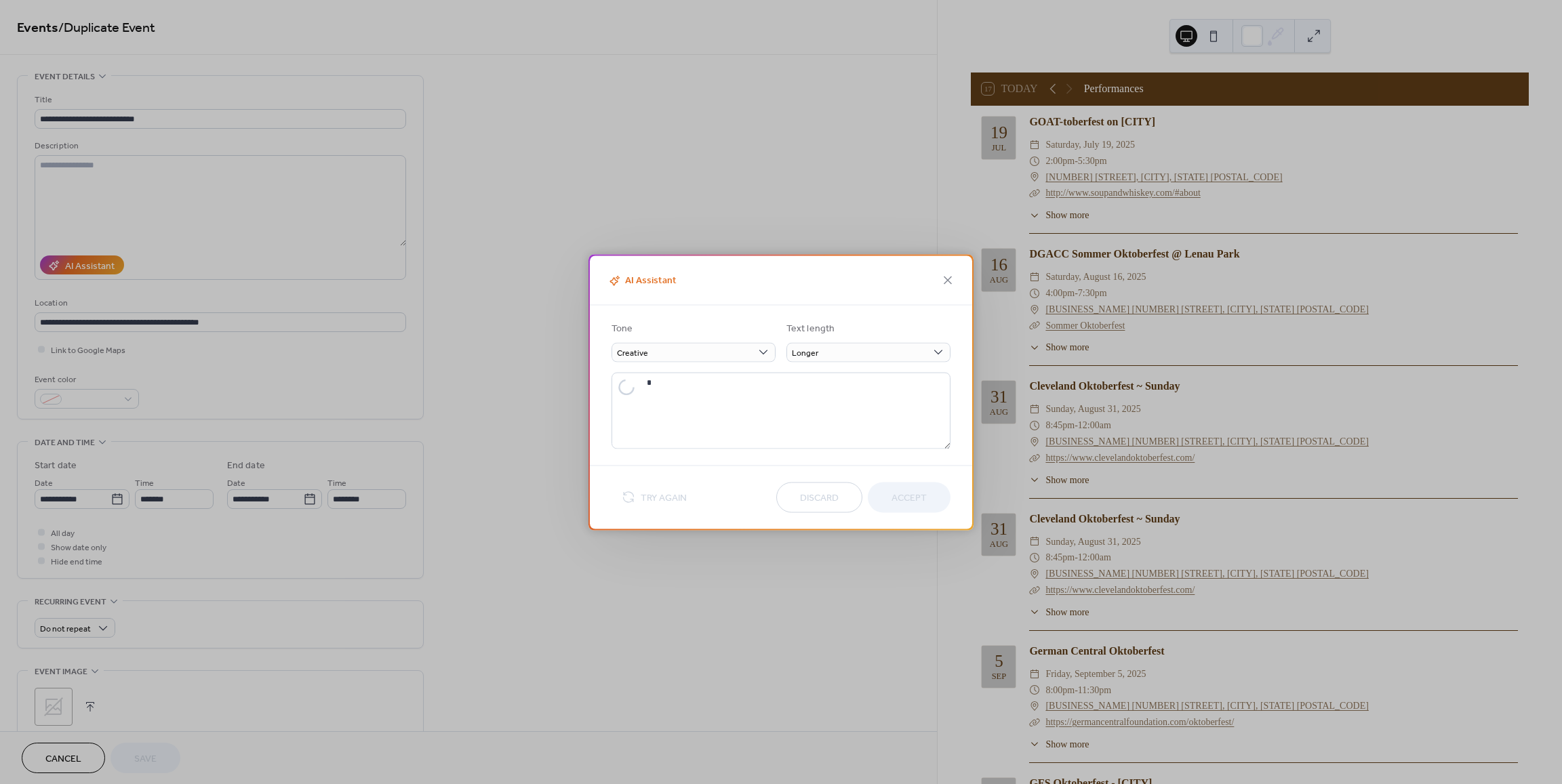 type on "**********" 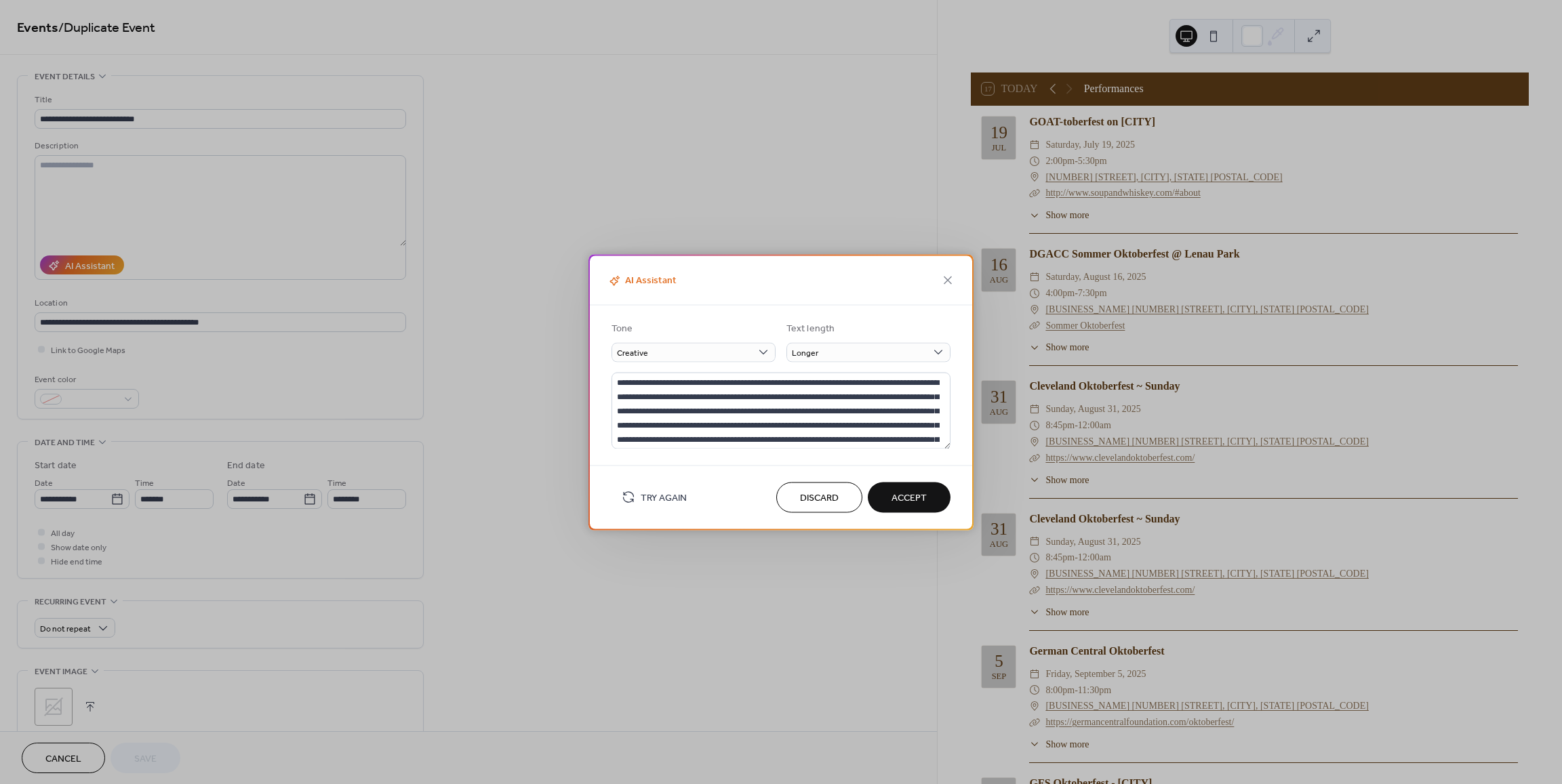 click on "Accept" at bounding box center (909, 498) 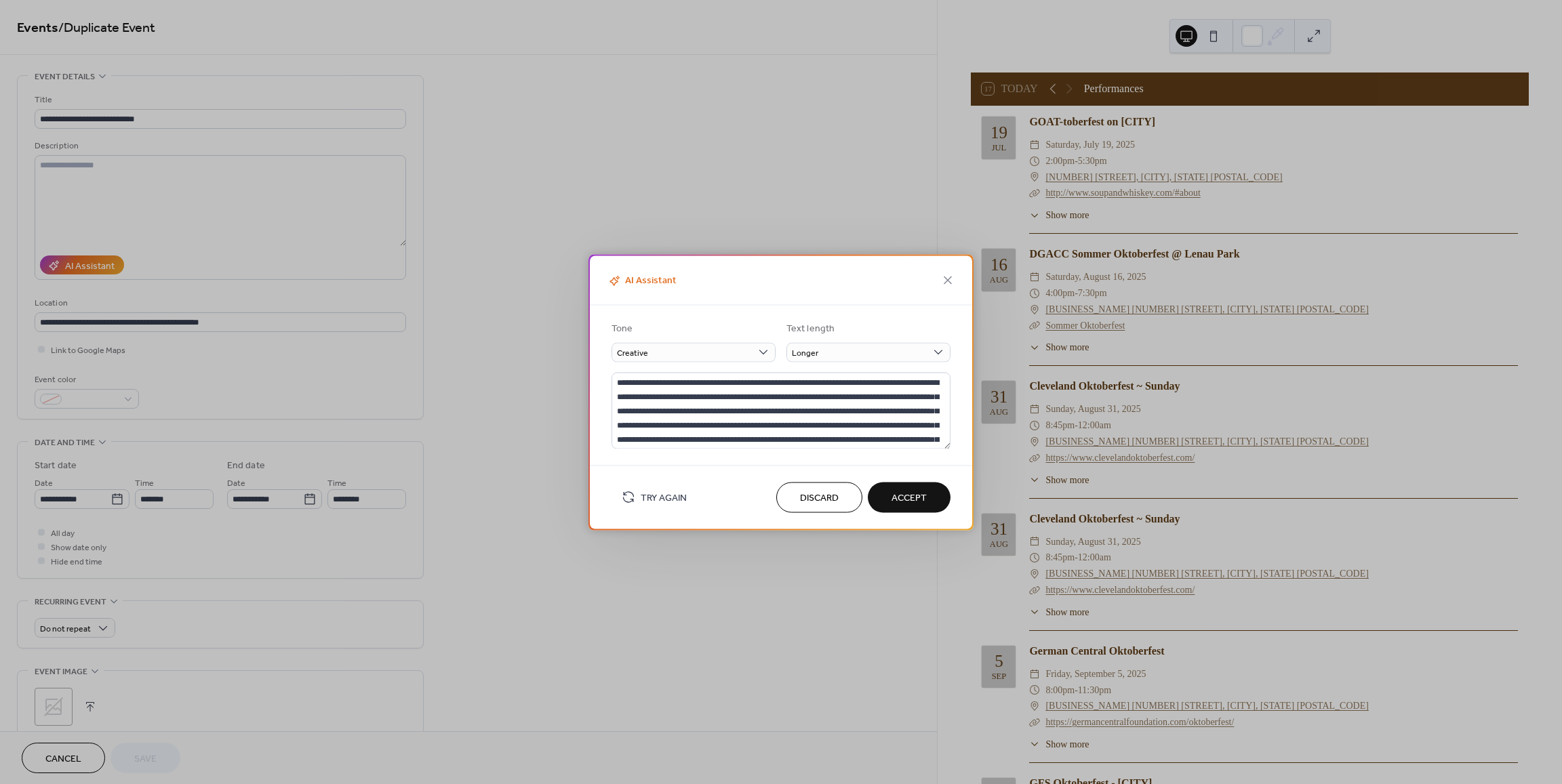type on "**********" 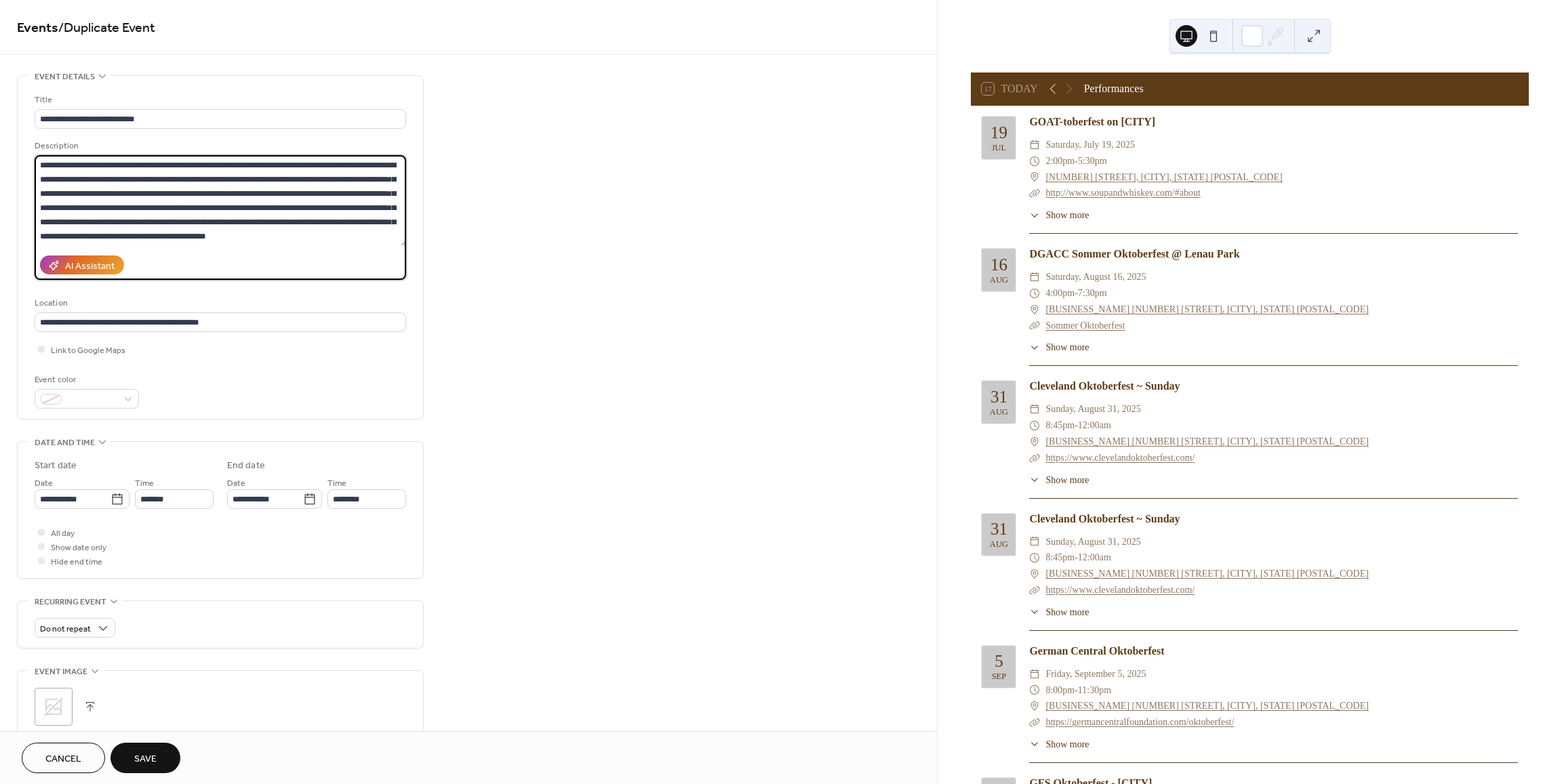 drag, startPoint x: 300, startPoint y: 233, endPoint x: 14, endPoint y: 146, distance: 298.9398 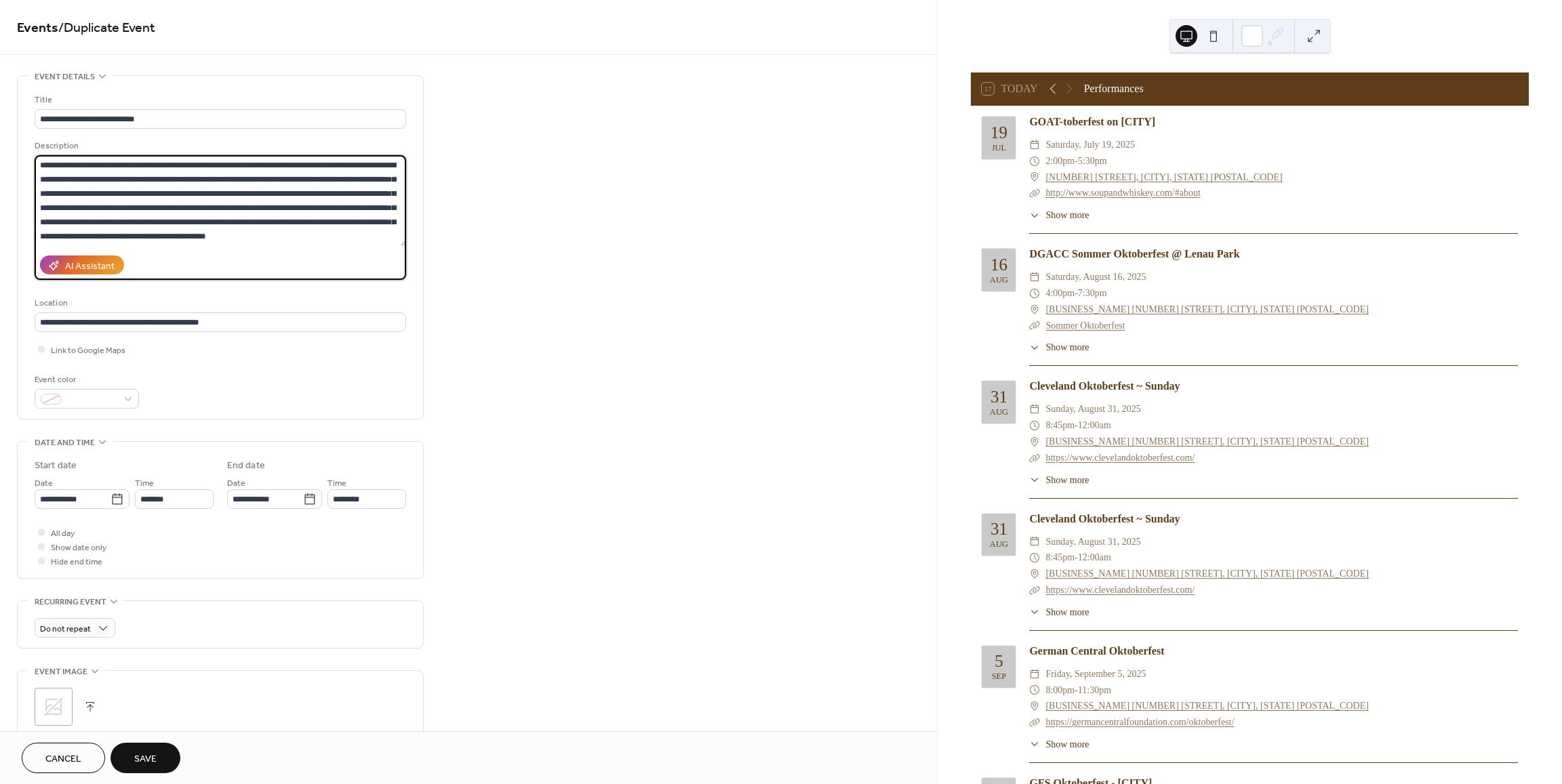 click on "**********" at bounding box center (468, 488) 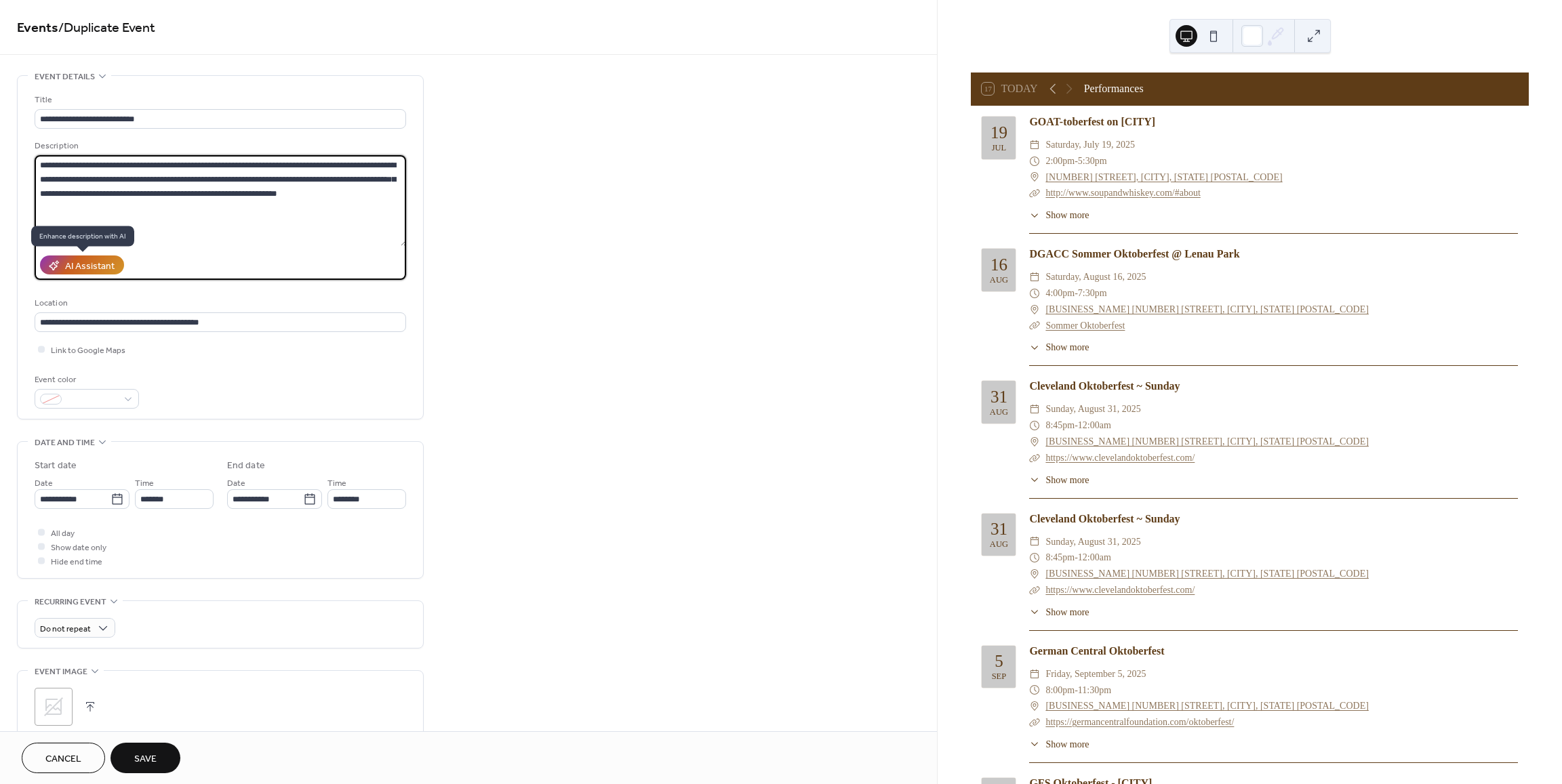 type on "**********" 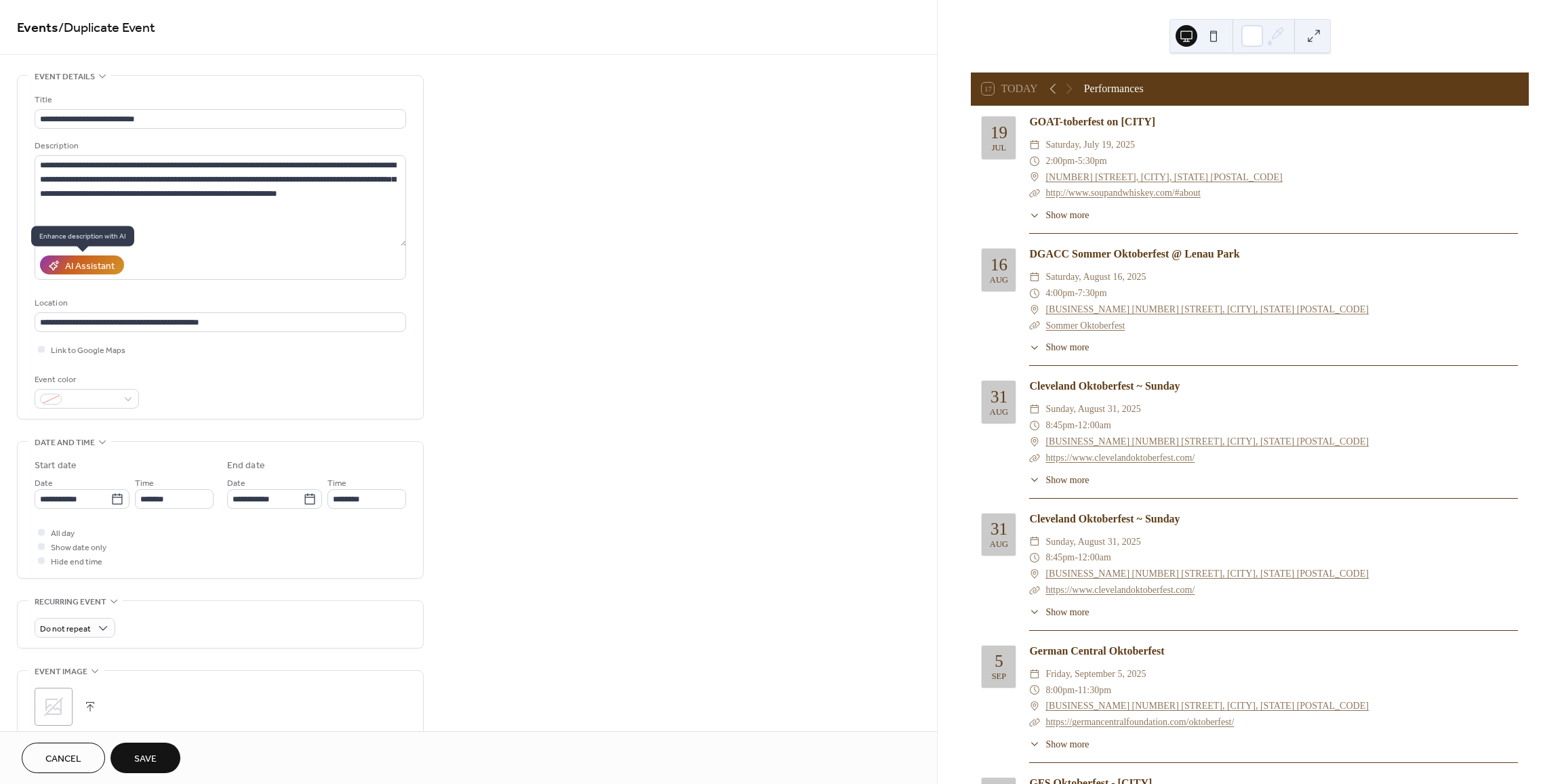 click on "AI Assistant" at bounding box center [89, 266] 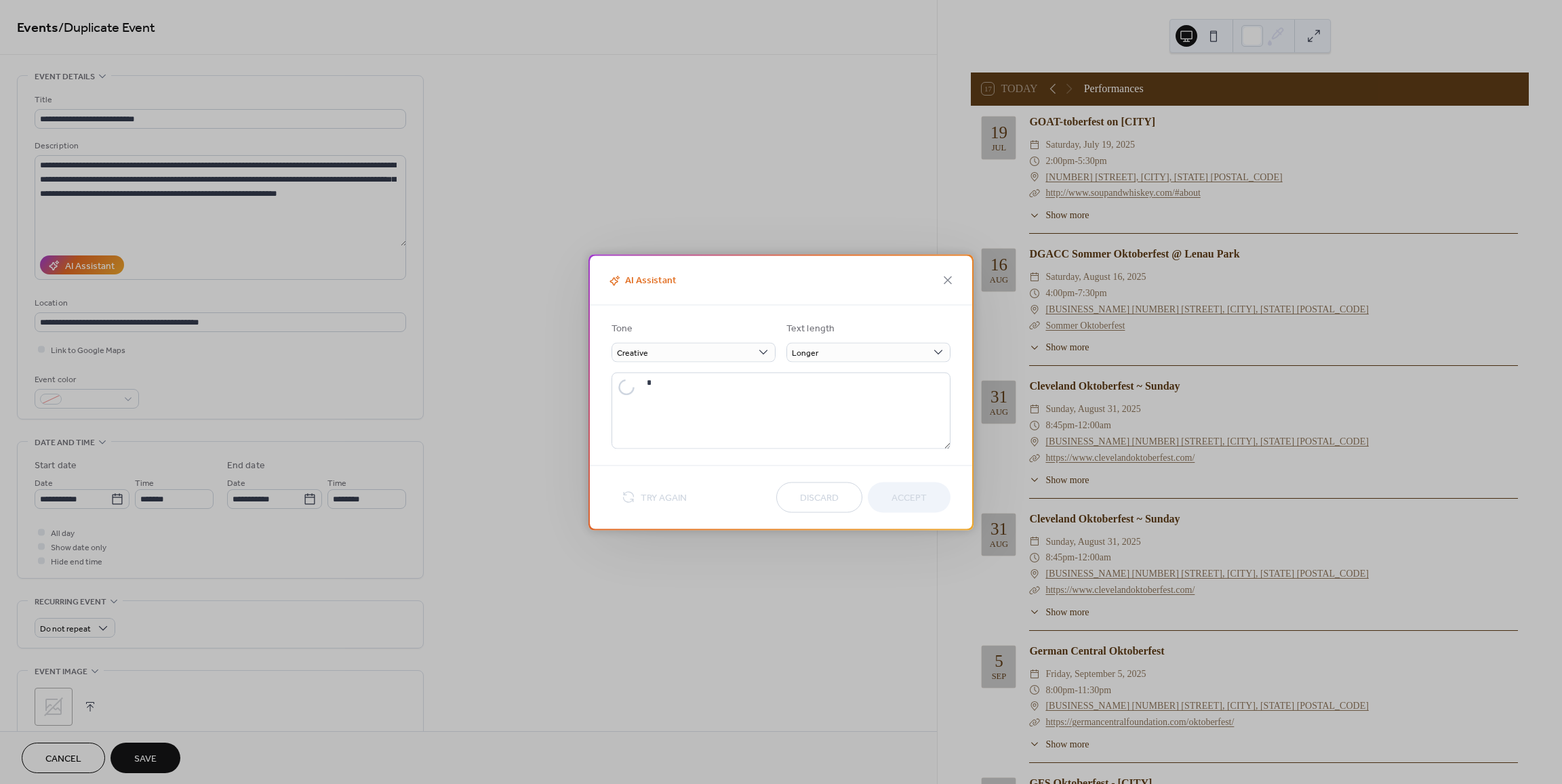 type on "**********" 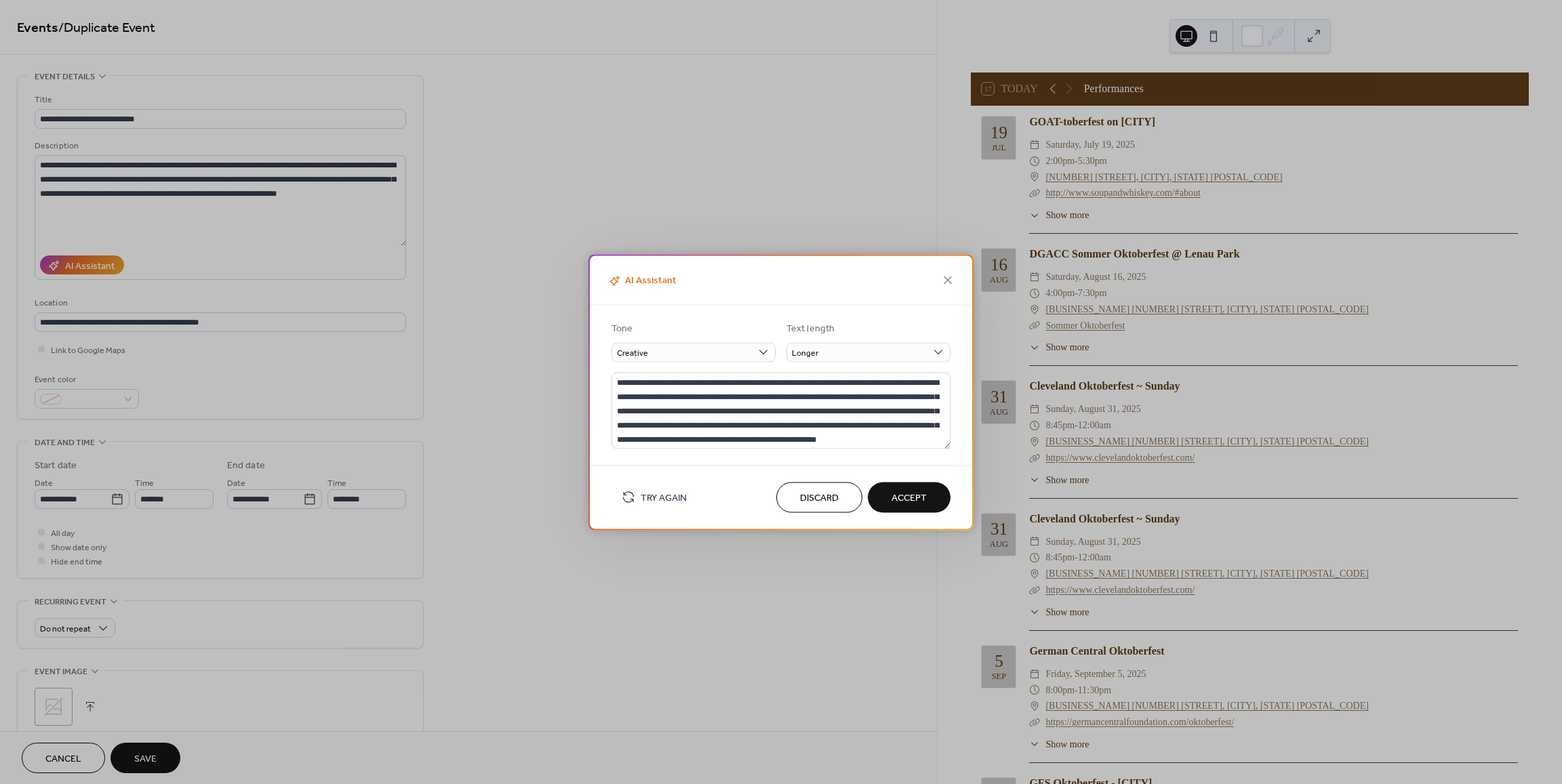 click on "Accept" at bounding box center (909, 498) 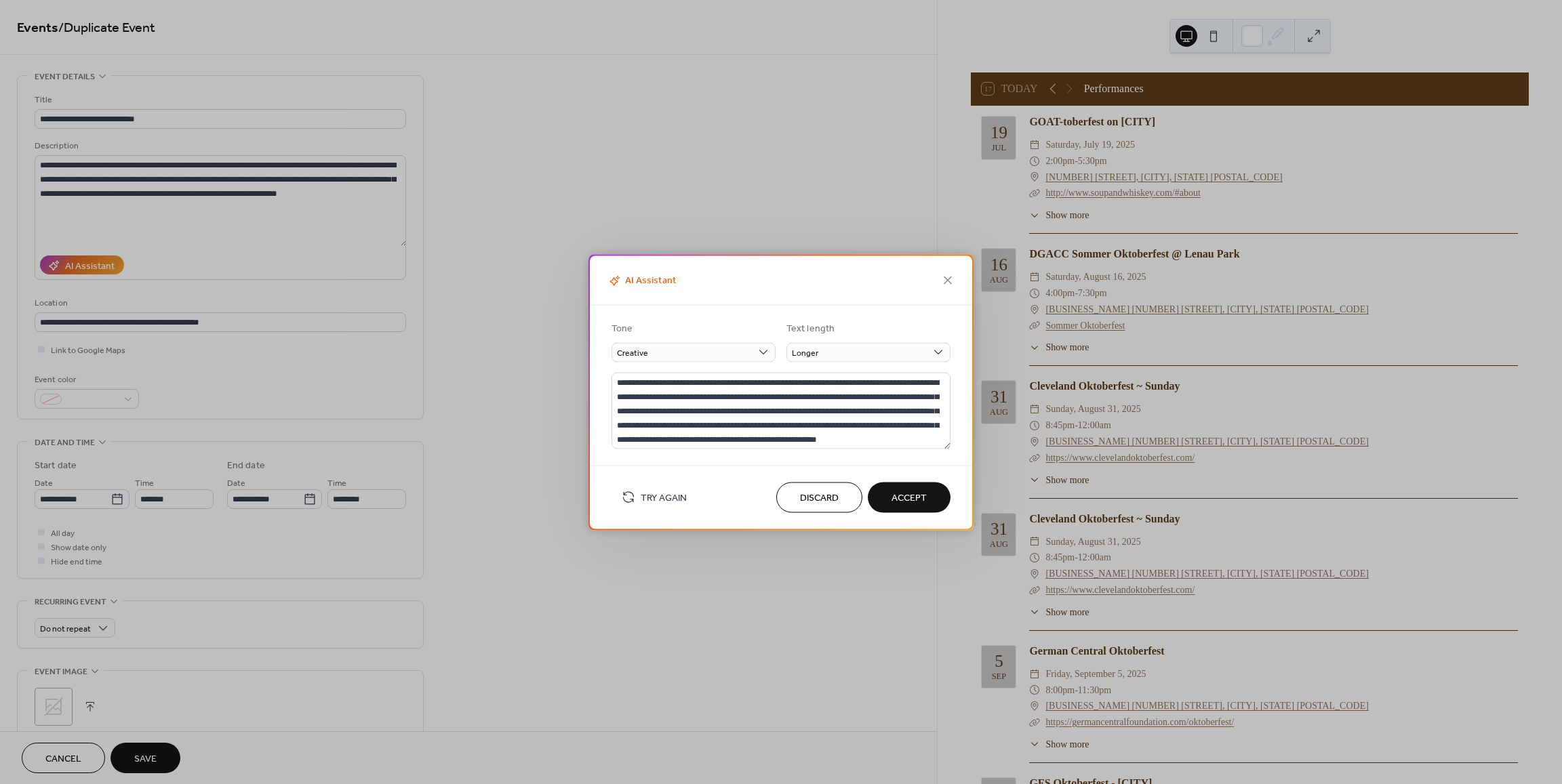 type on "**********" 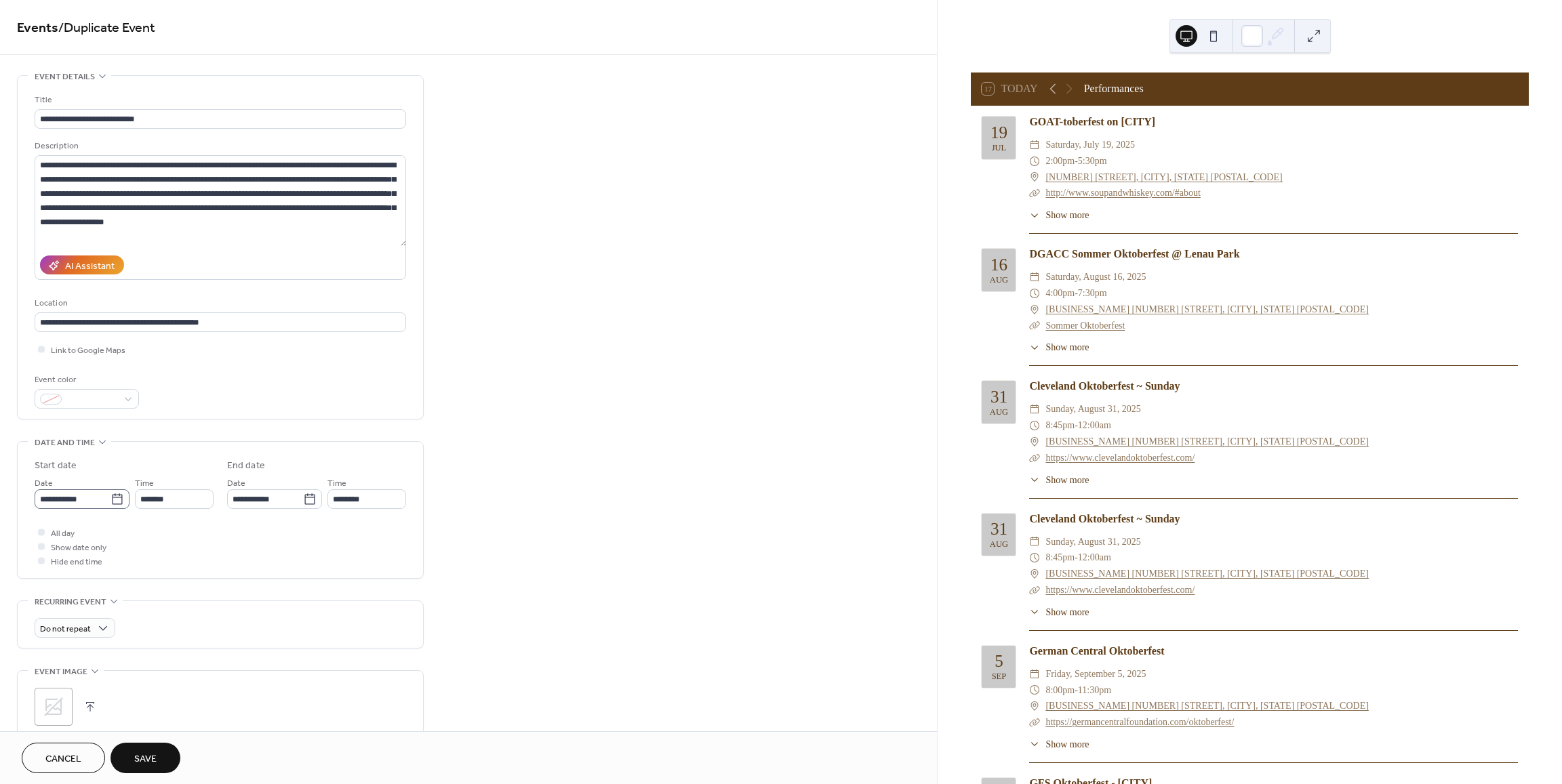 click 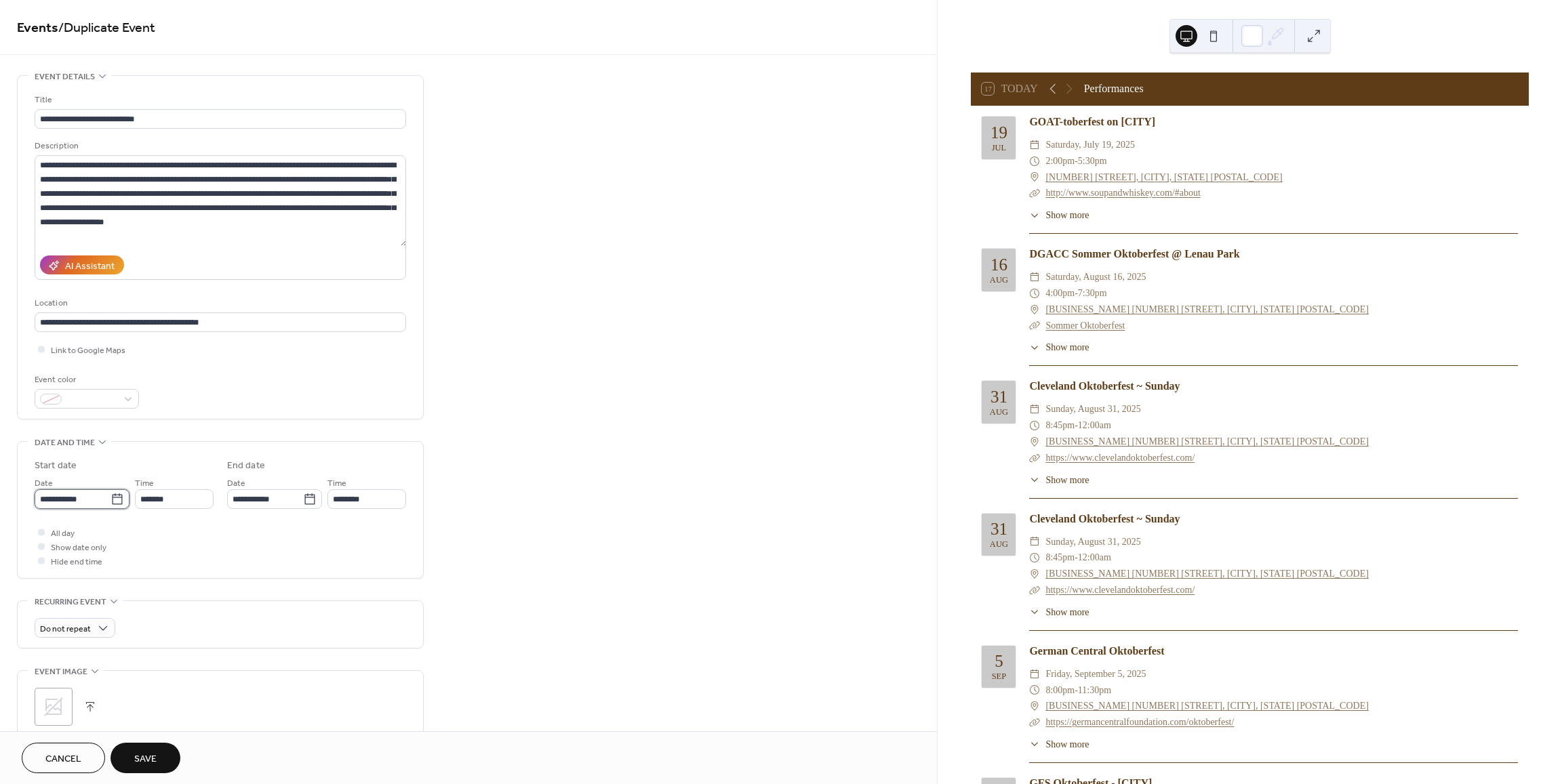 click on "**********" at bounding box center (73, 499) 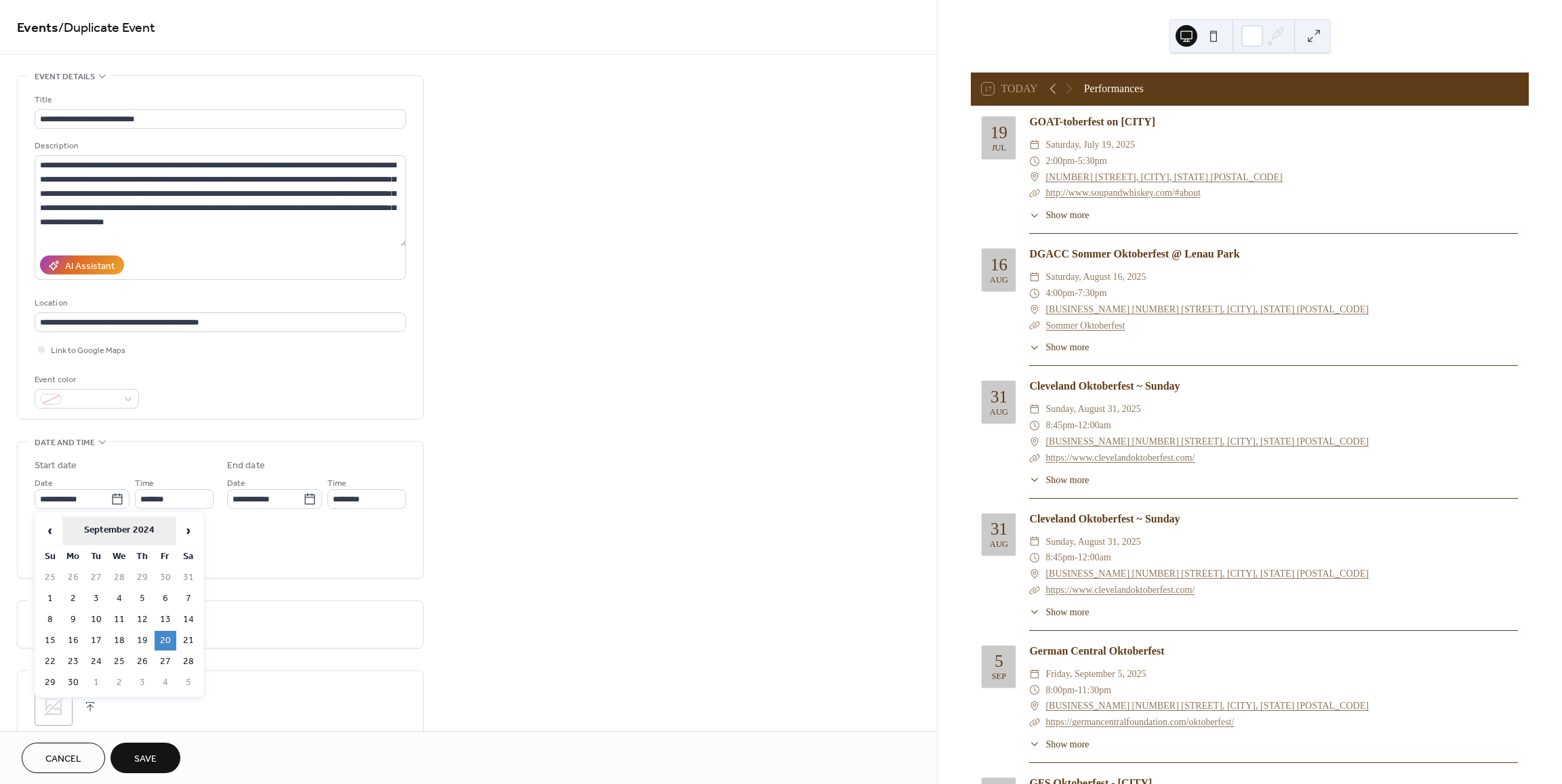 click on "September 2024" at bounding box center [119, 531] 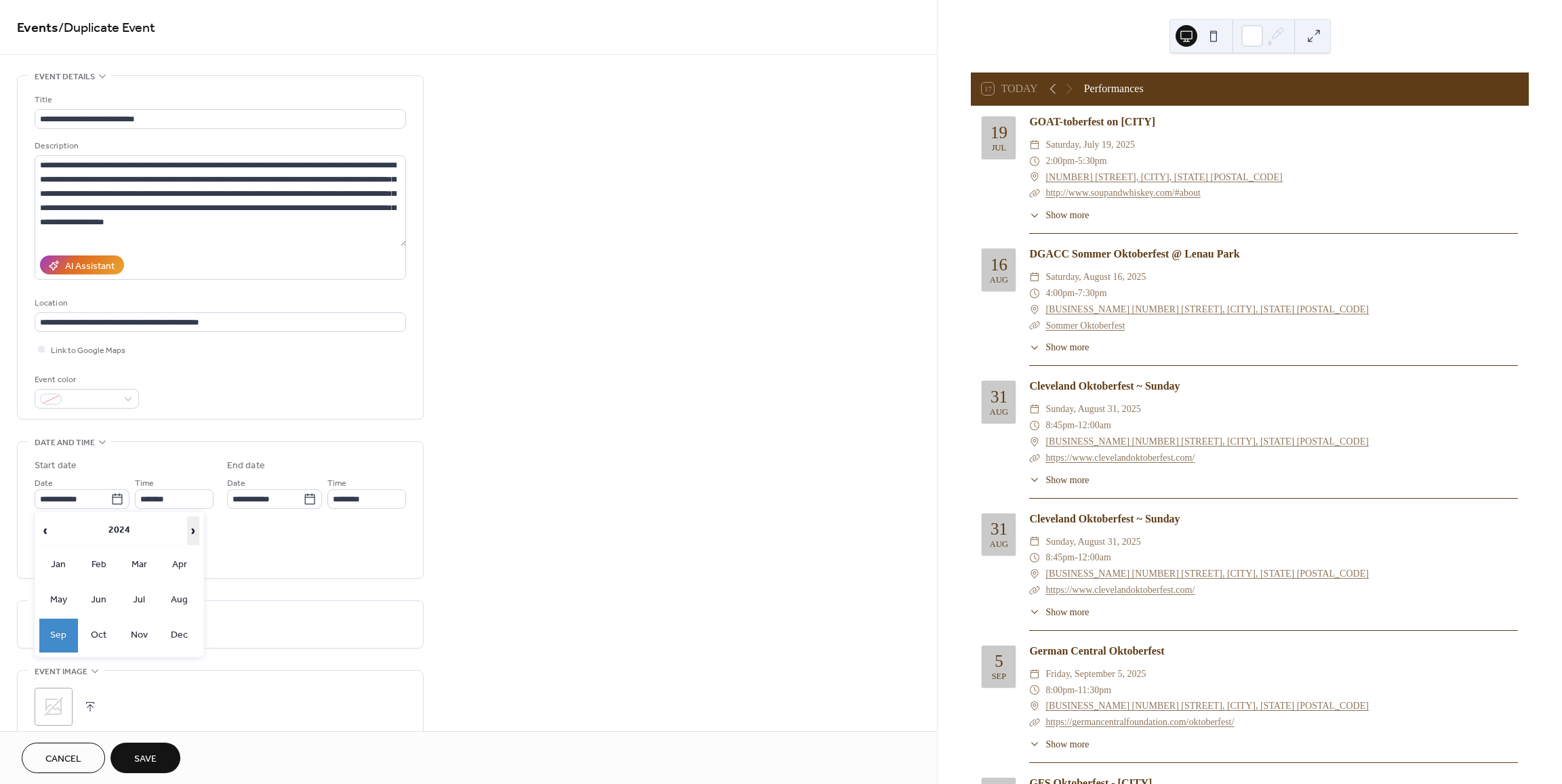 click on "›" at bounding box center (193, 531) 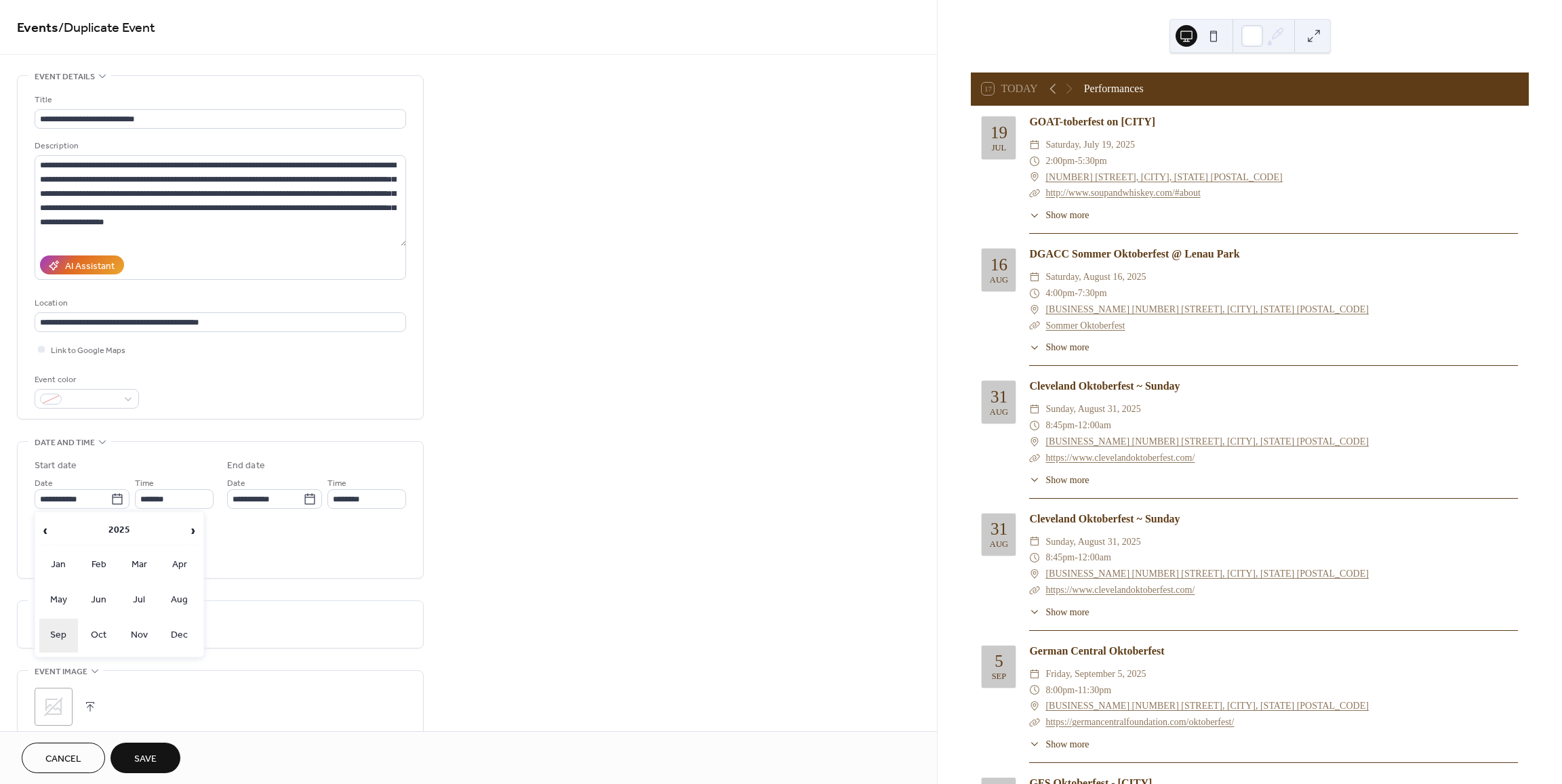 click on "Sep" at bounding box center (59, 636) 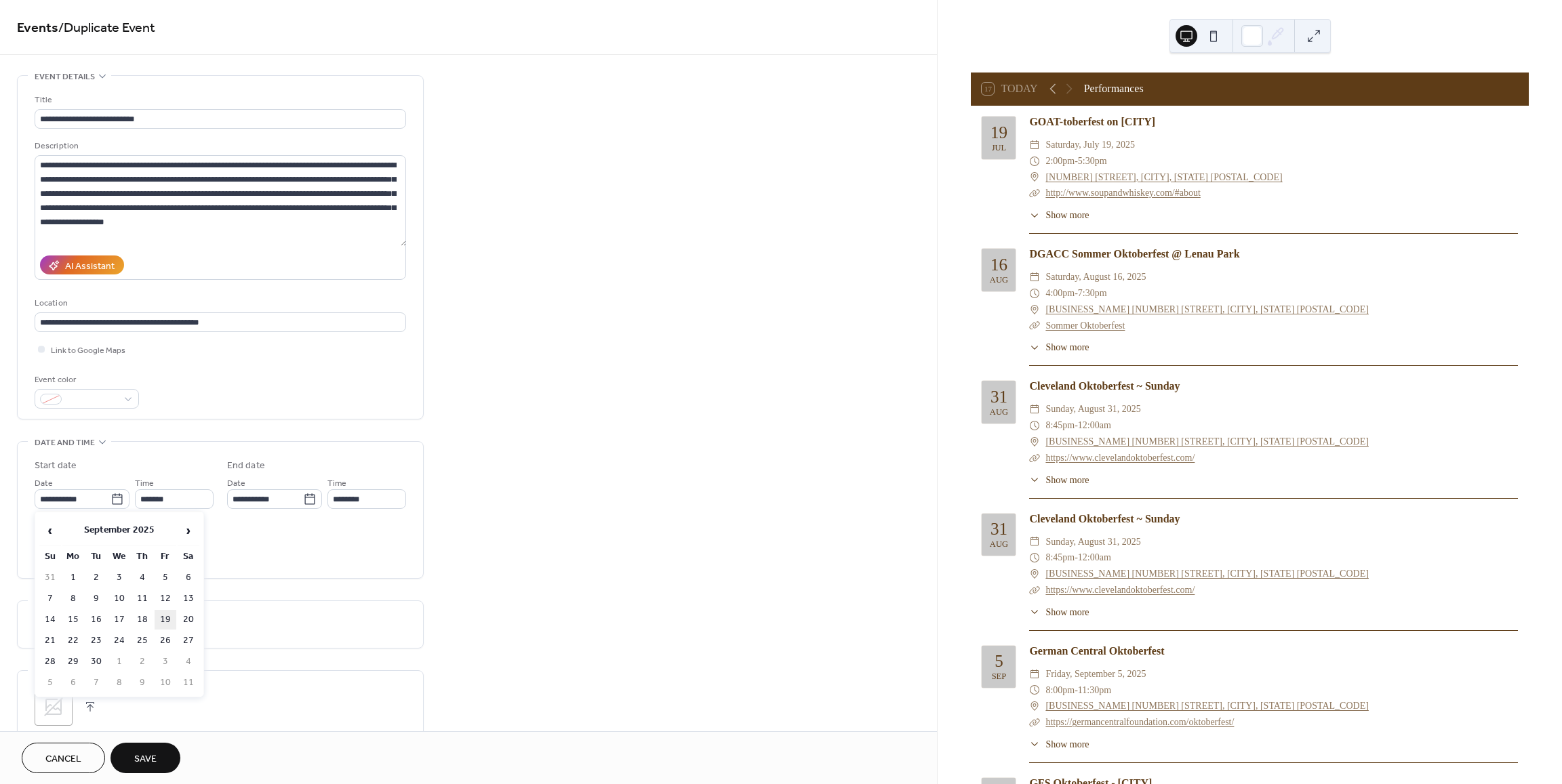 click on "19" at bounding box center (165, 619) 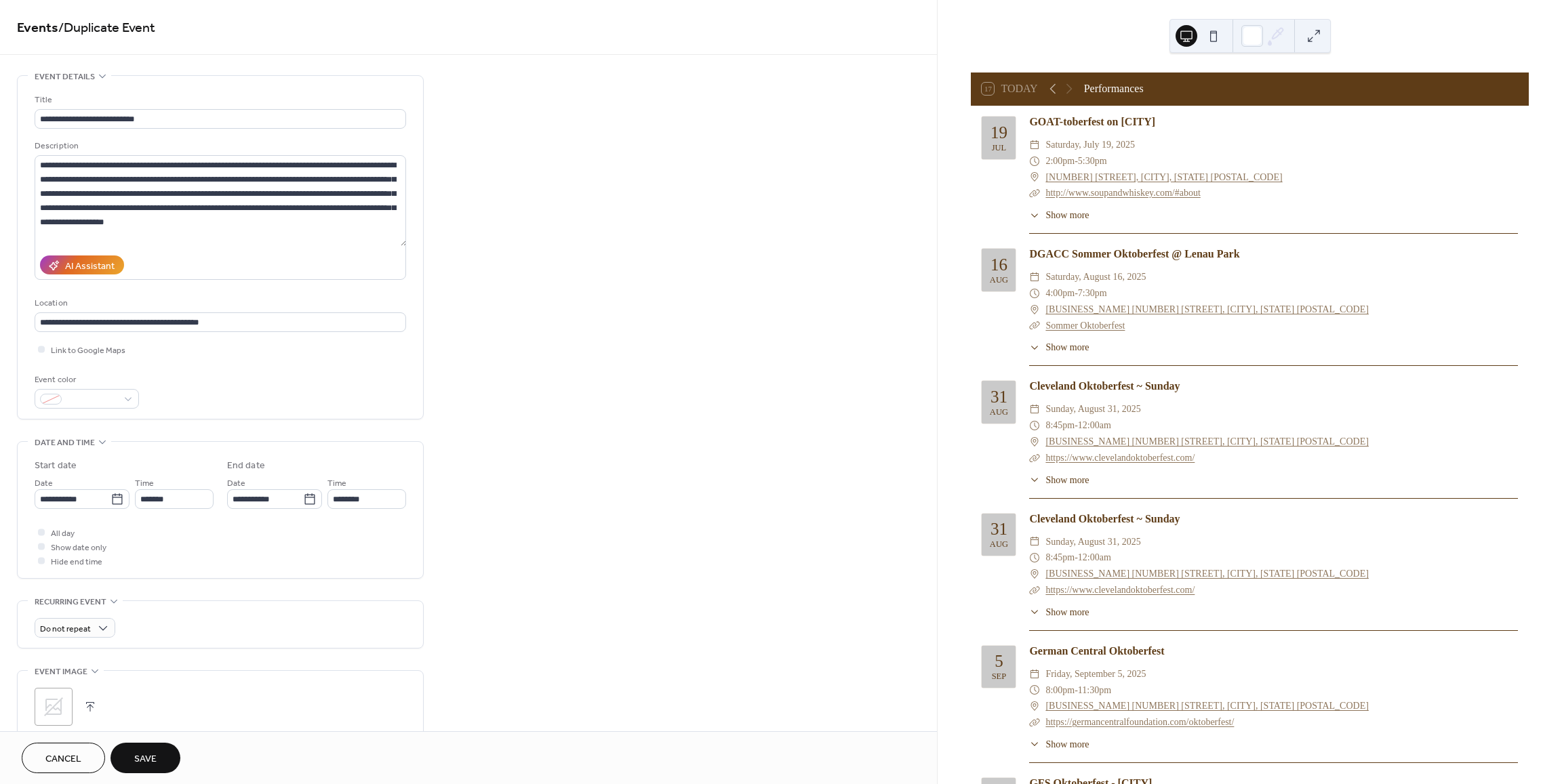 click on "Save" at bounding box center (145, 759) 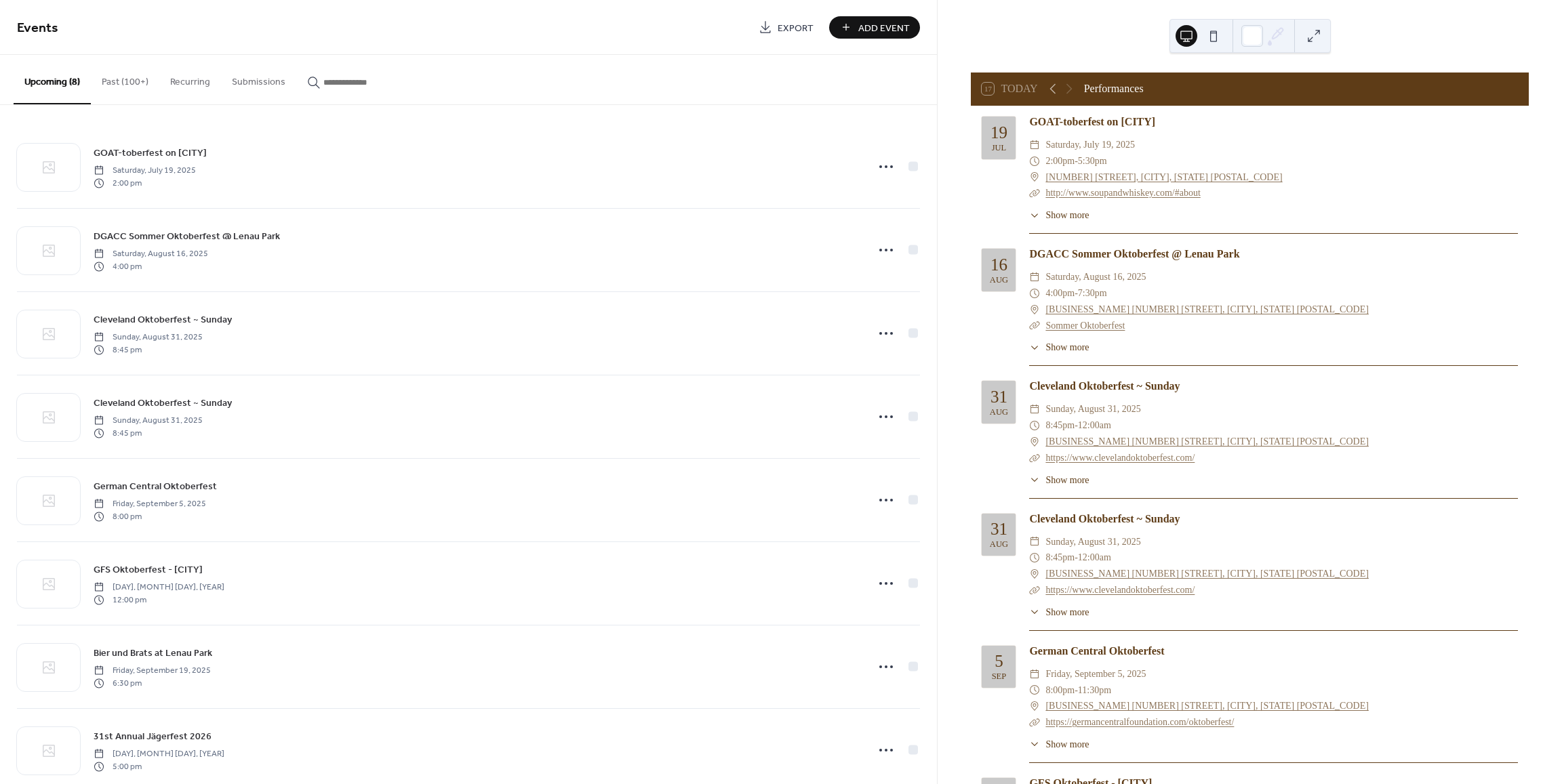 click on "Past (100+)" at bounding box center (125, 79) 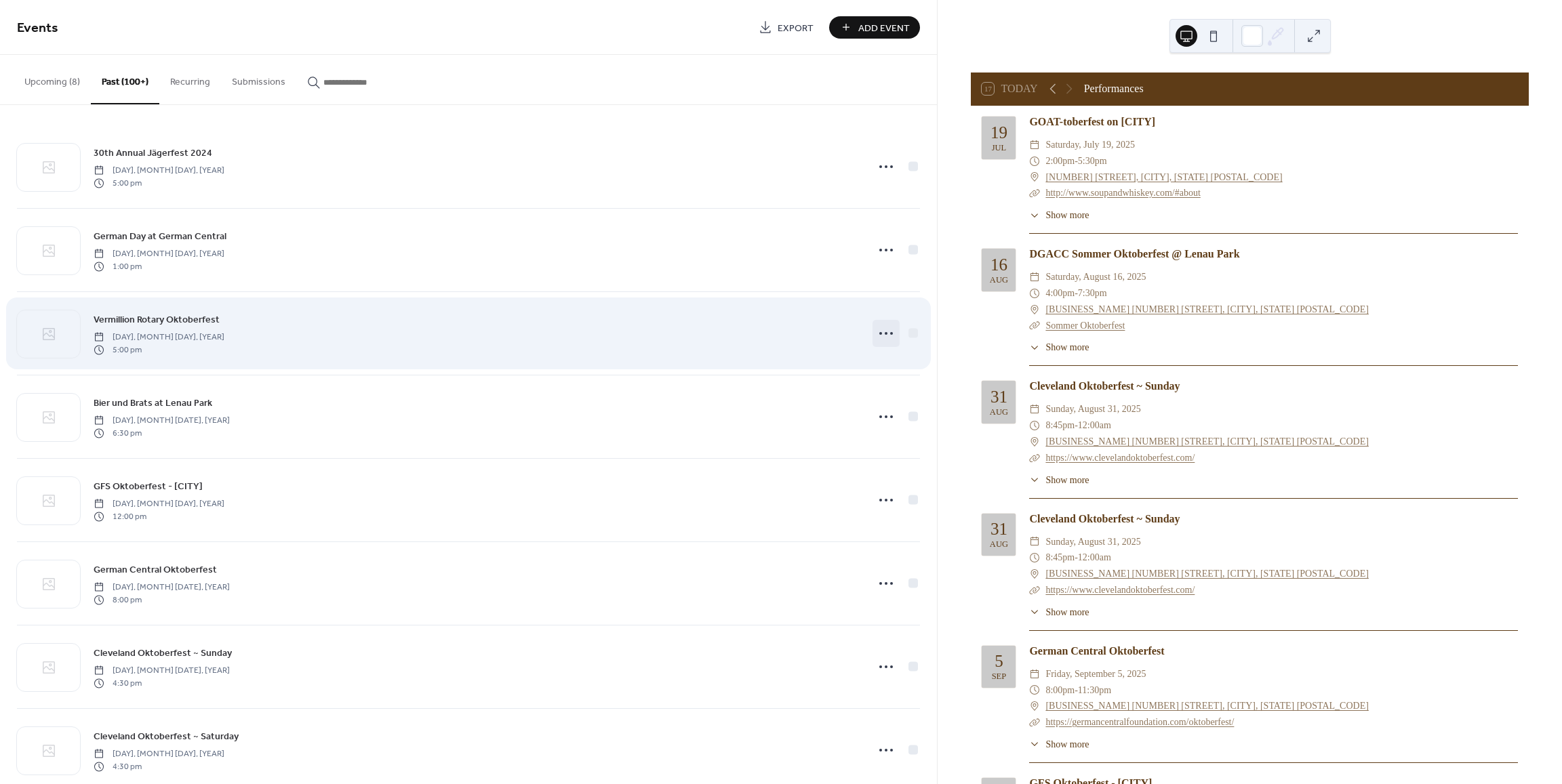 click 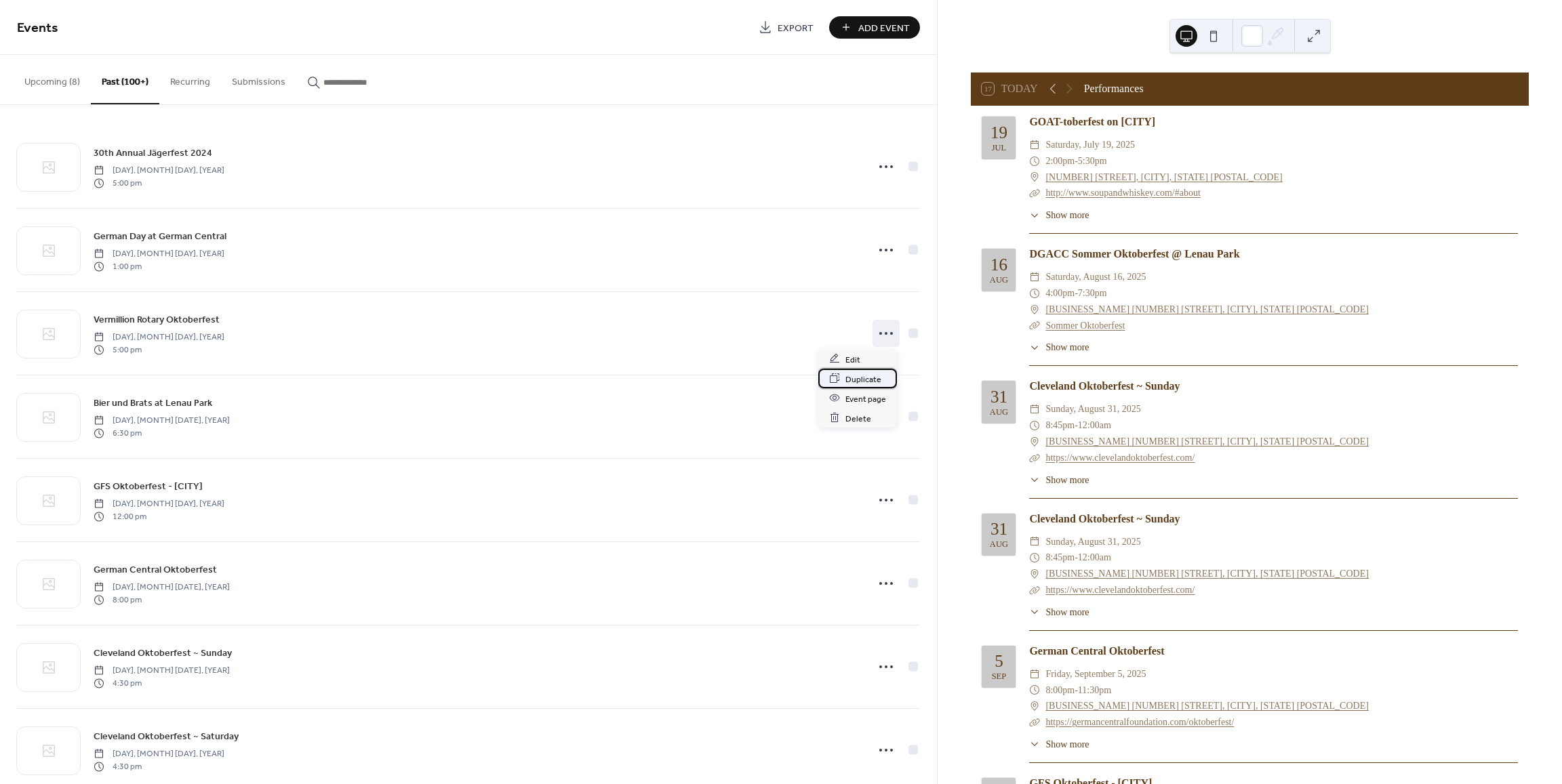 click on "Duplicate" at bounding box center [863, 379] 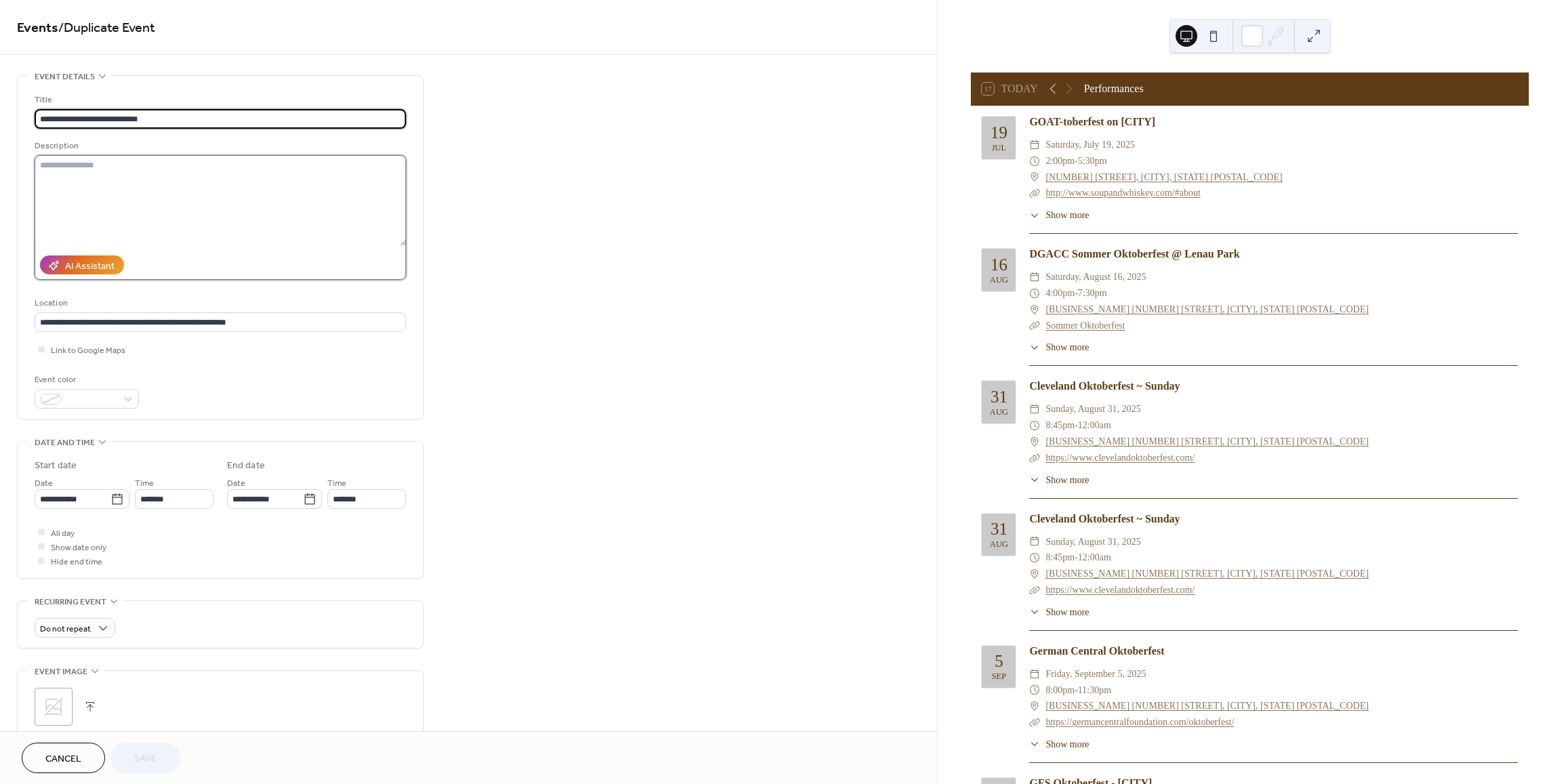click at bounding box center (220, 201) 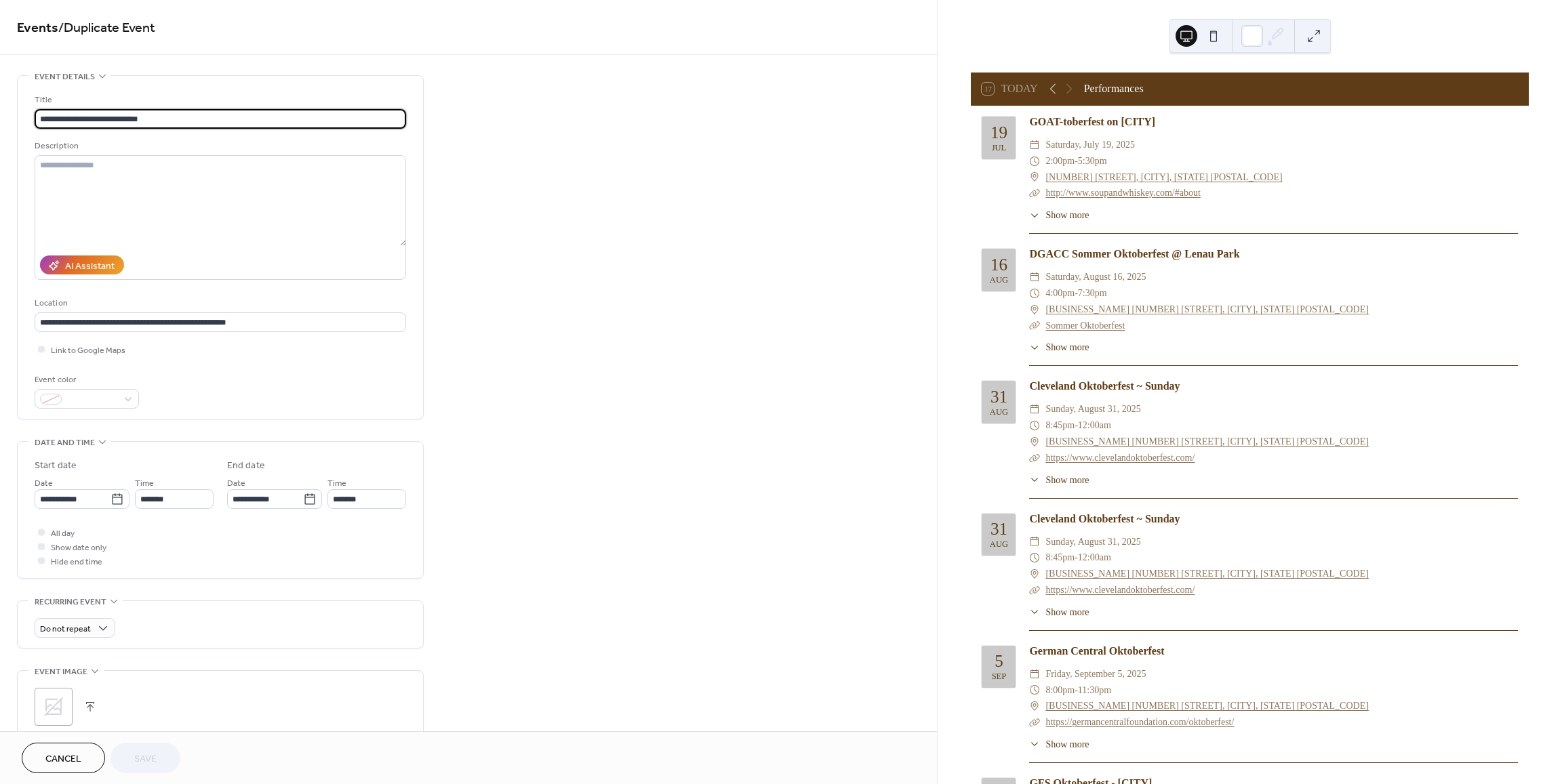 click on "**********" at bounding box center (220, 119) 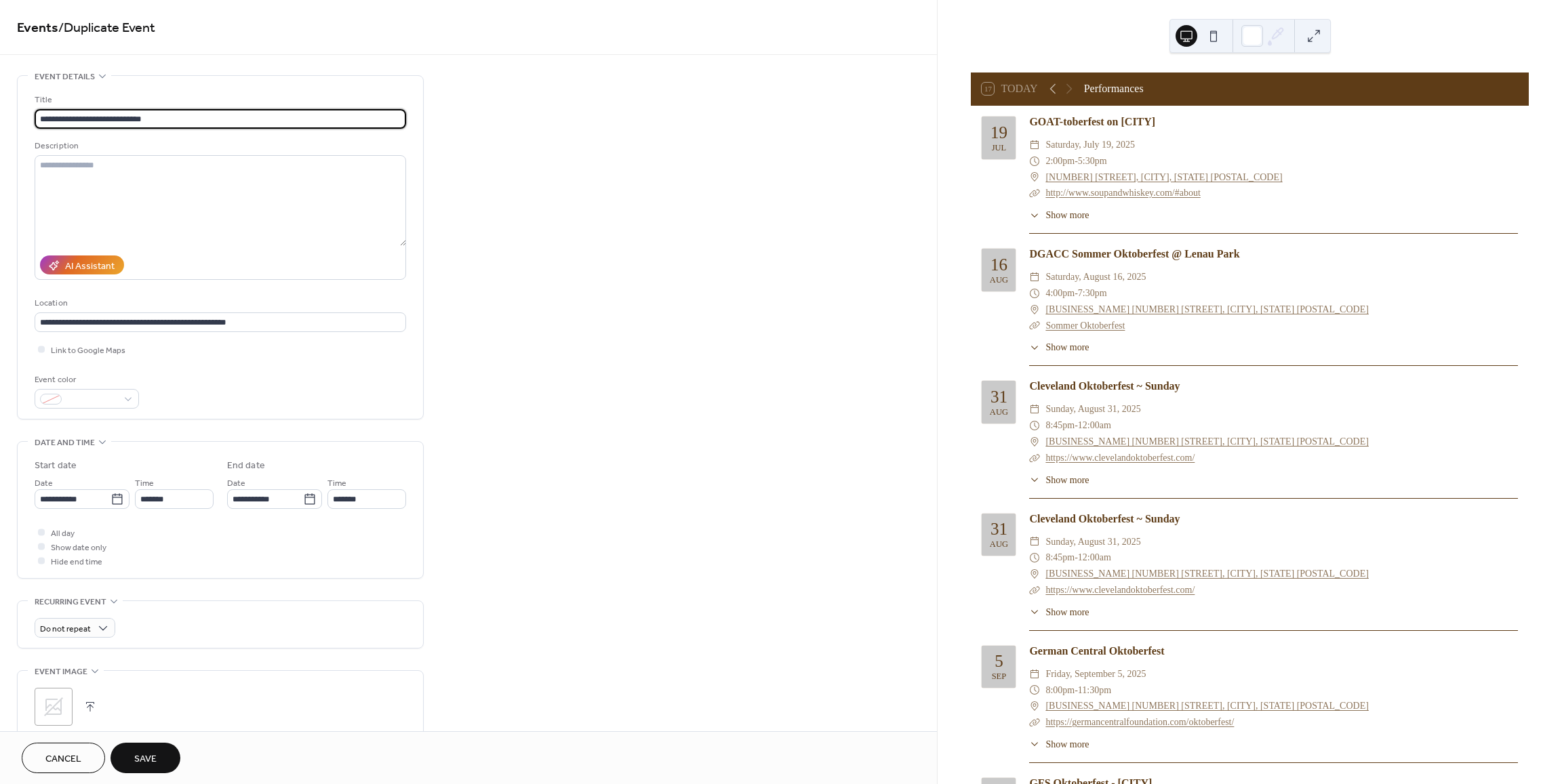 type on "**********" 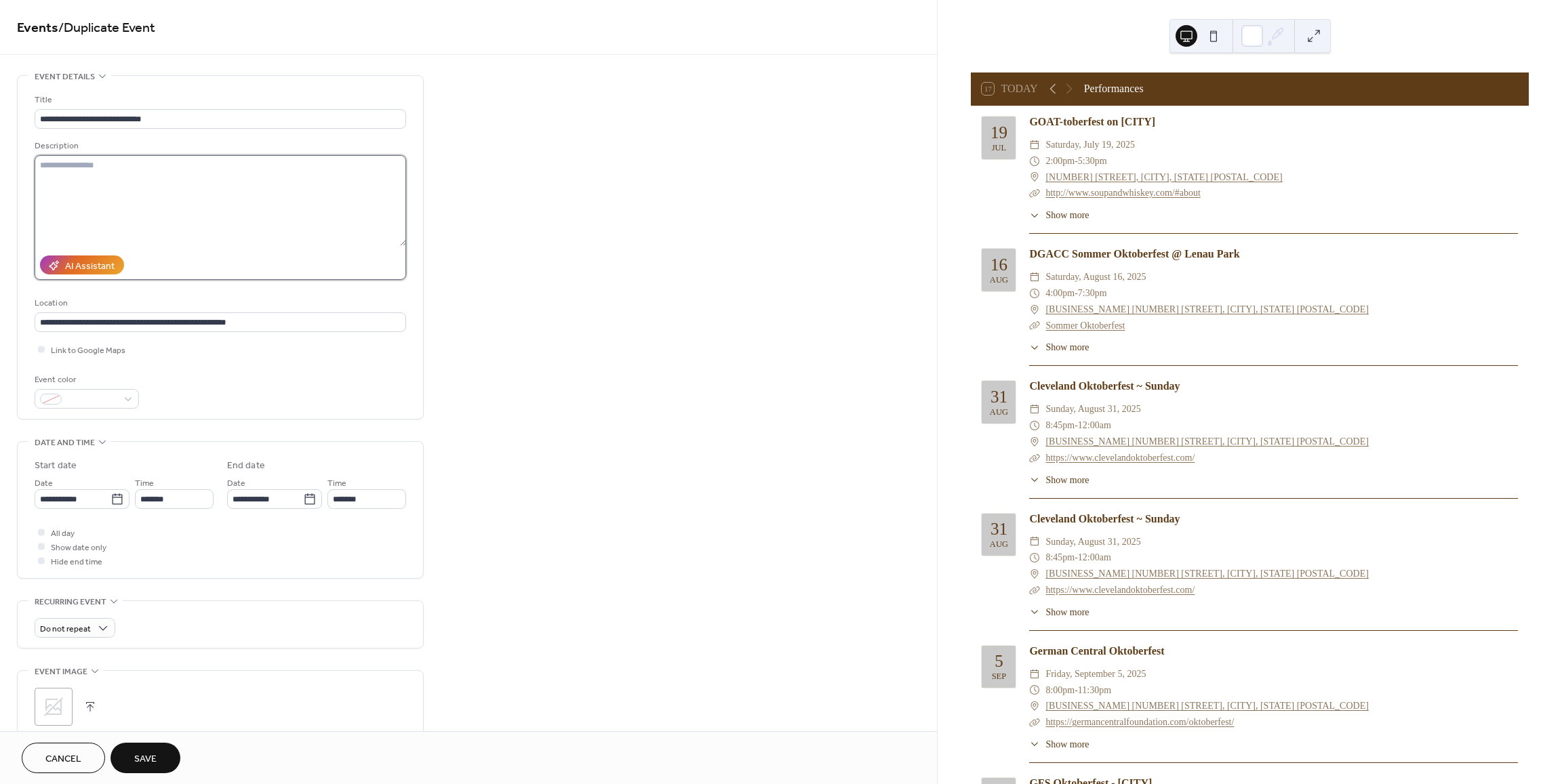 click at bounding box center (220, 201) 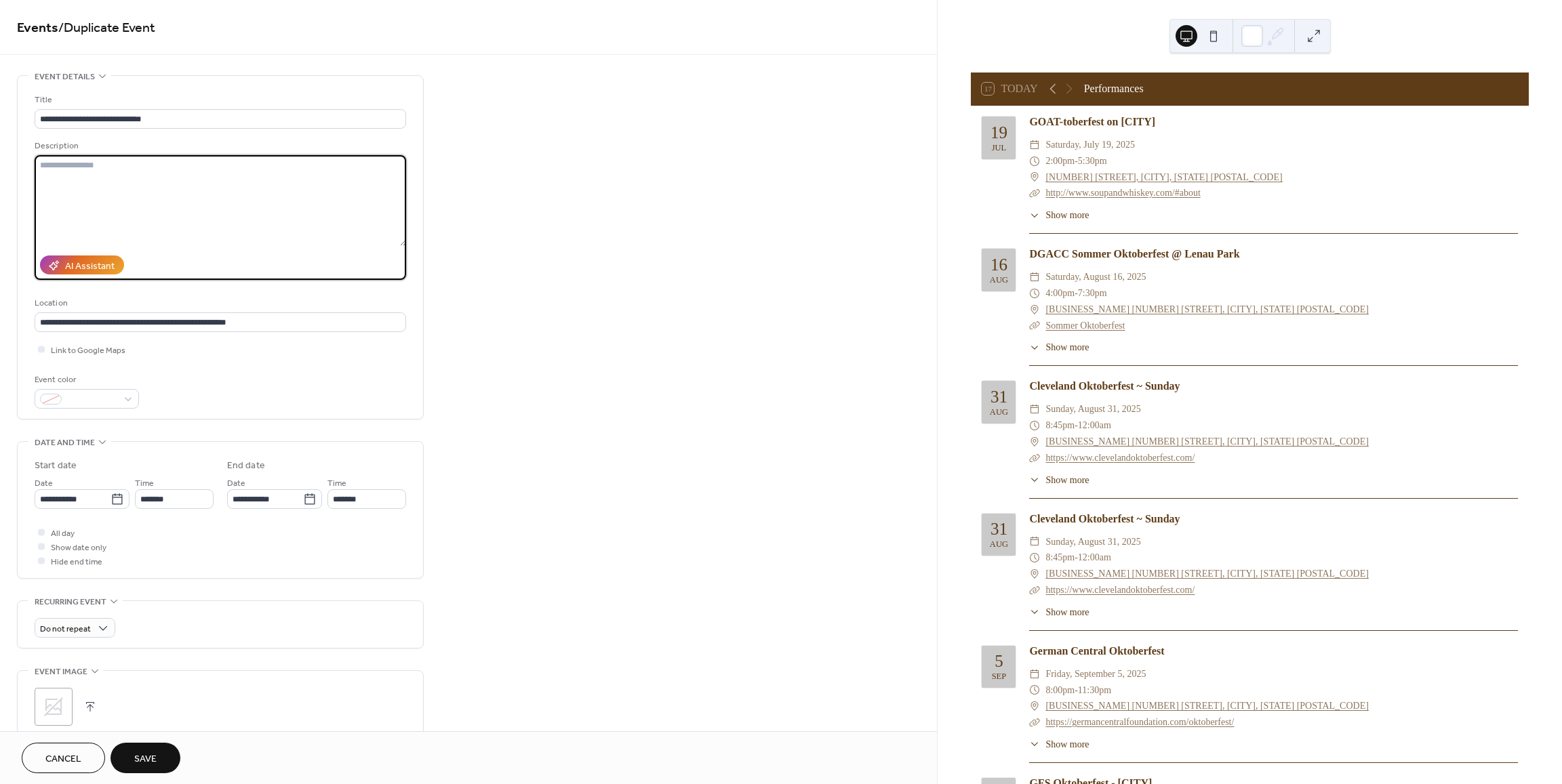 paste on "**********" 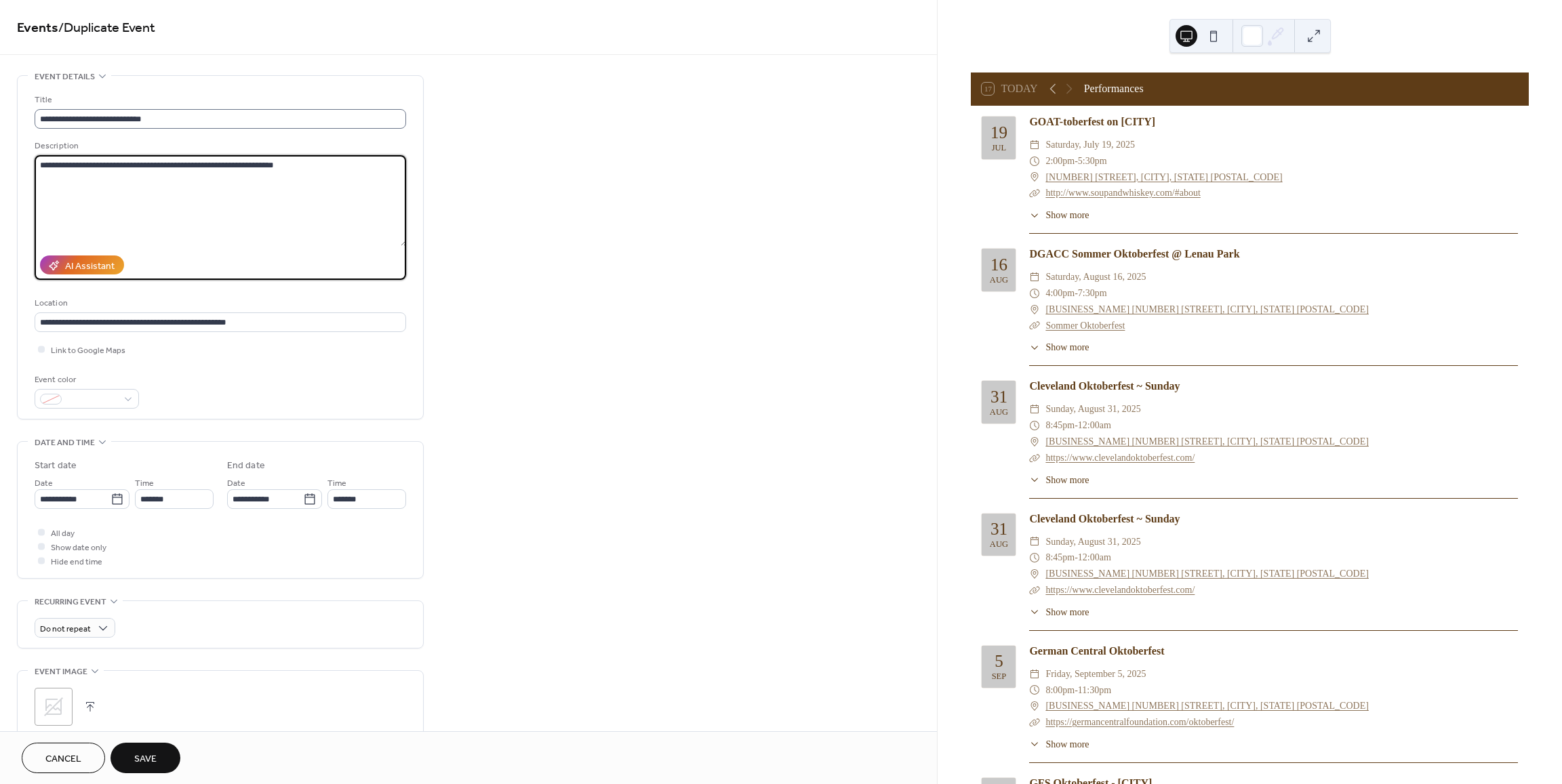 type on "**********" 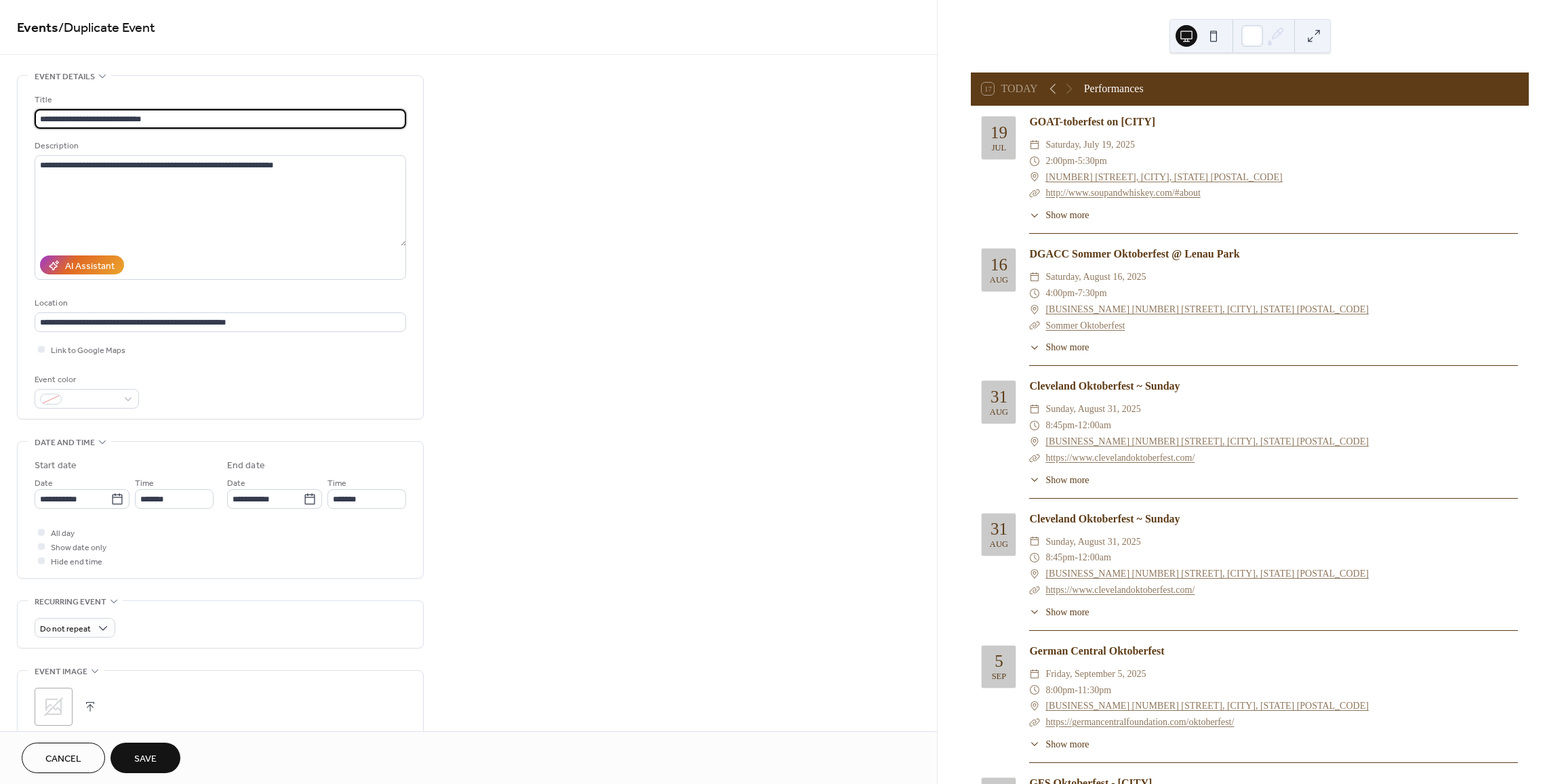 click on "**********" at bounding box center [220, 119] 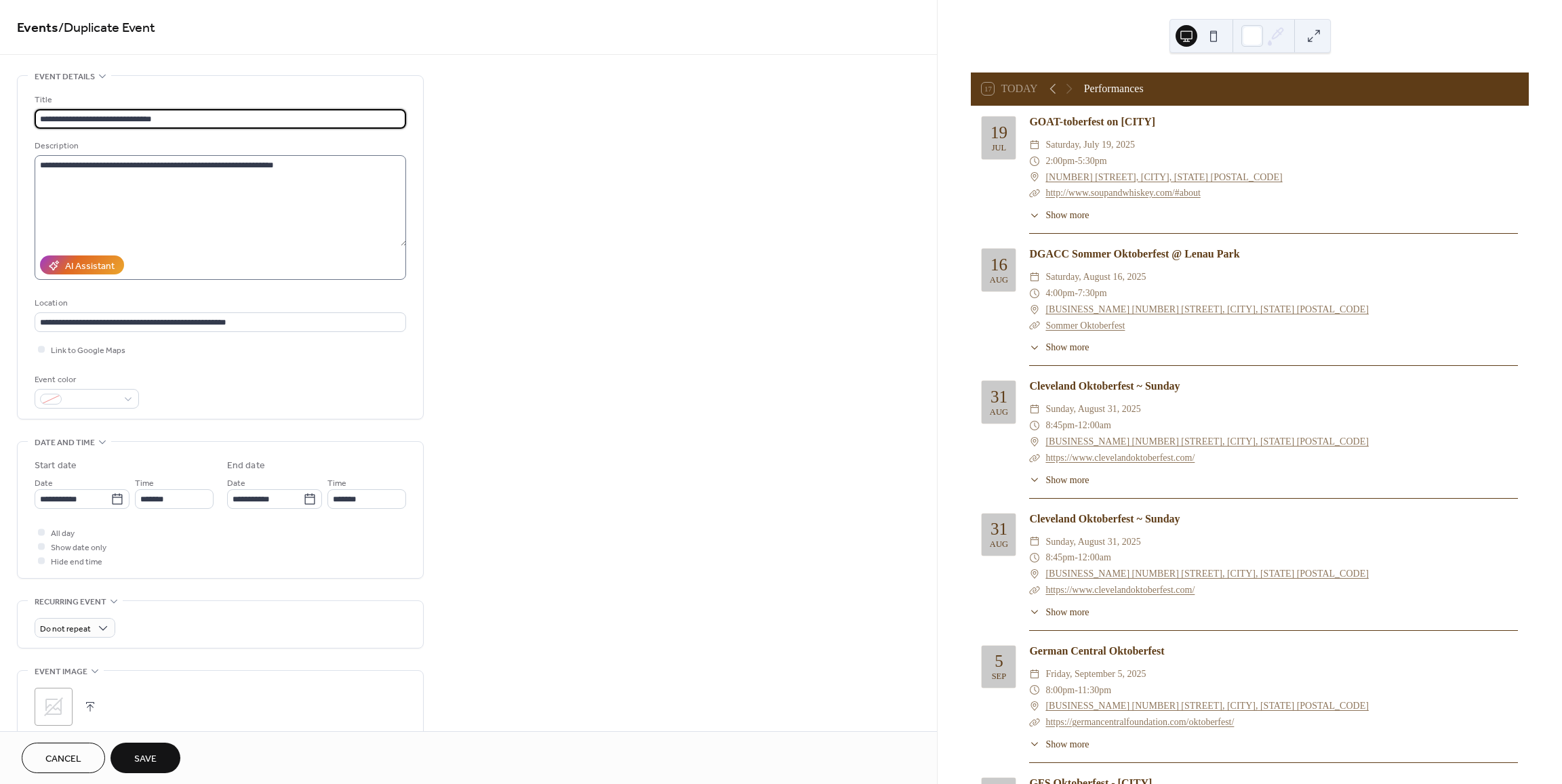 type on "**********" 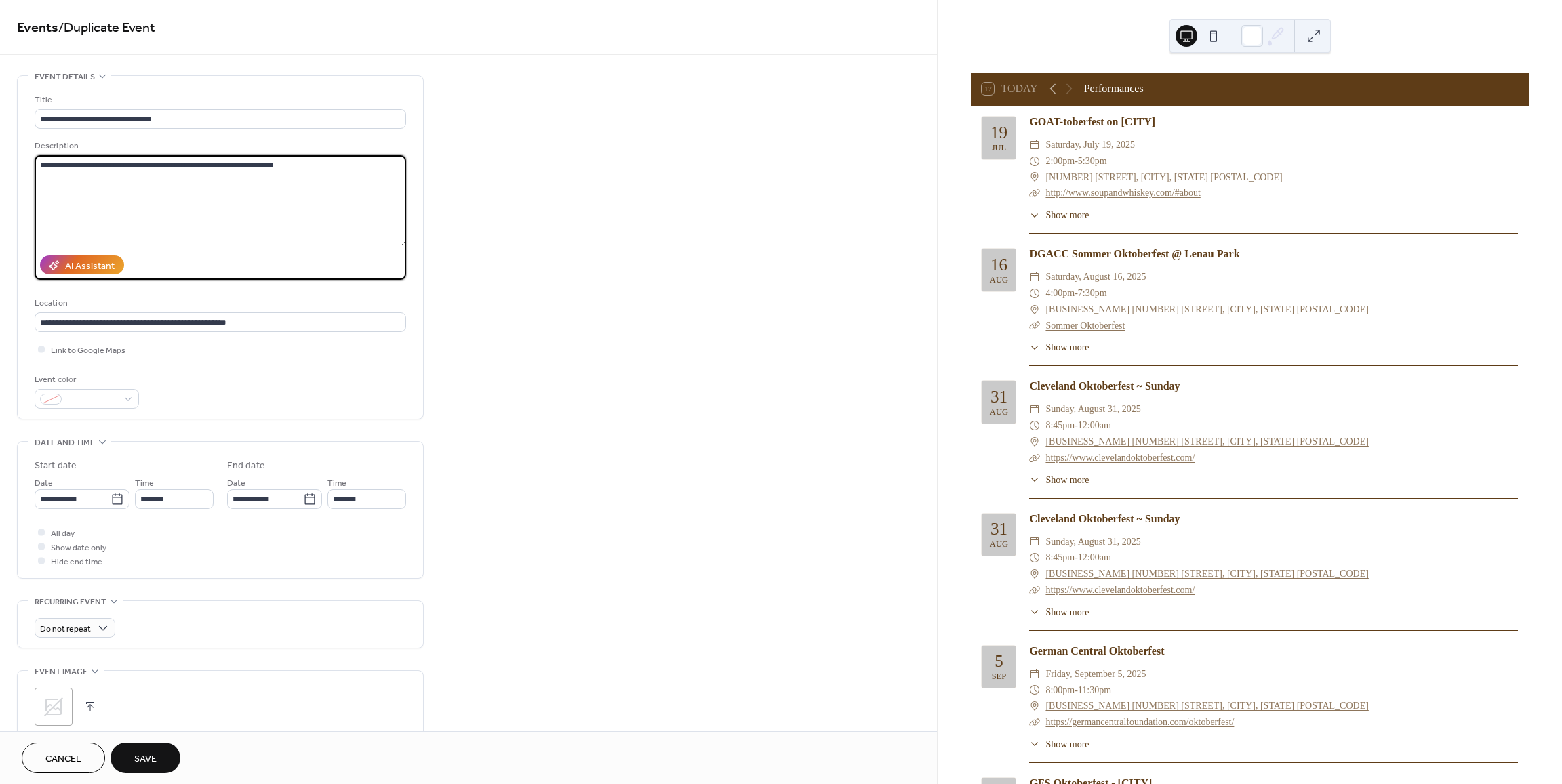 click on "**********" at bounding box center [220, 201] 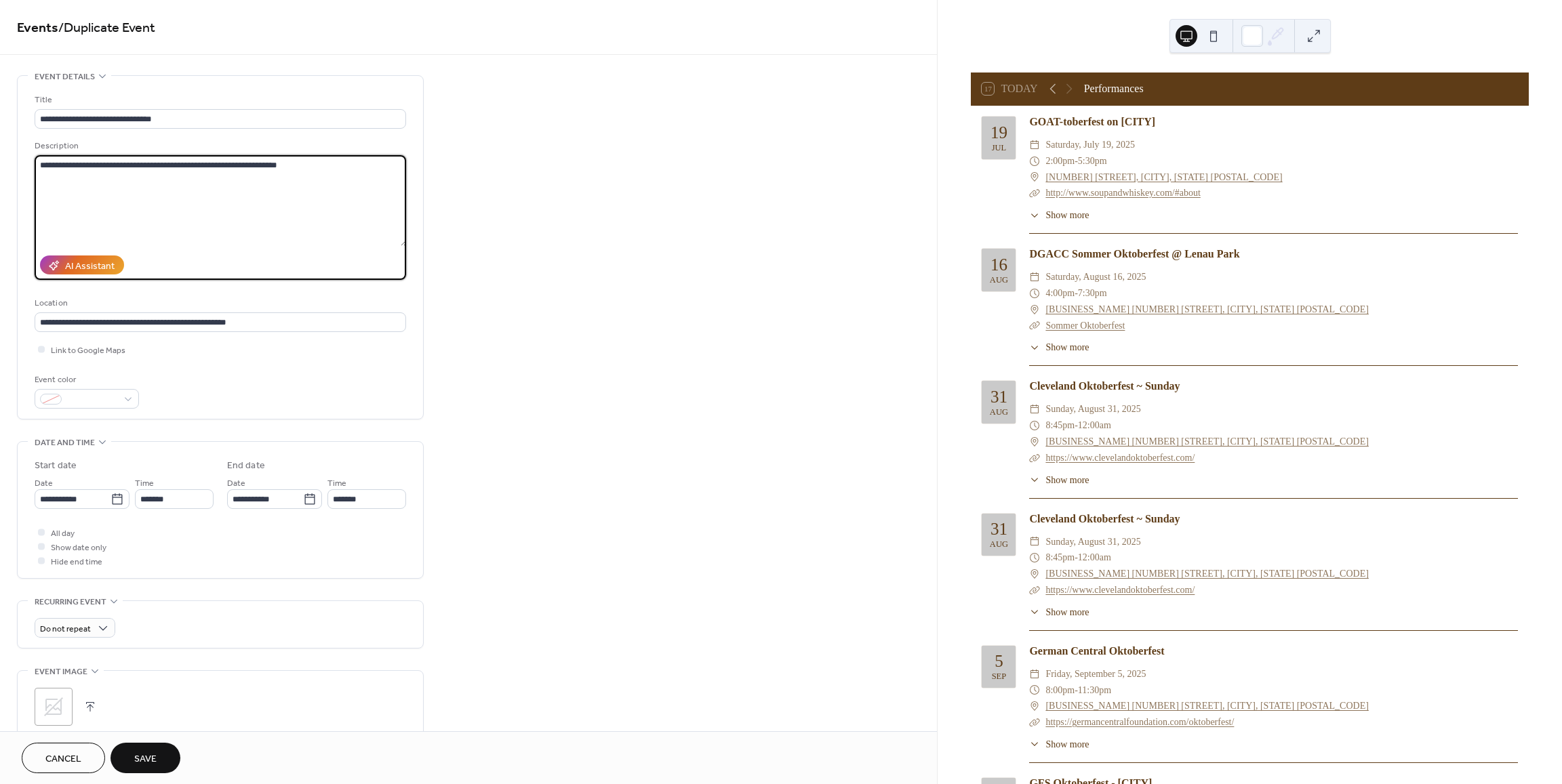 paste on "**********" 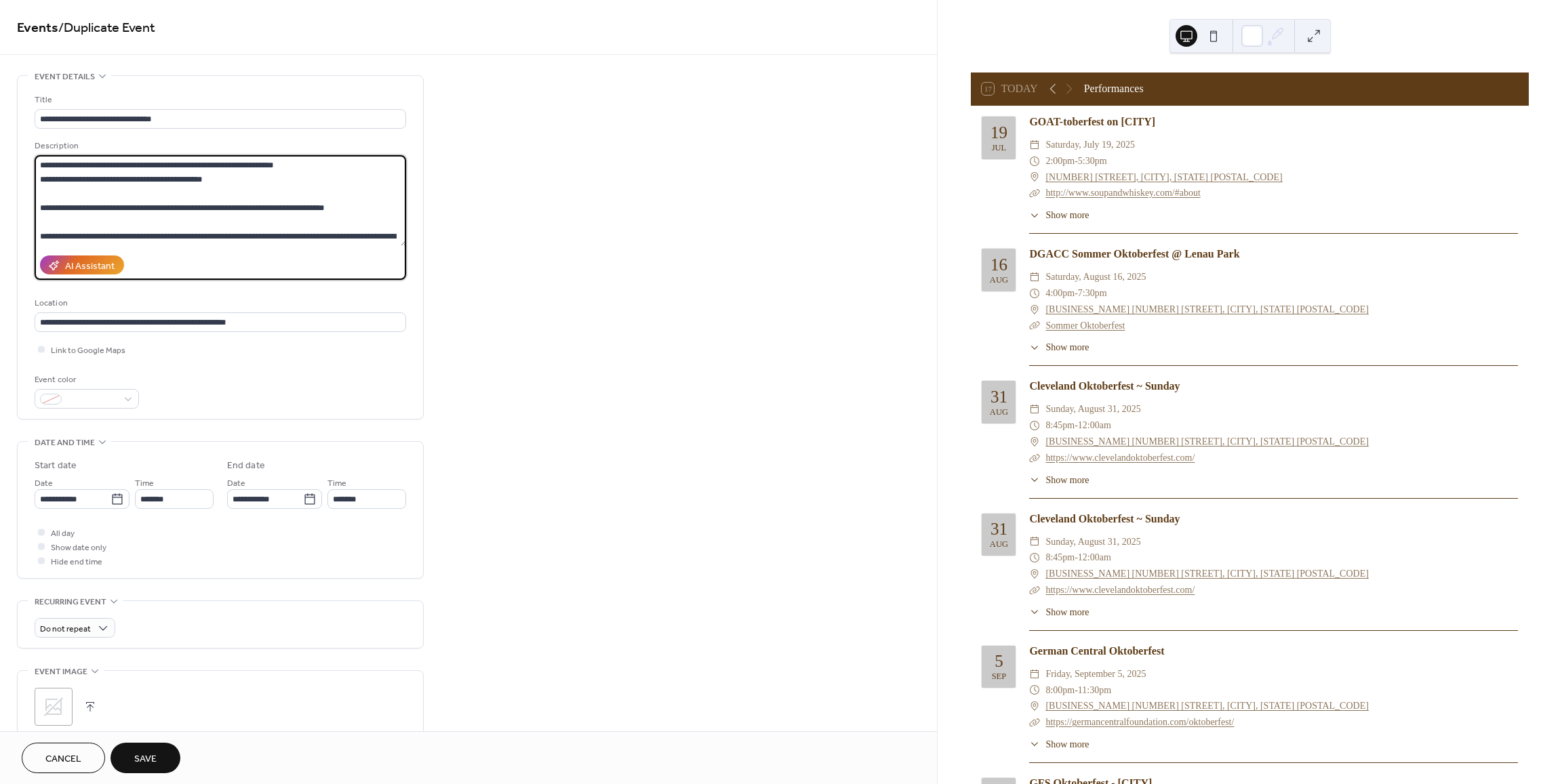 scroll, scrollTop: 112, scrollLeft: 0, axis: vertical 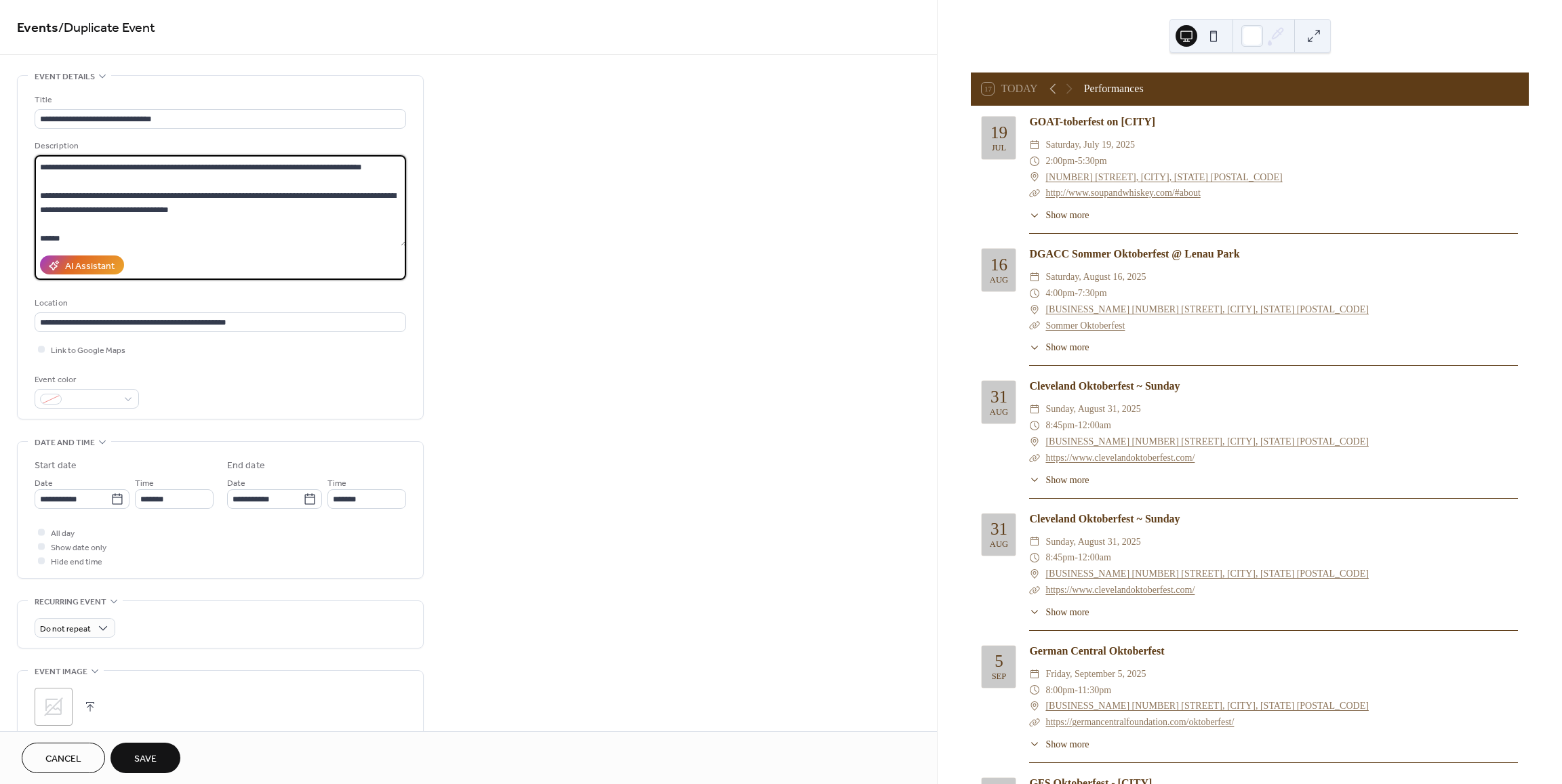 click on "**********" at bounding box center (220, 201) 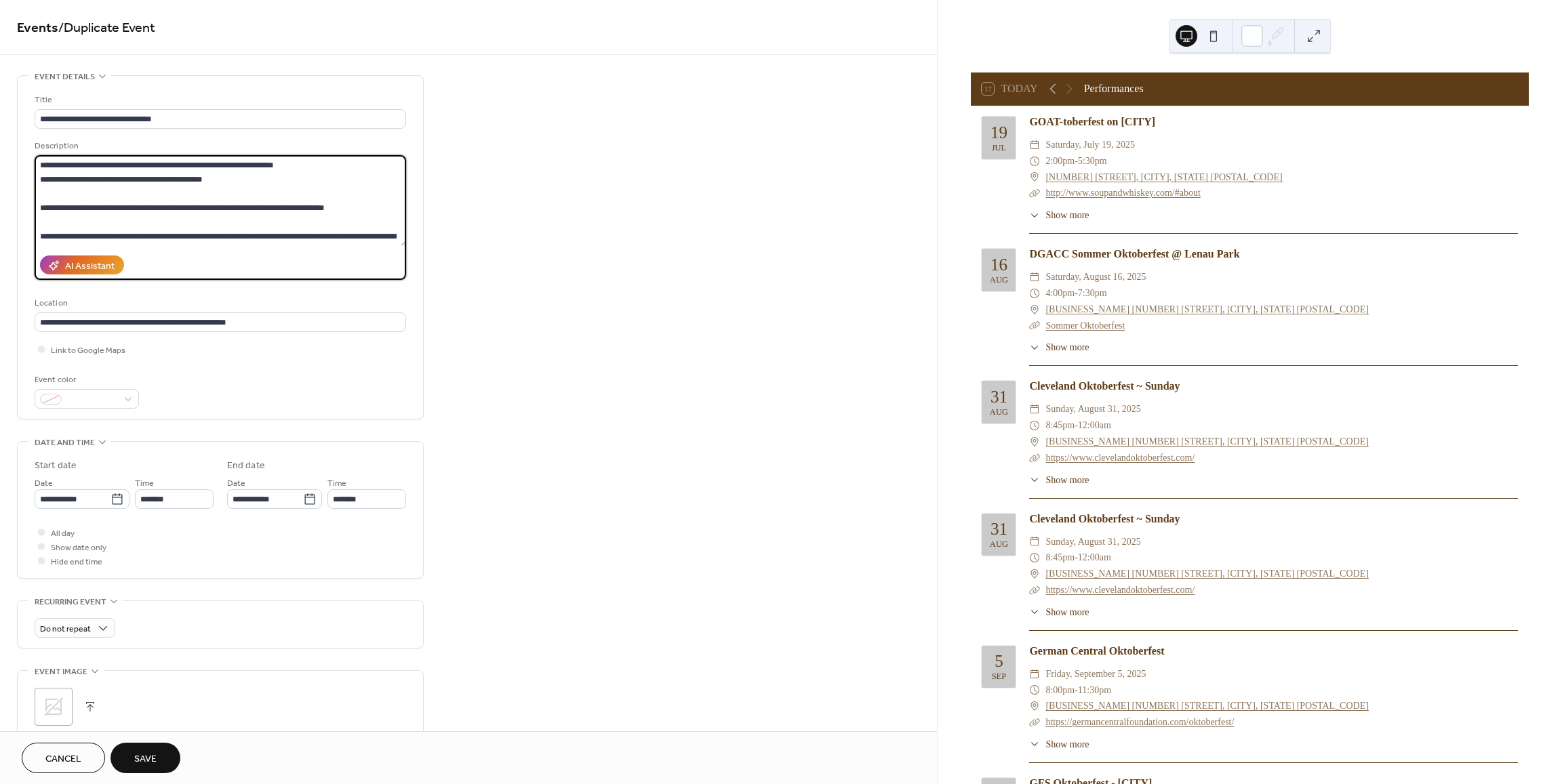 scroll, scrollTop: 0, scrollLeft: 0, axis: both 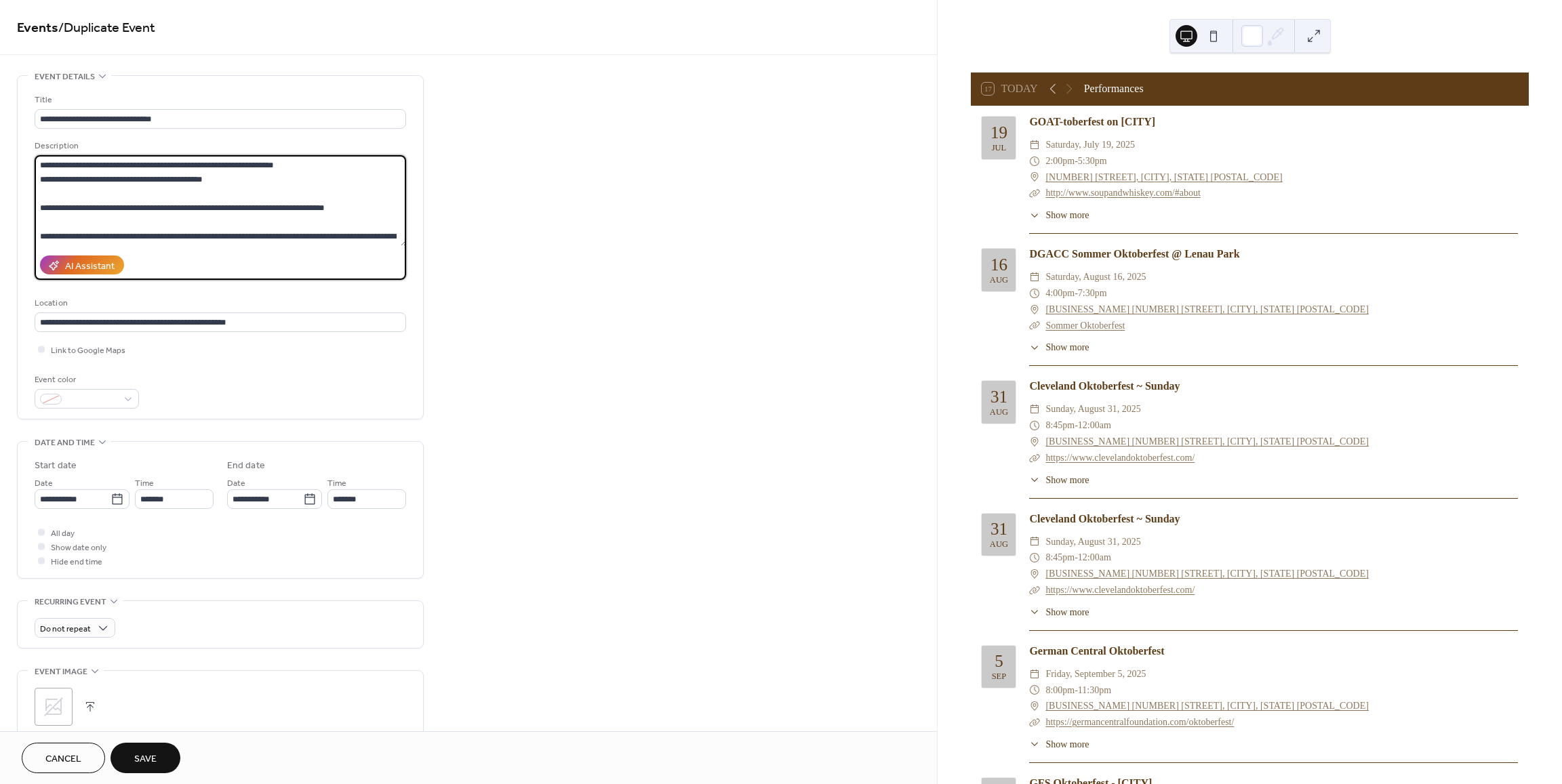 click on "**********" at bounding box center [220, 201] 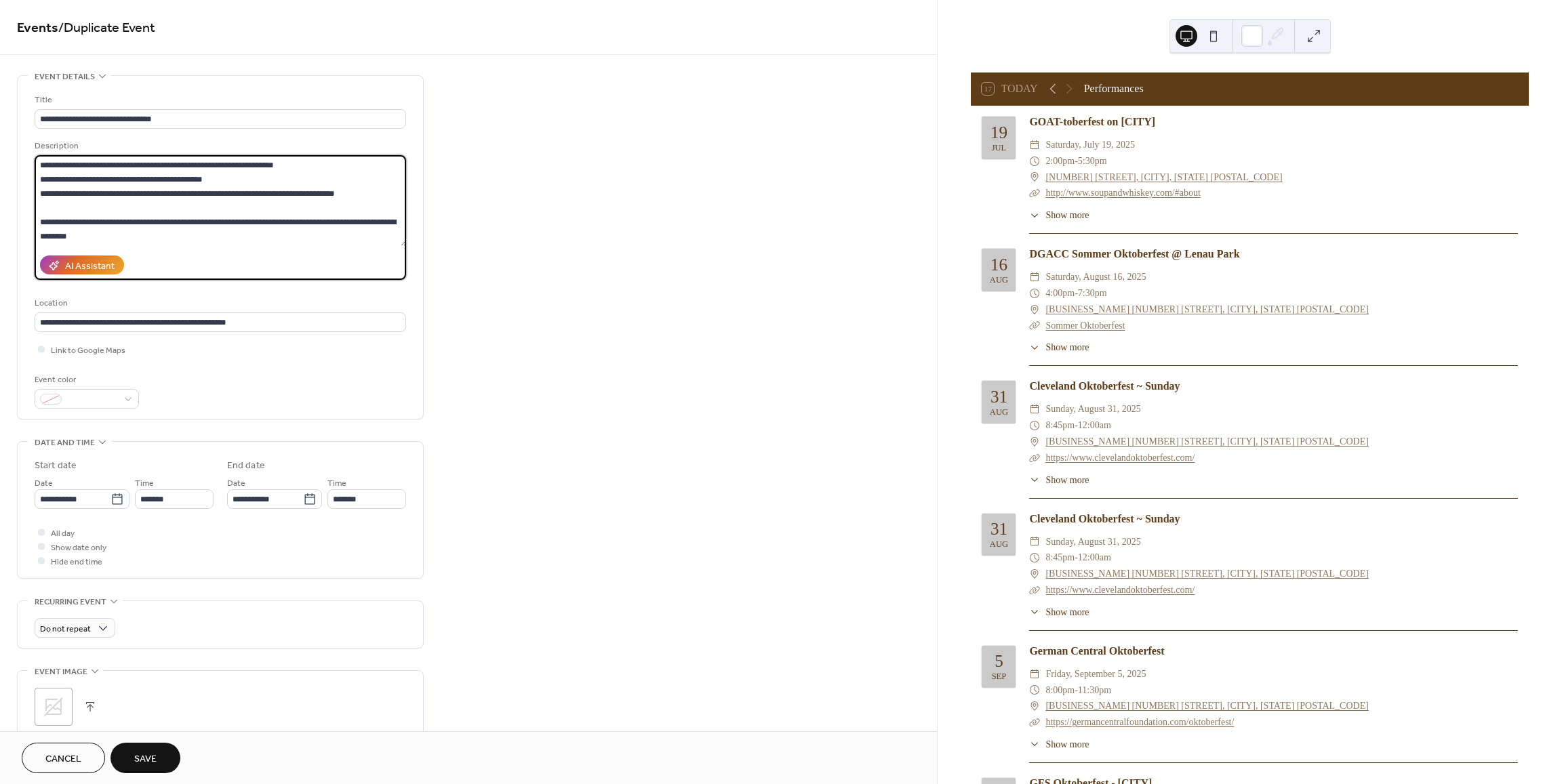 click on "**********" at bounding box center [220, 201] 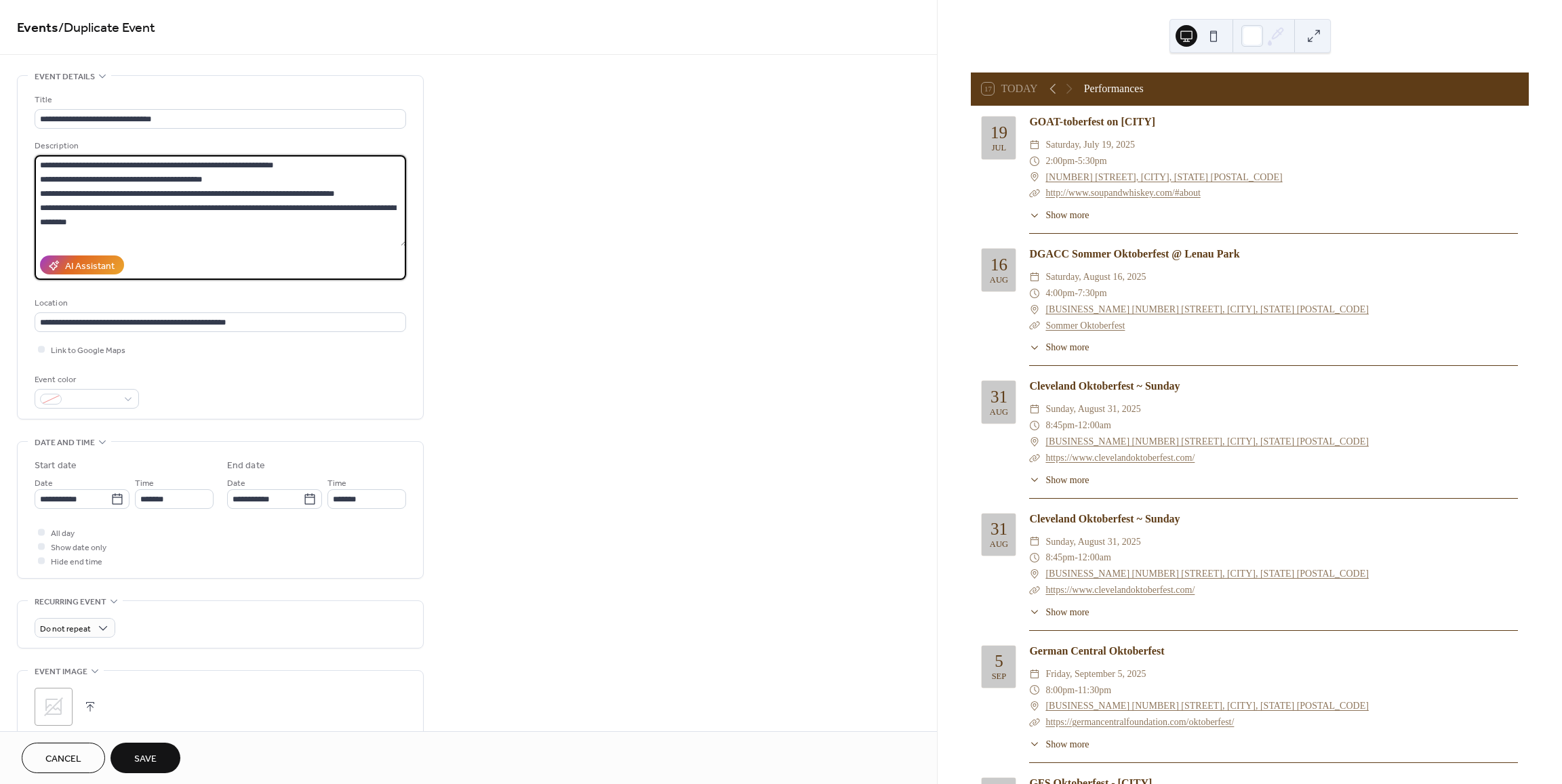 click on "**********" at bounding box center [220, 201] 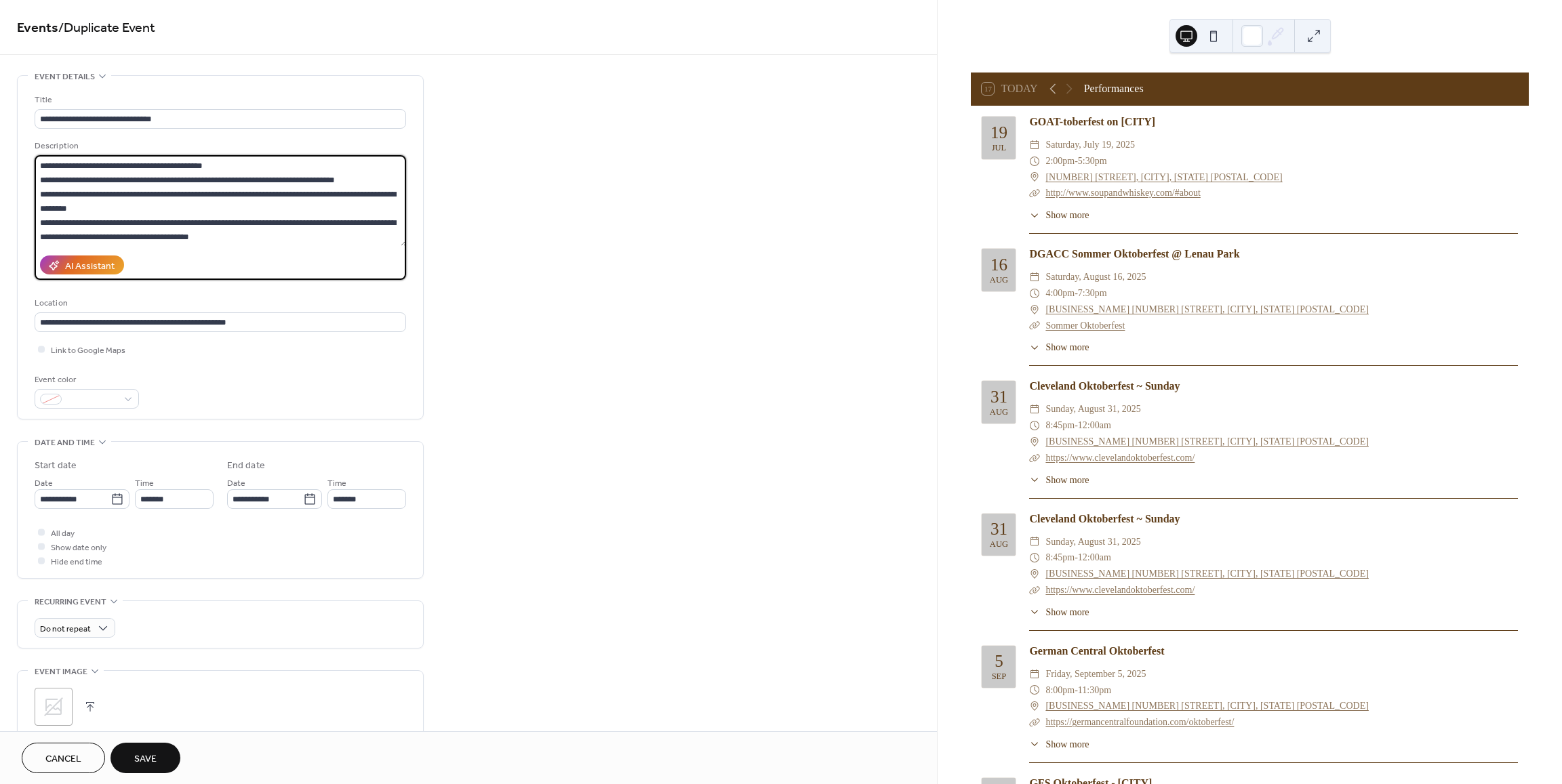 scroll, scrollTop: 0, scrollLeft: 0, axis: both 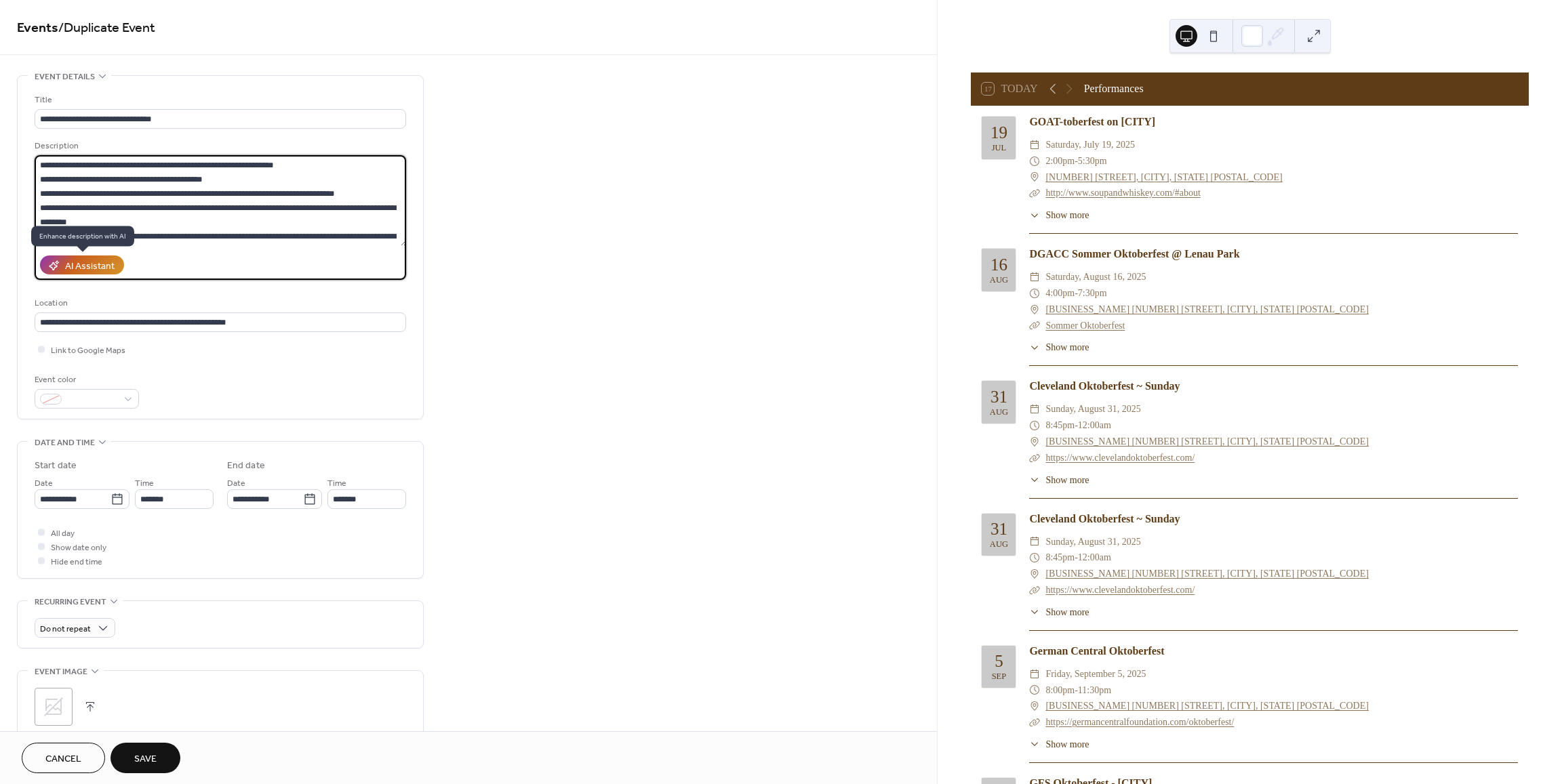type on "**********" 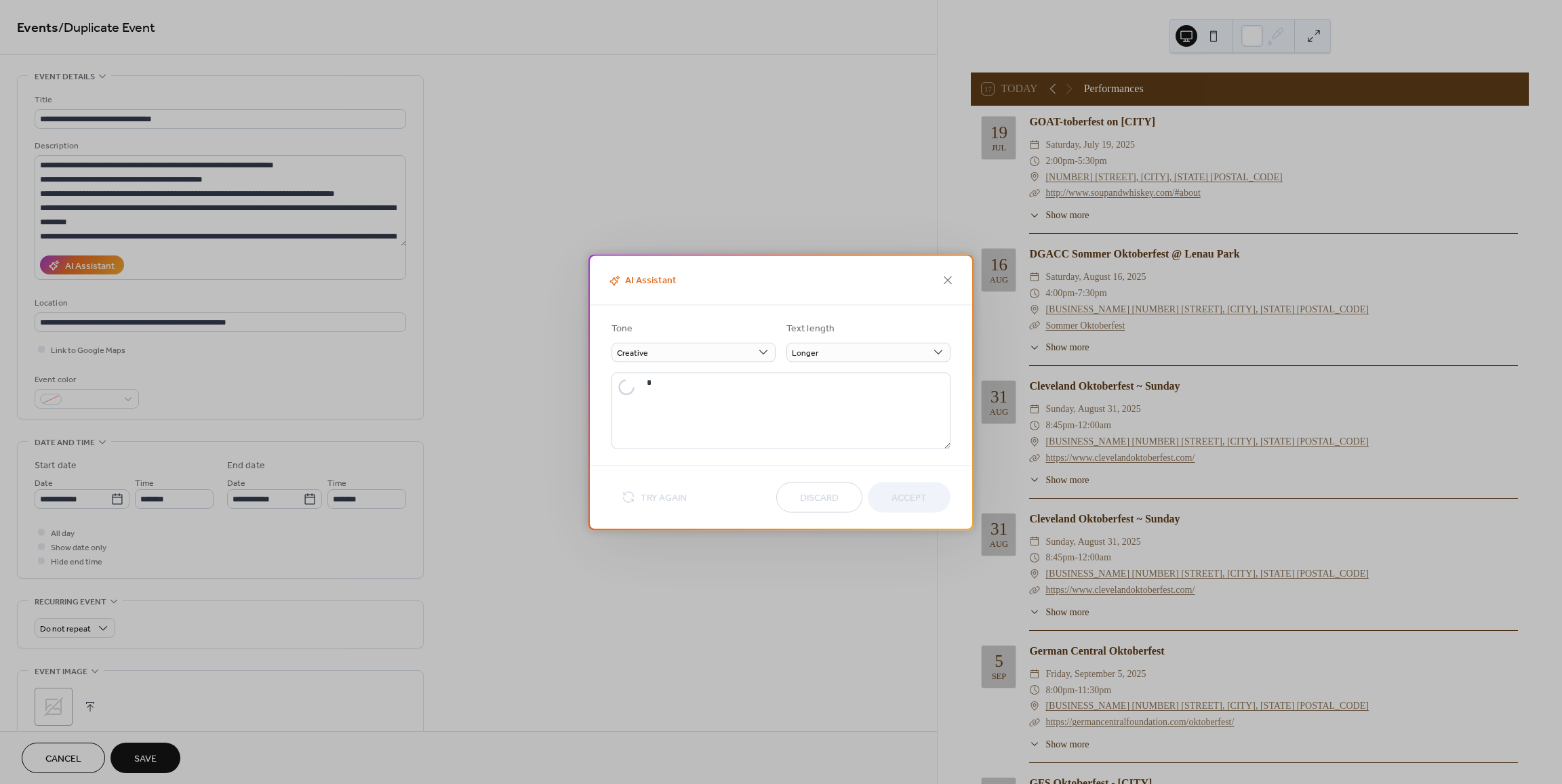 type on "**********" 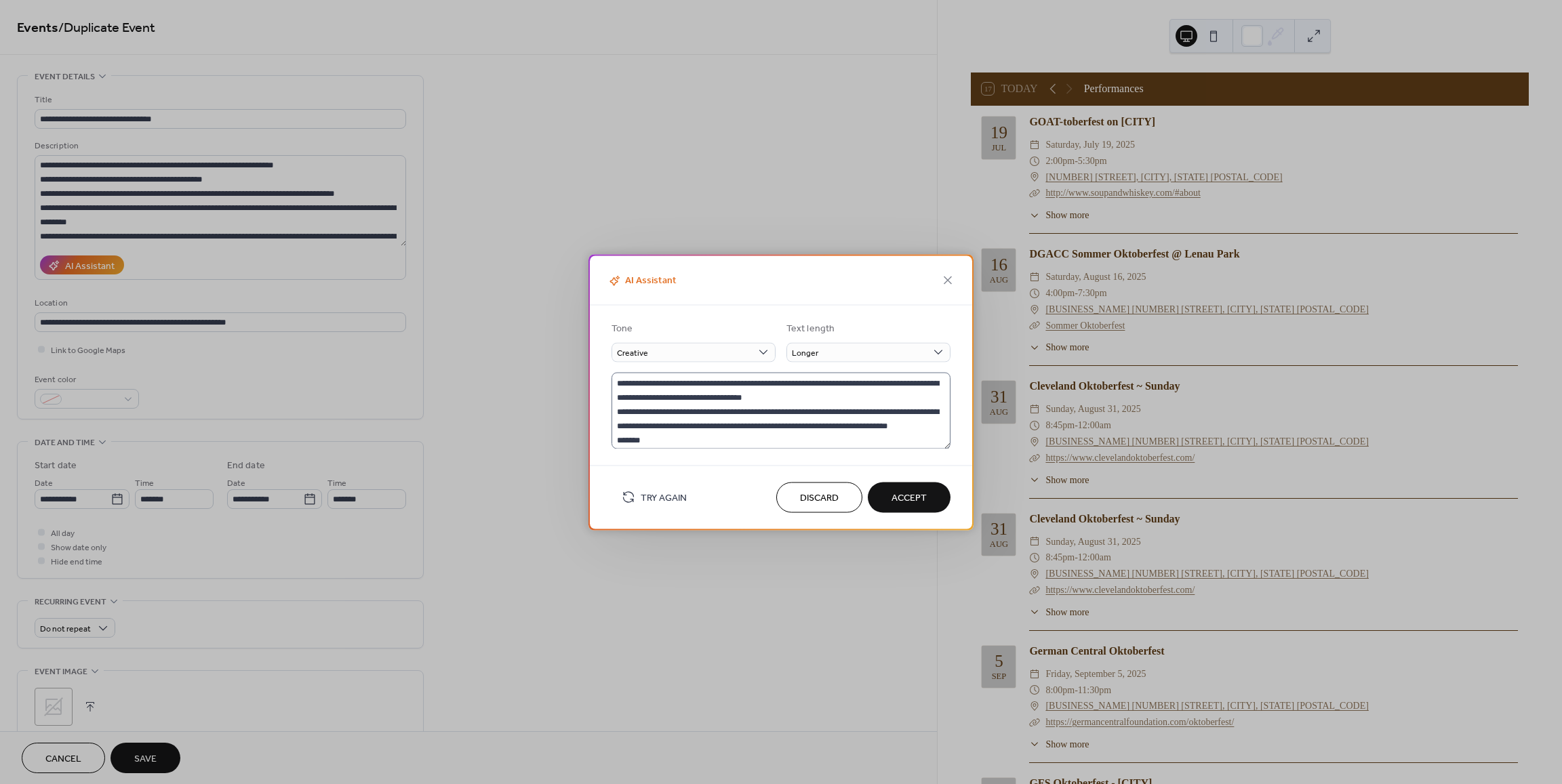 scroll, scrollTop: 57, scrollLeft: 0, axis: vertical 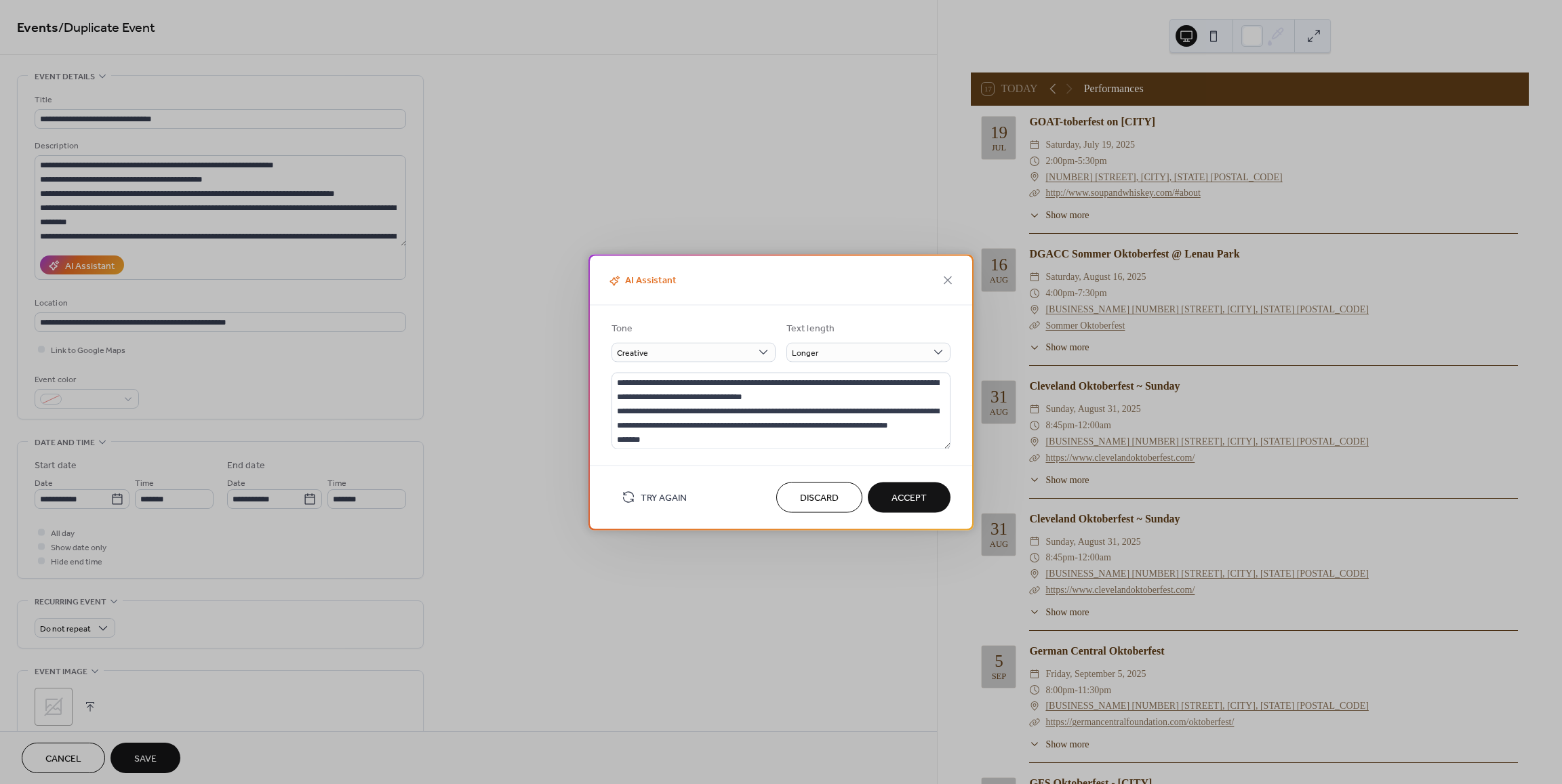 click on "Accept" at bounding box center [909, 498] 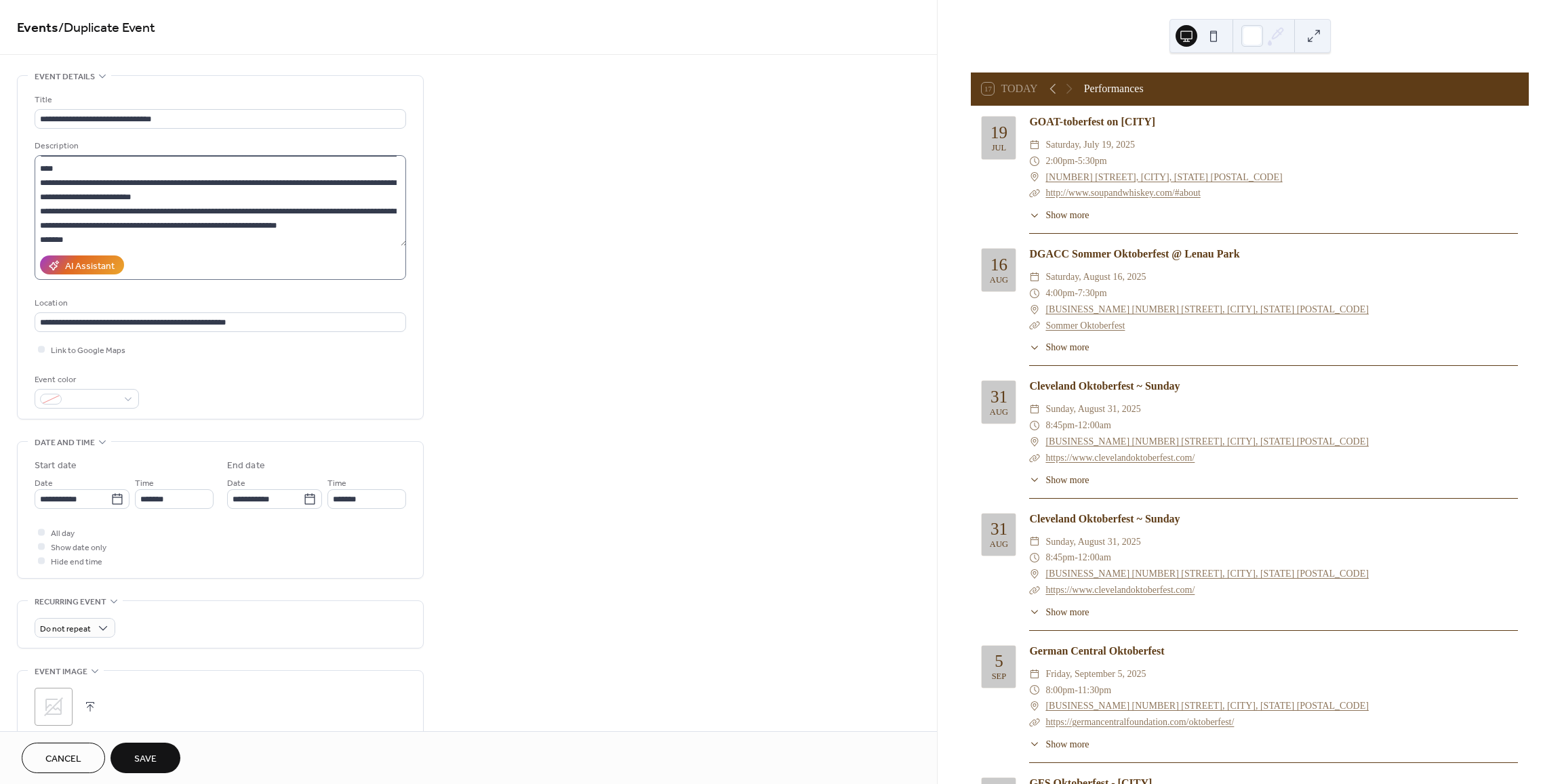 scroll, scrollTop: 42, scrollLeft: 0, axis: vertical 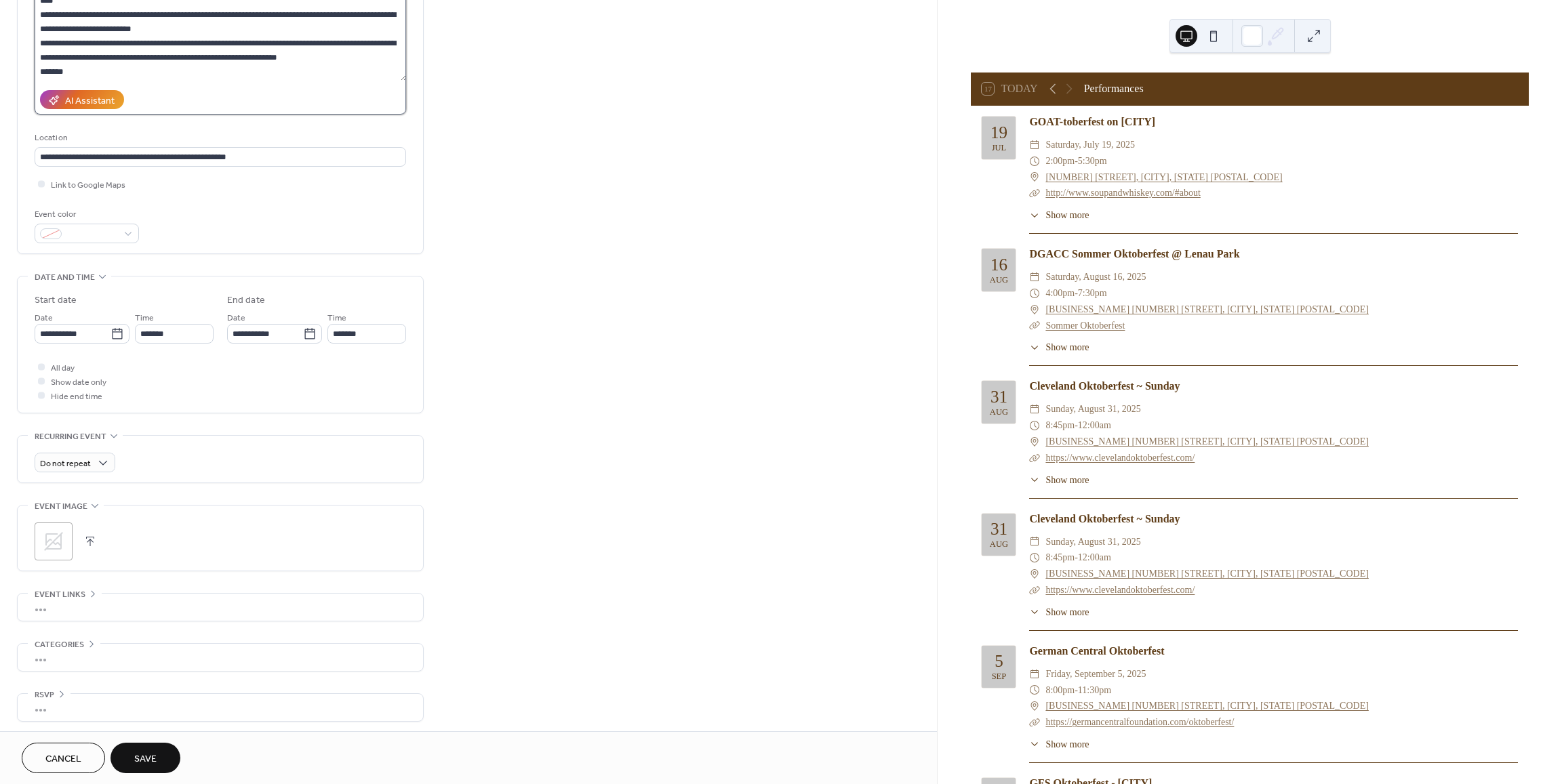 click on "**********" at bounding box center [220, 35] 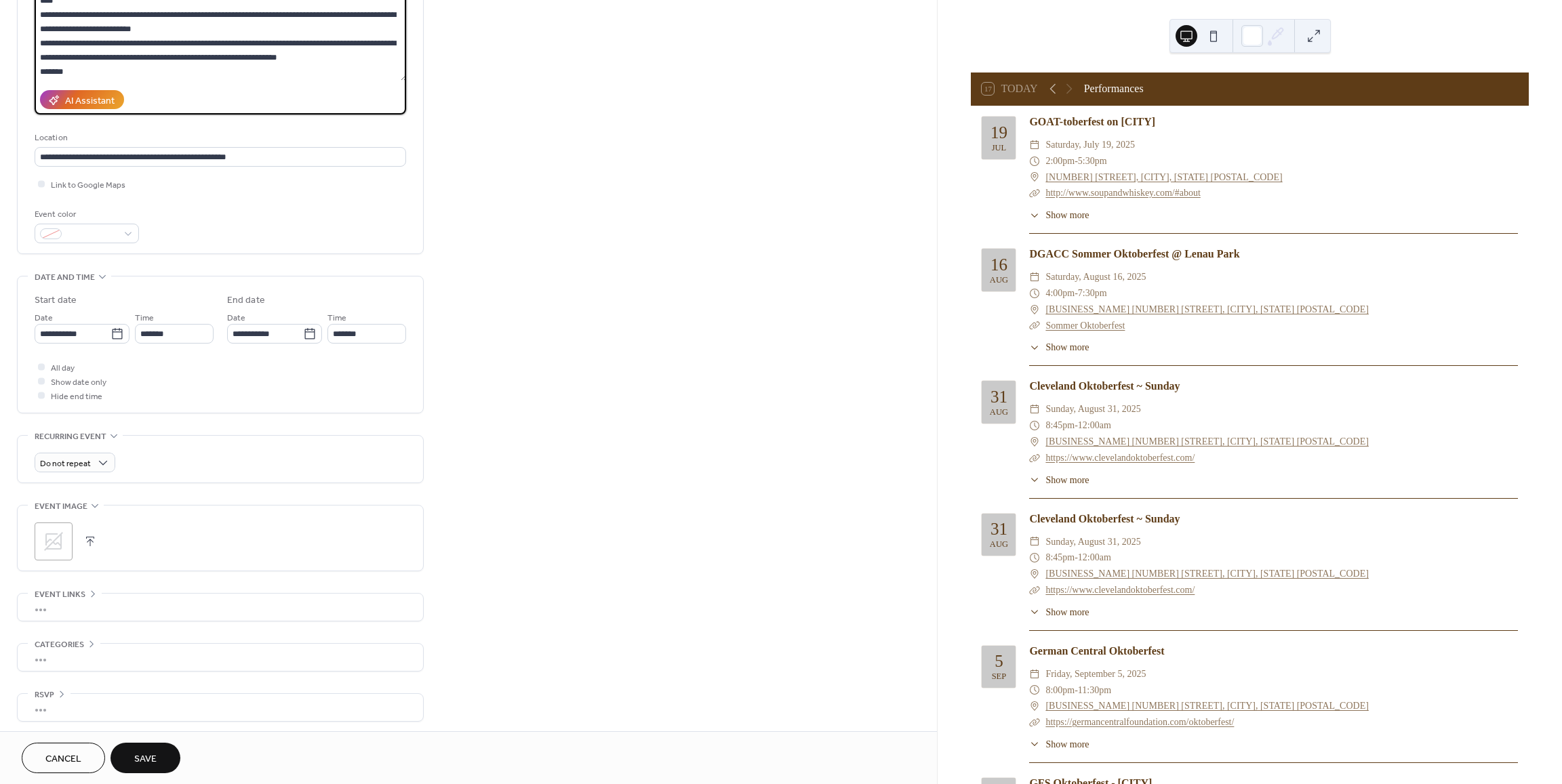 click on "**********" at bounding box center [220, 35] 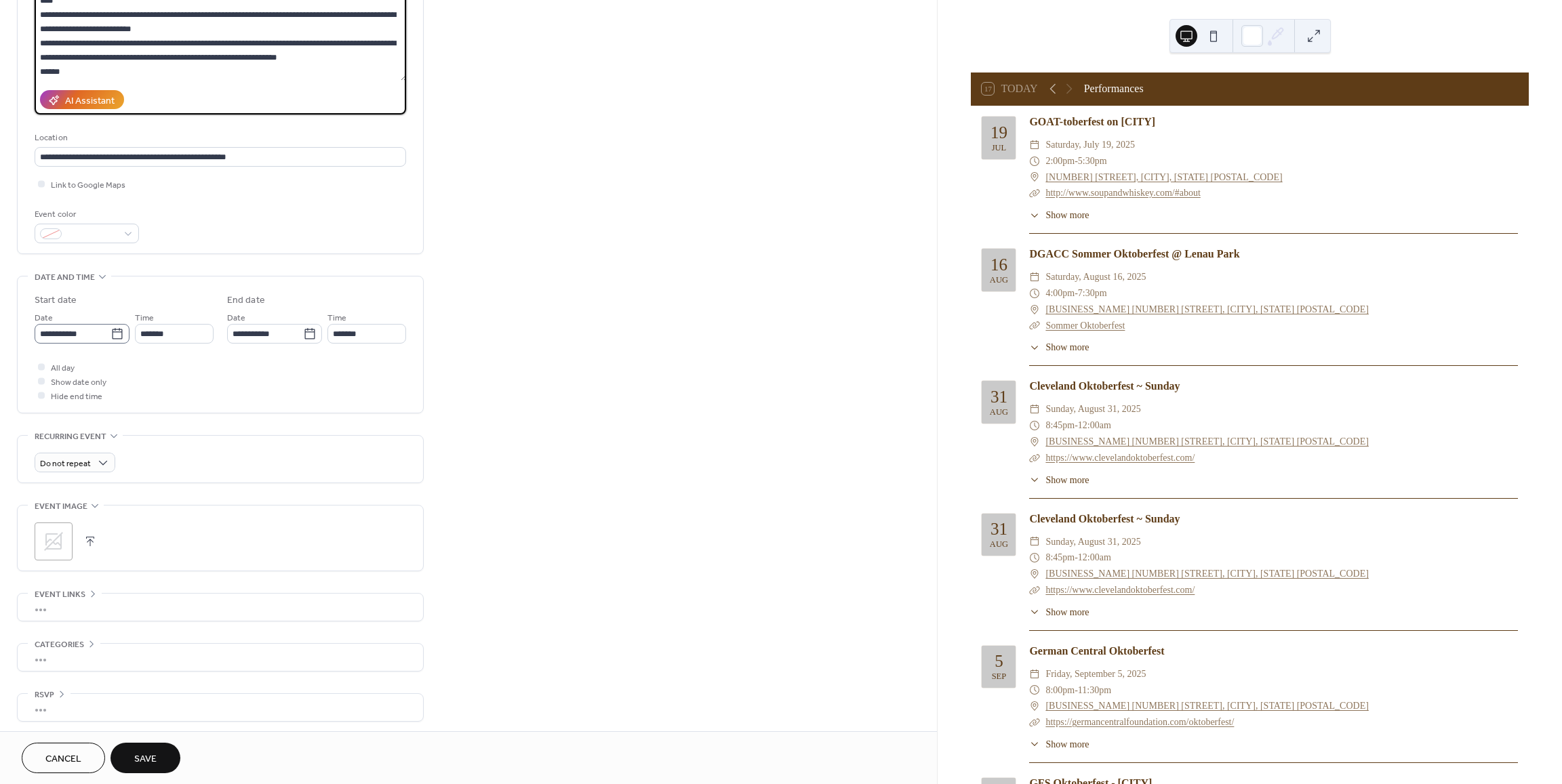 type on "**********" 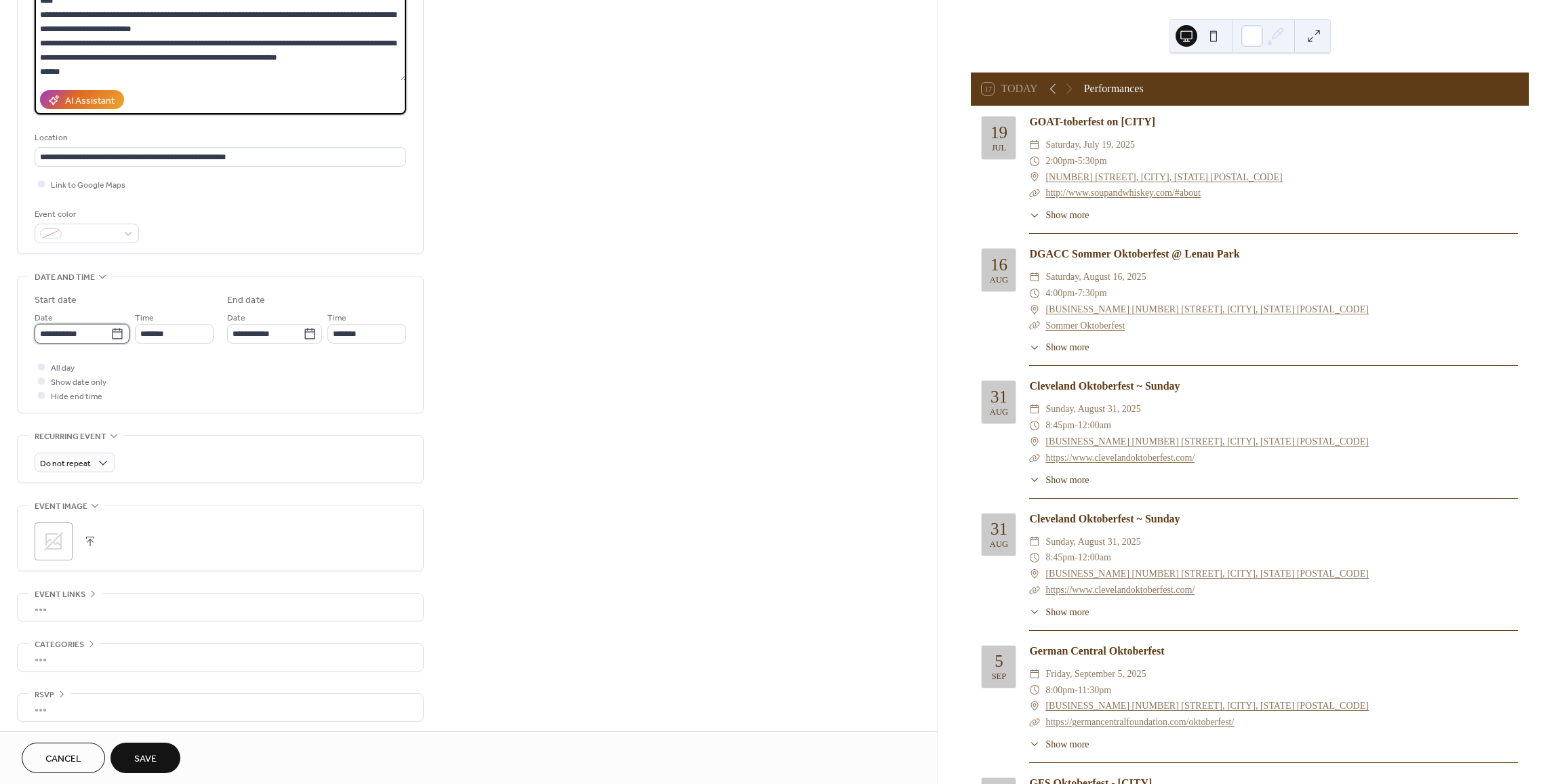 click on "**********" at bounding box center [73, 333] 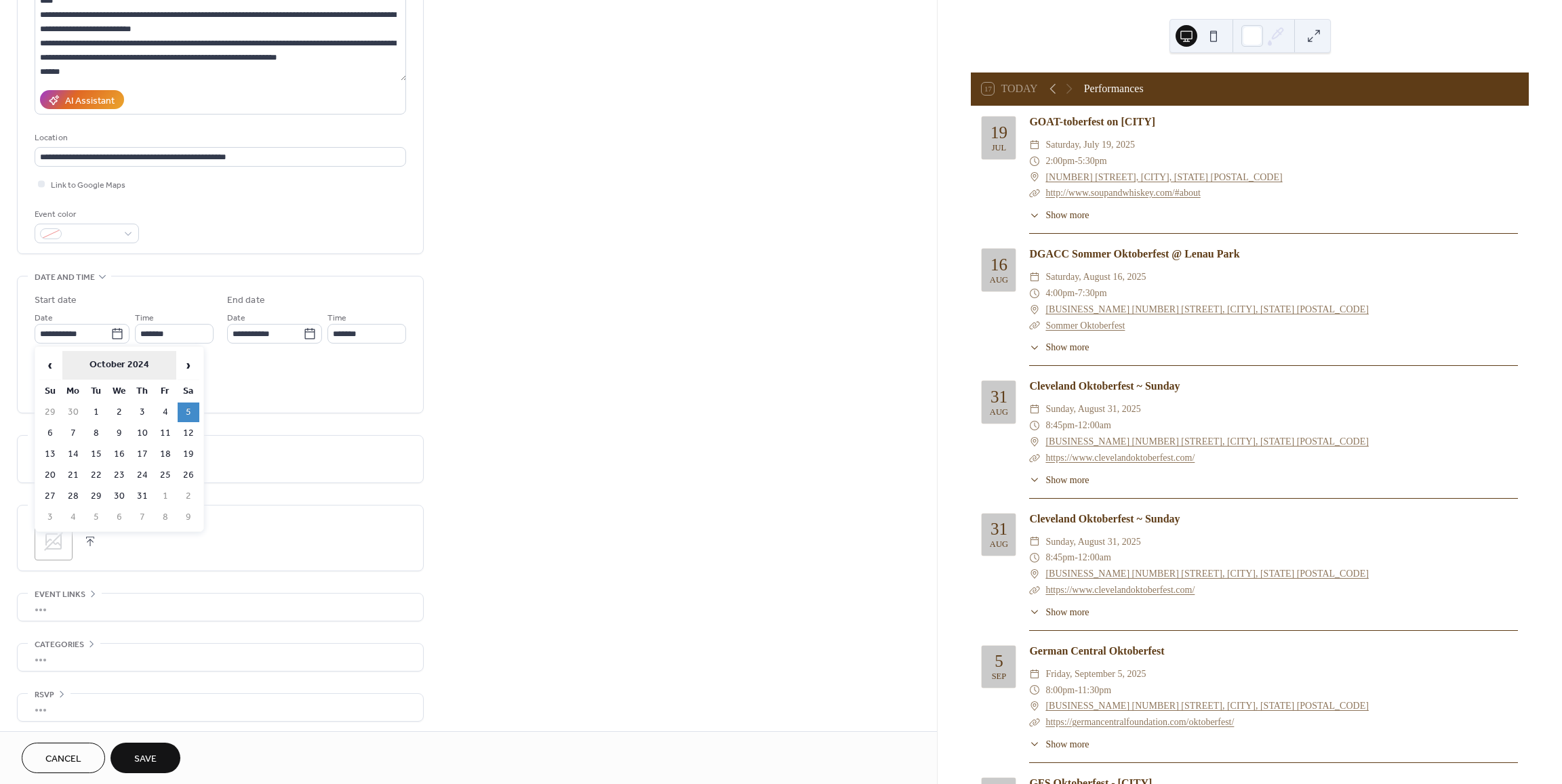 click on "October 2024" at bounding box center [119, 365] 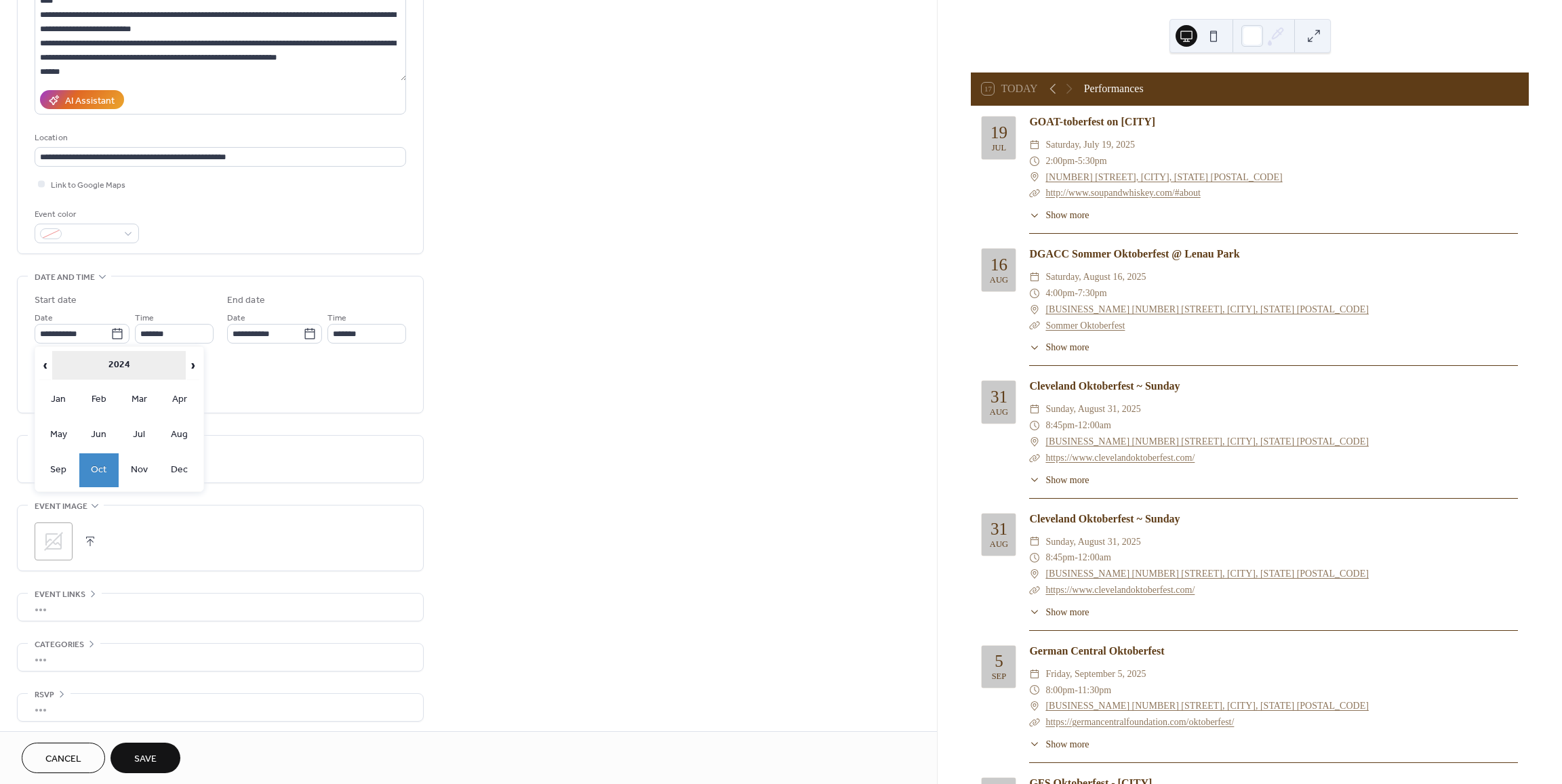 click on "2024" at bounding box center [119, 365] 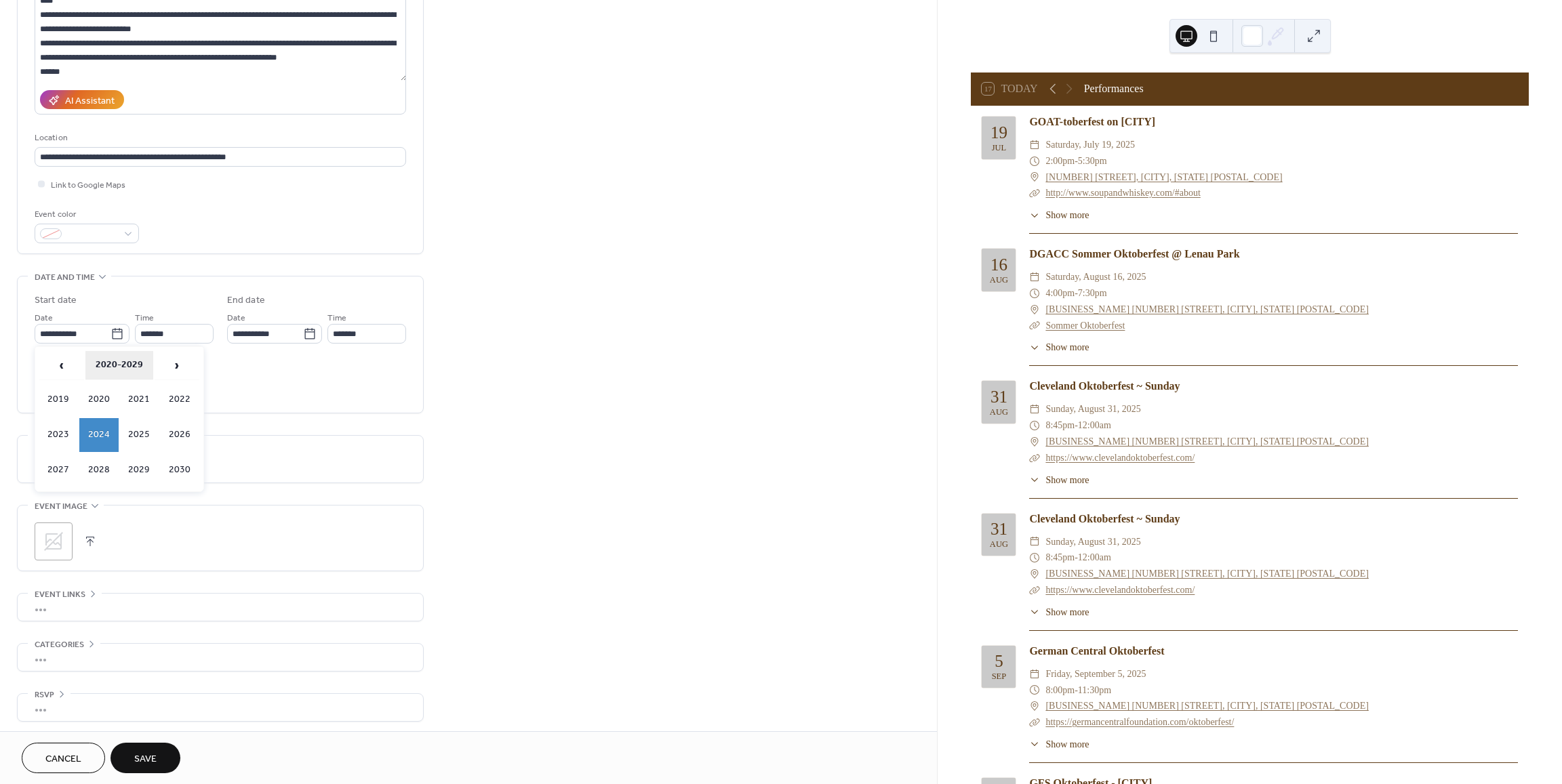 click on "2020-2029" at bounding box center (119, 365) 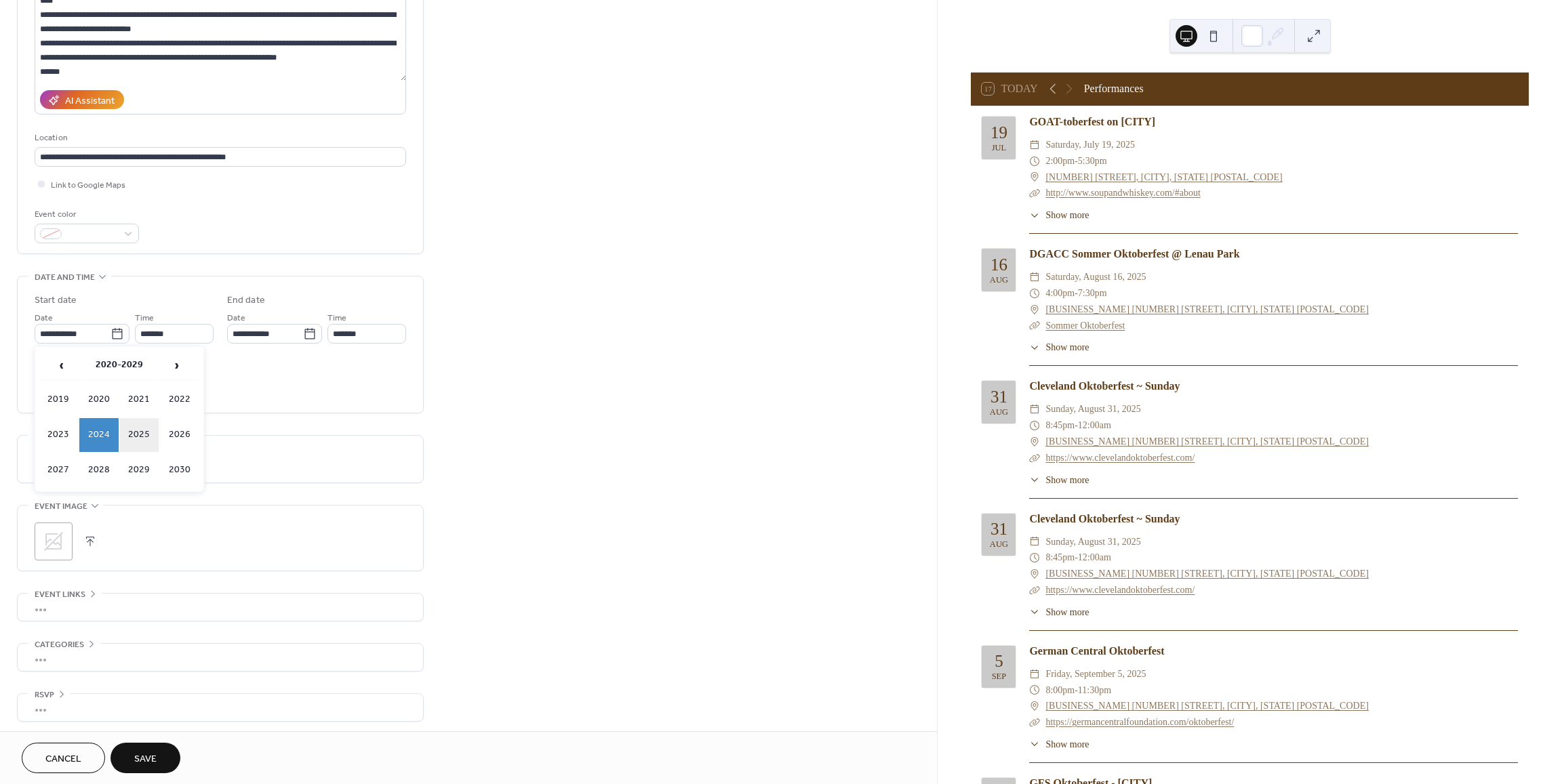 click on "2025" at bounding box center [140, 435] 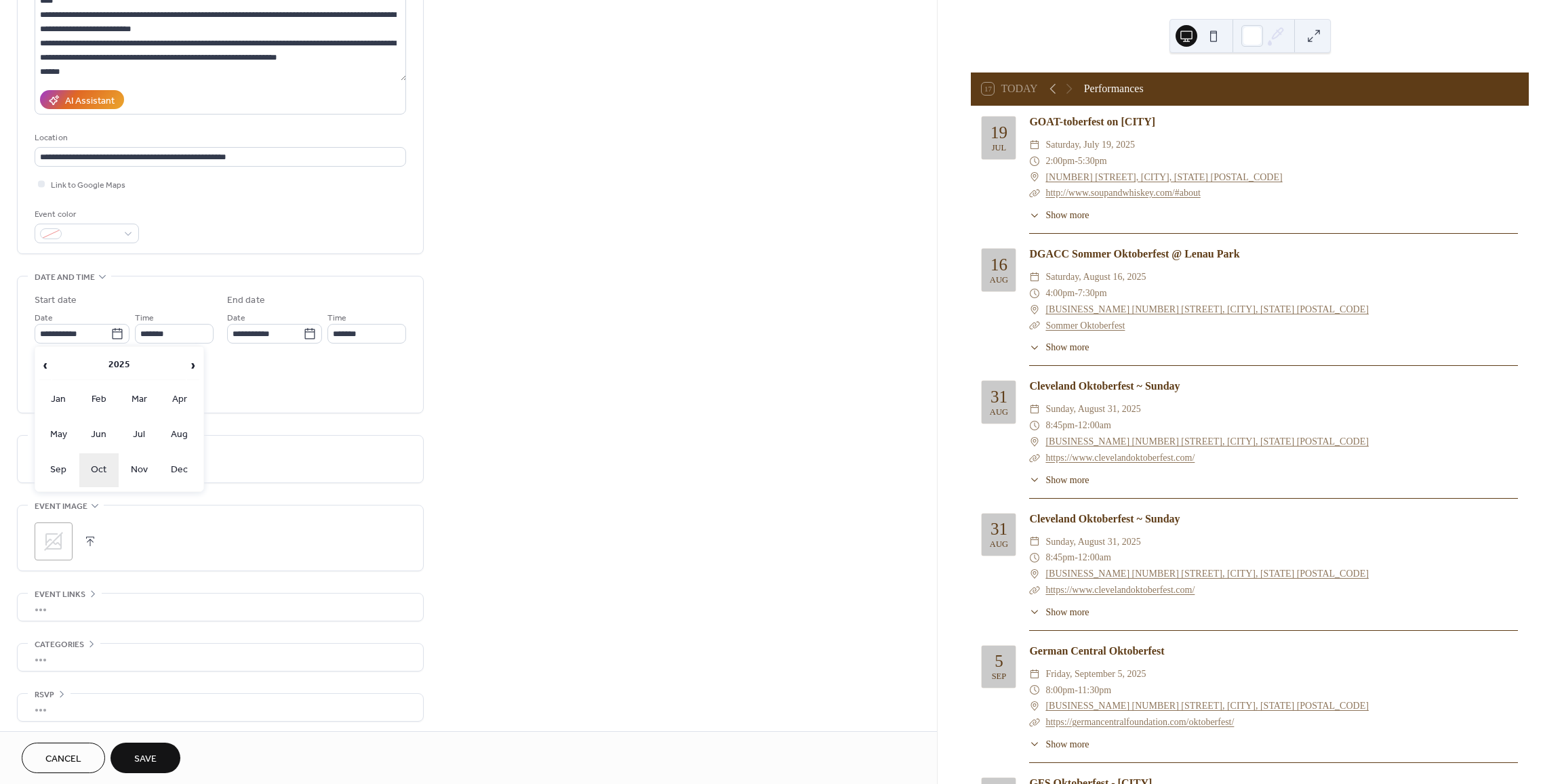 click on "Oct" at bounding box center [99, 470] 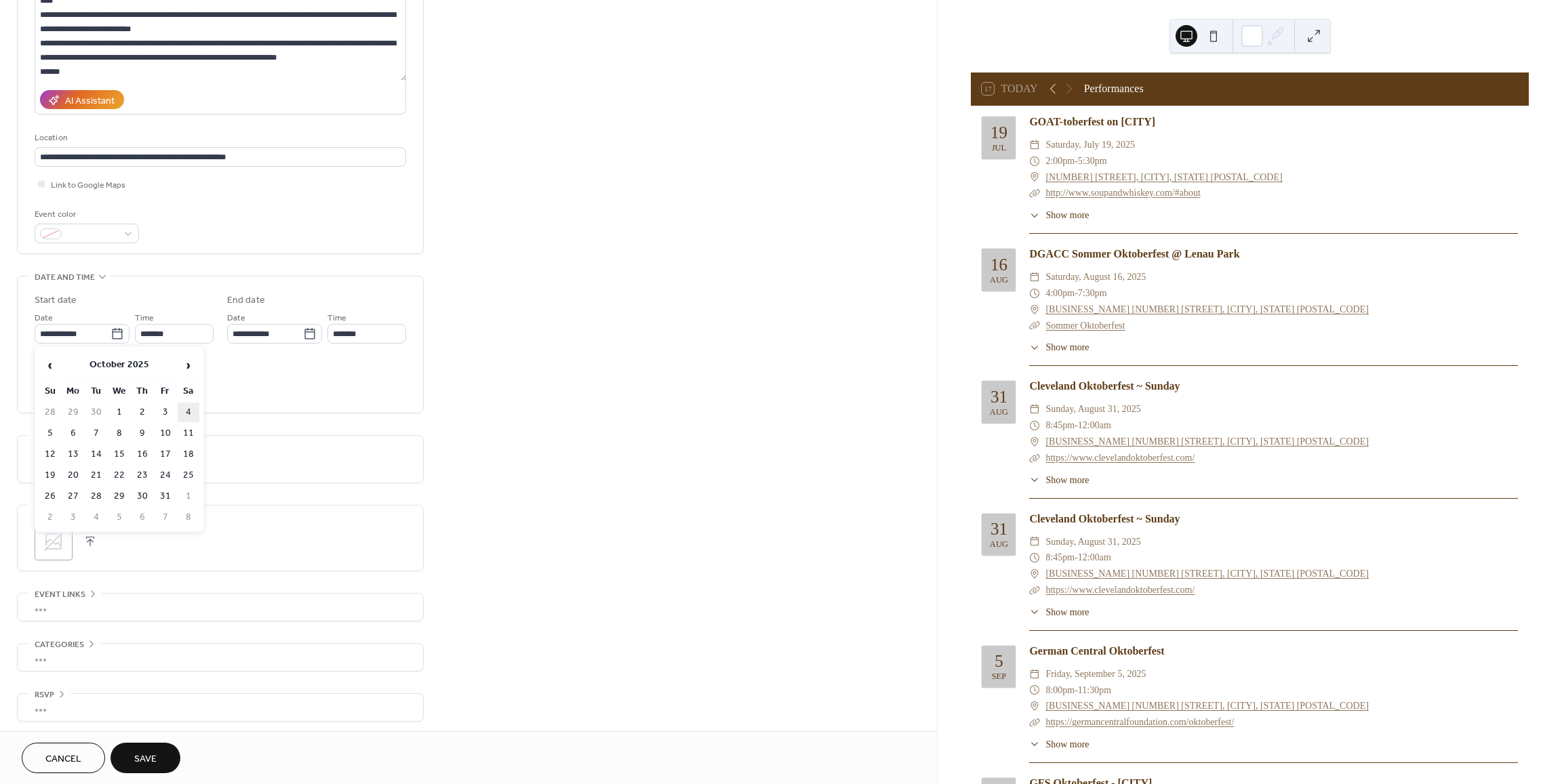 click on "4" at bounding box center (188, 412) 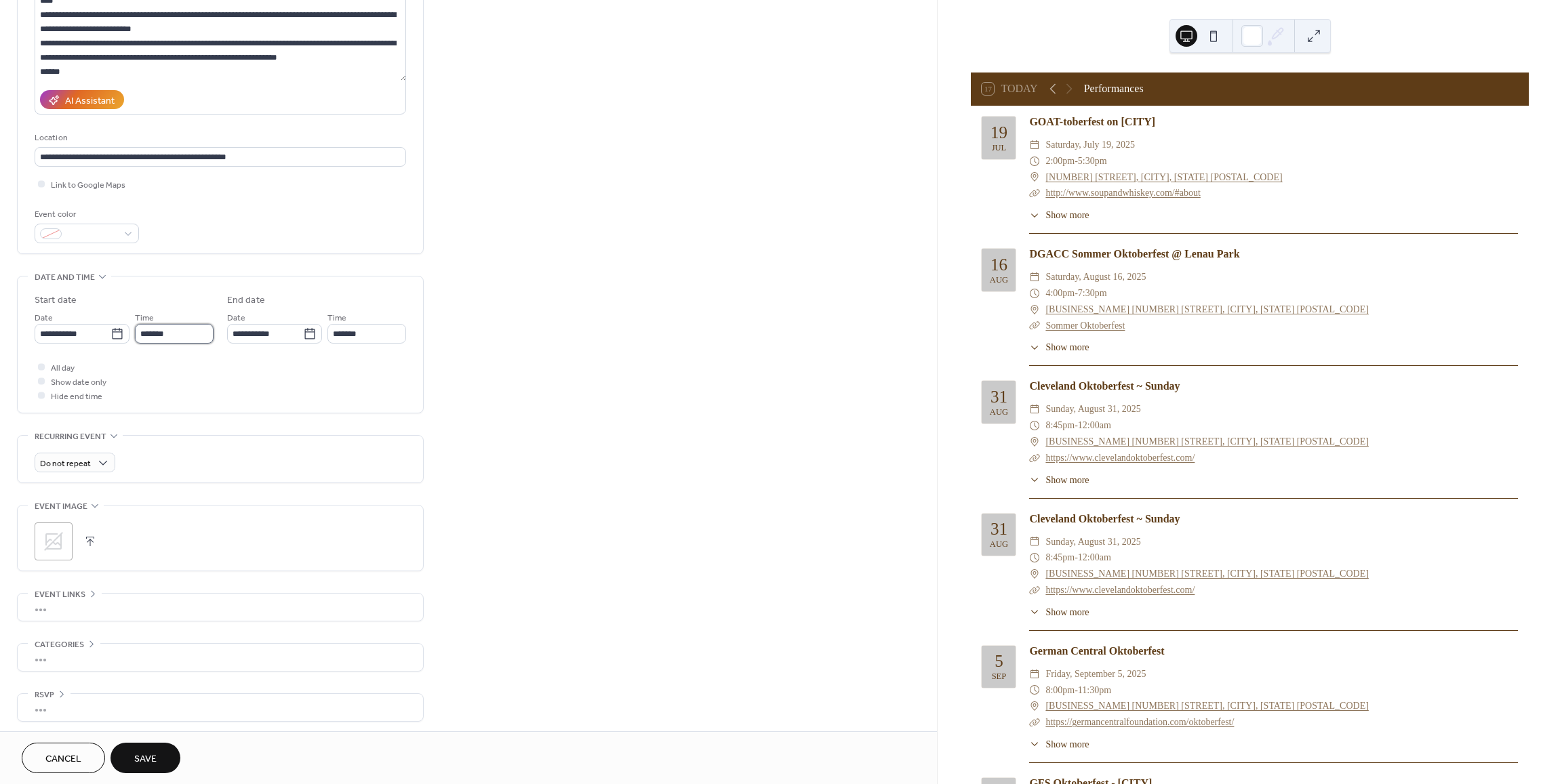 click on "*******" at bounding box center (174, 333) 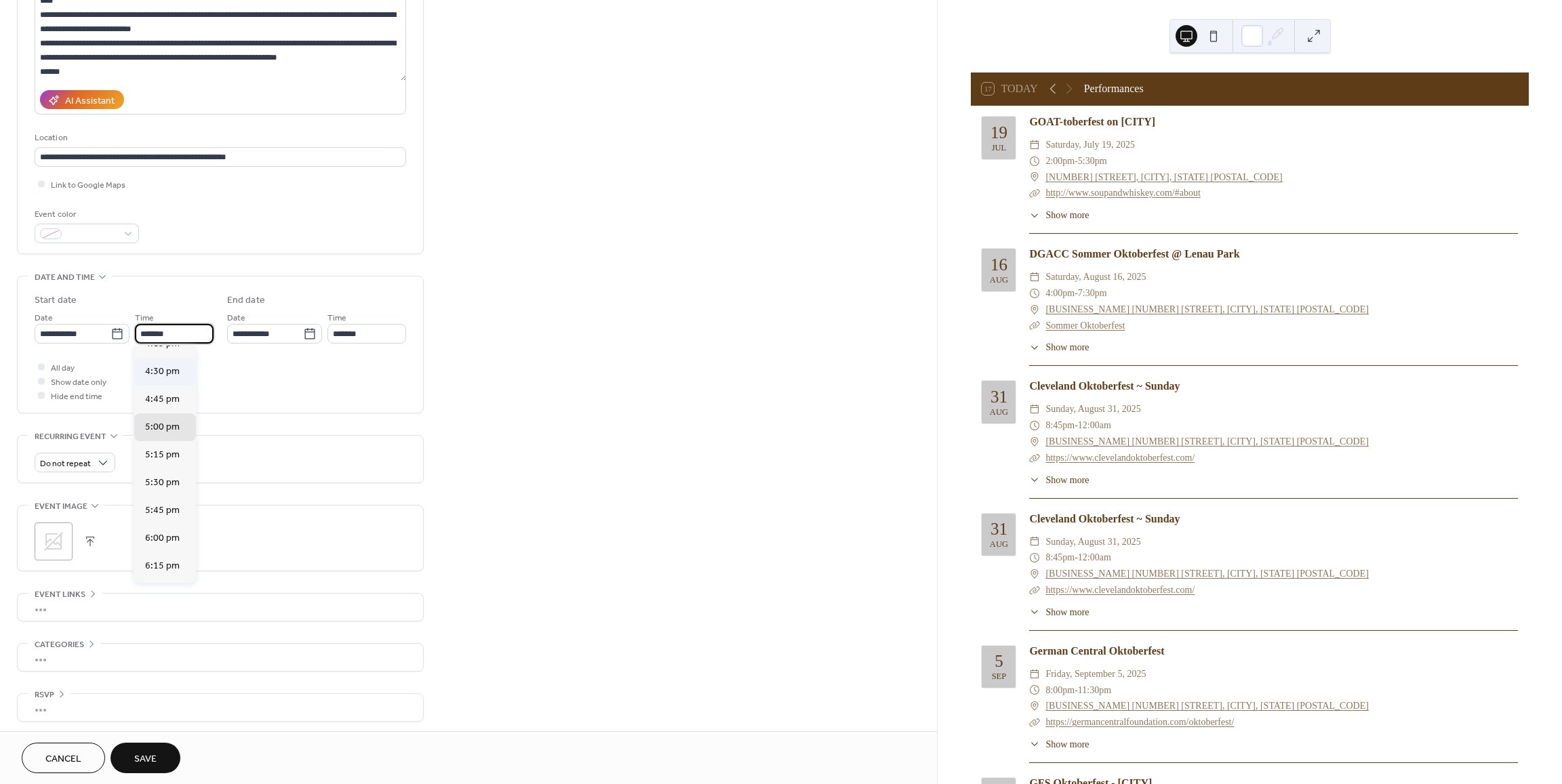 scroll, scrollTop: 1754, scrollLeft: 0, axis: vertical 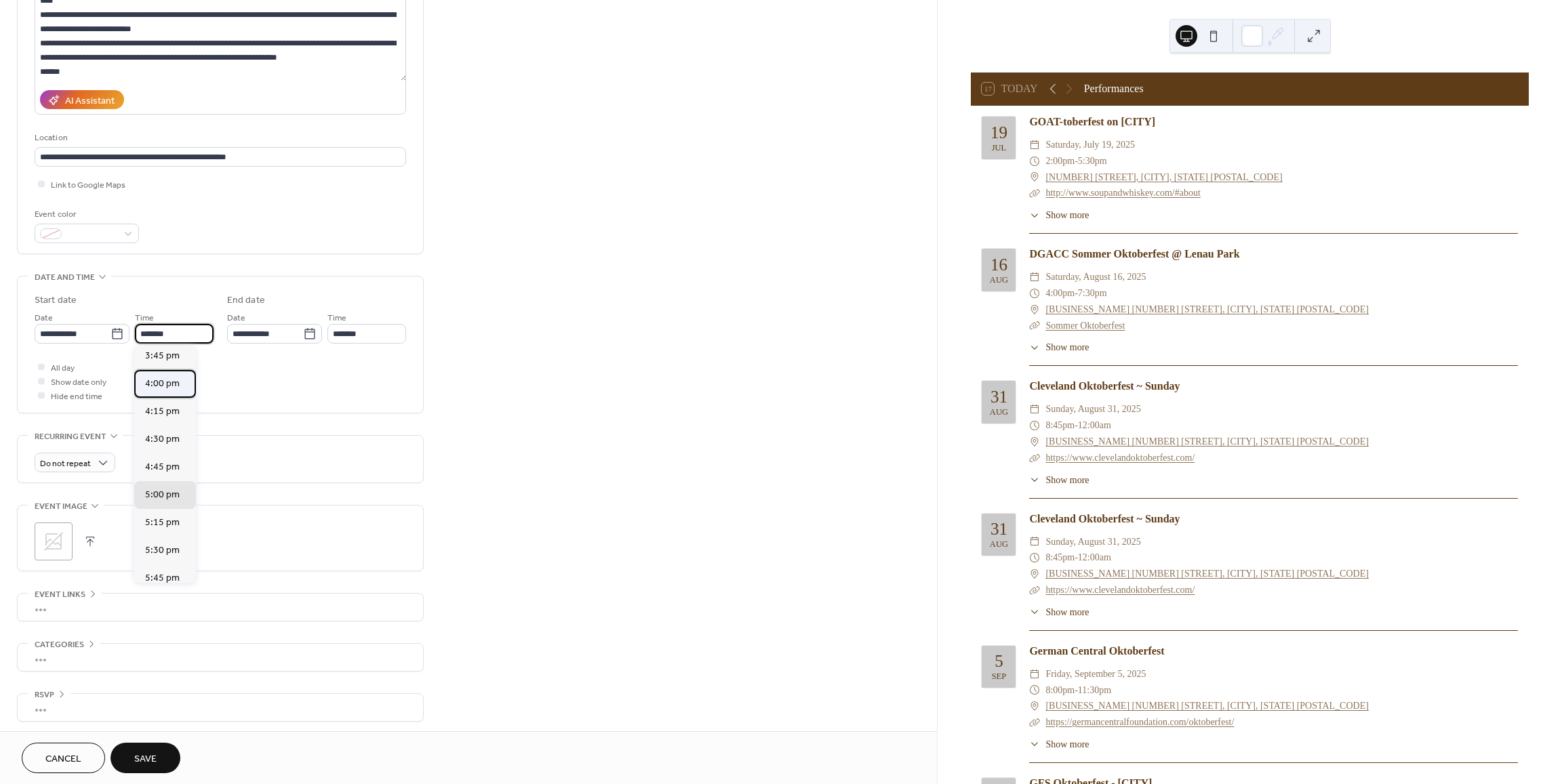 click on "4:00 pm" at bounding box center [162, 383] 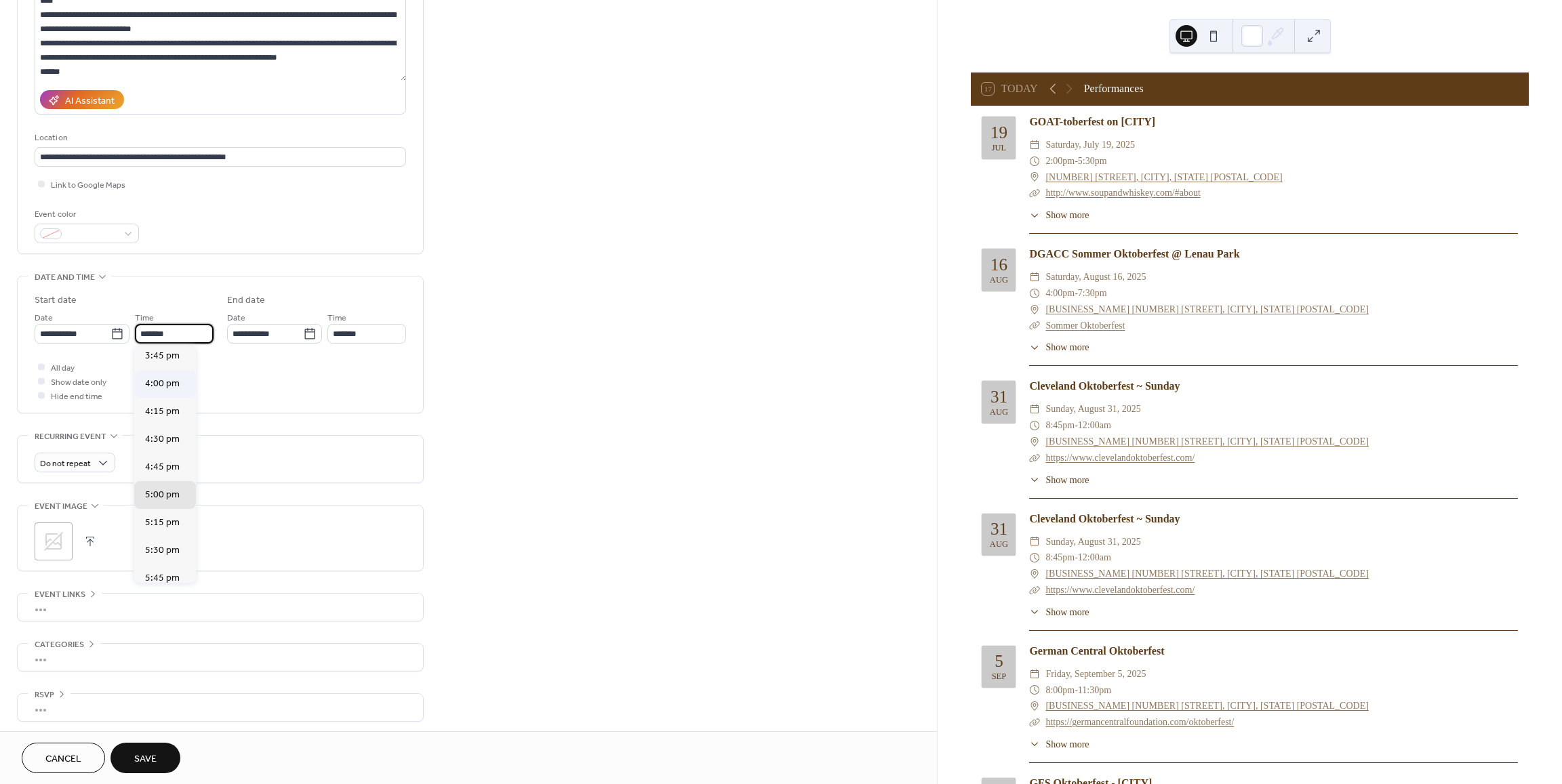 type on "*******" 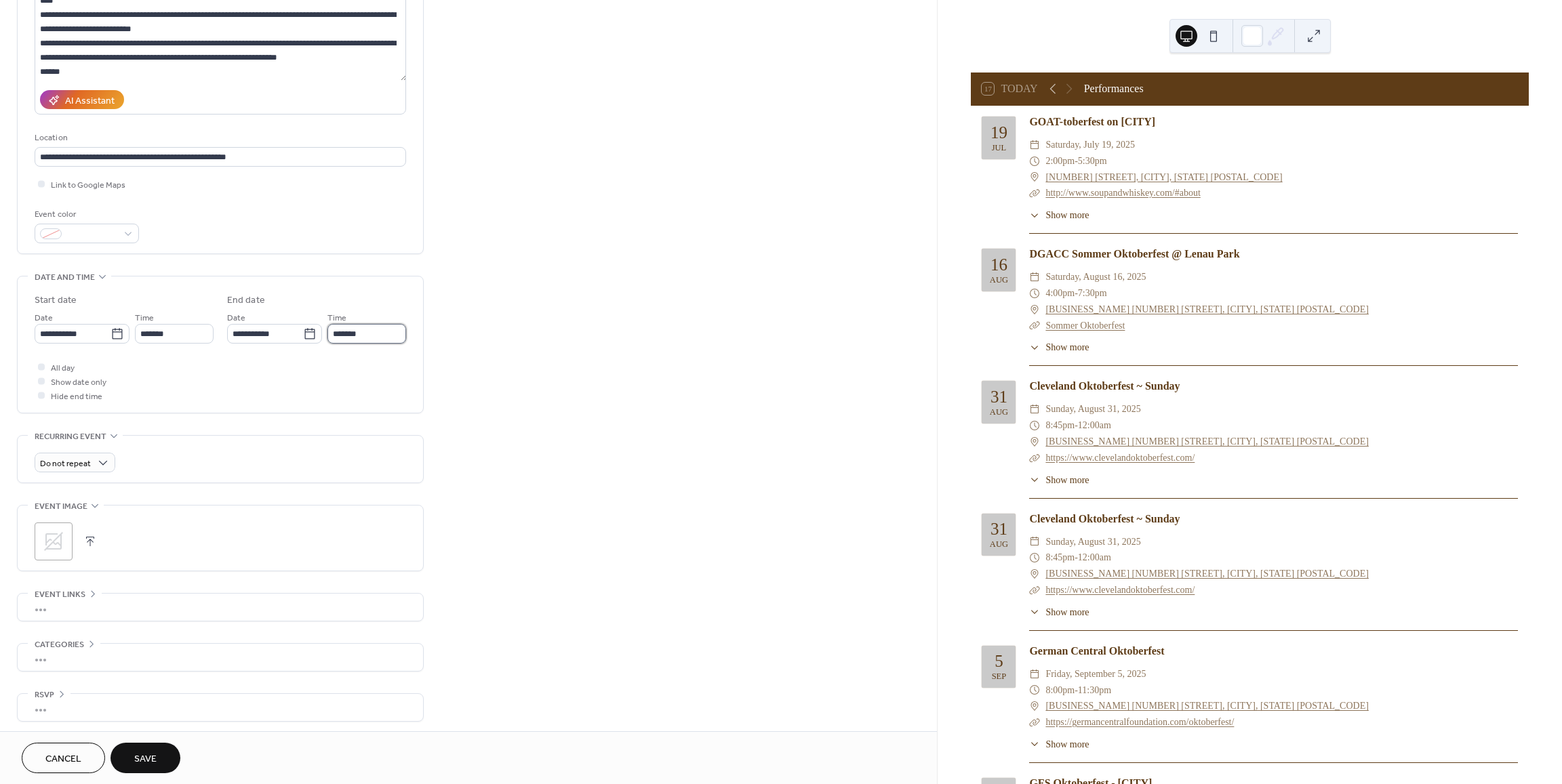 click on "*******" at bounding box center [367, 333] 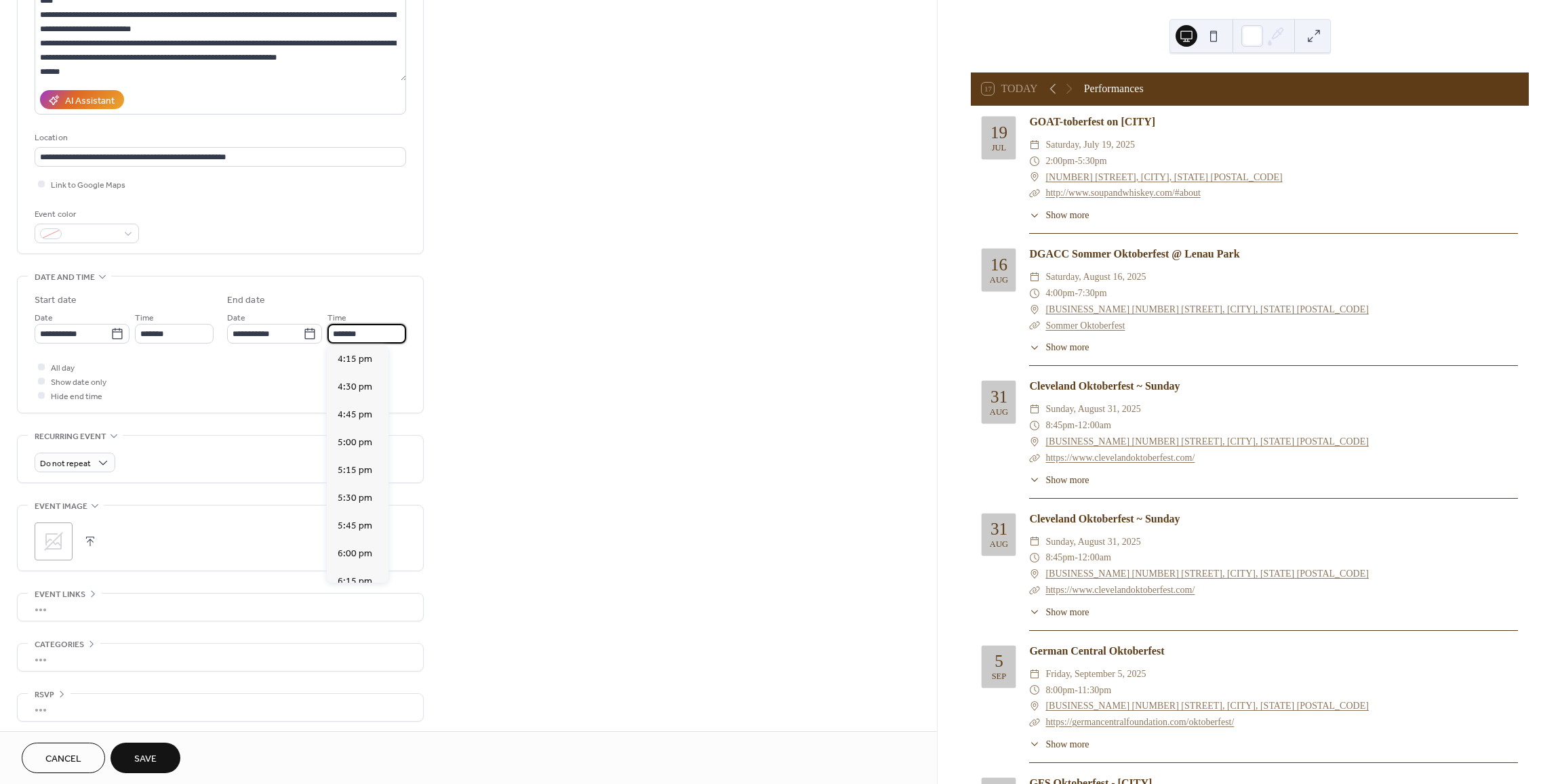 scroll, scrollTop: 306, scrollLeft: 0, axis: vertical 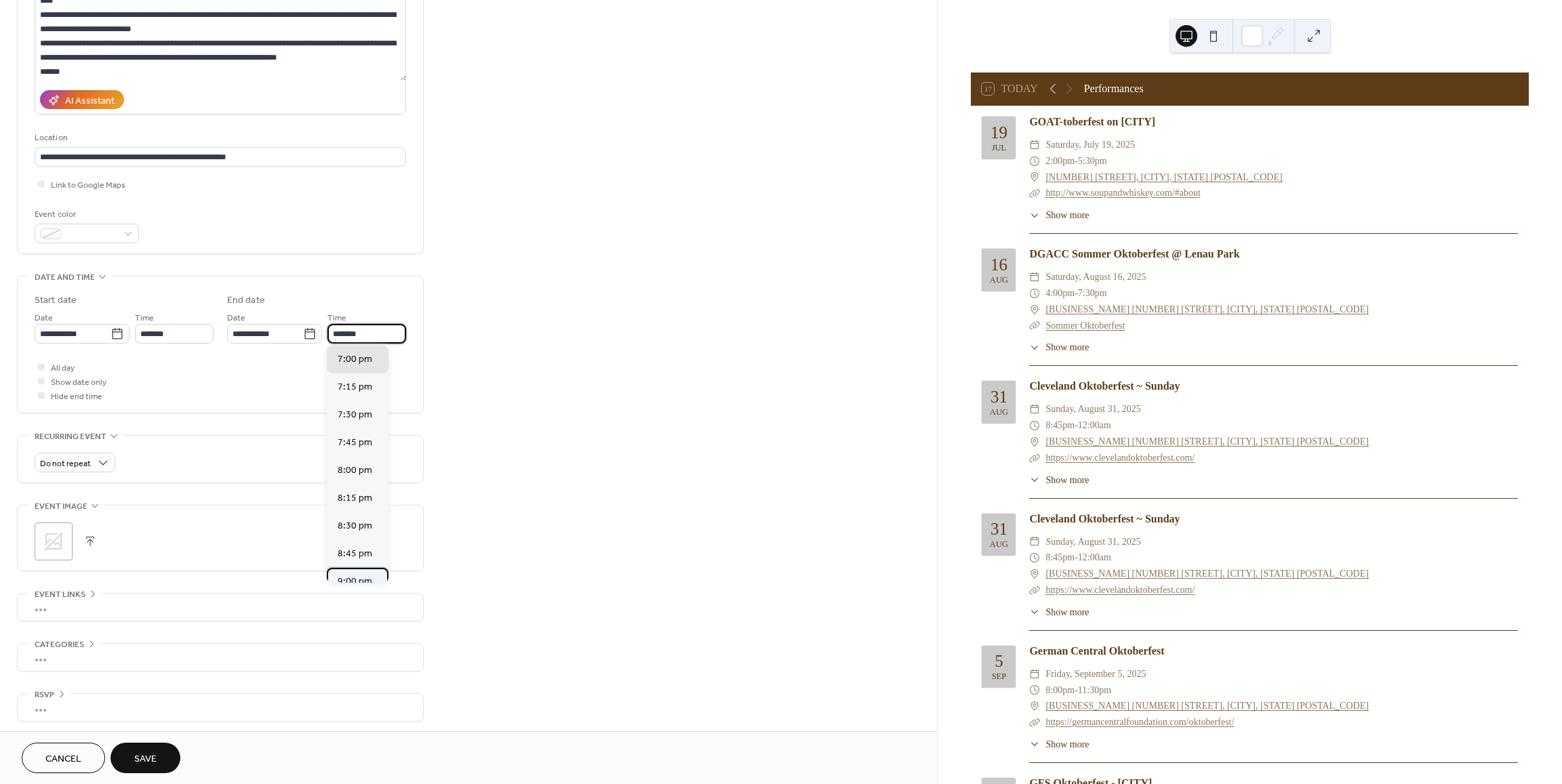 click on "9:00 pm" at bounding box center (357, 581) 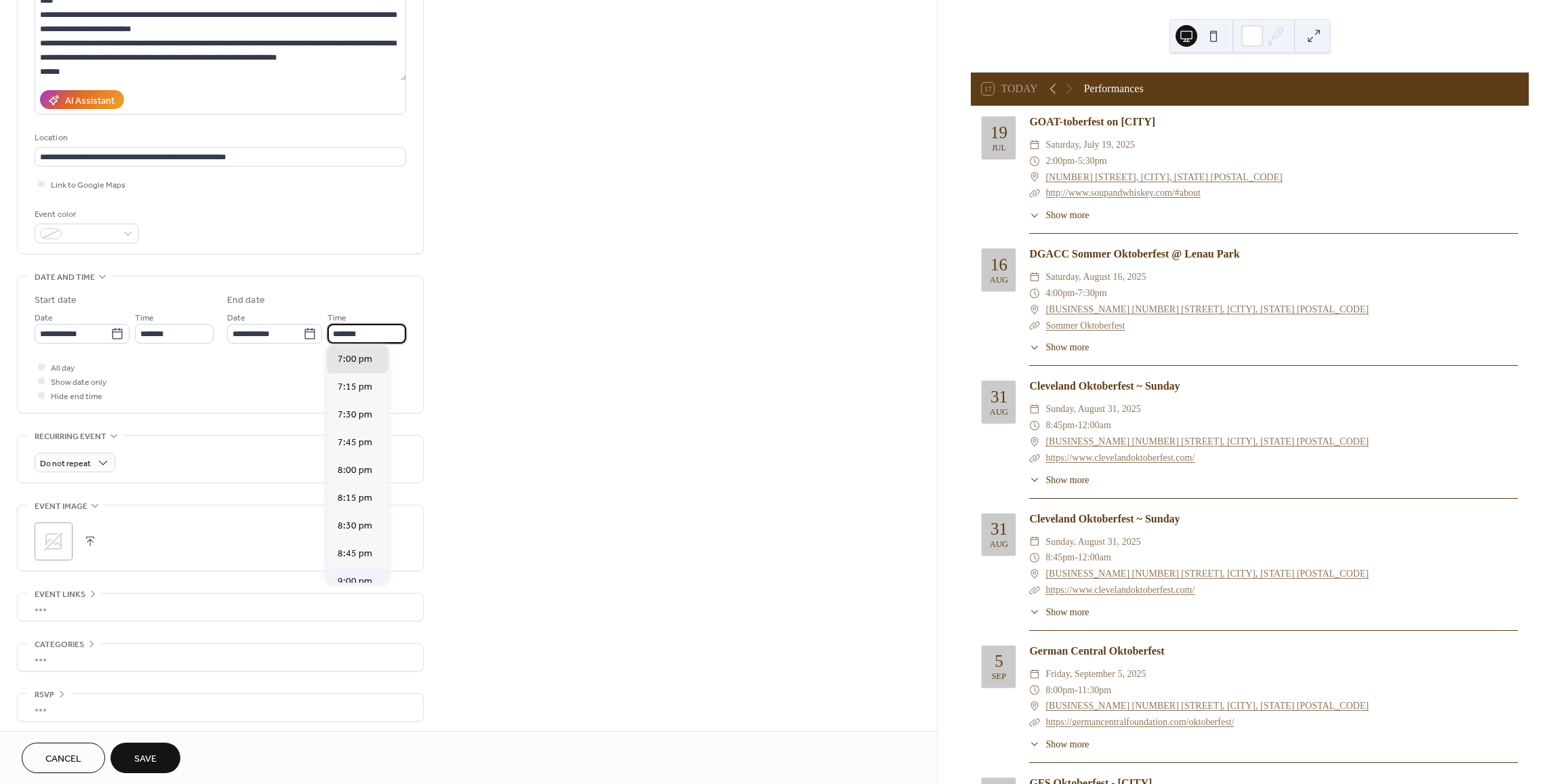type on "*******" 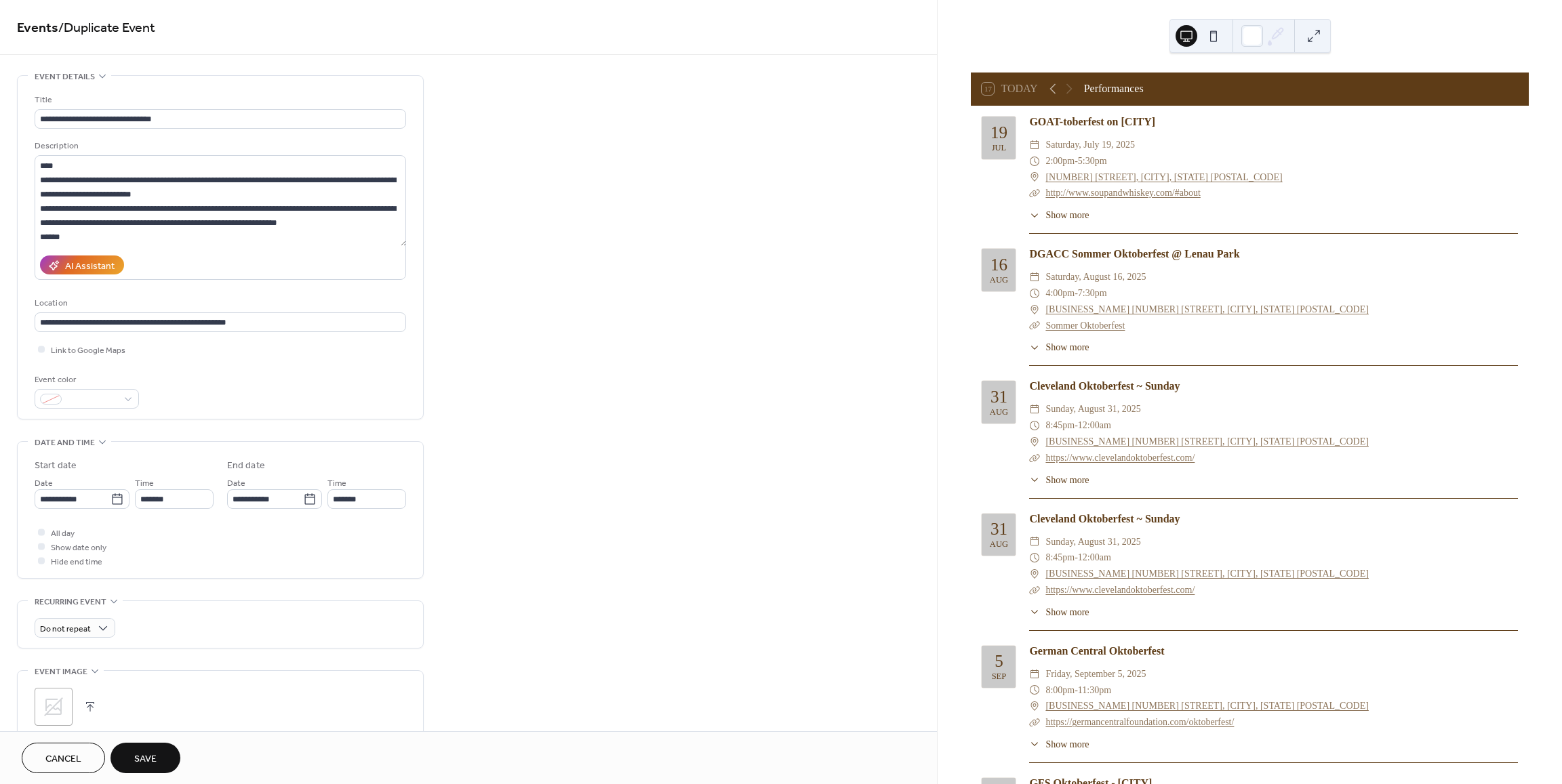 scroll, scrollTop: 165, scrollLeft: 0, axis: vertical 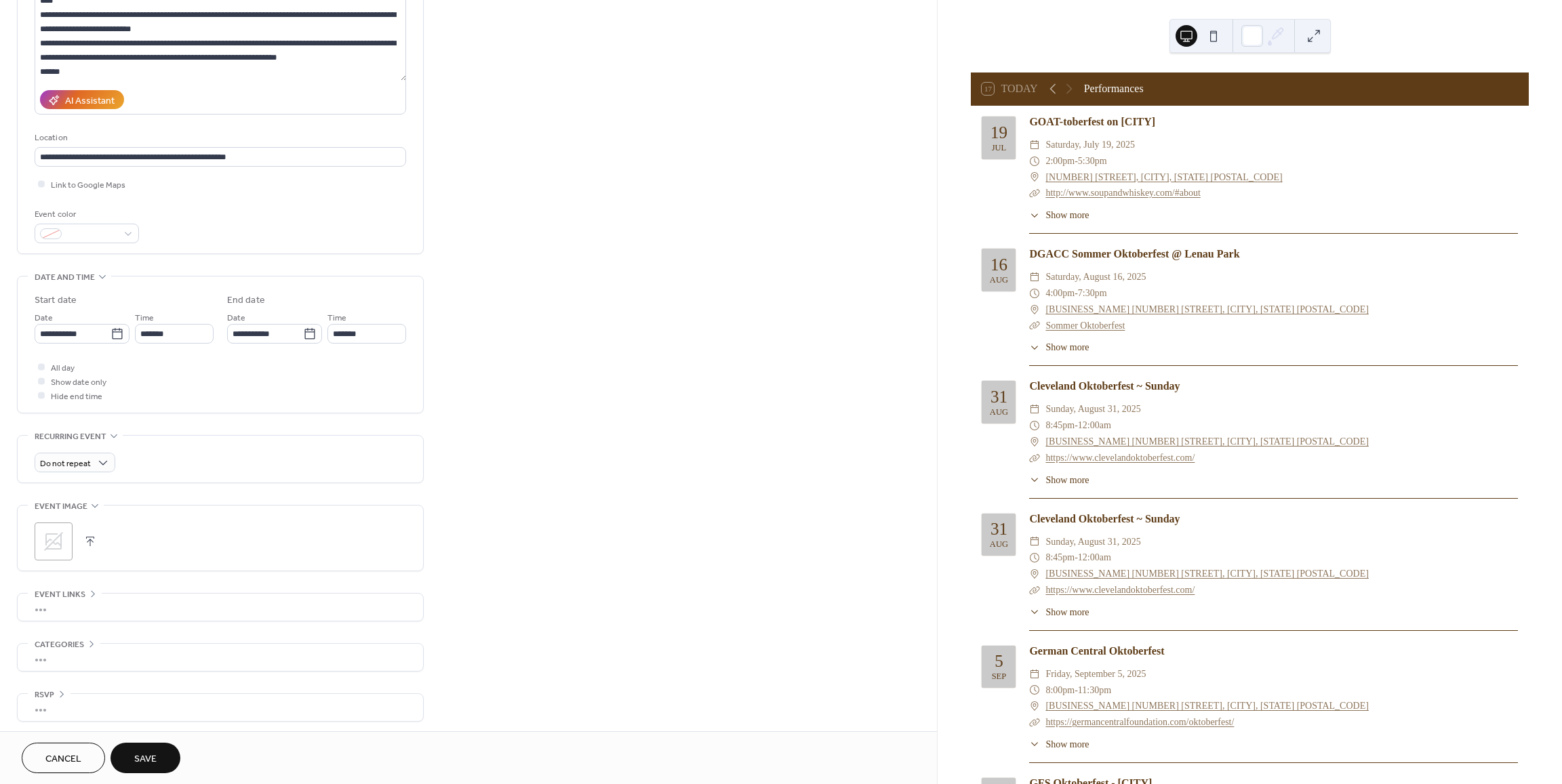 click at bounding box center (90, 541) 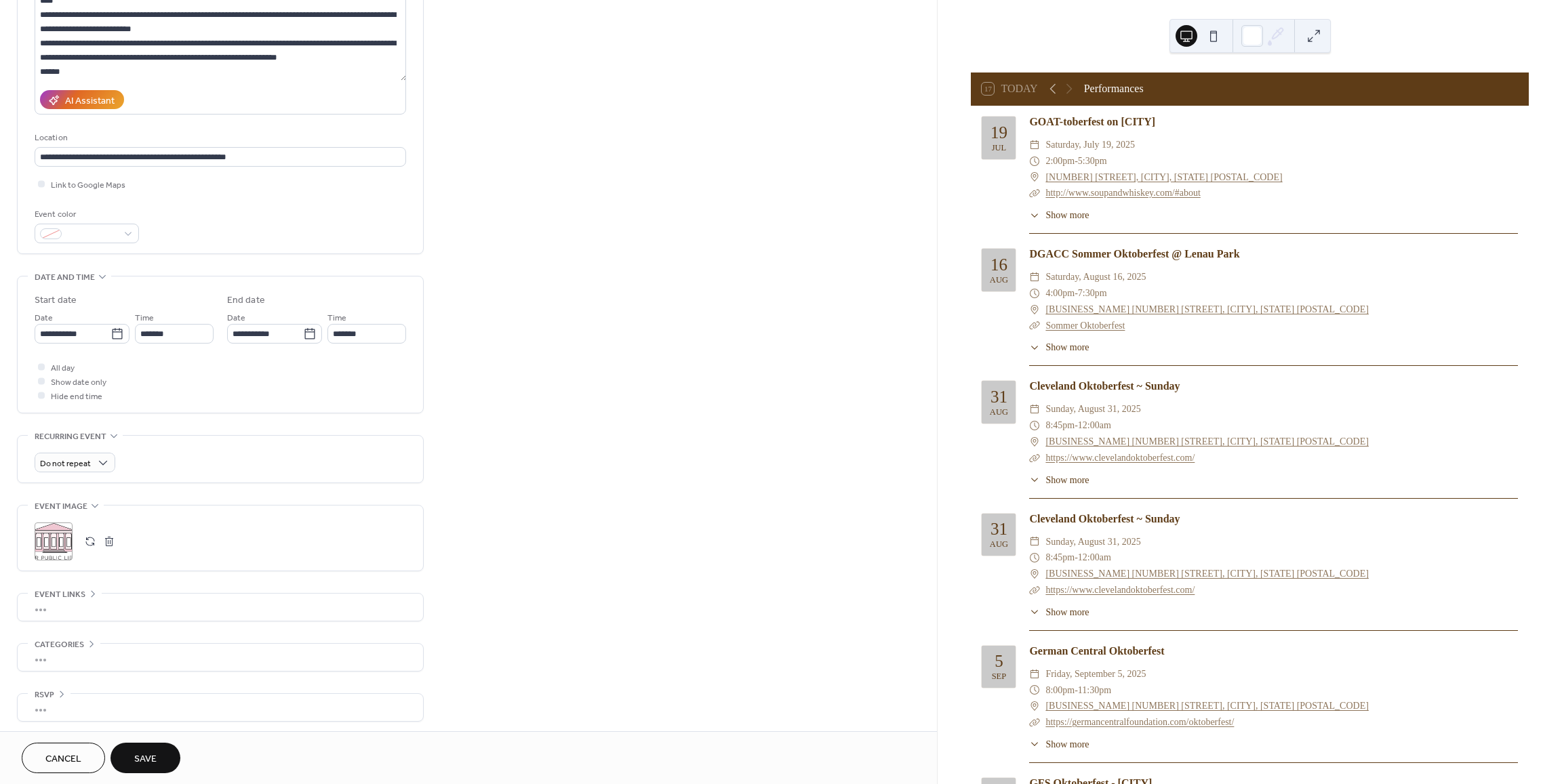 click on "Save" at bounding box center [145, 759] 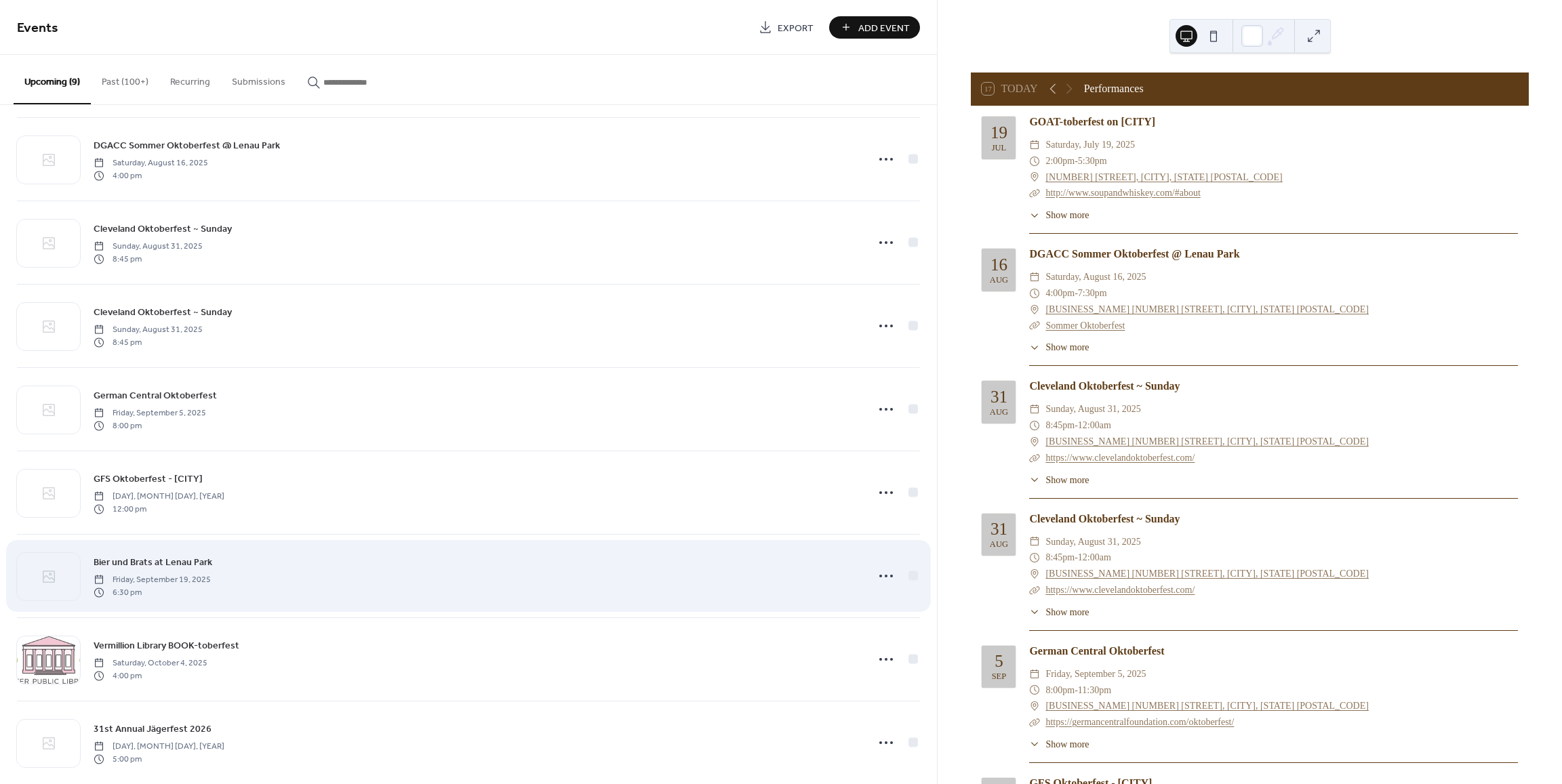 scroll, scrollTop: 108, scrollLeft: 0, axis: vertical 